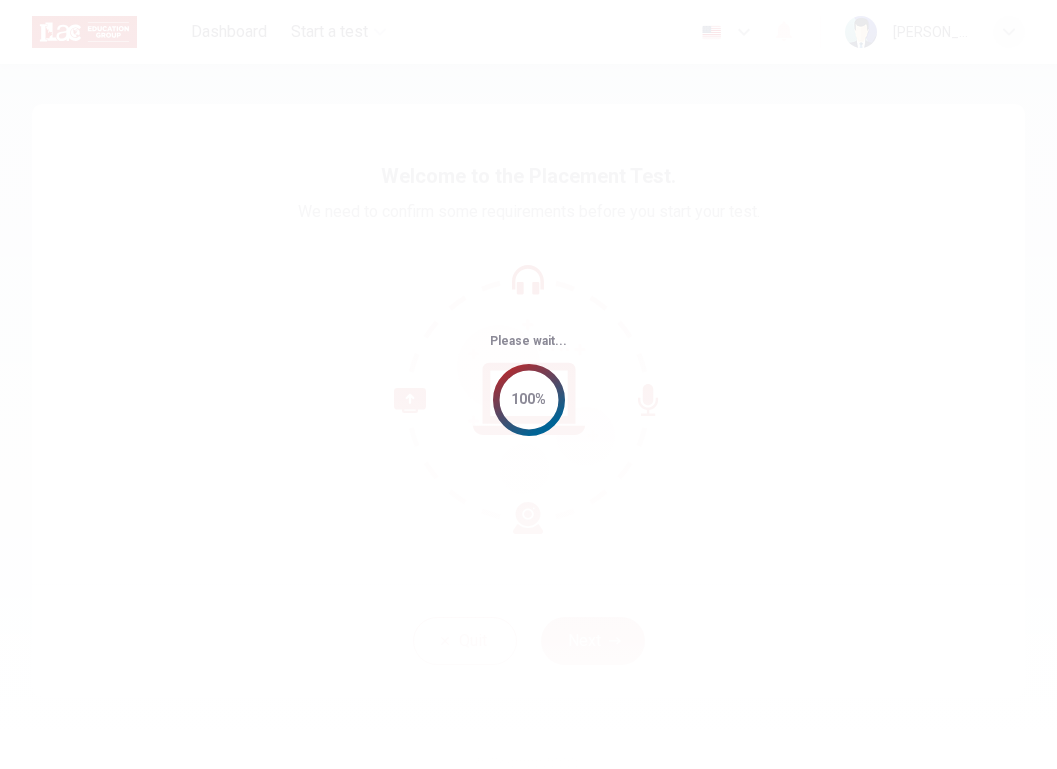 scroll, scrollTop: 0, scrollLeft: 0, axis: both 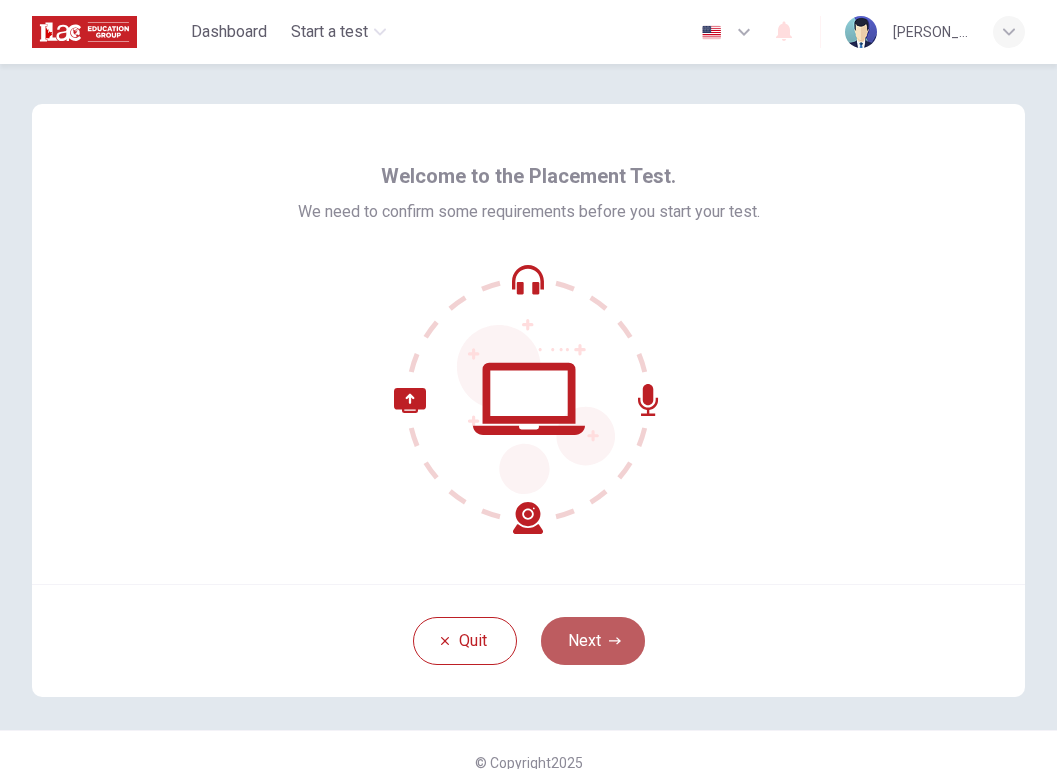 click on "Next" at bounding box center [593, 641] 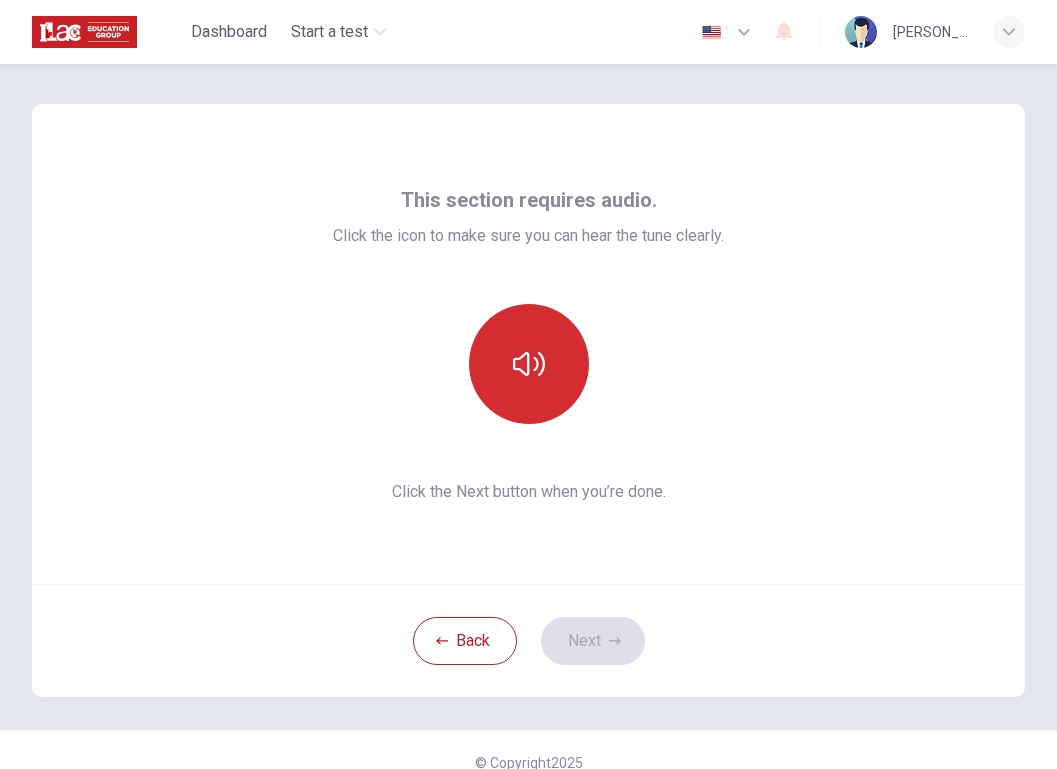 click at bounding box center (529, 364) 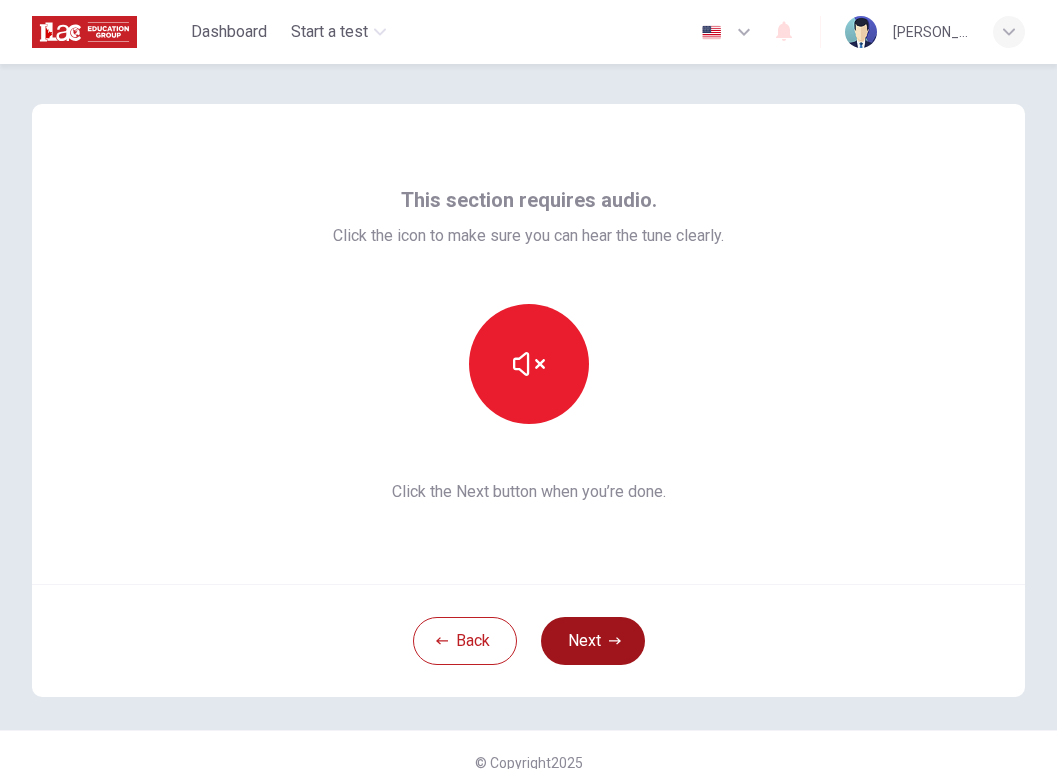 click on "Next" at bounding box center (593, 641) 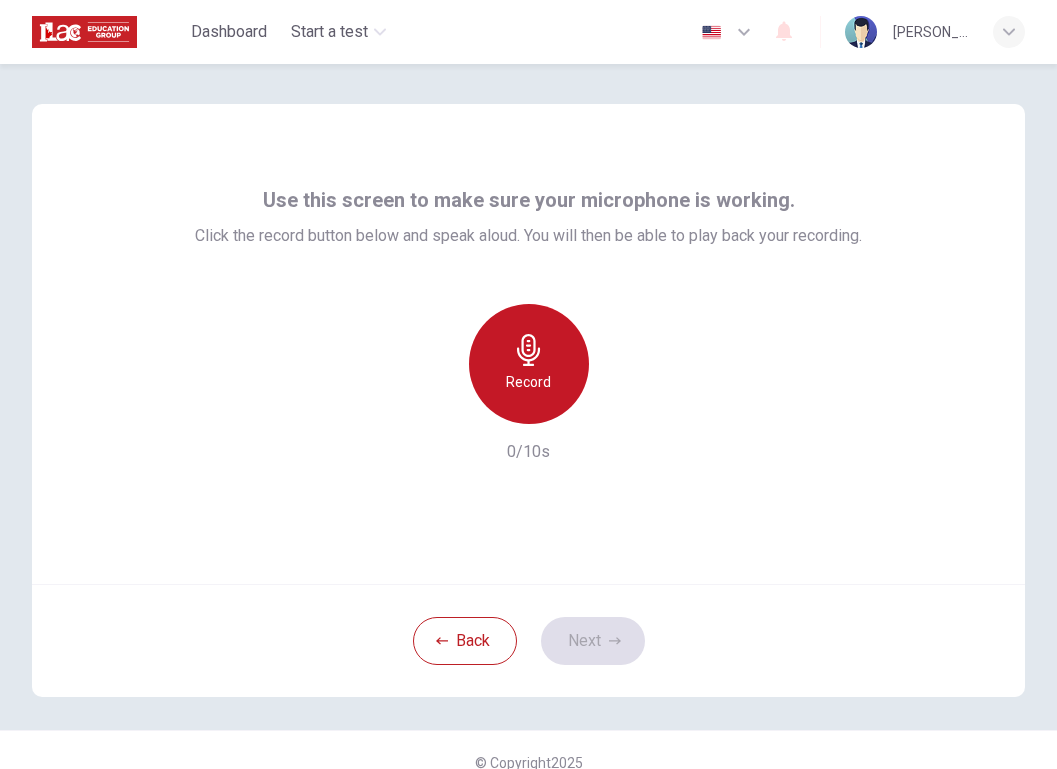 click on "Record" at bounding box center (529, 364) 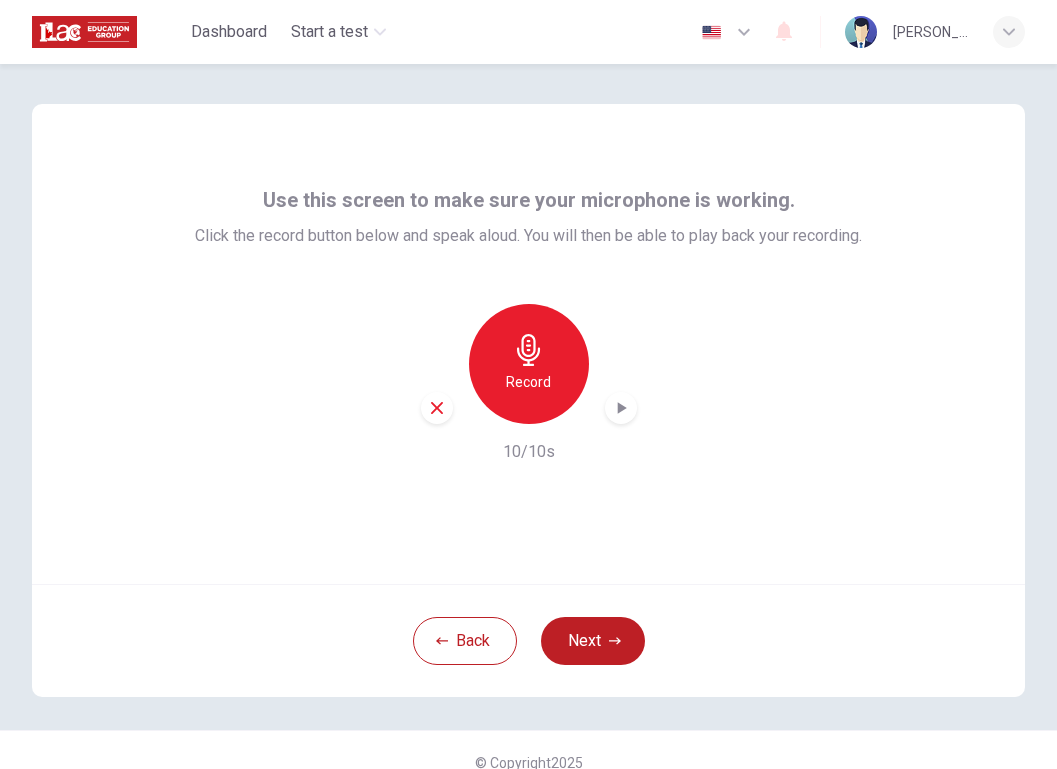 click 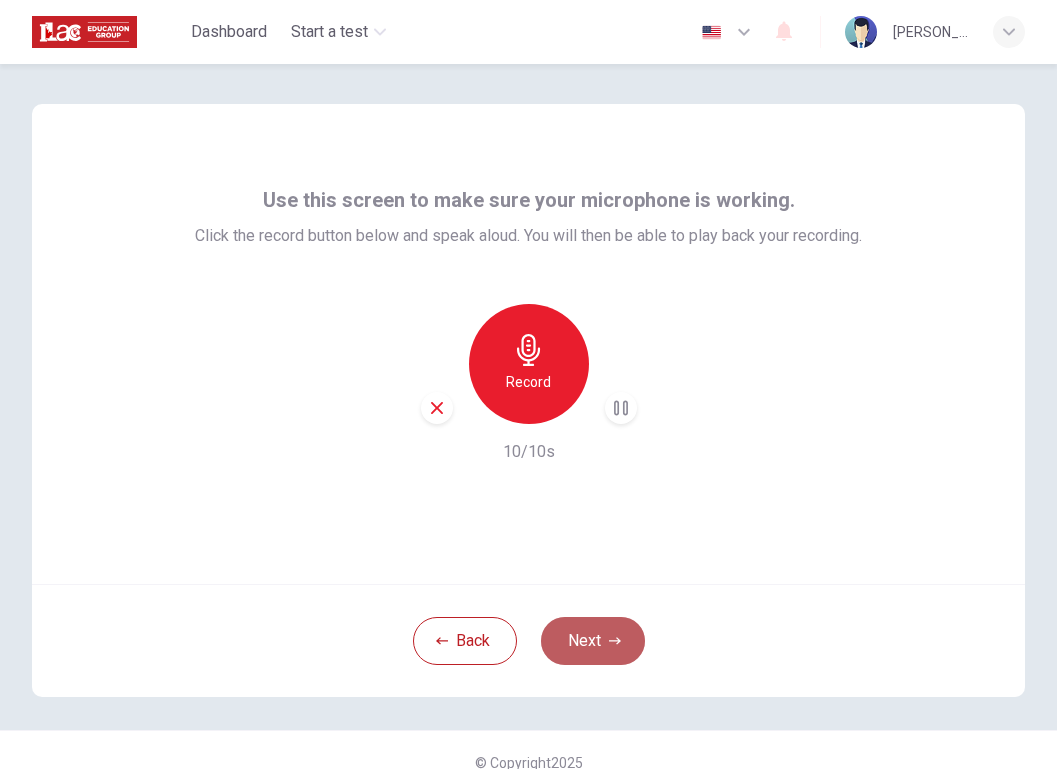 click on "Next" at bounding box center (593, 641) 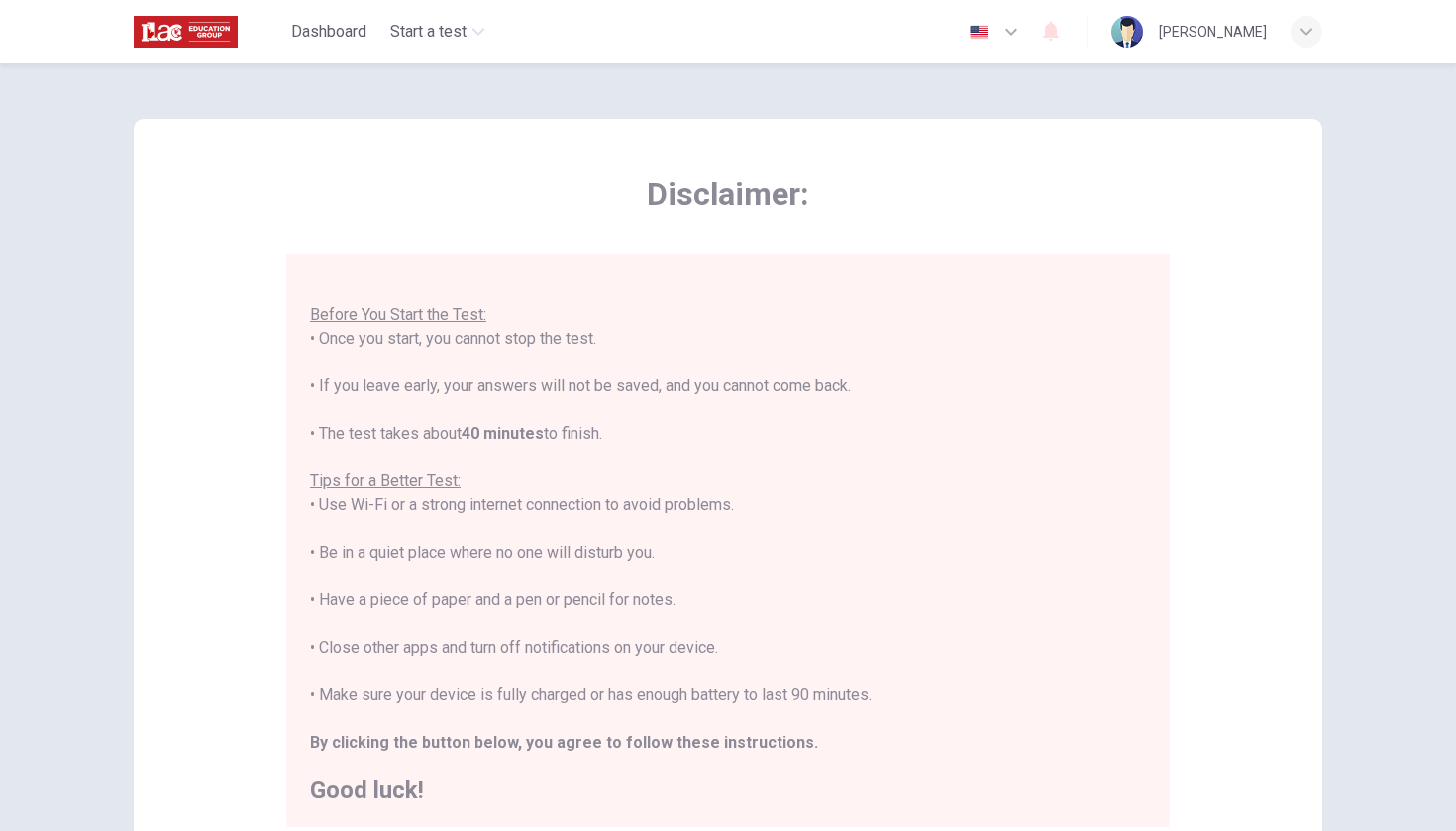 scroll, scrollTop: 21, scrollLeft: 0, axis: vertical 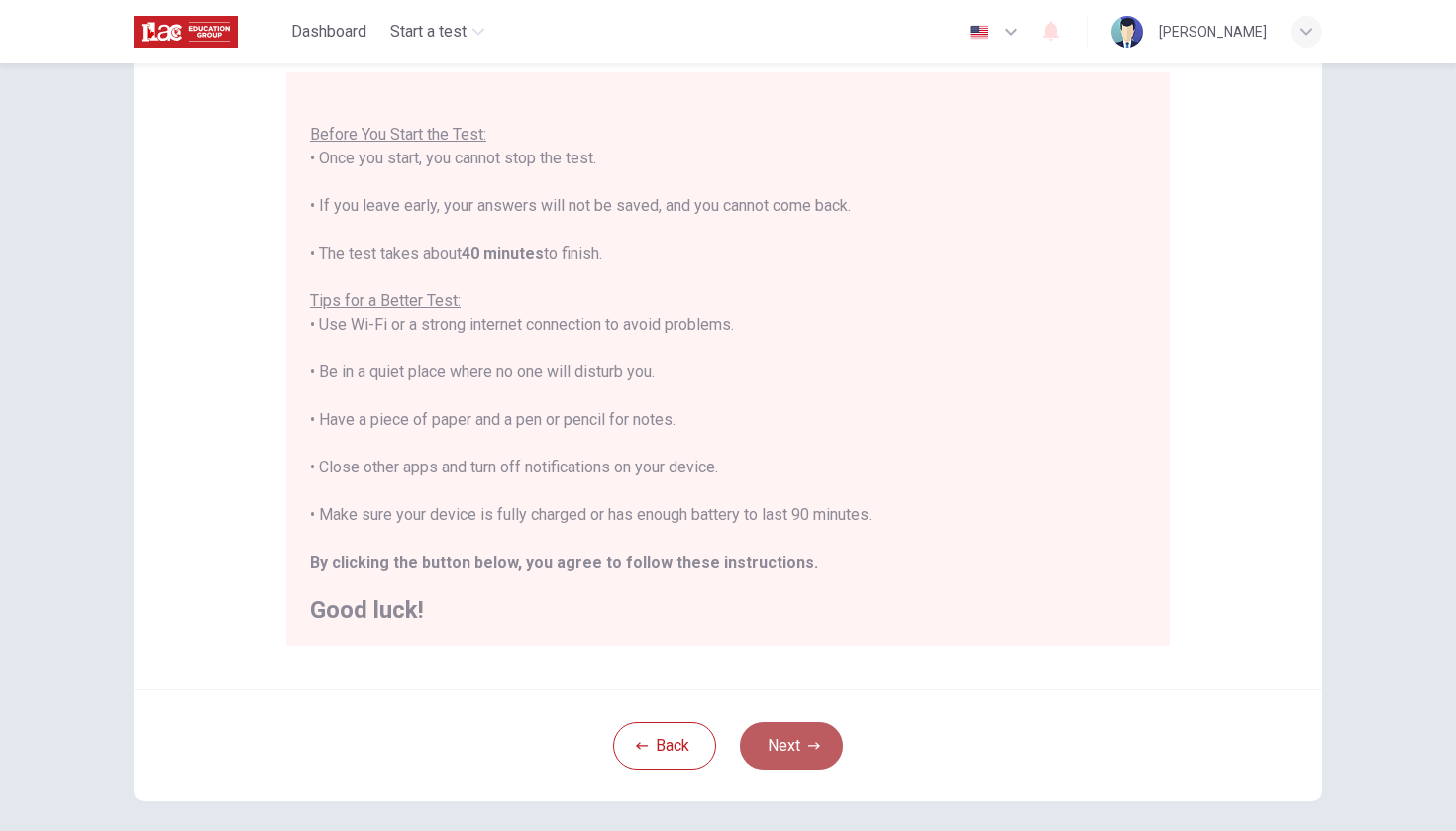 click on "Next" at bounding box center (791, 746) 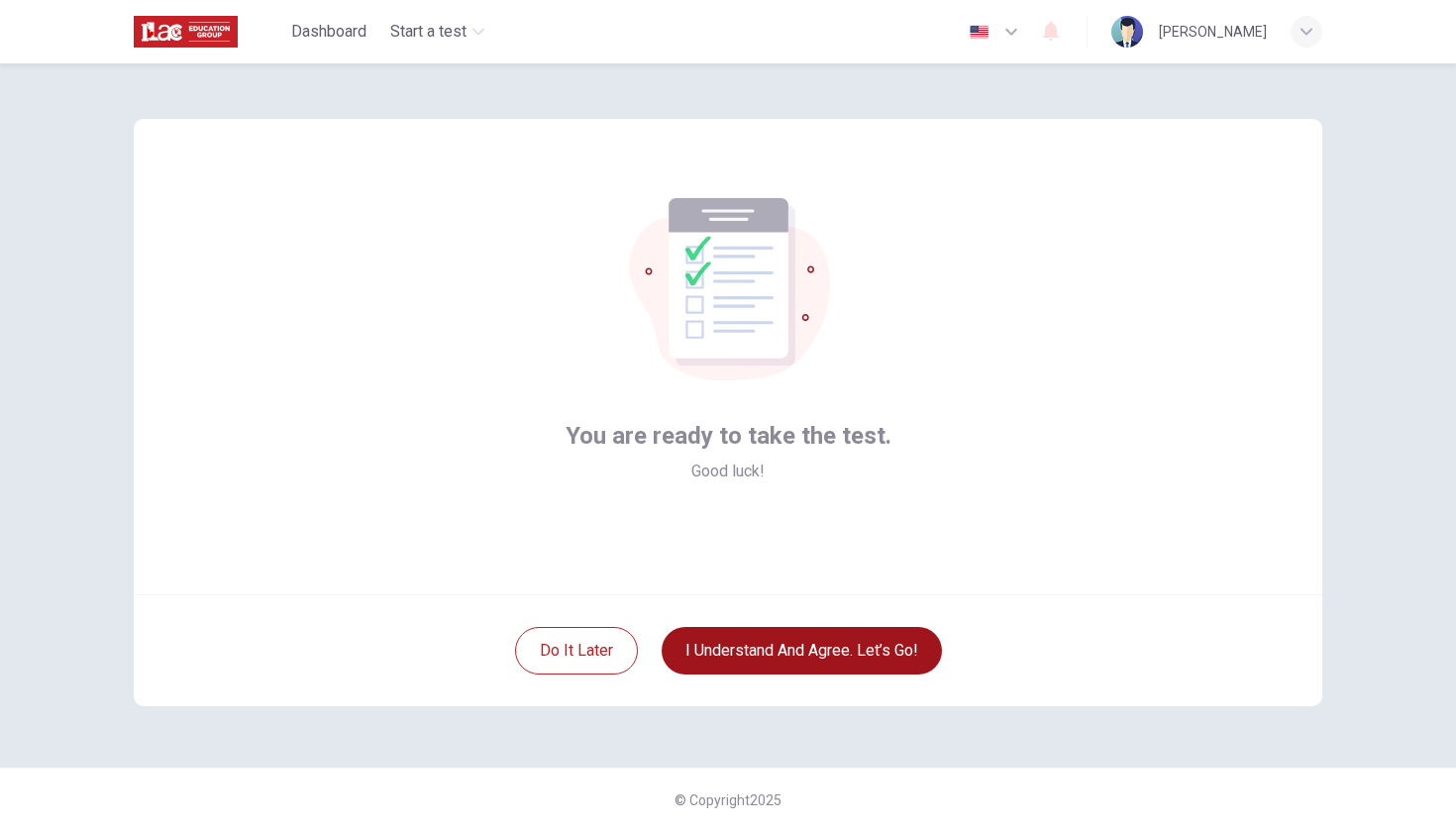 click on "I understand and agree. Let’s go!" at bounding box center (801, 651) 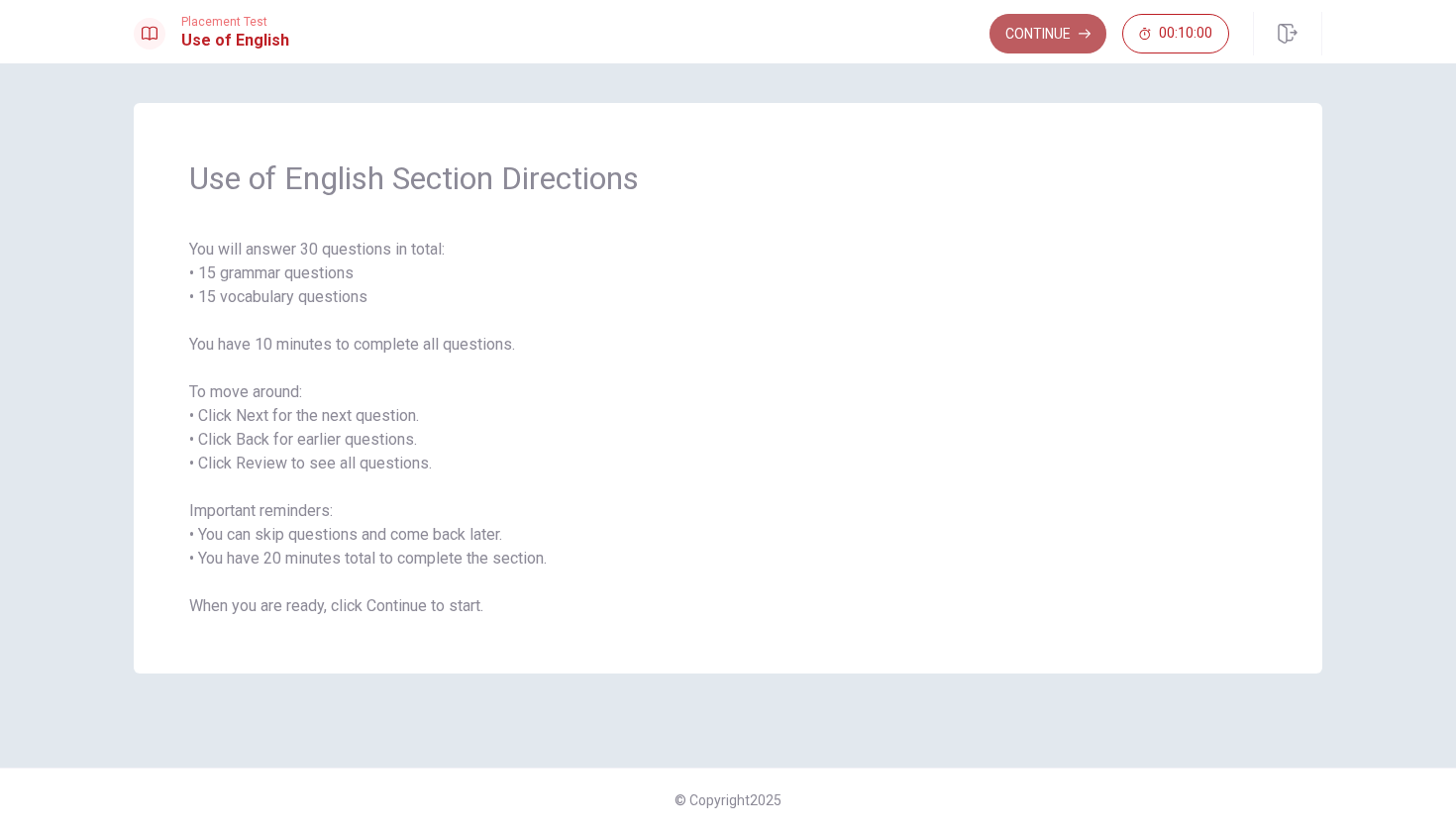 click on "Continue" at bounding box center (1048, 34) 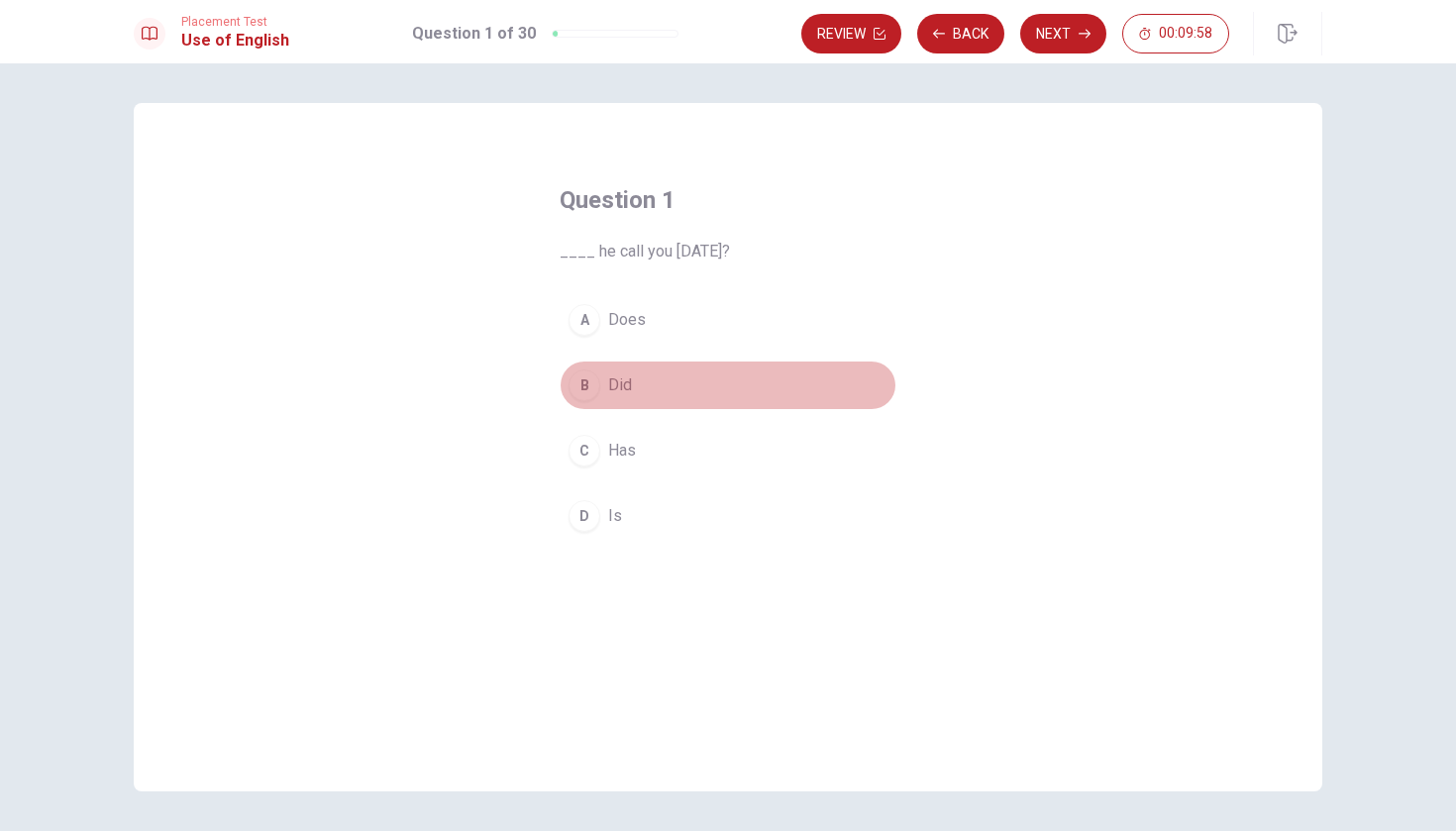 click on "B" at bounding box center [584, 385] 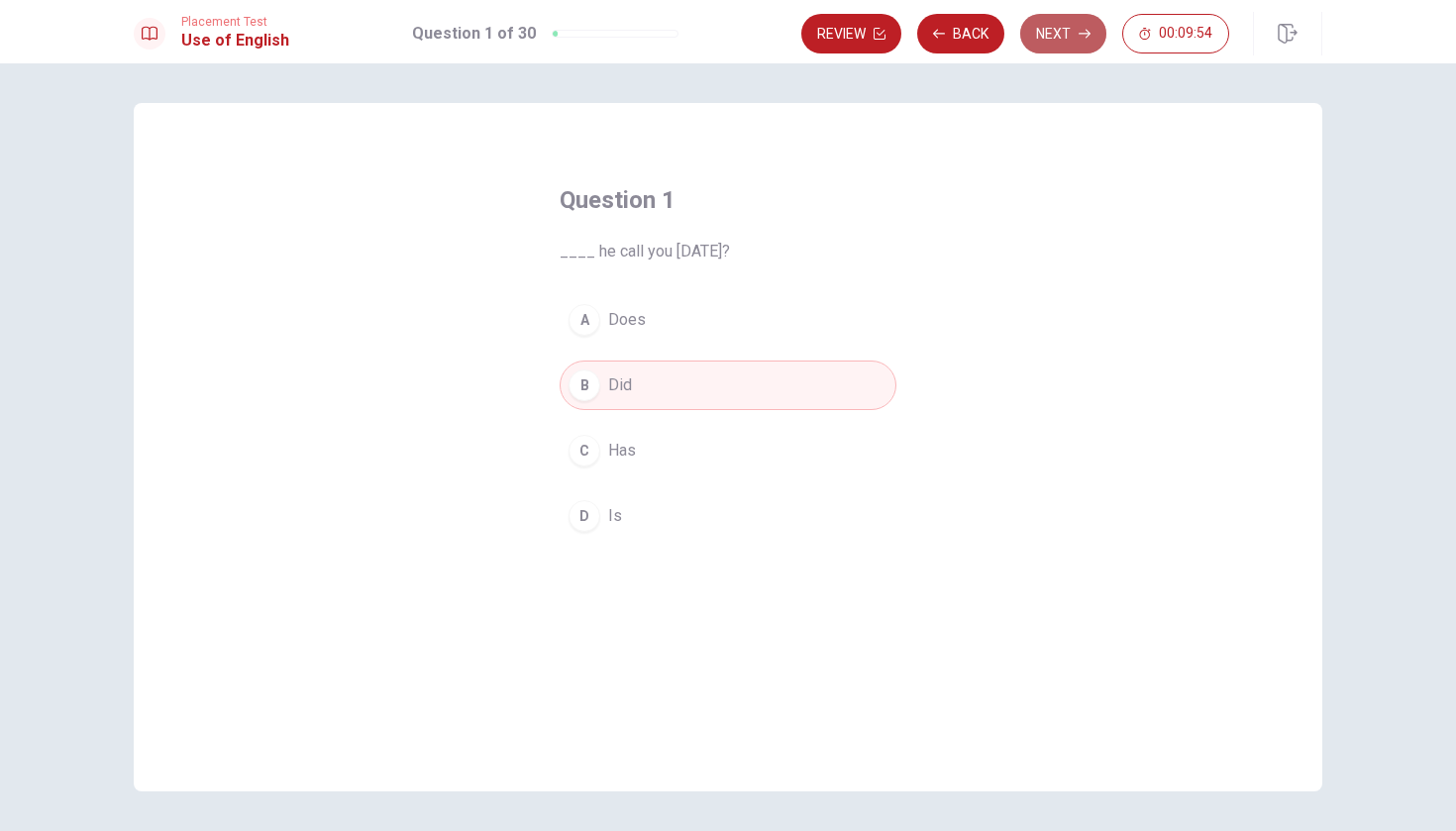 click on "Next" at bounding box center (1063, 34) 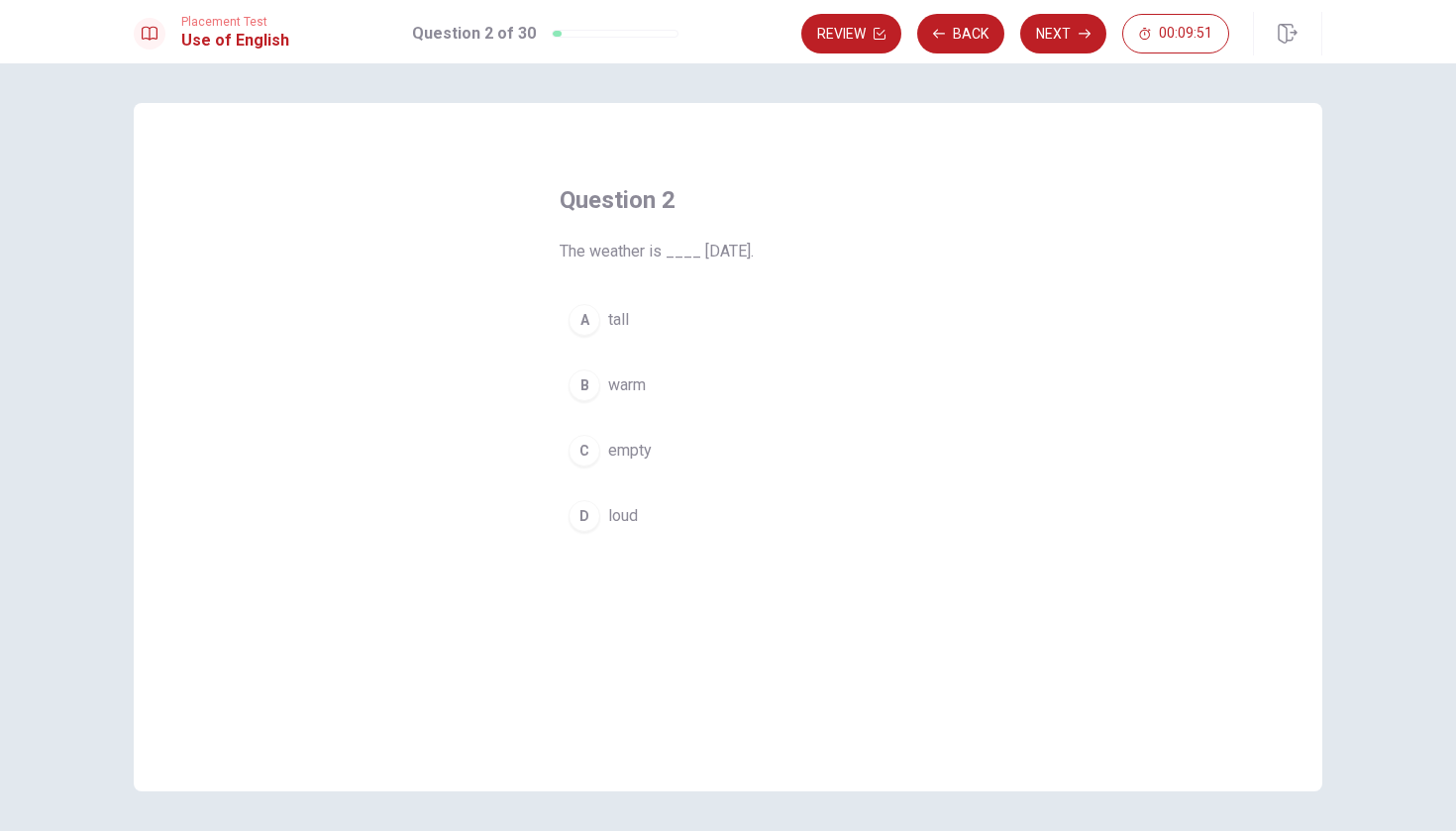 click on "warm" at bounding box center (627, 385) 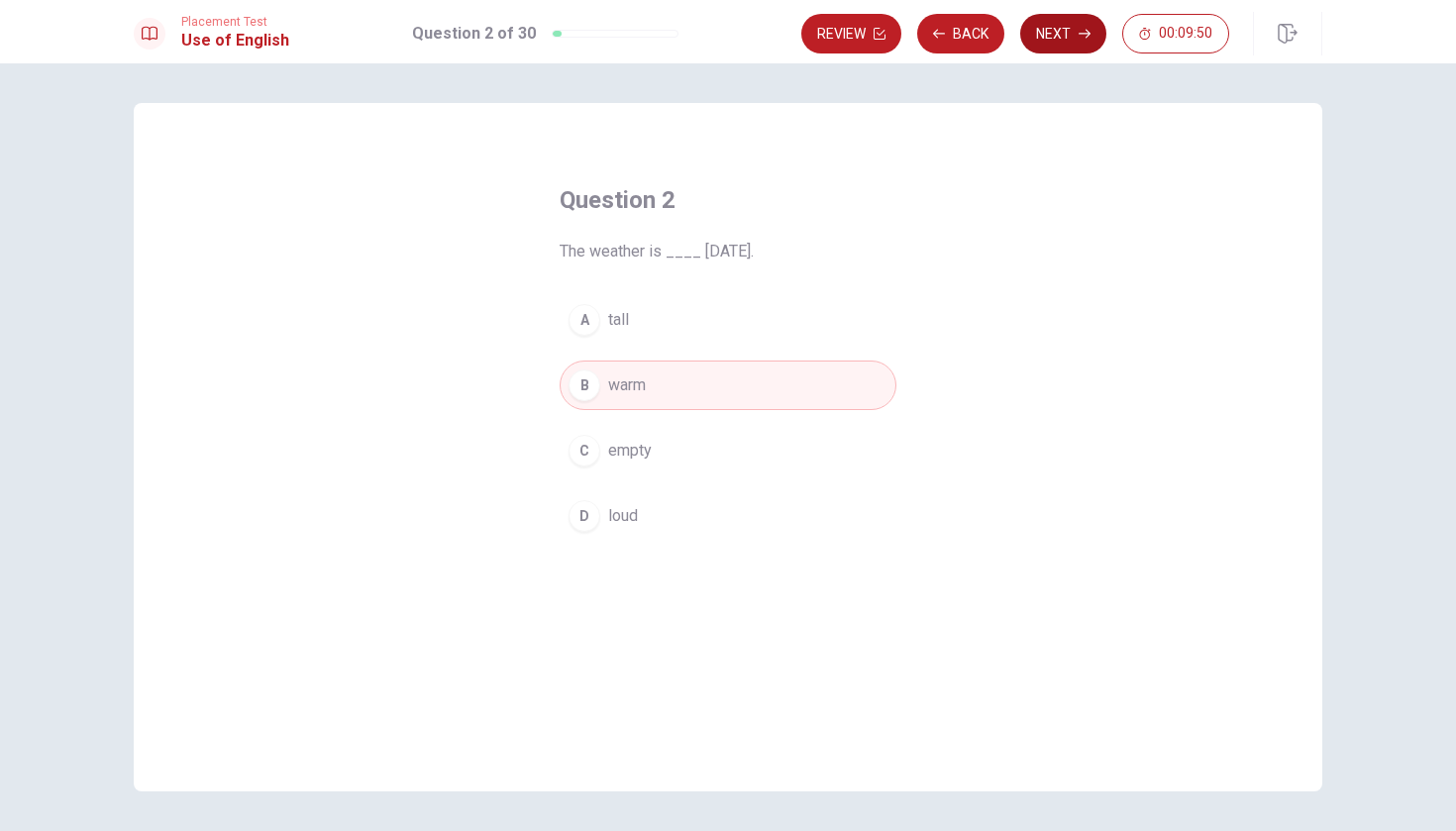 click on "Next" at bounding box center (1063, 34) 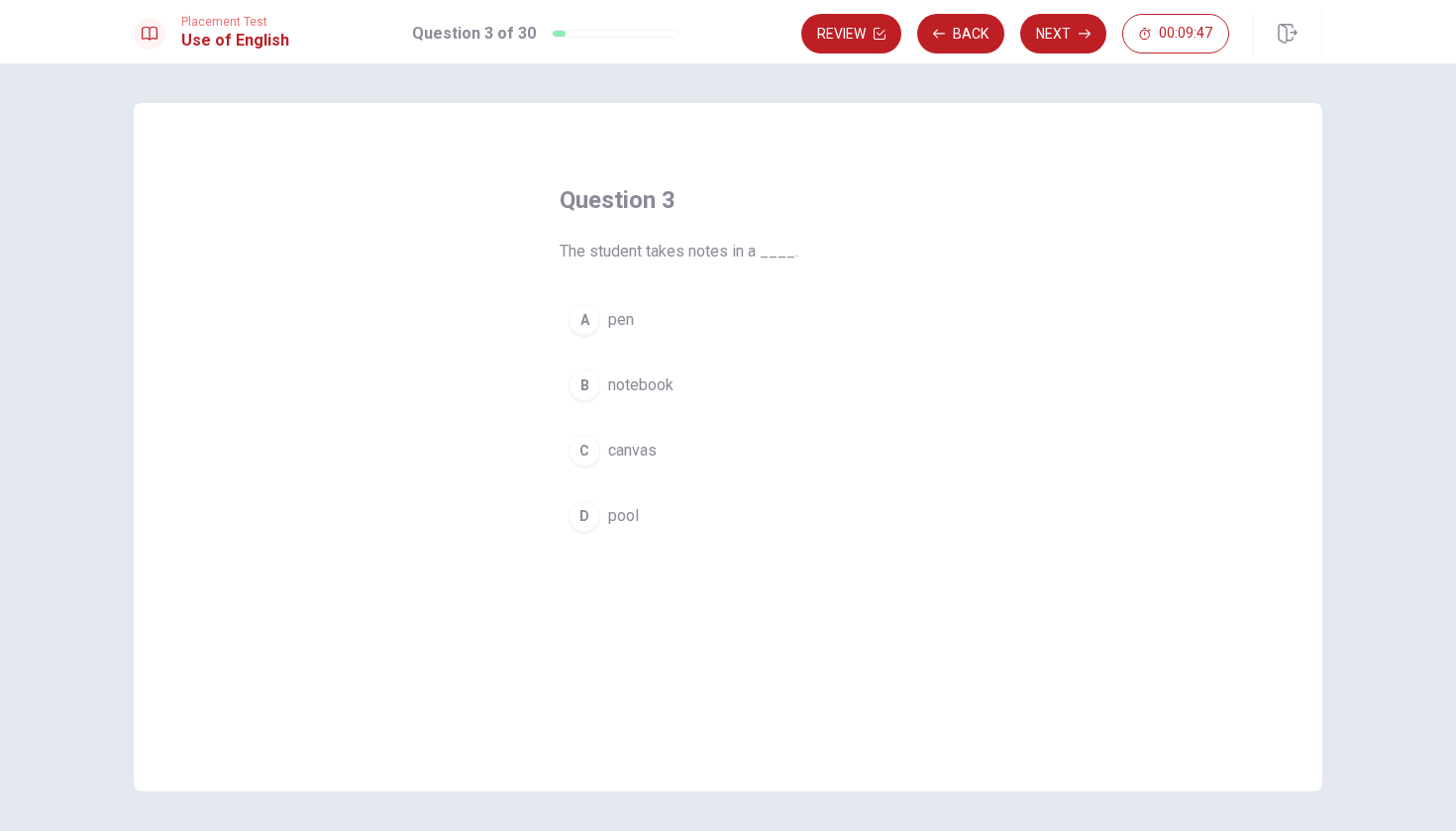 click on "notebook" at bounding box center [641, 385] 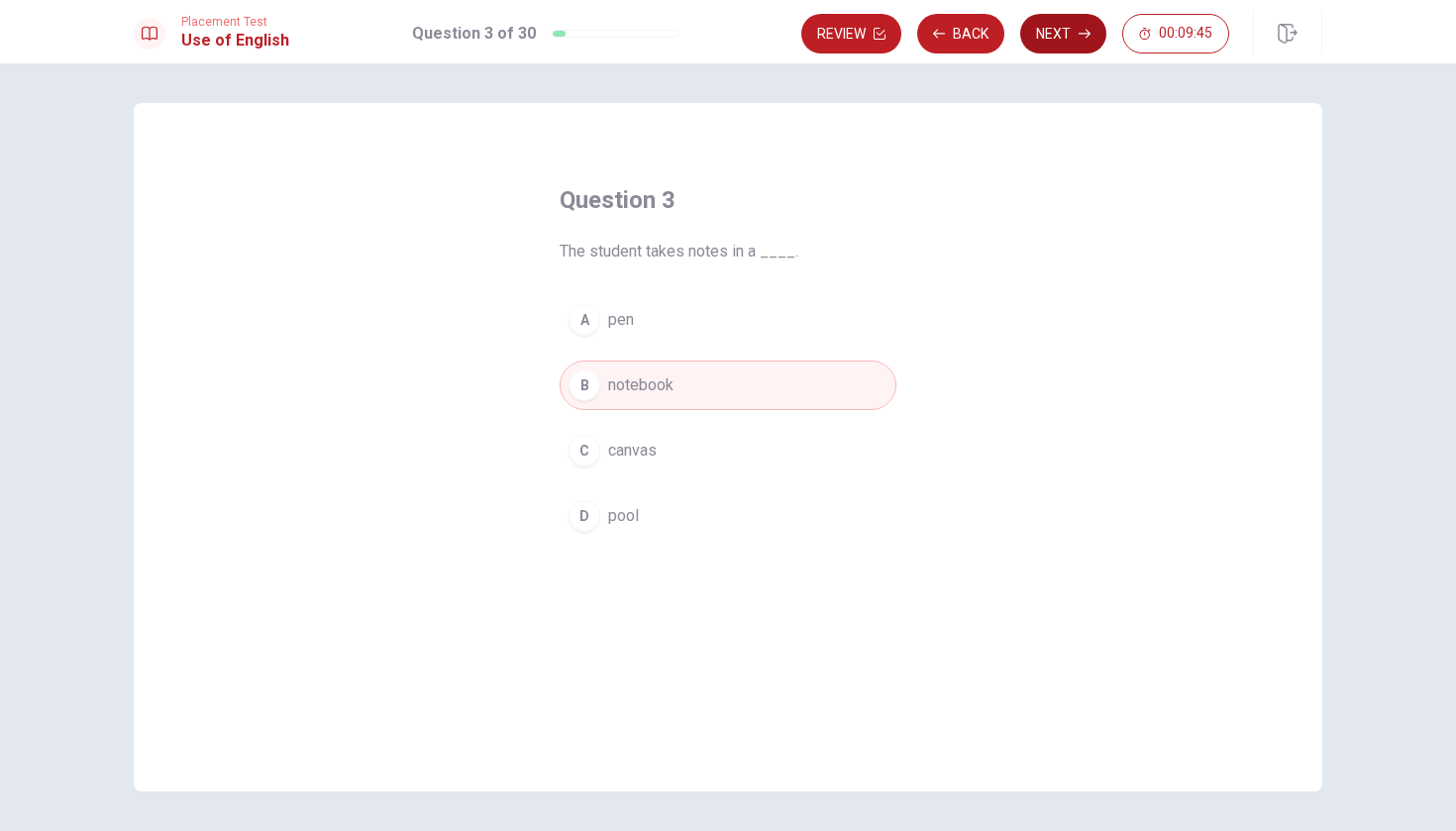 click on "Next" at bounding box center (1063, 34) 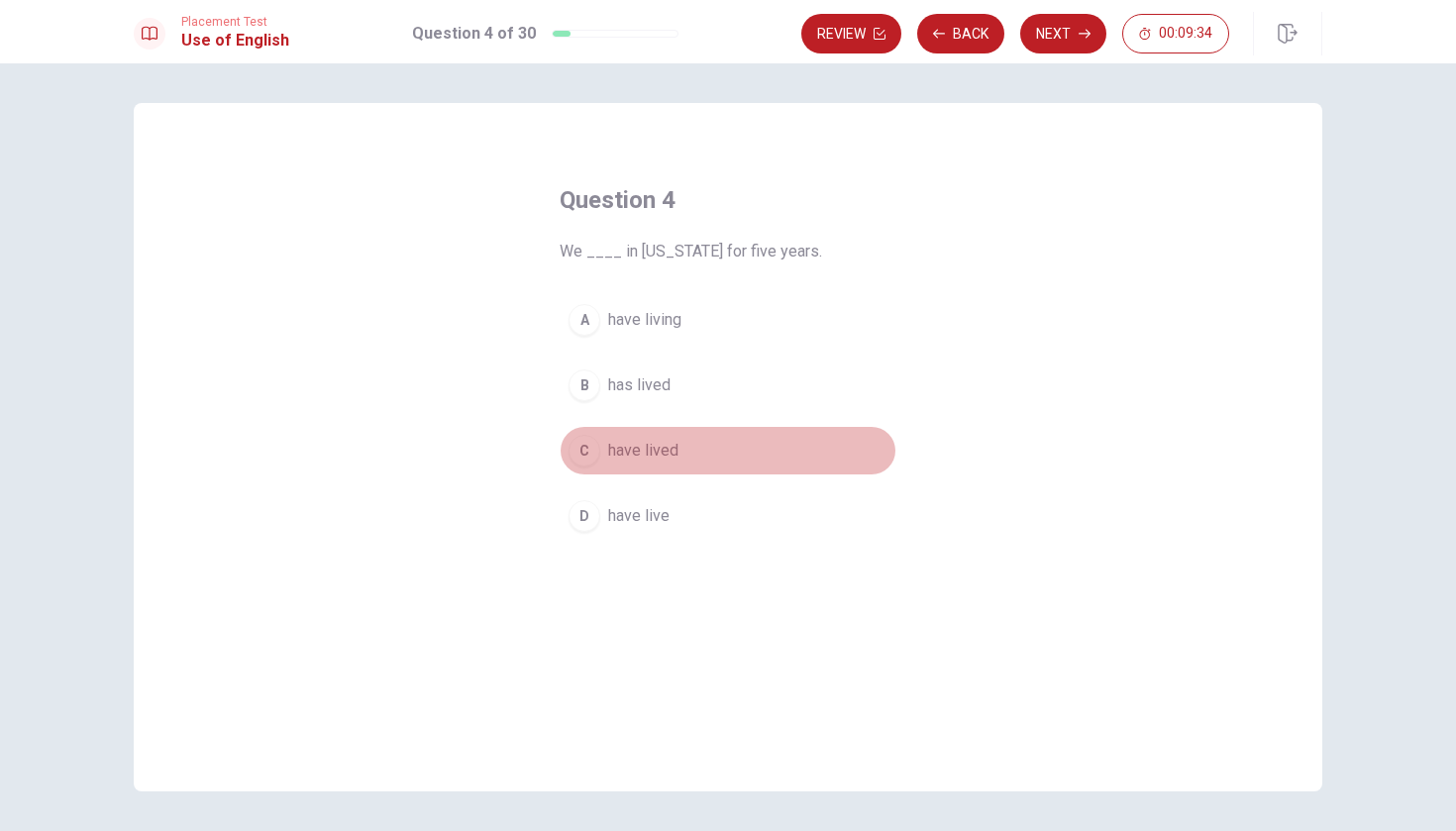 click on "have lived" at bounding box center [643, 451] 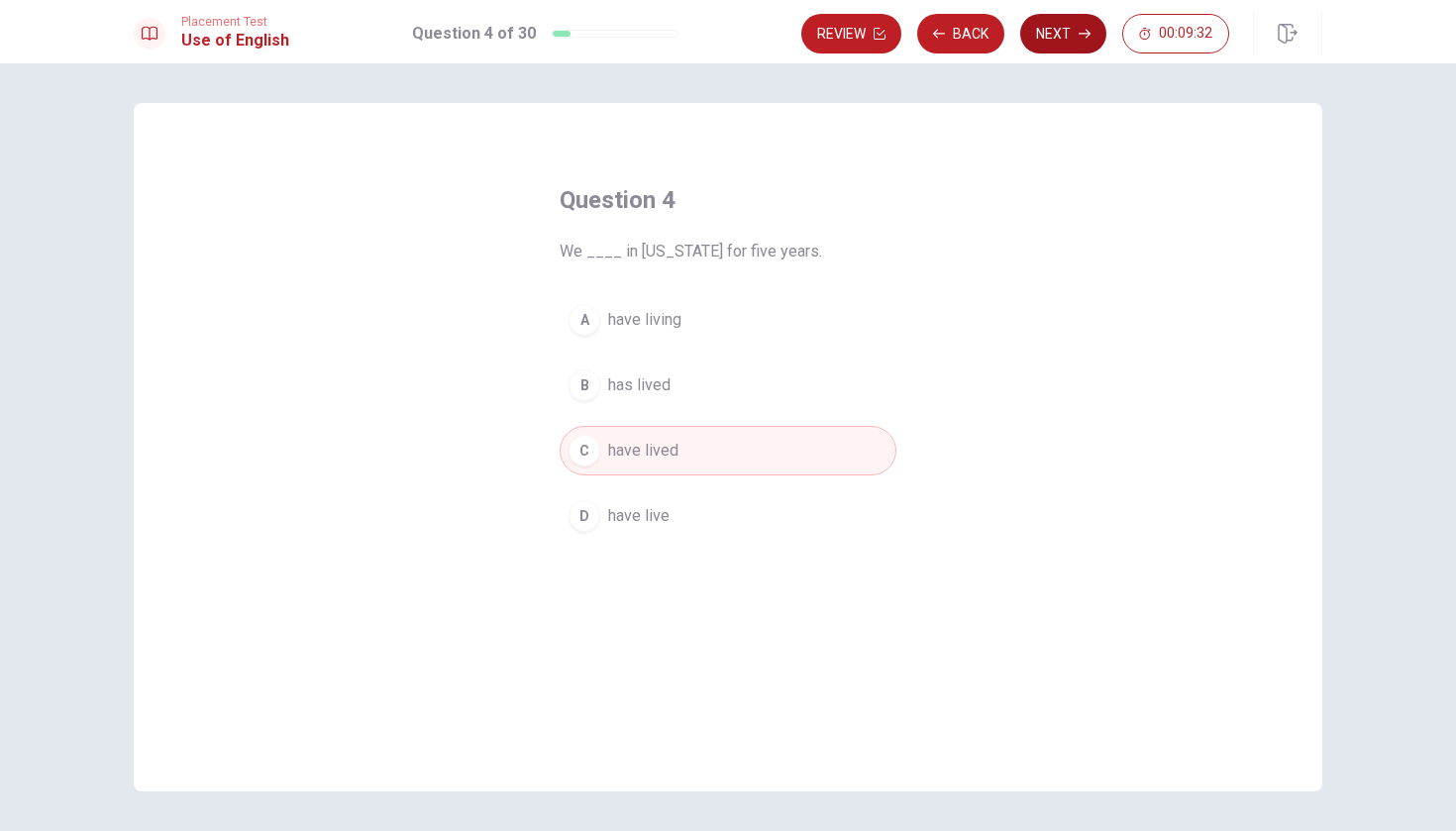 click on "Next" at bounding box center (1063, 34) 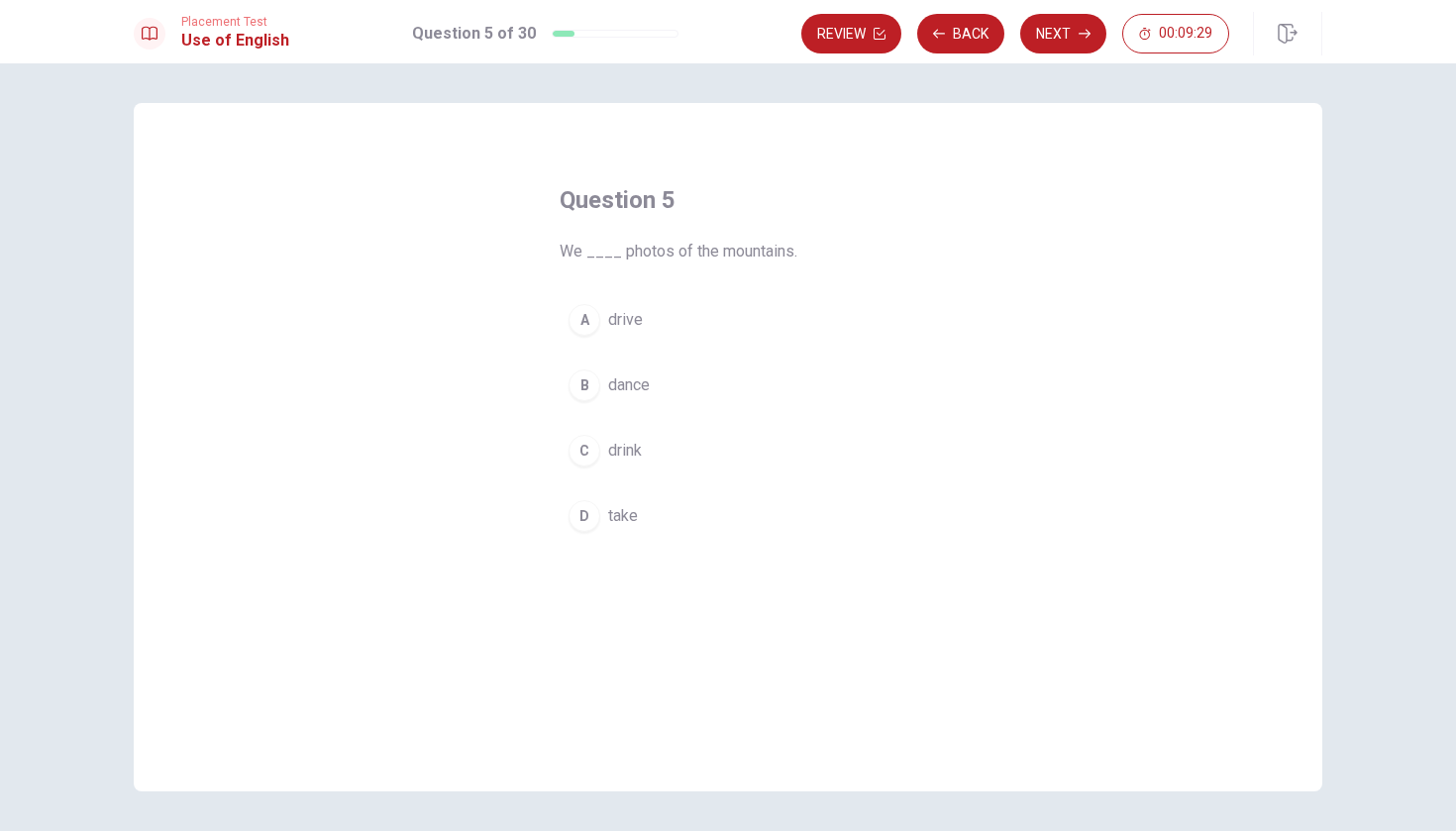 click on "take" at bounding box center [623, 516] 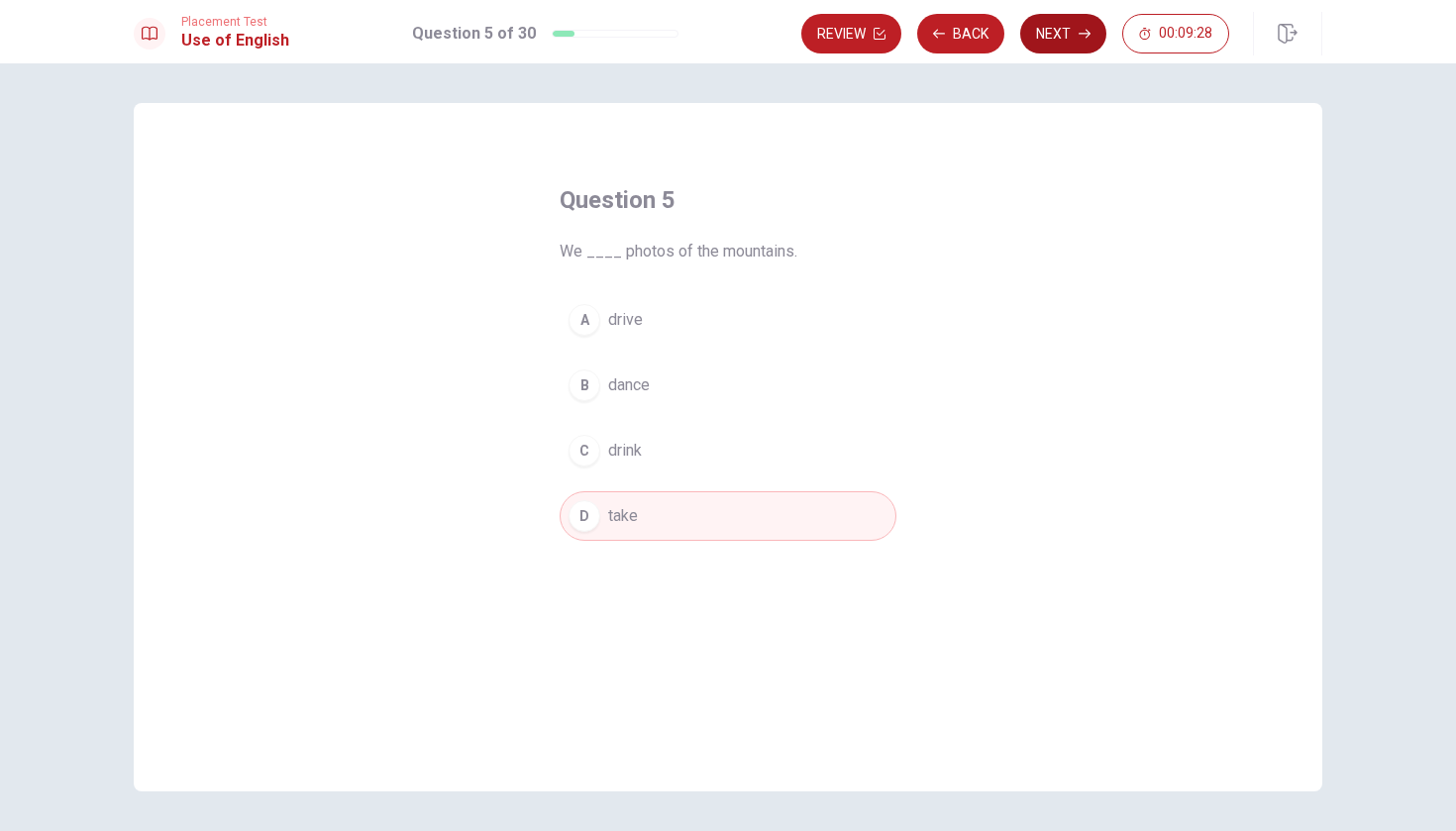 click on "Next" at bounding box center [1063, 34] 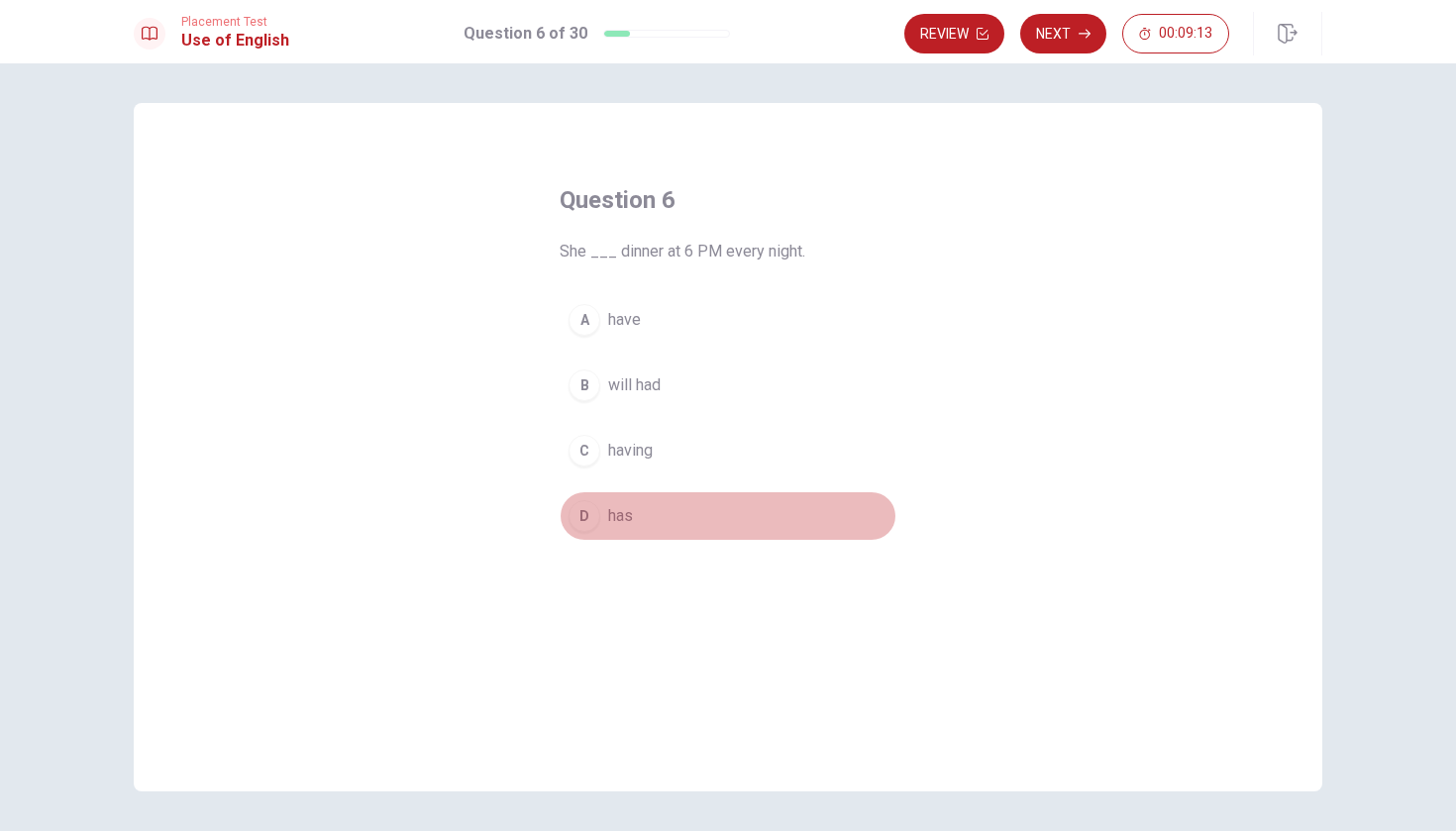 click on "has" at bounding box center (620, 516) 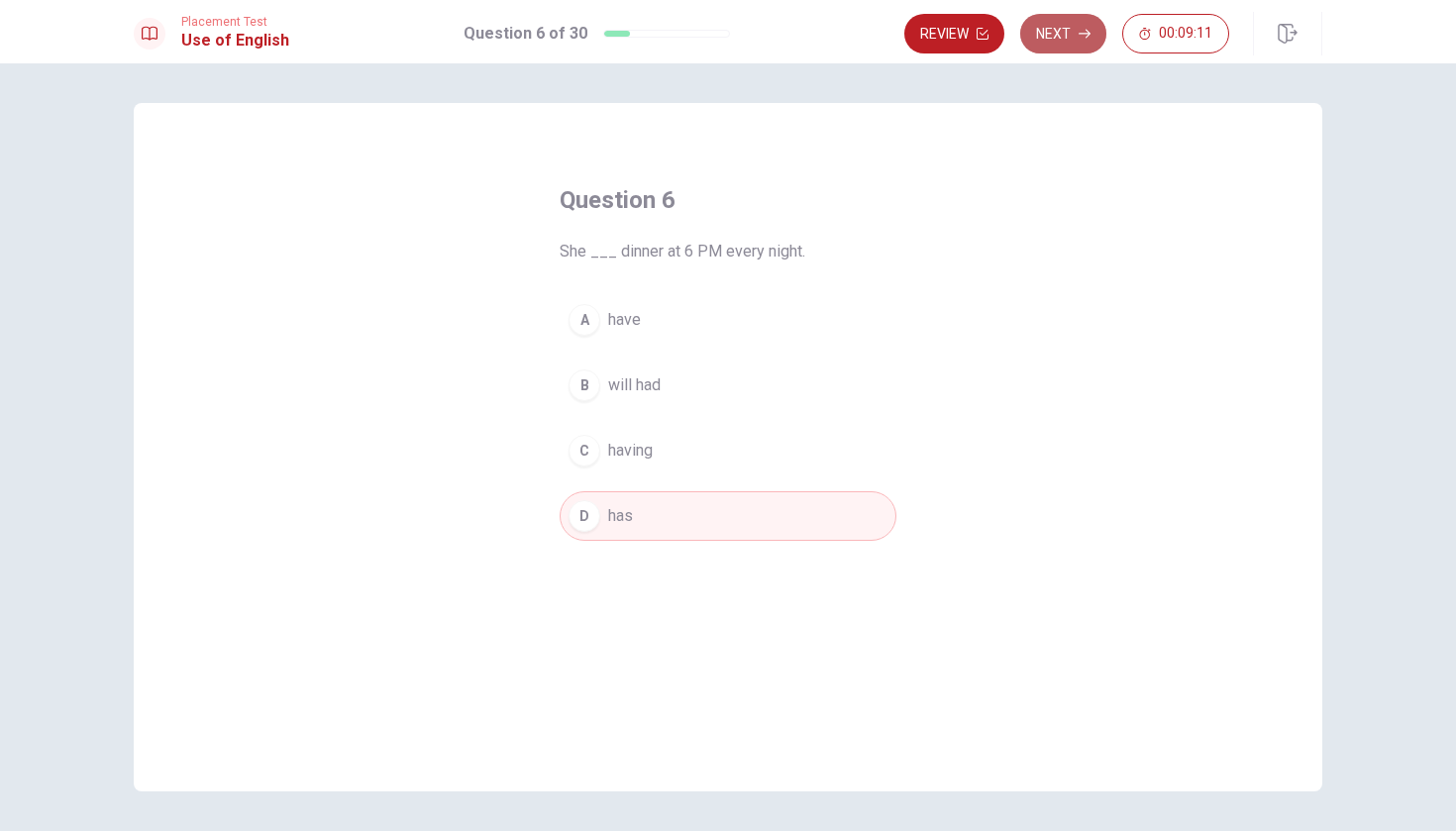 click 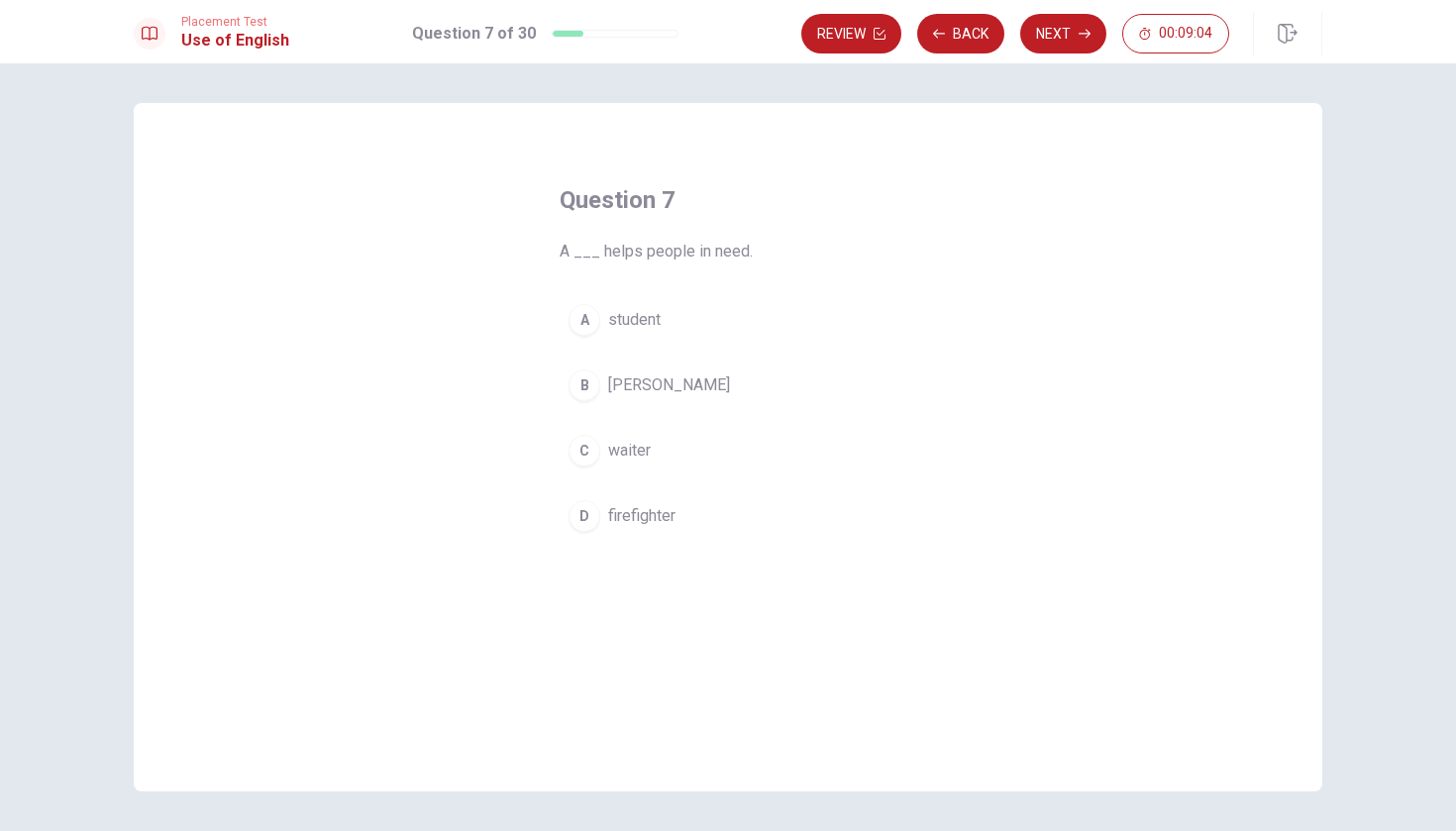 click on "firefighter" at bounding box center (642, 516) 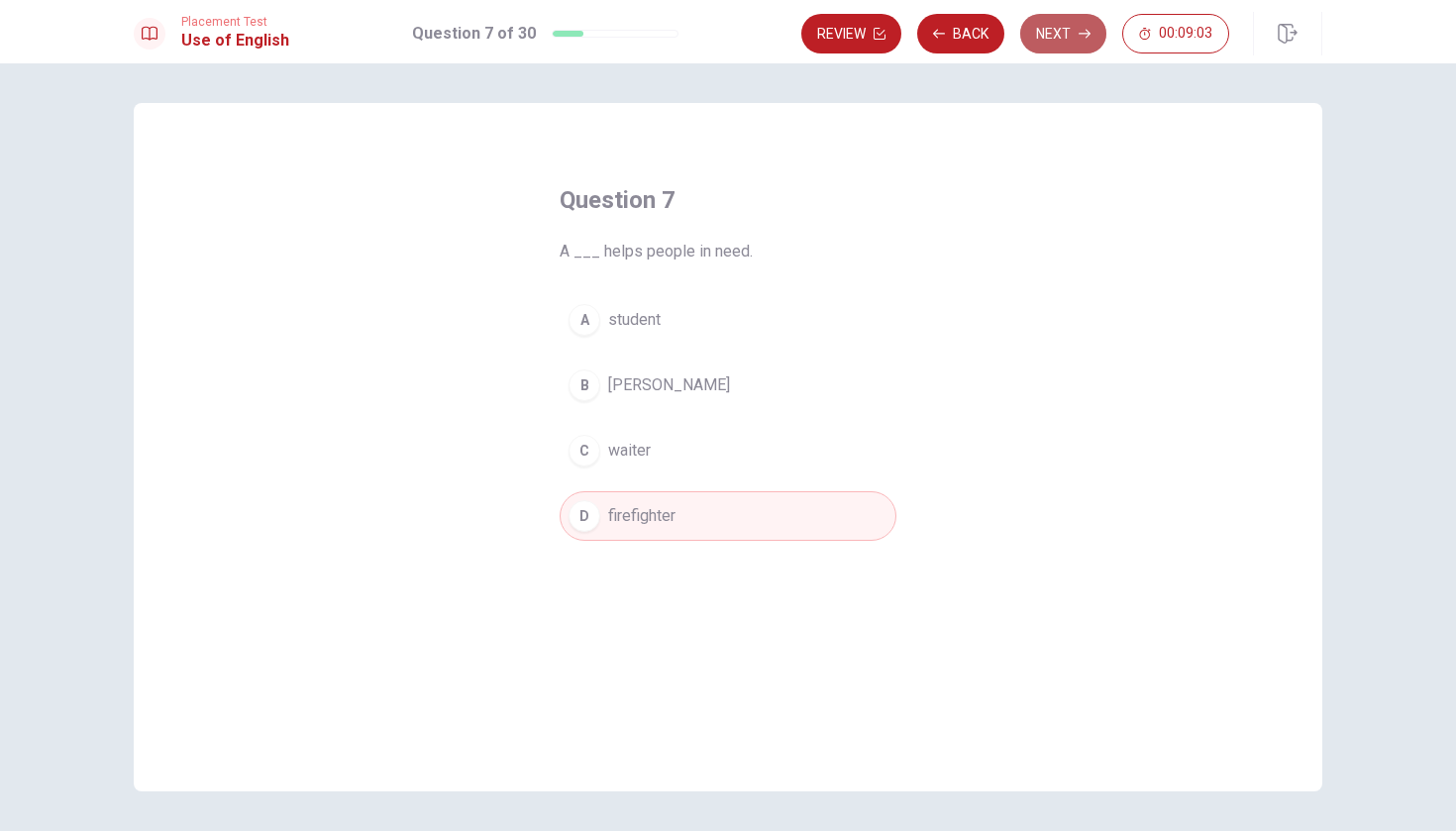 click on "Next" at bounding box center [1063, 34] 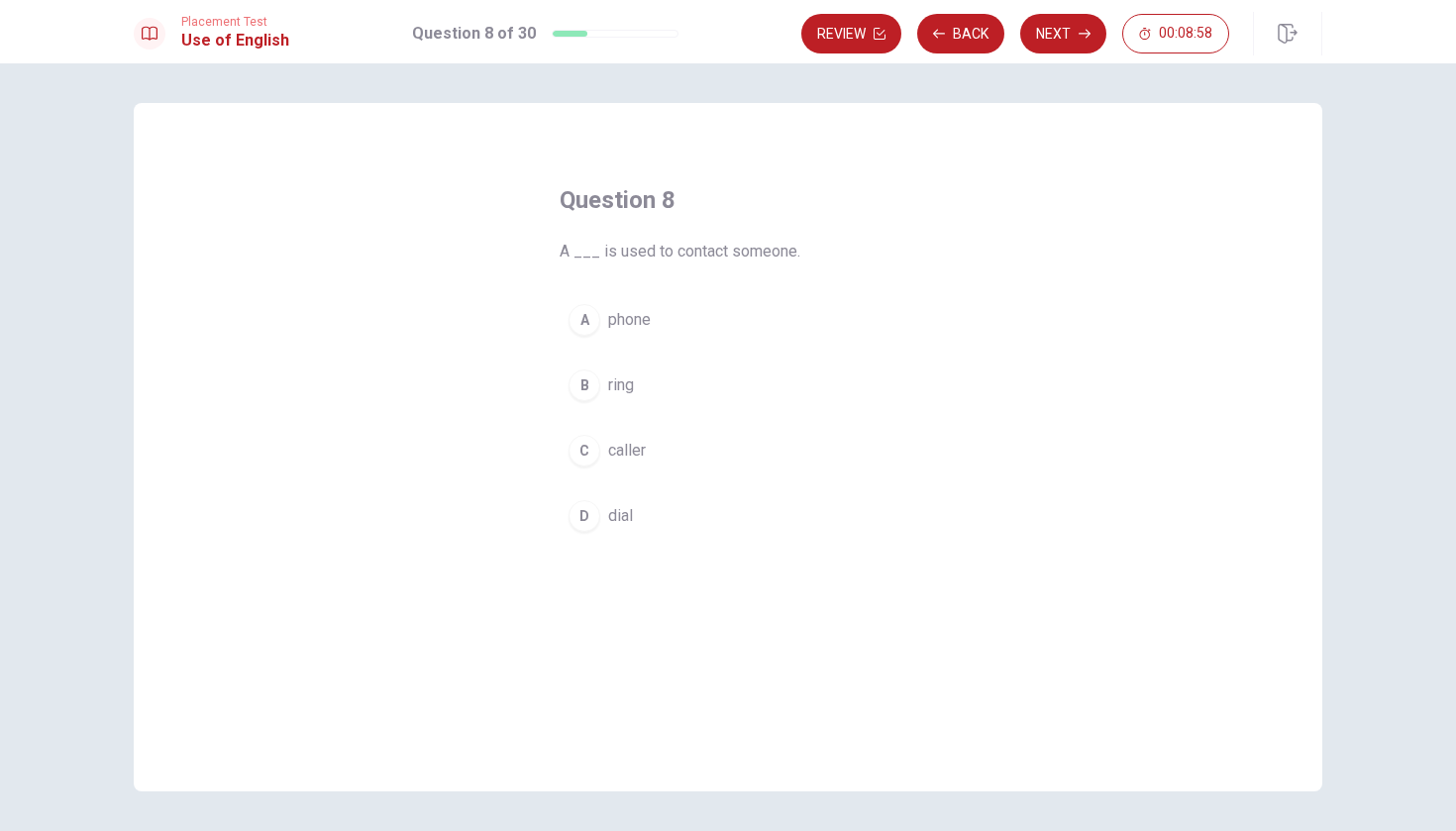 click on "phone" at bounding box center (629, 320) 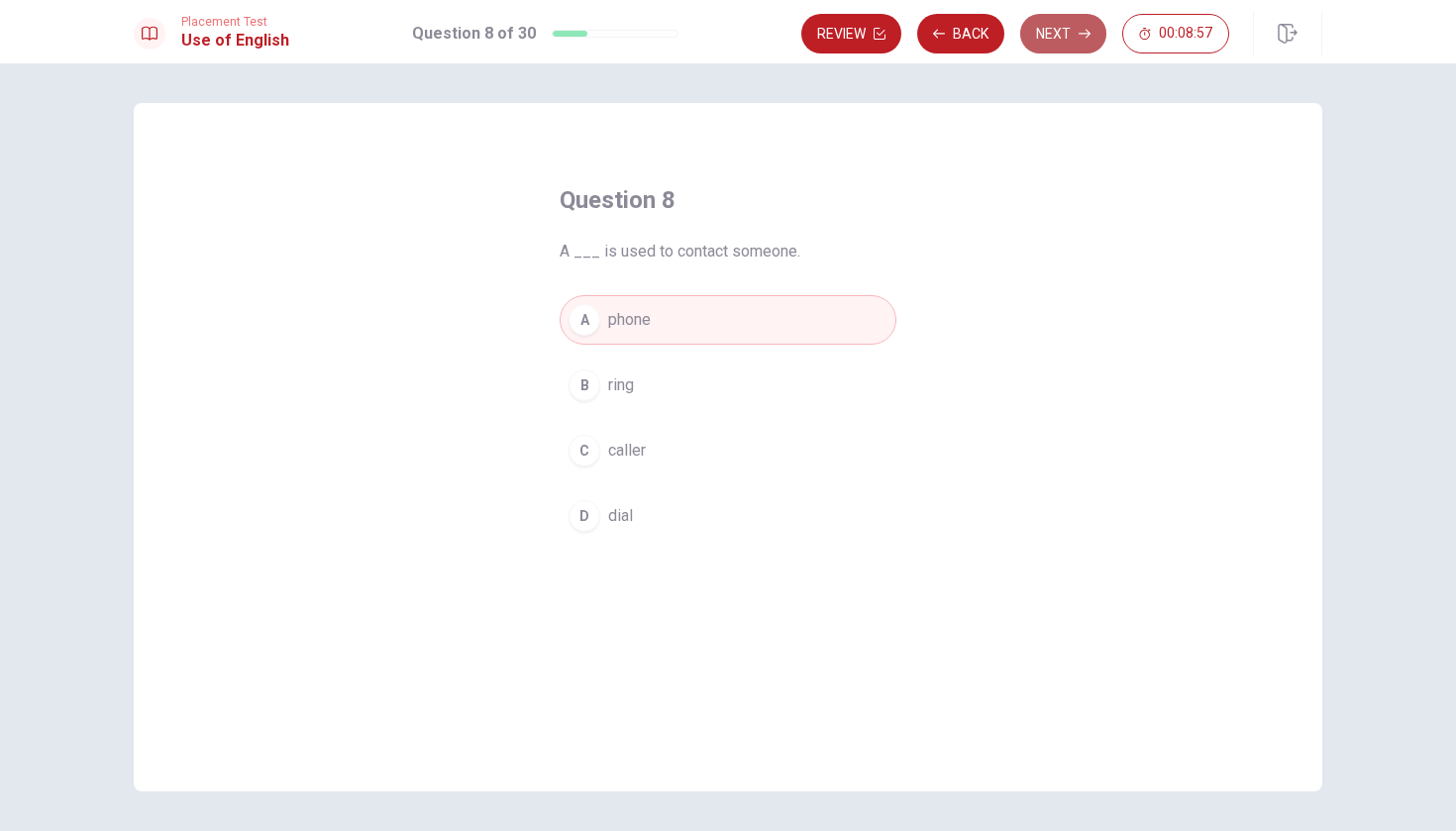 click on "Next" at bounding box center (1063, 34) 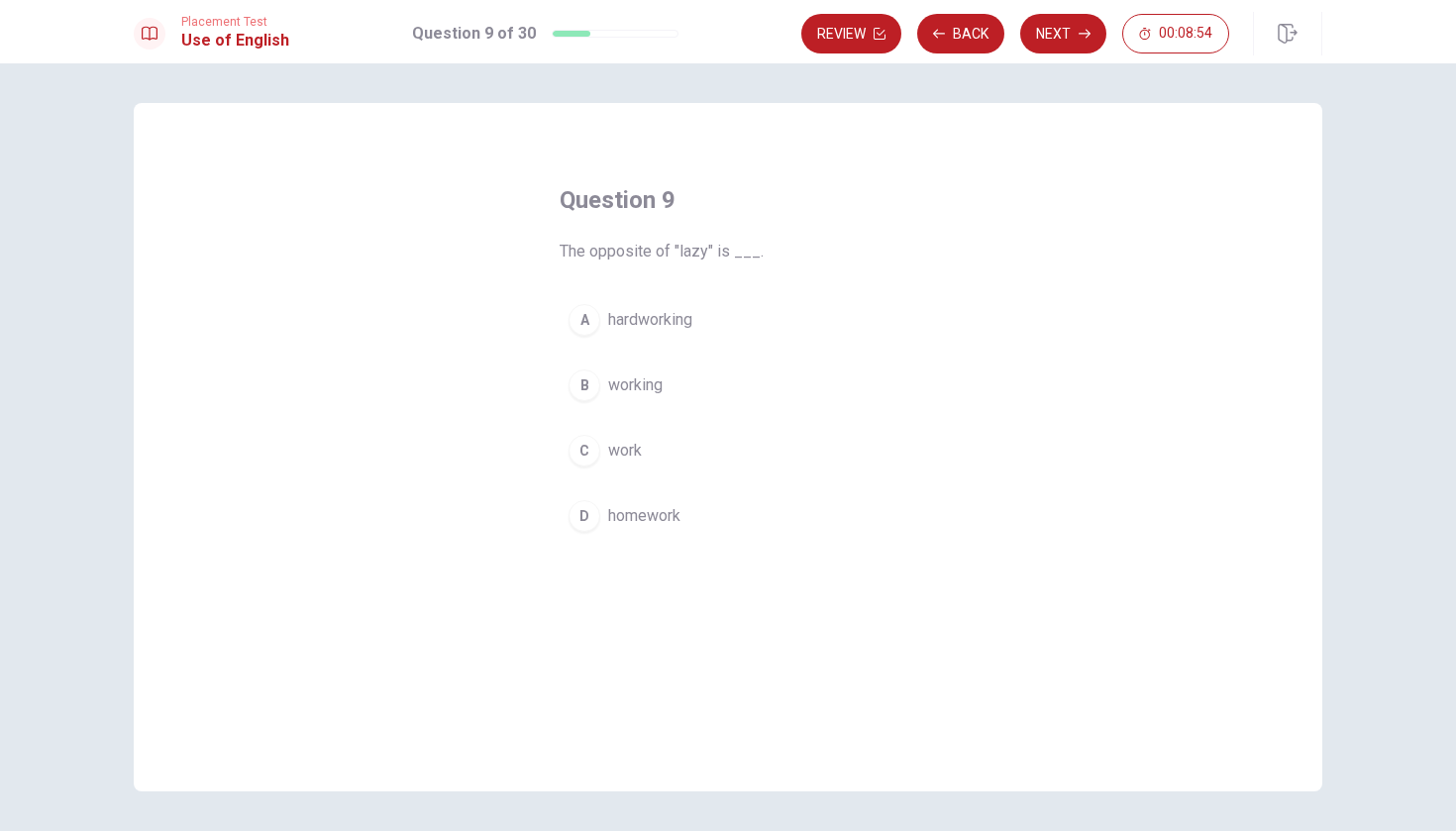 click on "hardworking" at bounding box center (650, 320) 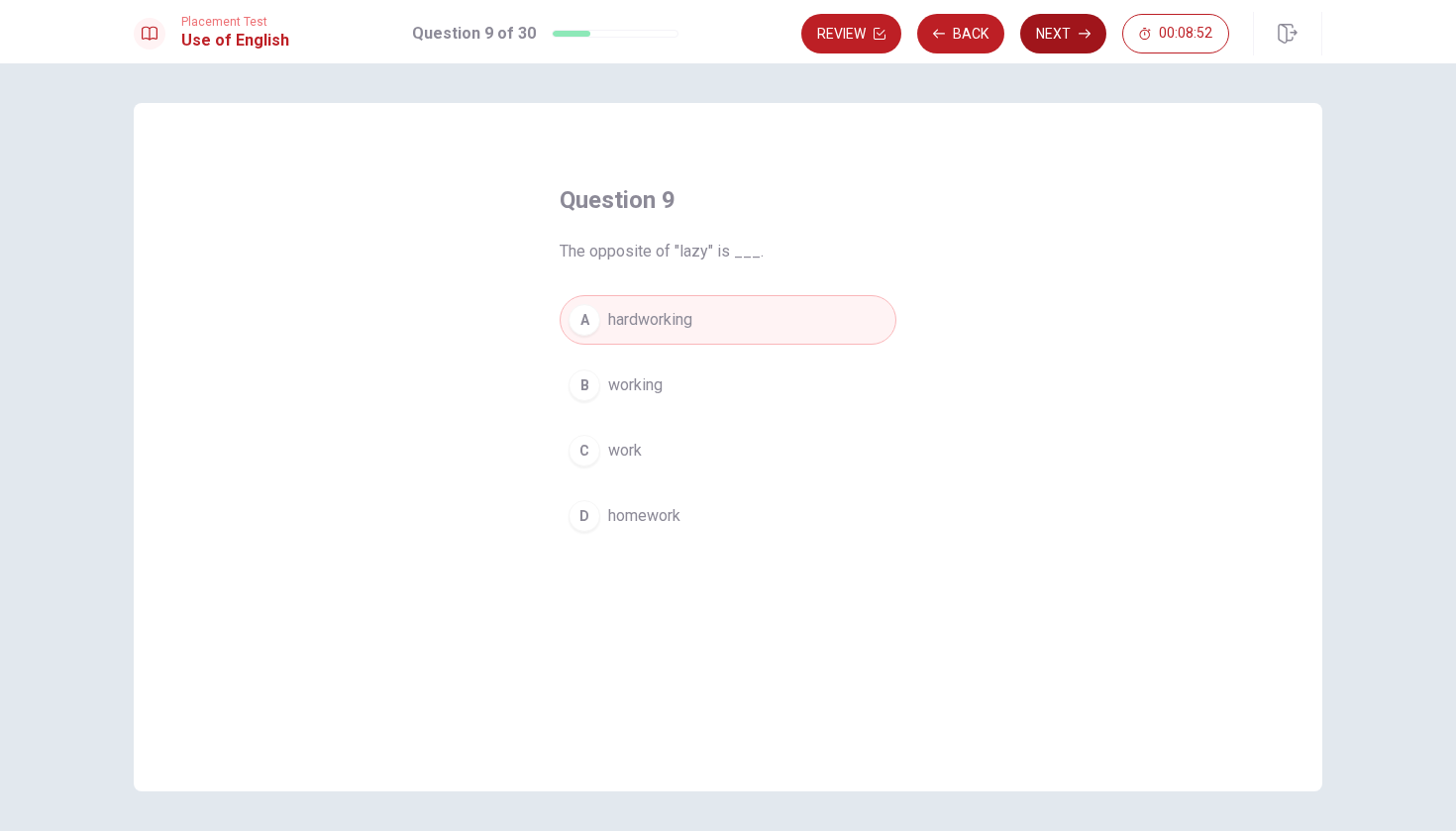 click on "Next" at bounding box center [1063, 34] 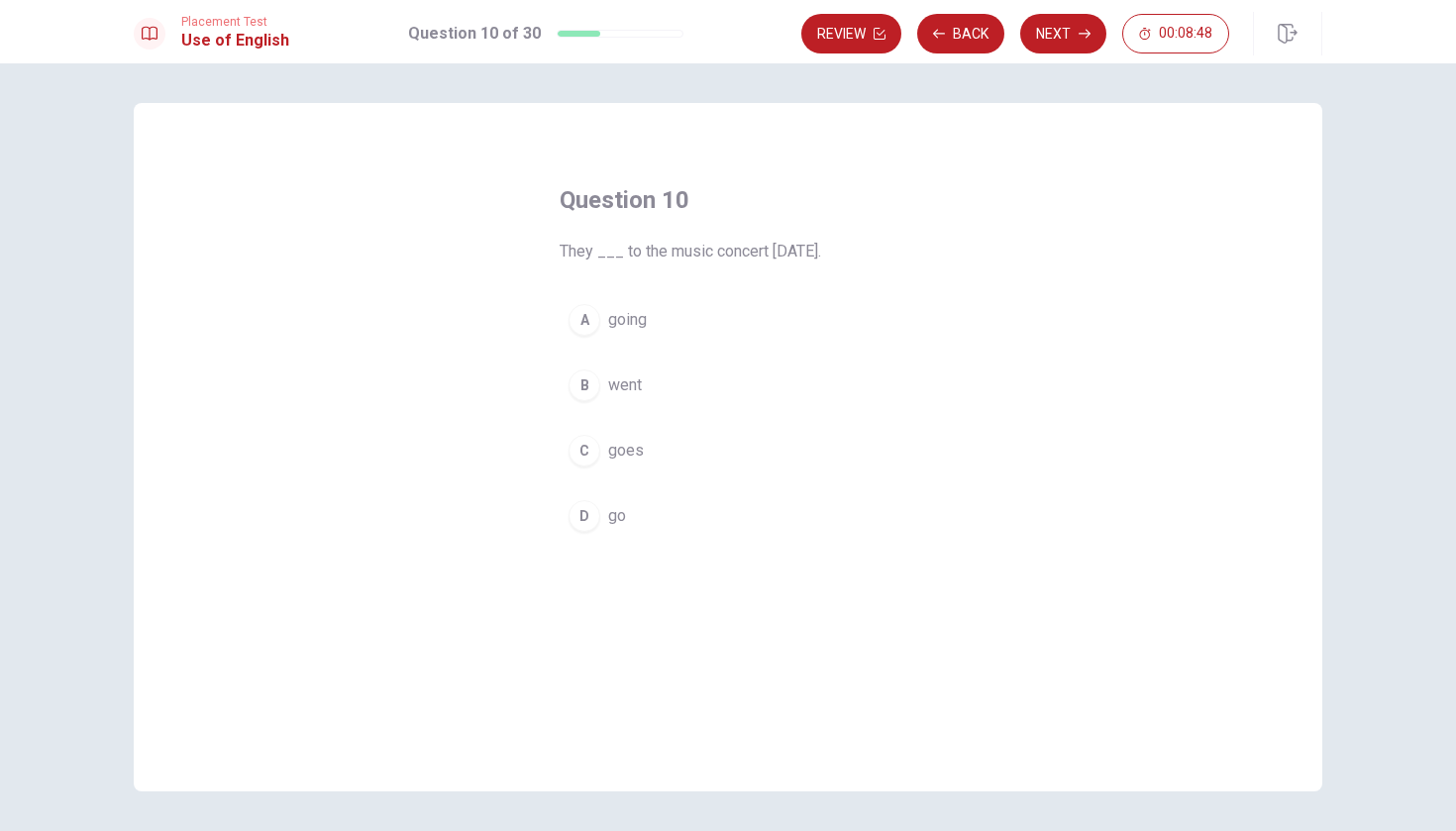 click on "B went" at bounding box center (728, 385) 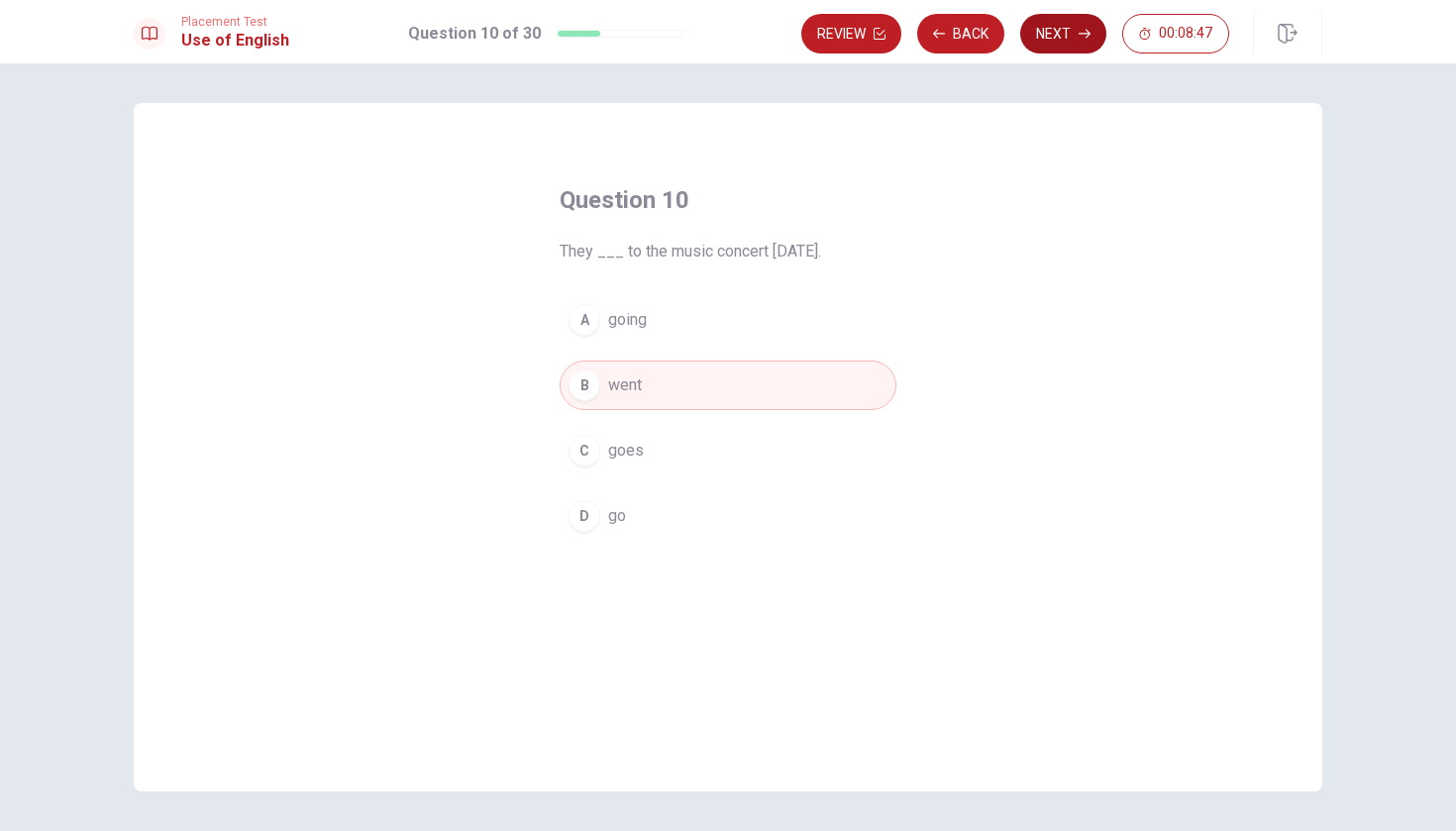 click on "Next" at bounding box center [1063, 34] 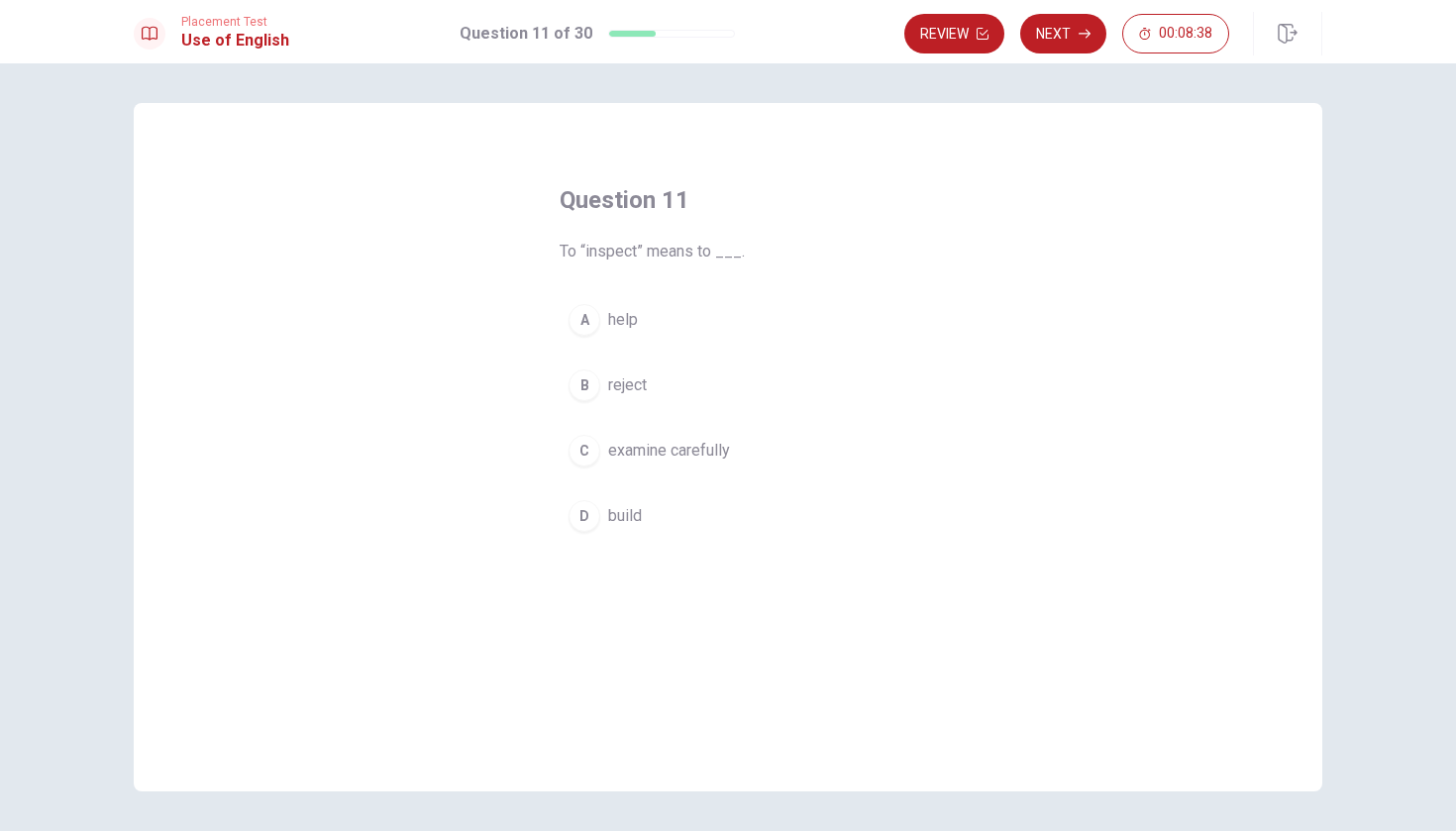click on "examine carefully" at bounding box center (669, 451) 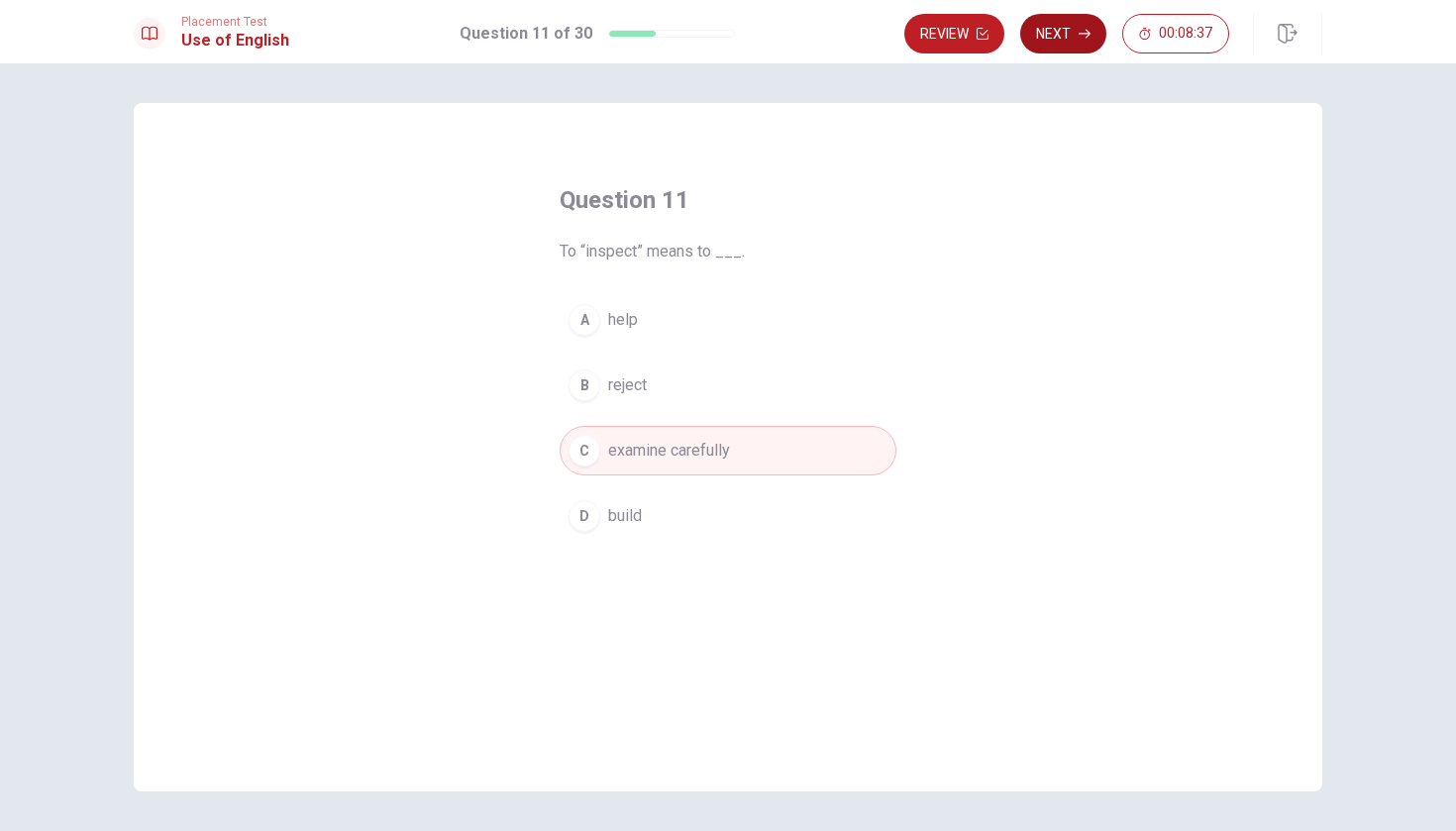 click on "Next" at bounding box center [1063, 34] 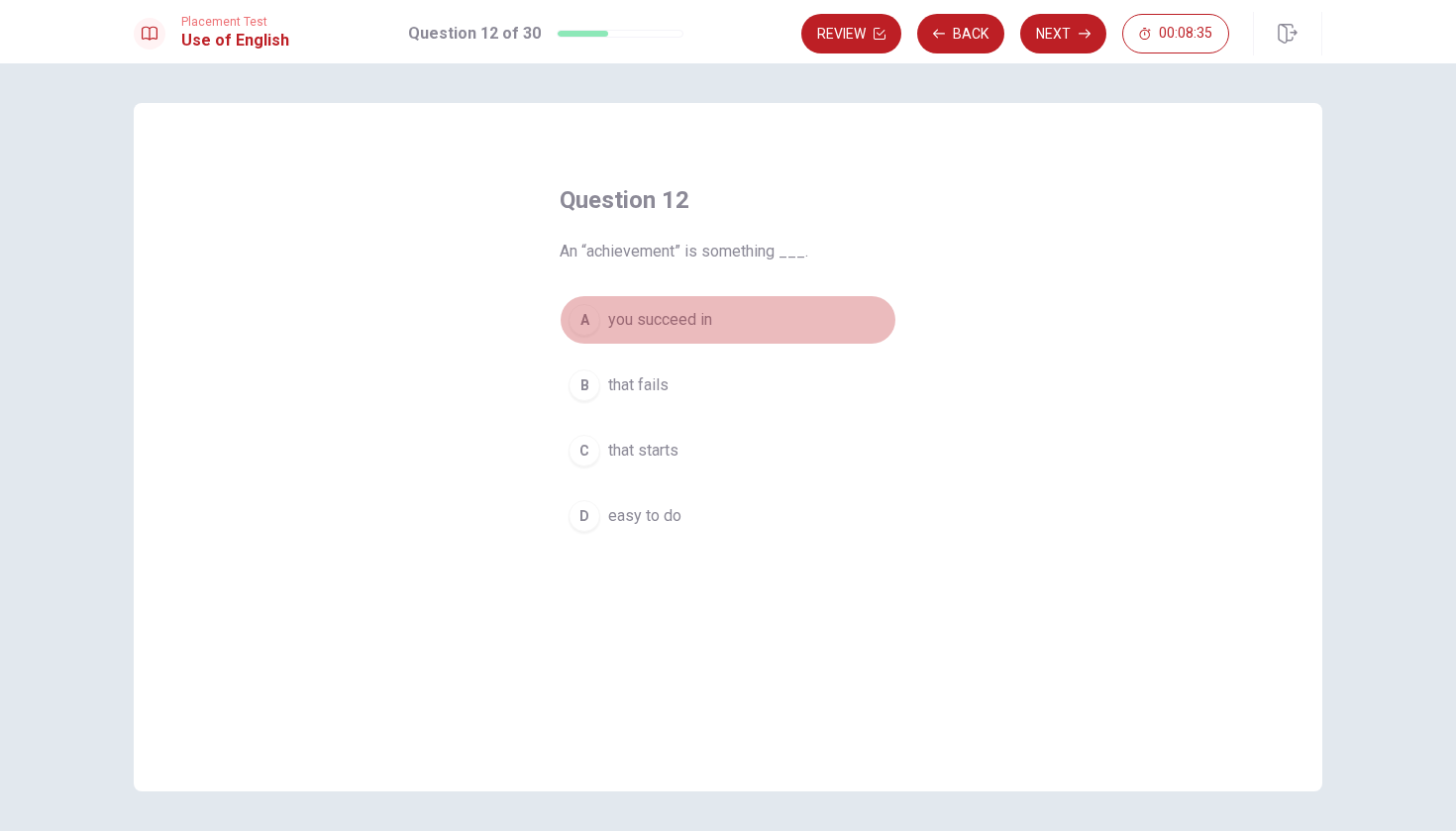 click on "you succeed in" at bounding box center [660, 320] 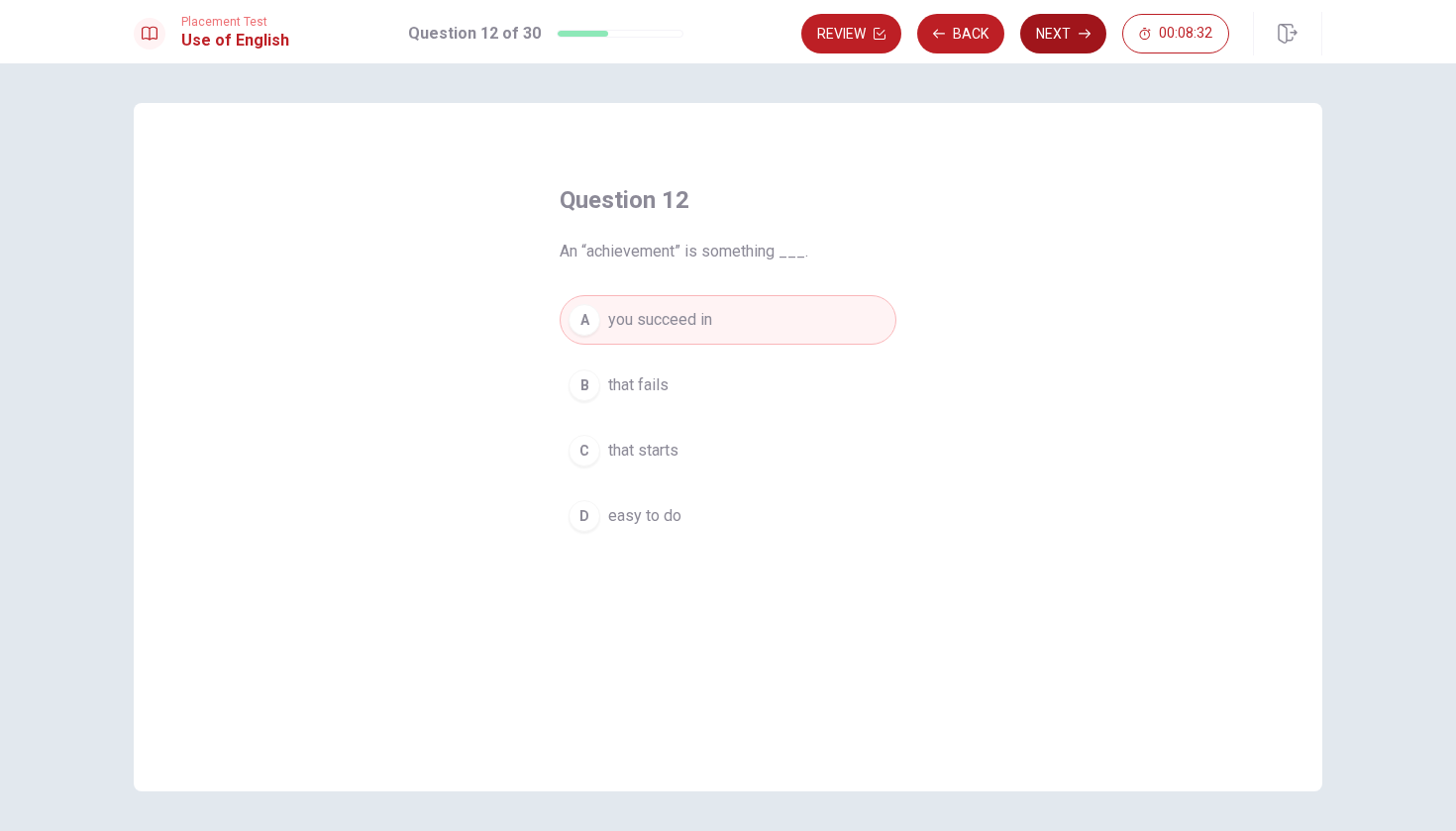 click on "Next" at bounding box center [1063, 34] 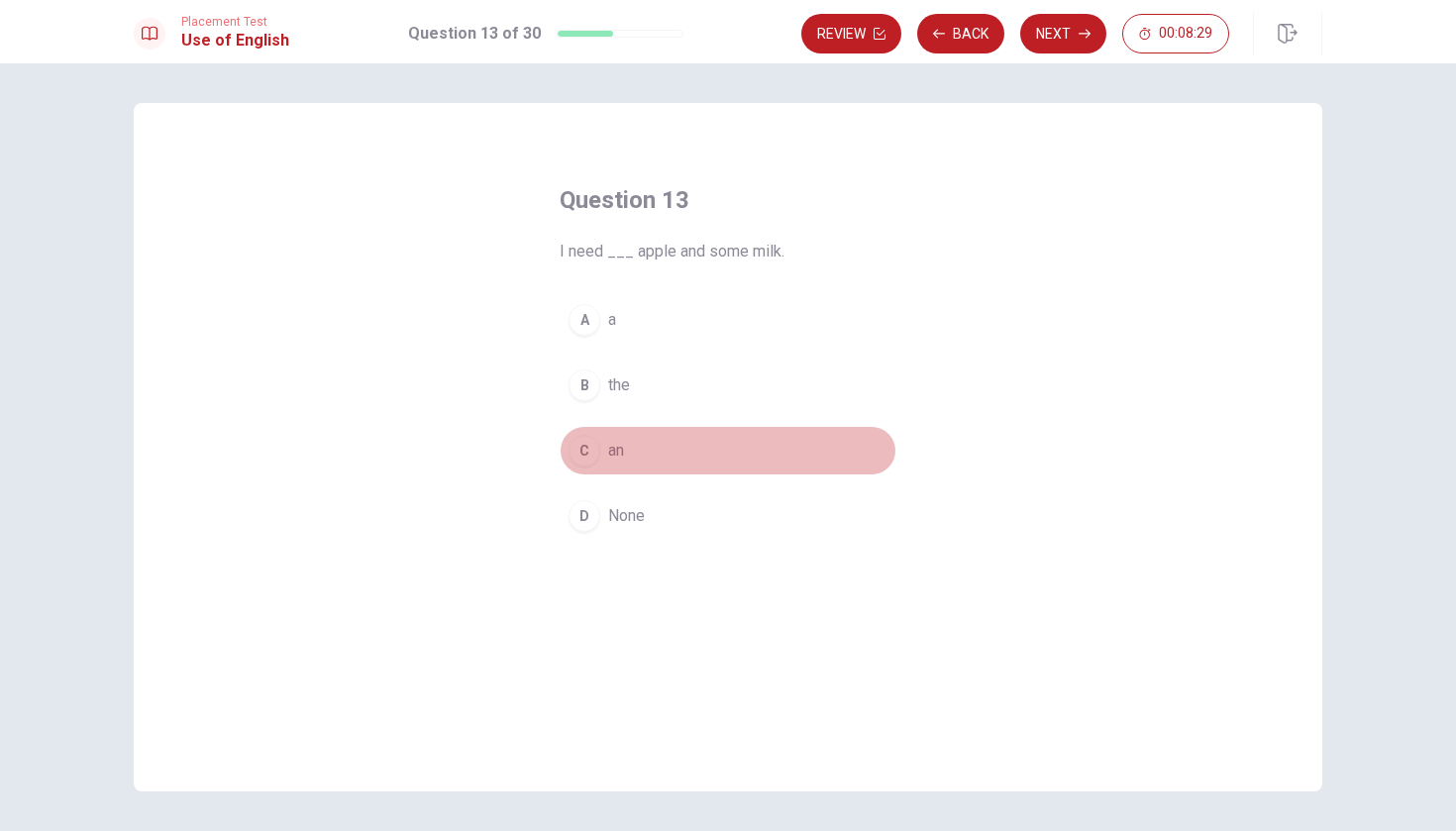 click on "an" at bounding box center [616, 451] 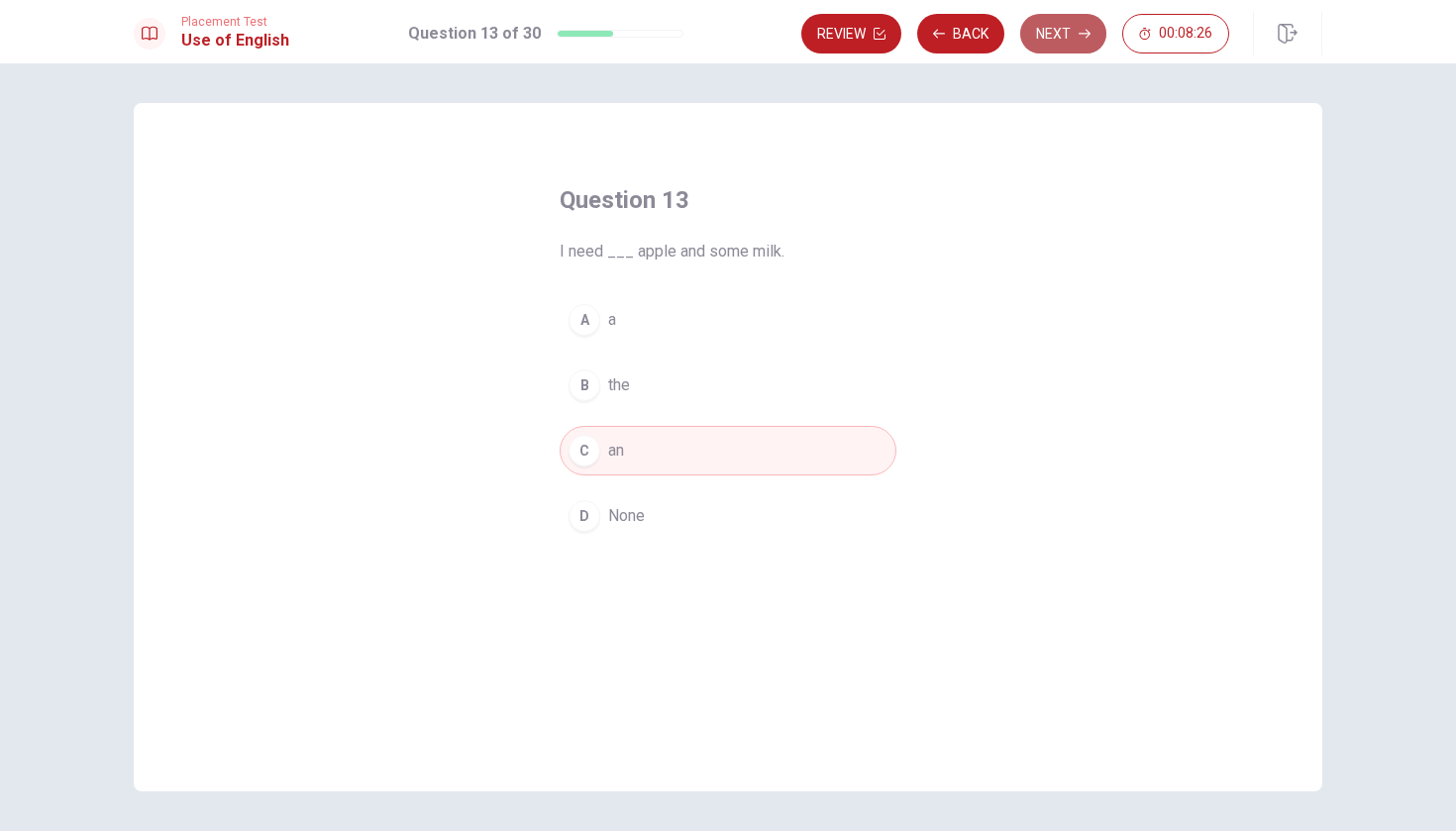 click on "Next" at bounding box center (1063, 34) 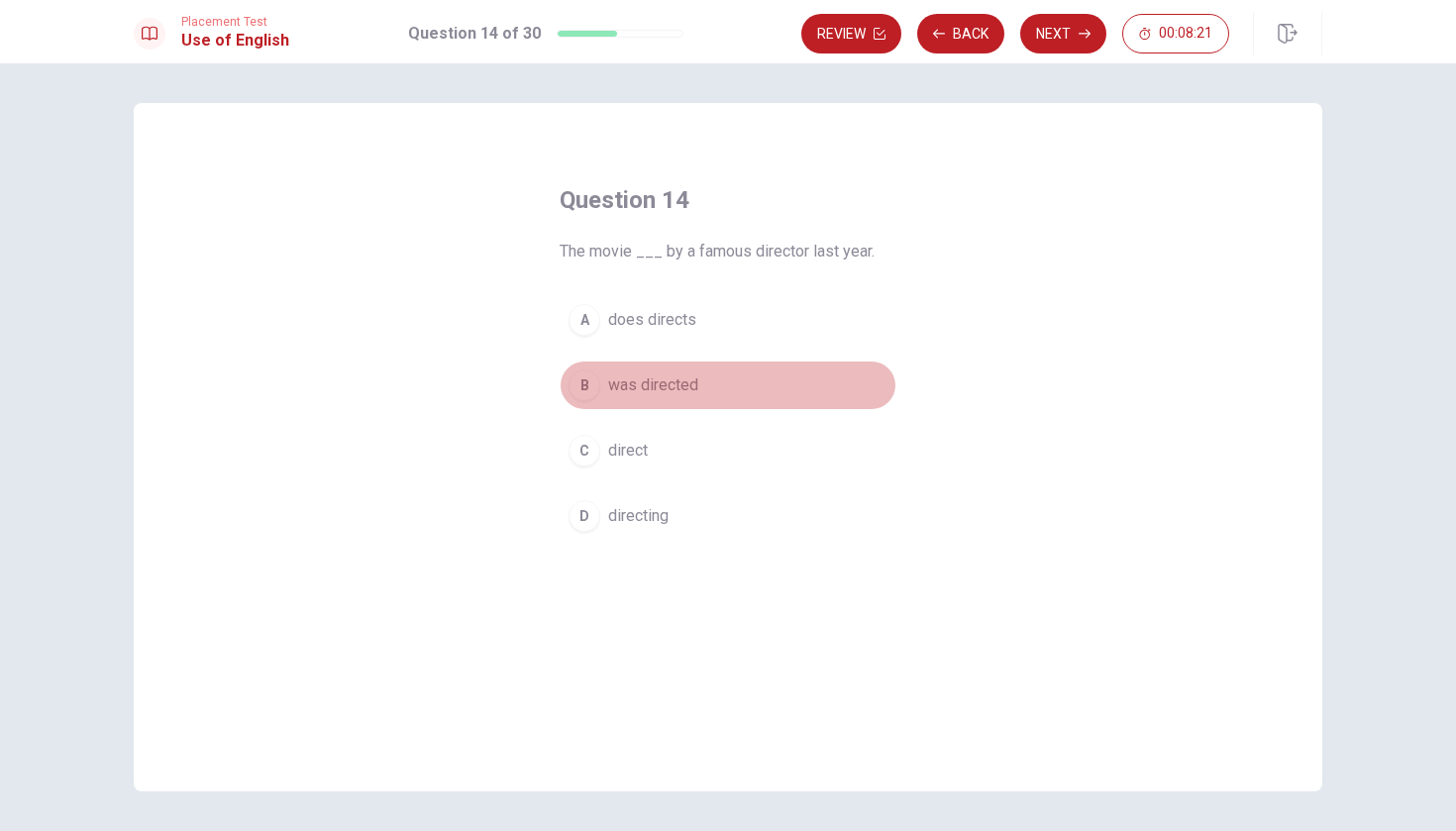 click on "was directed" at bounding box center [653, 385] 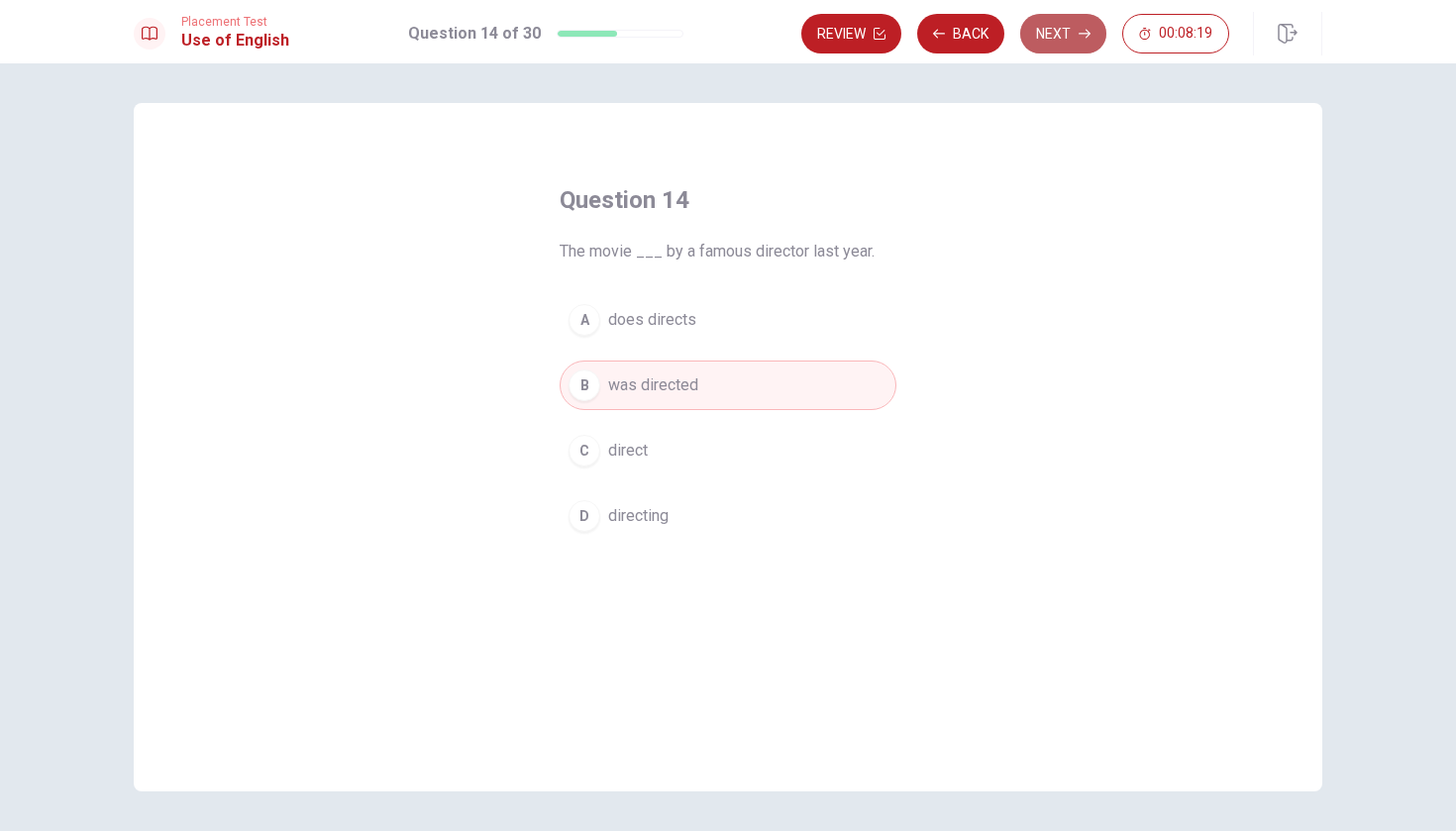 click on "Next" at bounding box center (1063, 34) 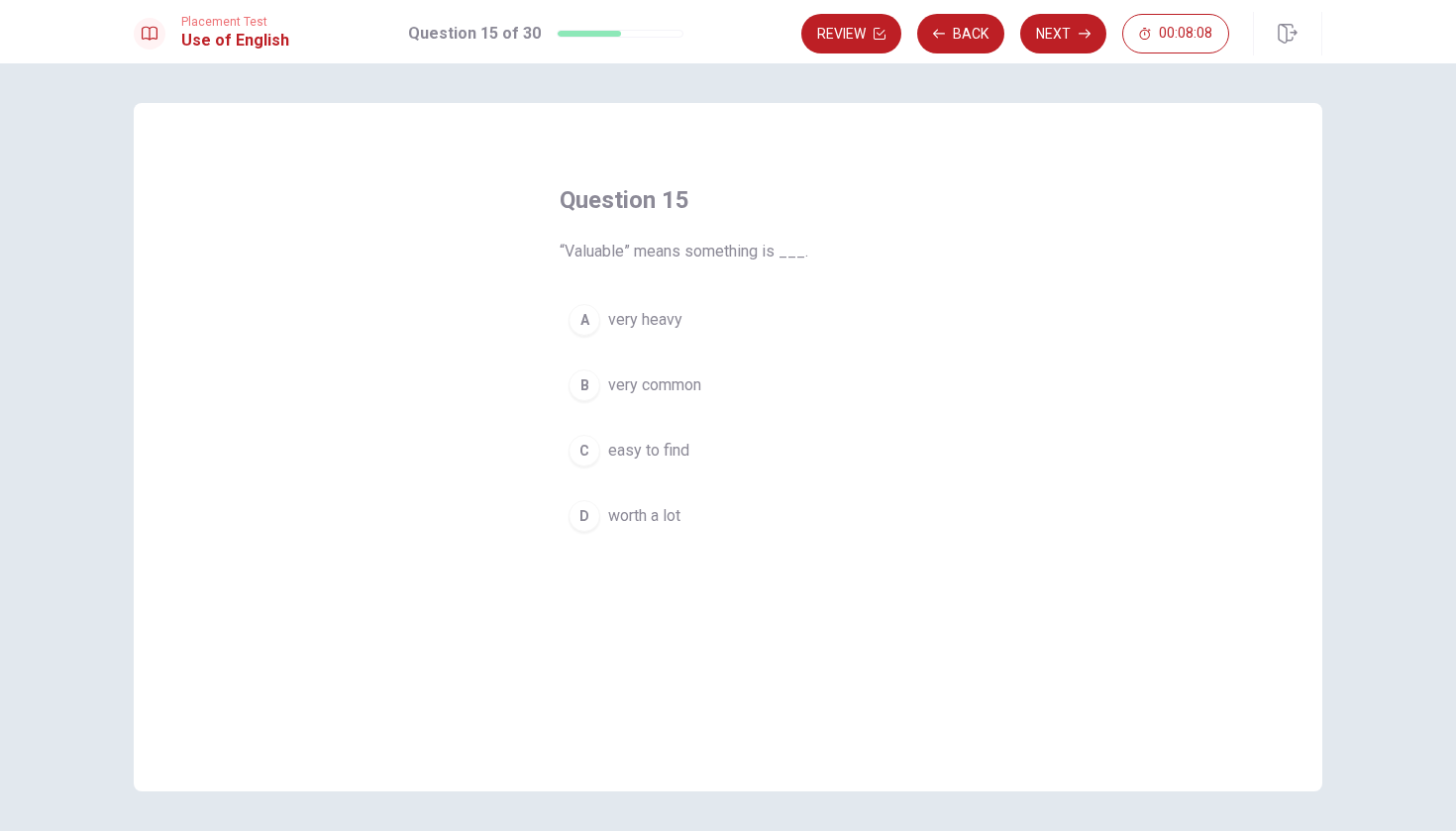 click on "D worth a lot" at bounding box center [728, 516] 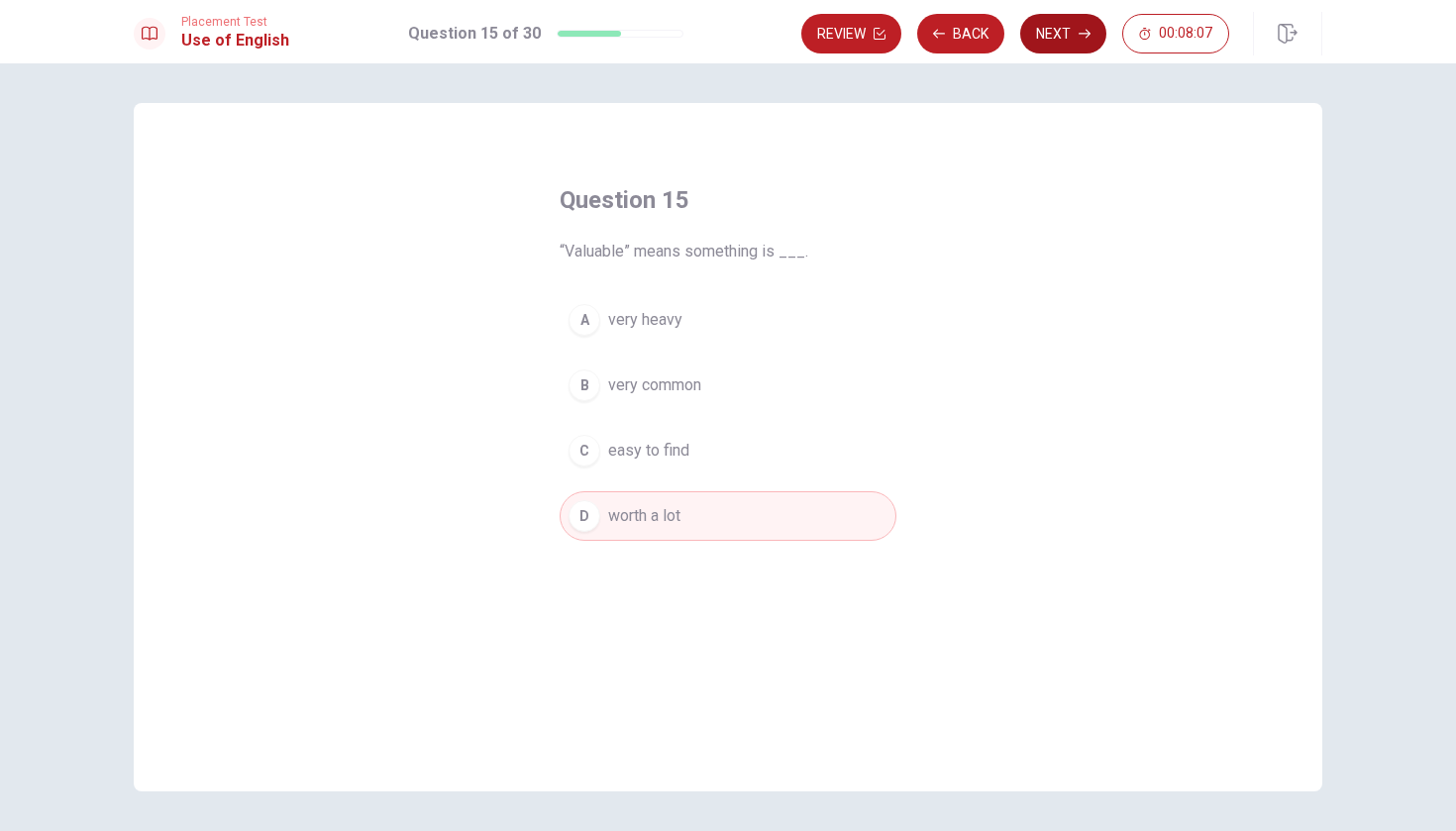 click on "Next" at bounding box center (1063, 34) 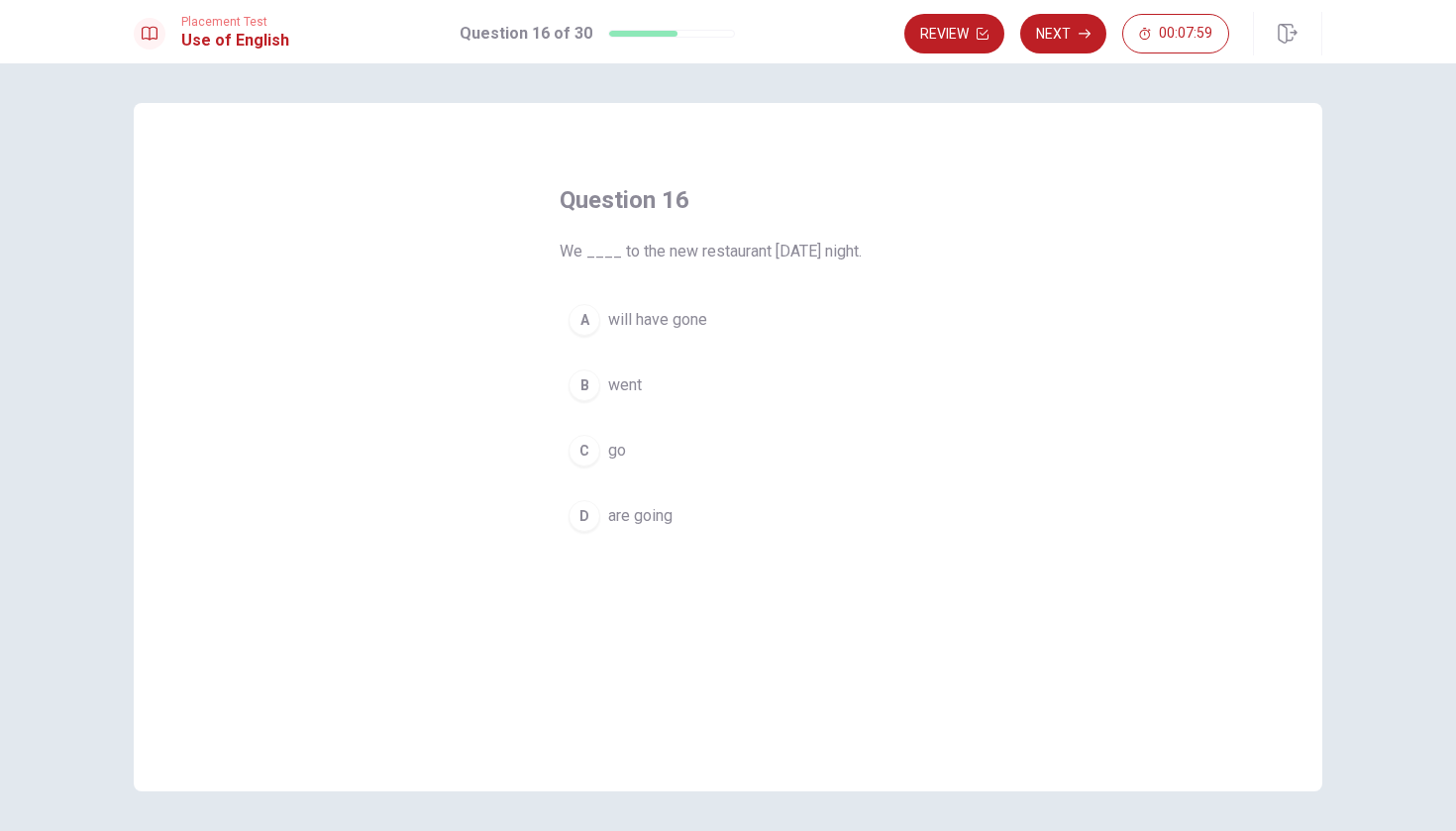click on "are going" at bounding box center [640, 516] 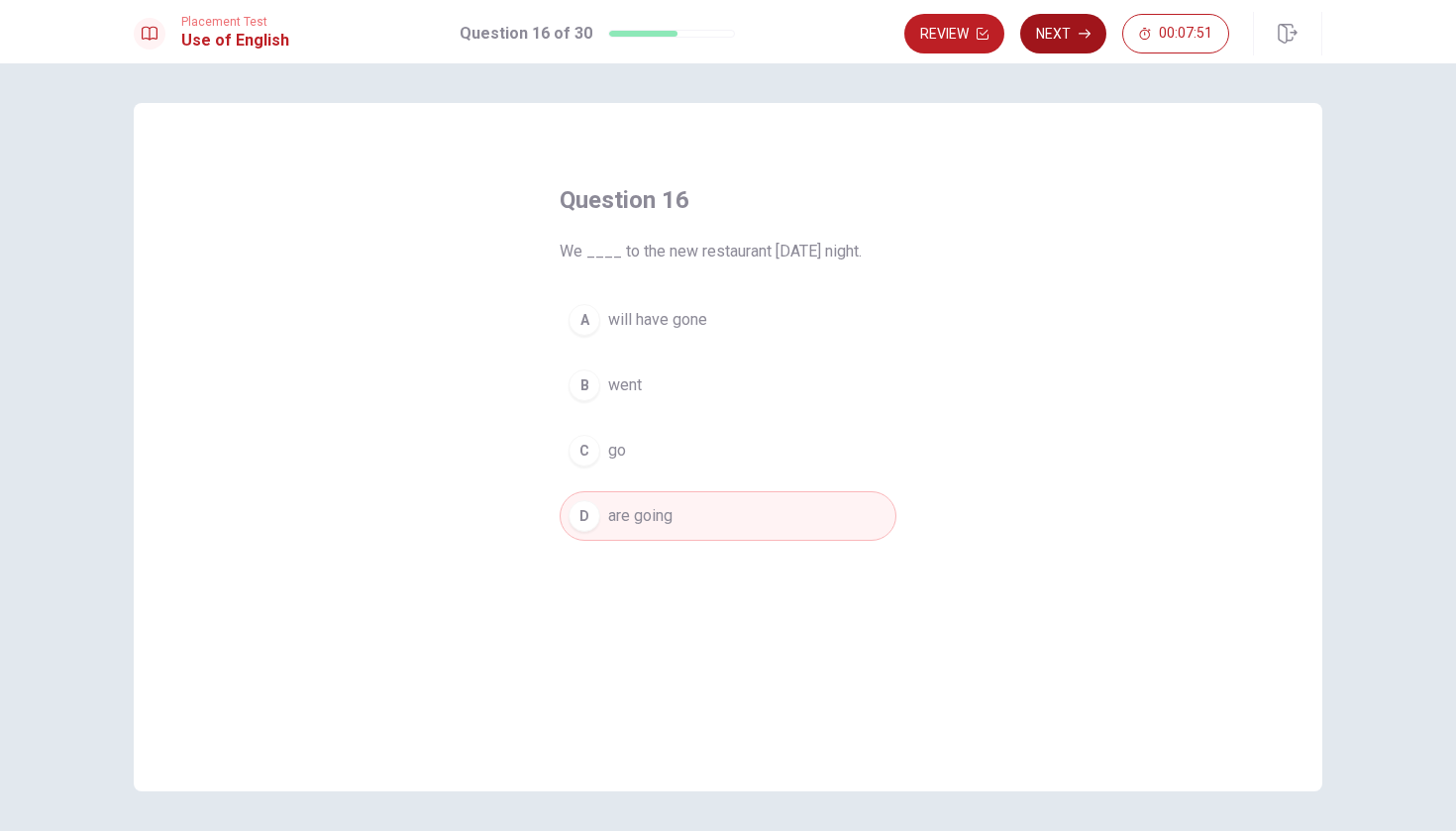 click on "Next" at bounding box center [1063, 34] 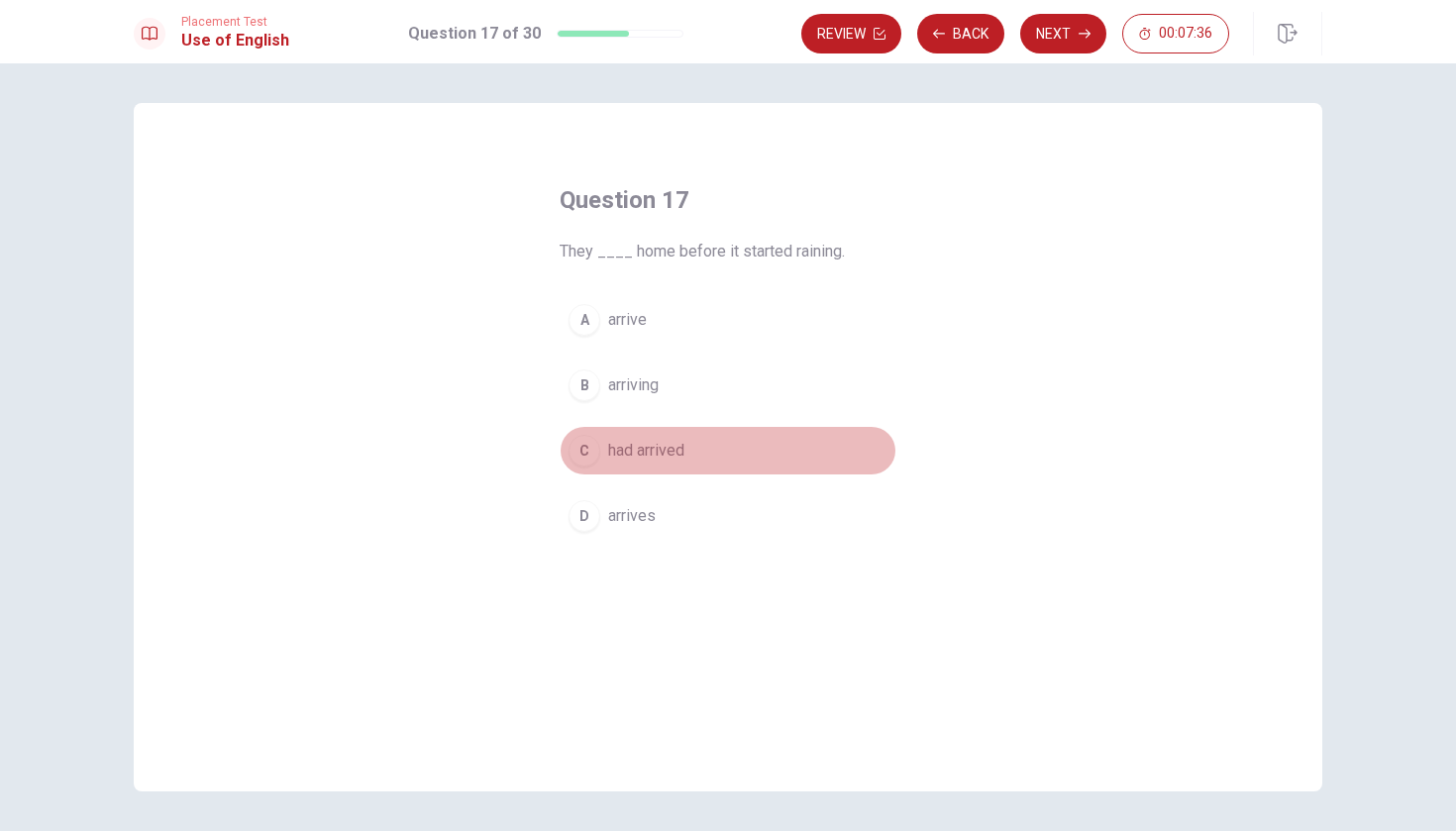 click on "had arrived" at bounding box center [646, 451] 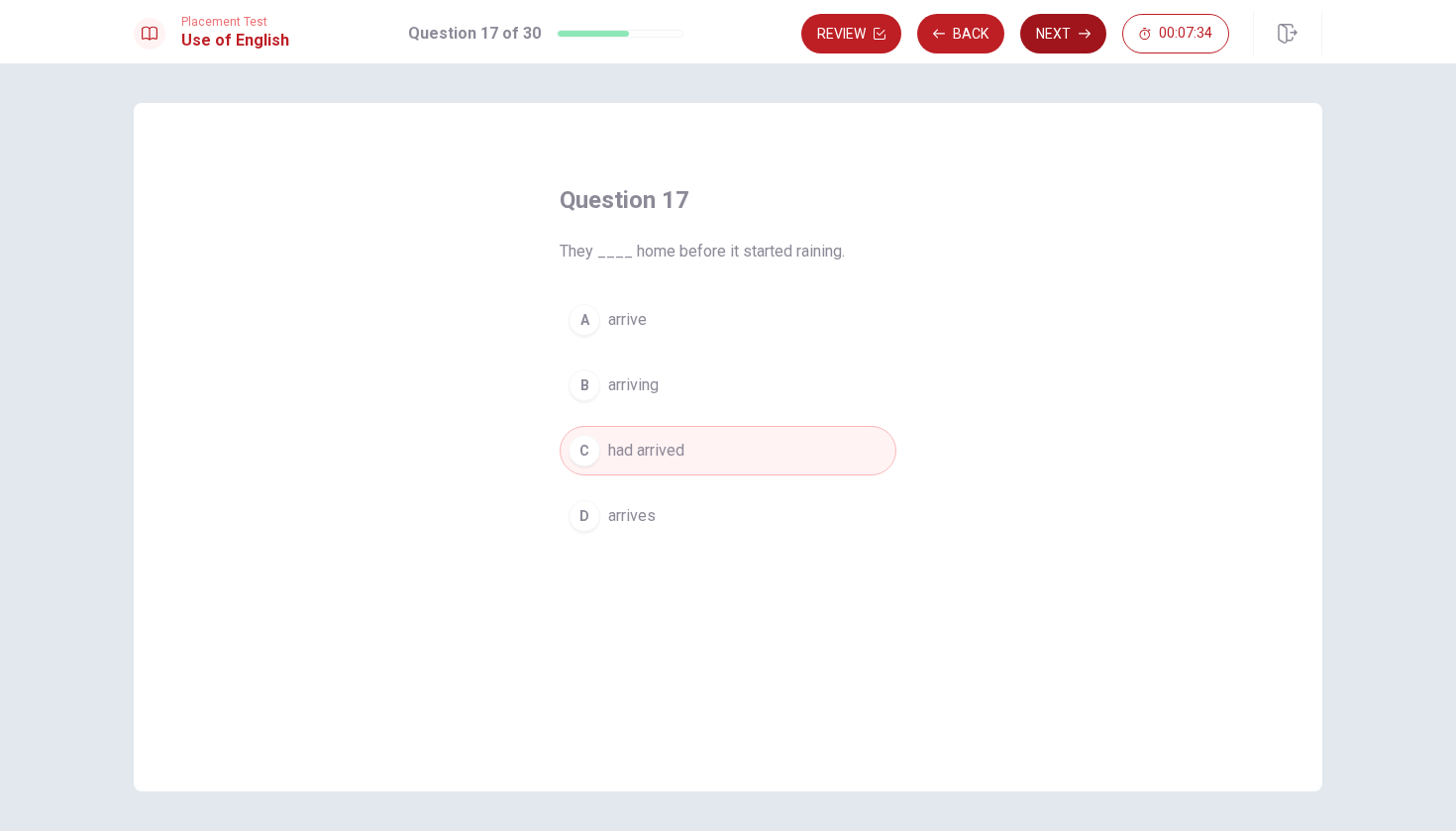 click on "Next" at bounding box center [1063, 34] 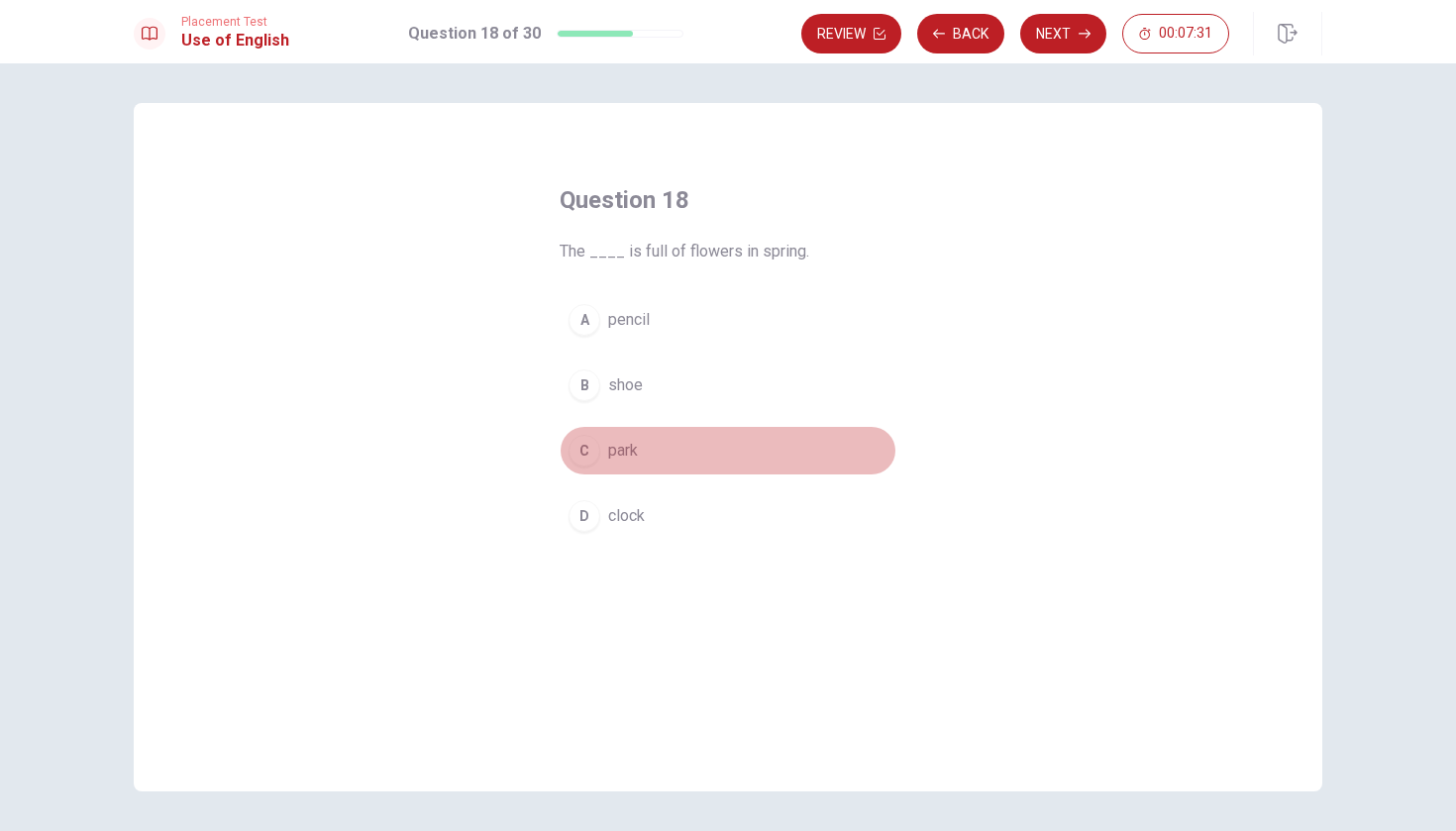 click on "C park" at bounding box center (728, 451) 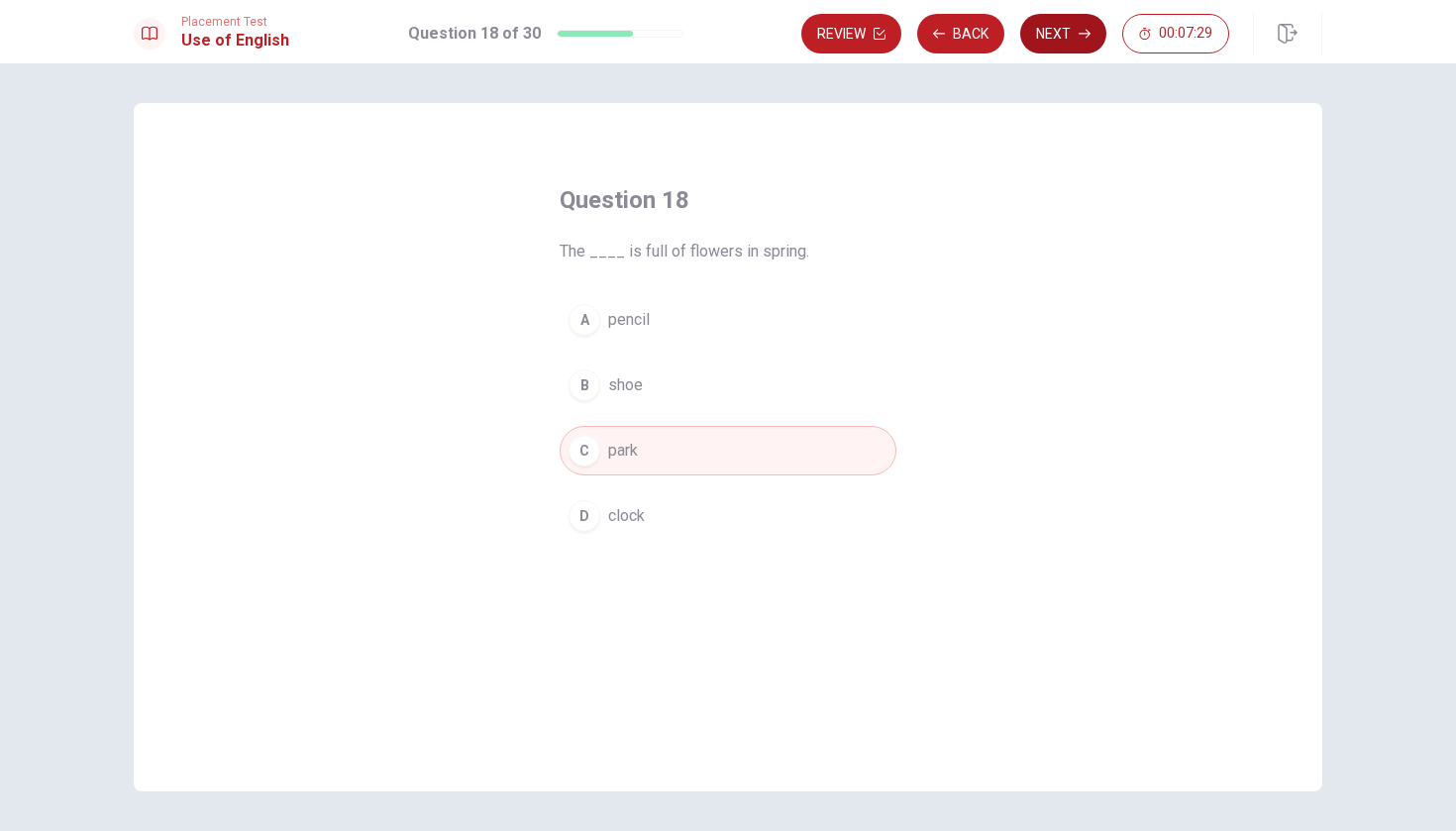 click on "Next" at bounding box center (1063, 34) 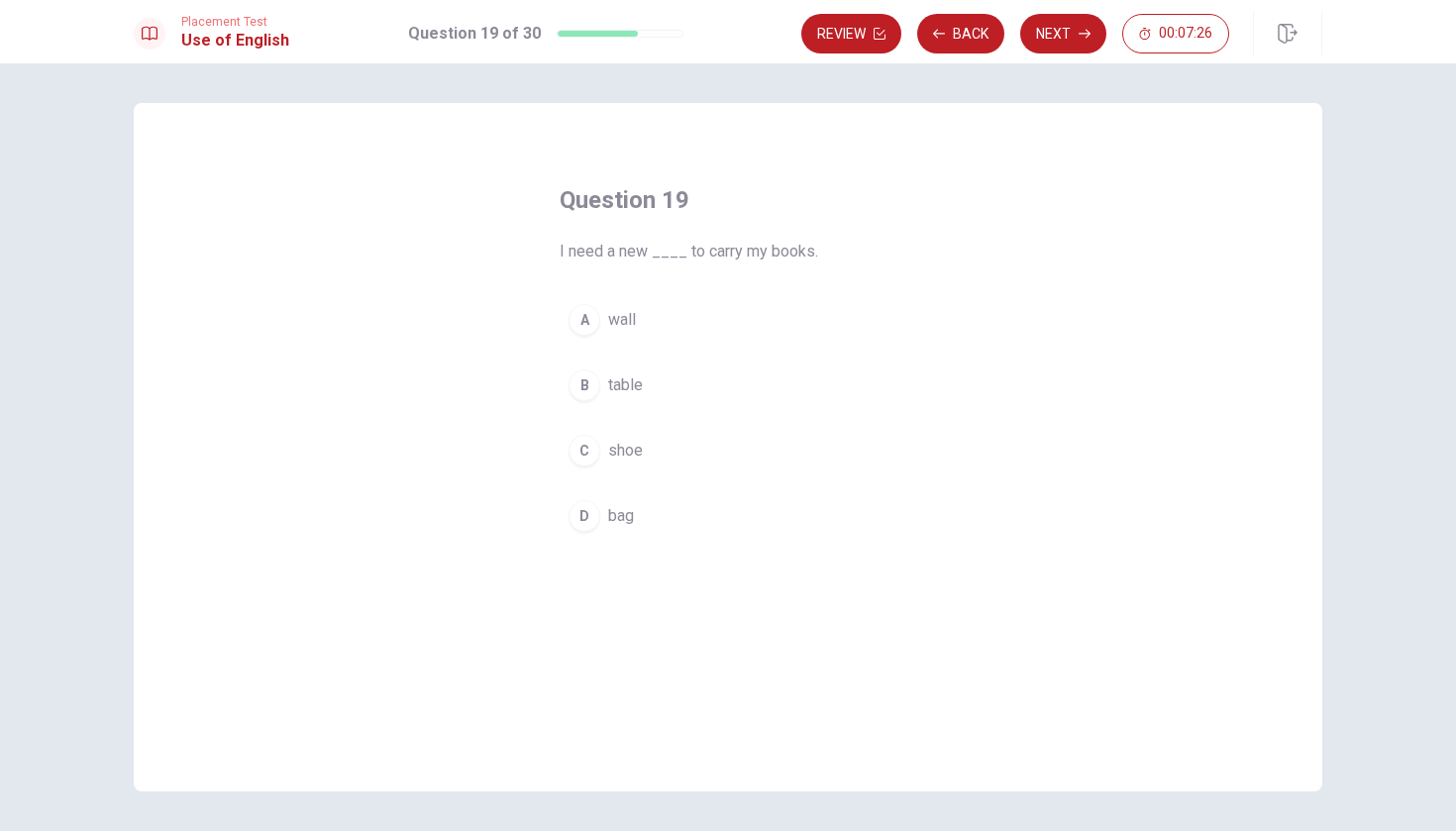 click on "bag" at bounding box center (621, 516) 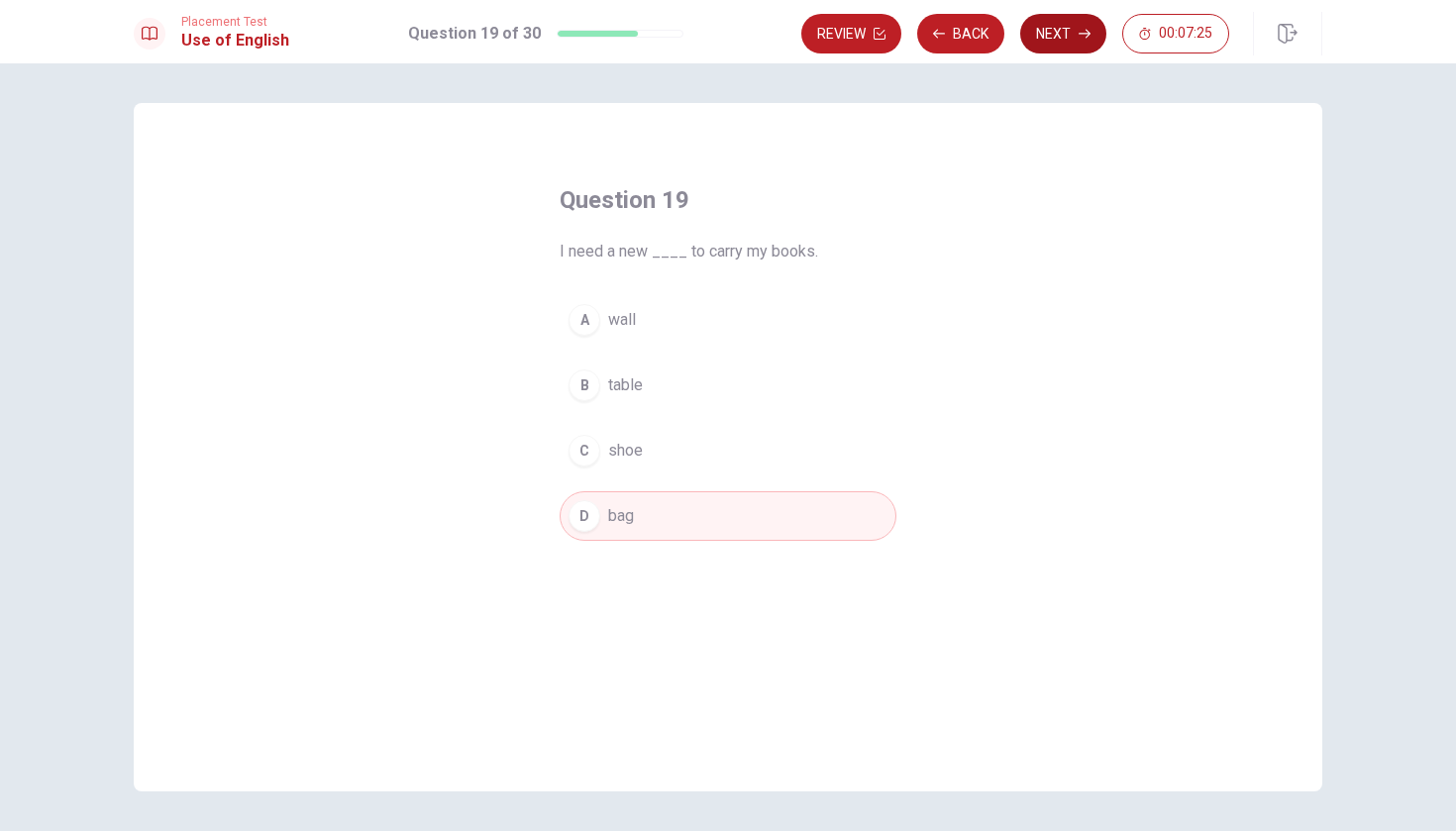 click on "Next" at bounding box center (1063, 34) 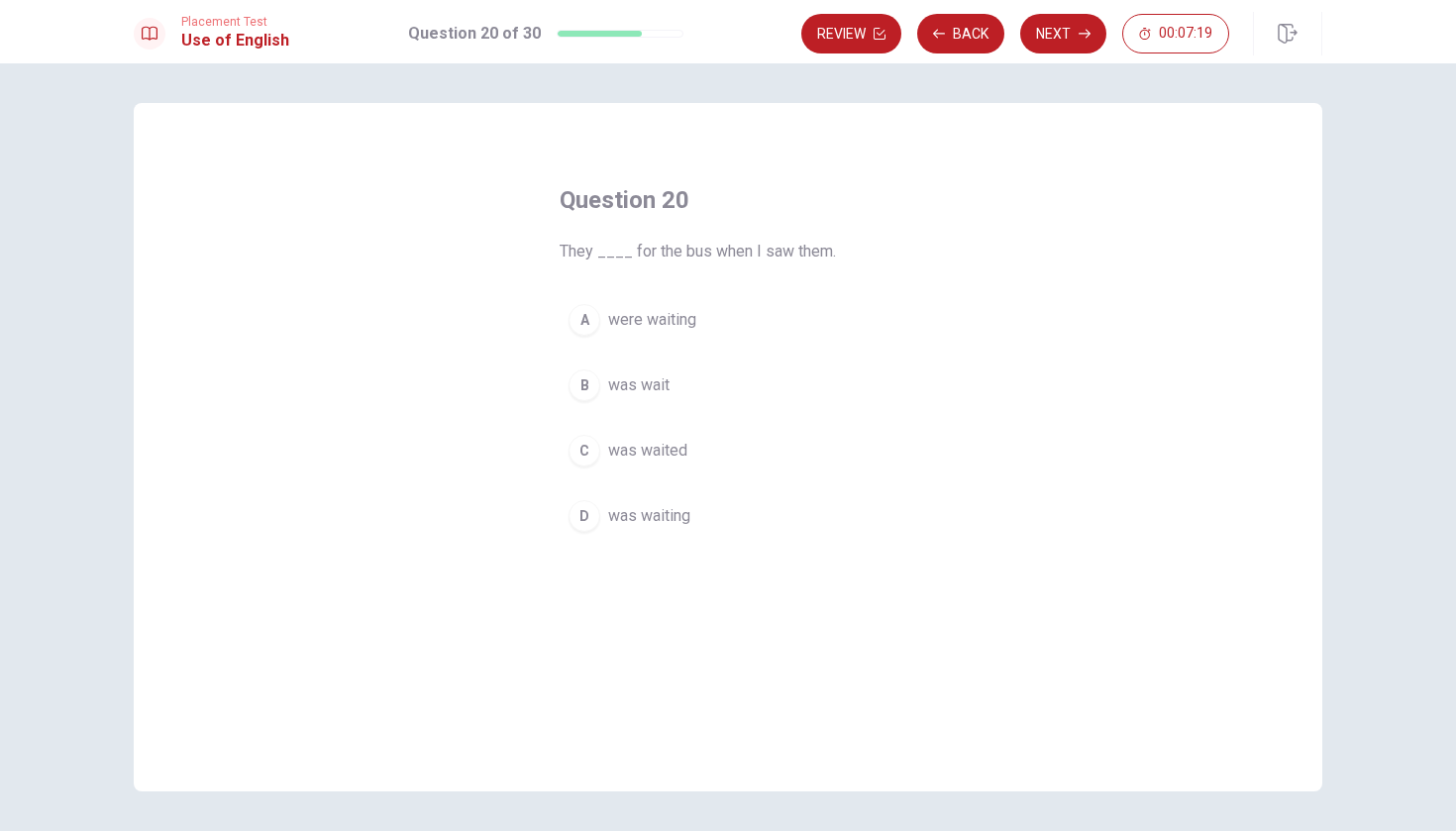 click on "were waiting" at bounding box center [652, 320] 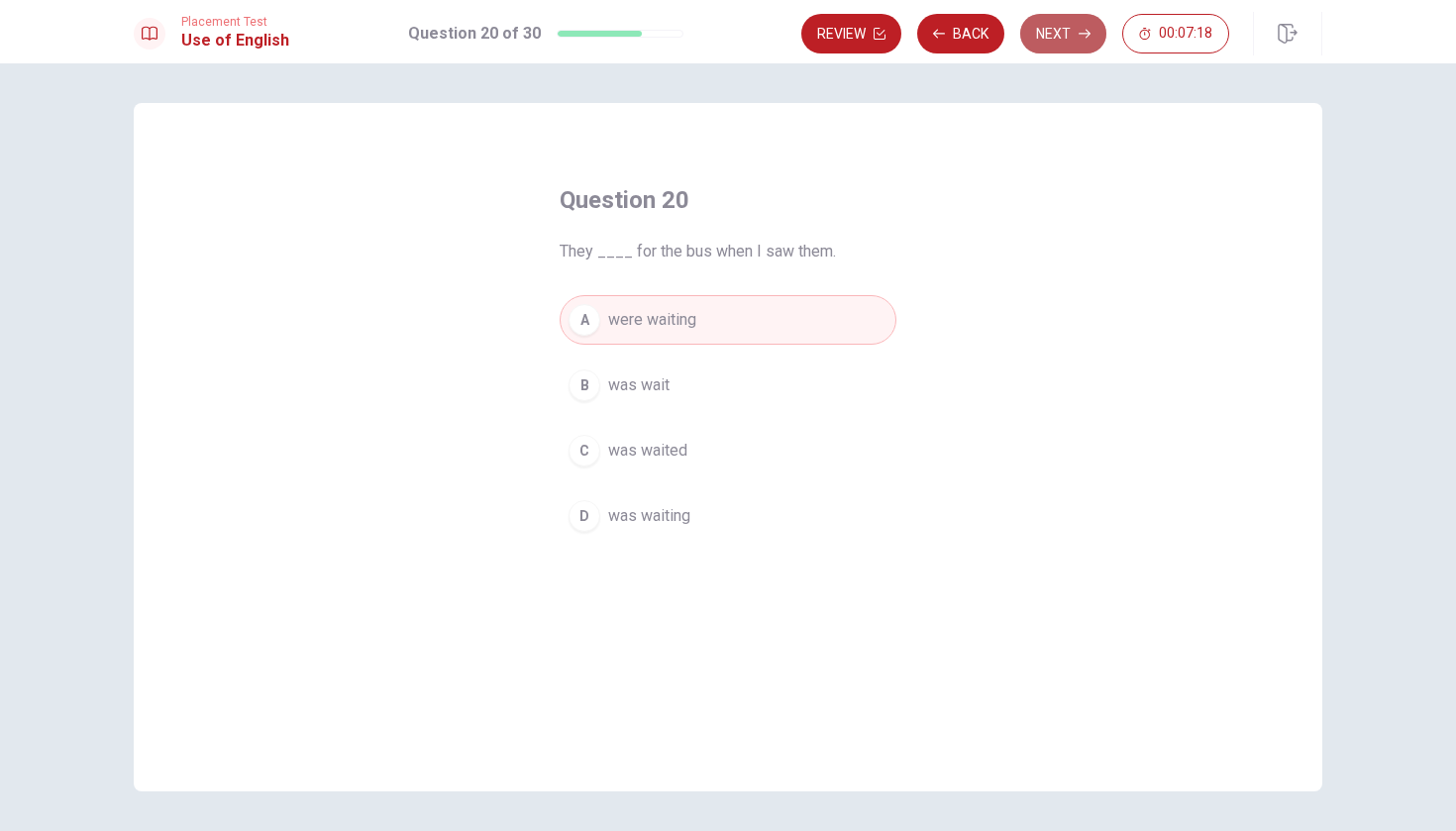 click on "Next" at bounding box center (1063, 34) 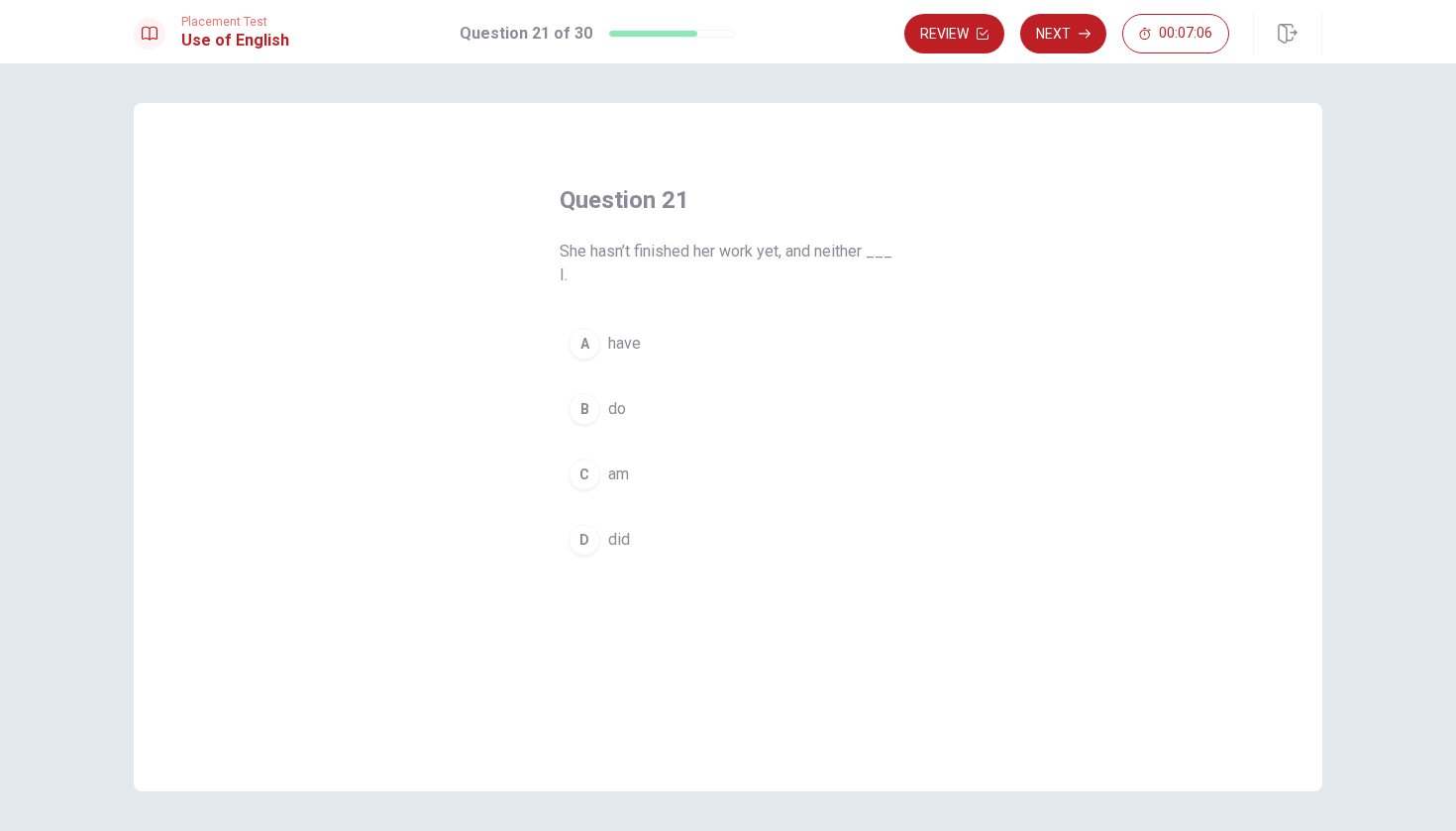 click on "do" at bounding box center [617, 409] 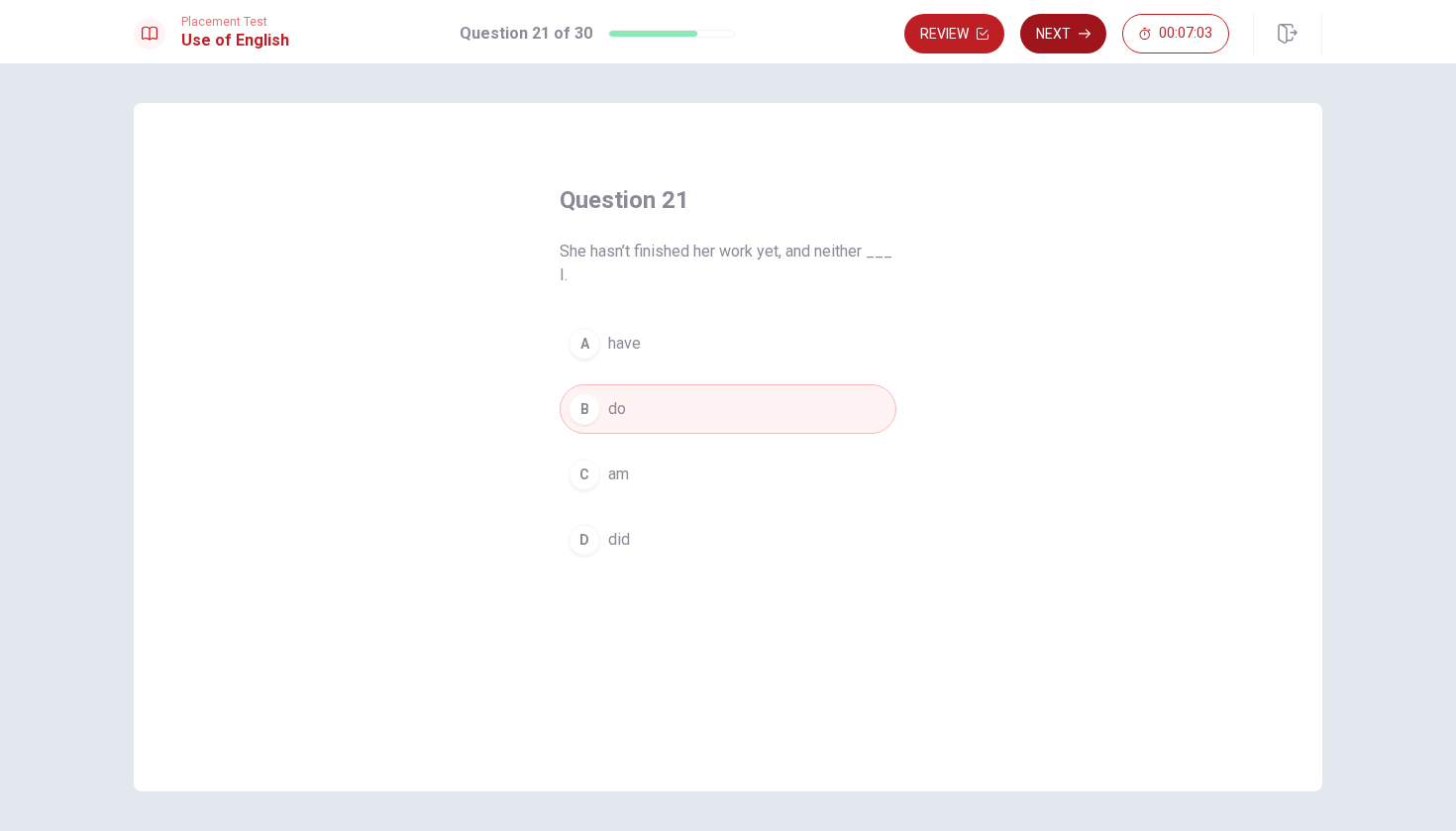 click on "Next" at bounding box center [1063, 34] 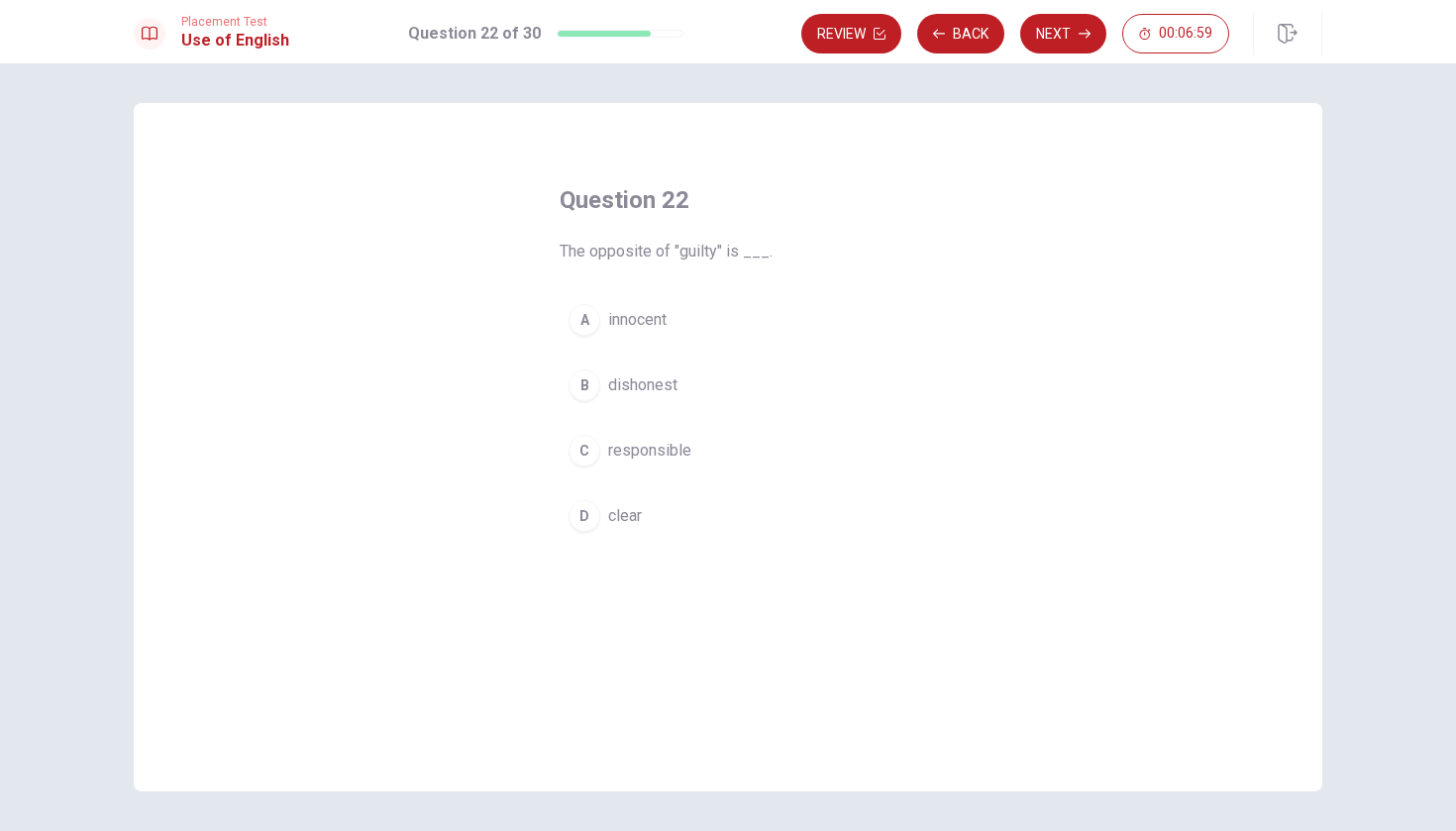 click on "innocent" at bounding box center (637, 320) 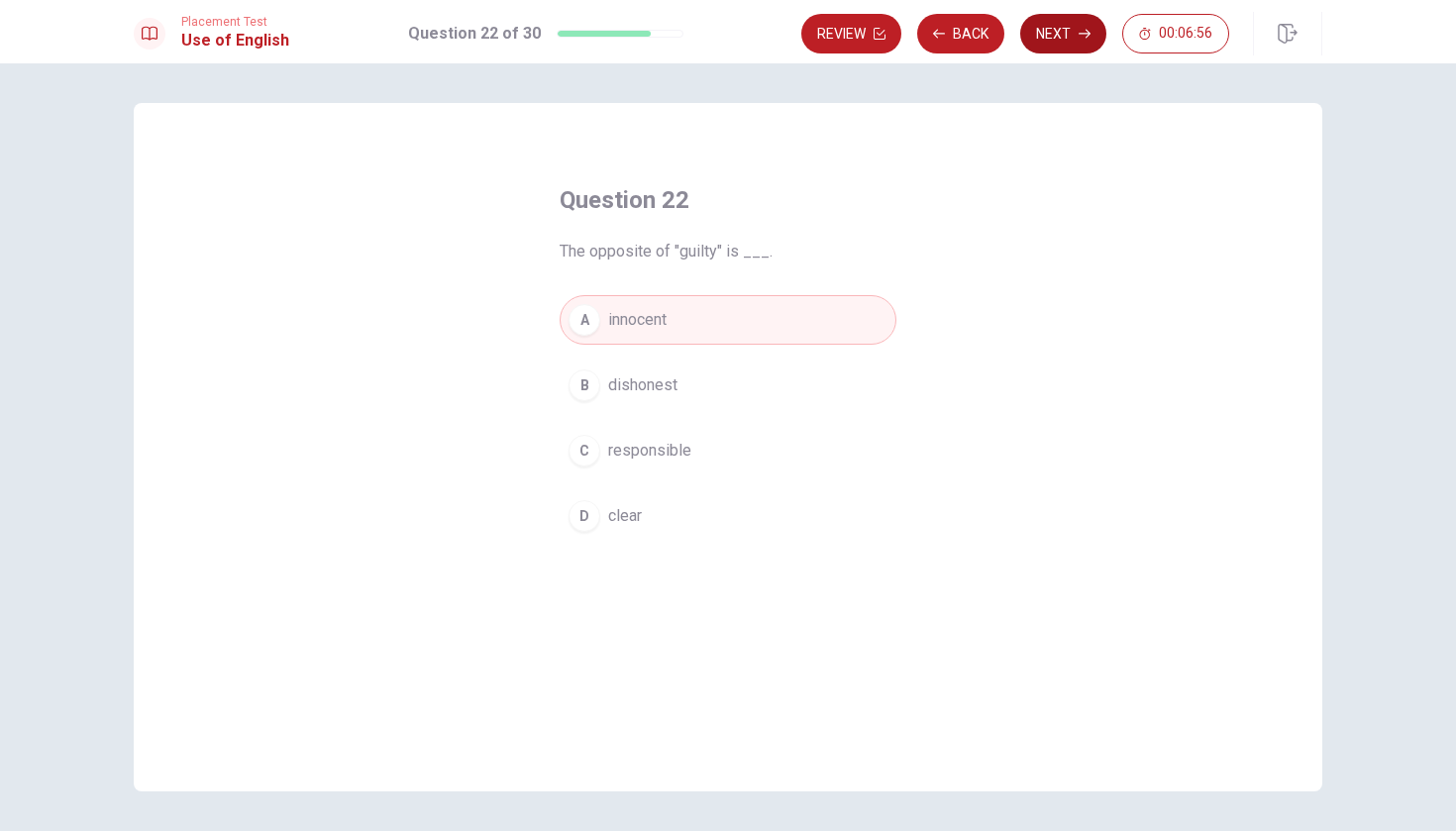 click on "Next" at bounding box center (1063, 34) 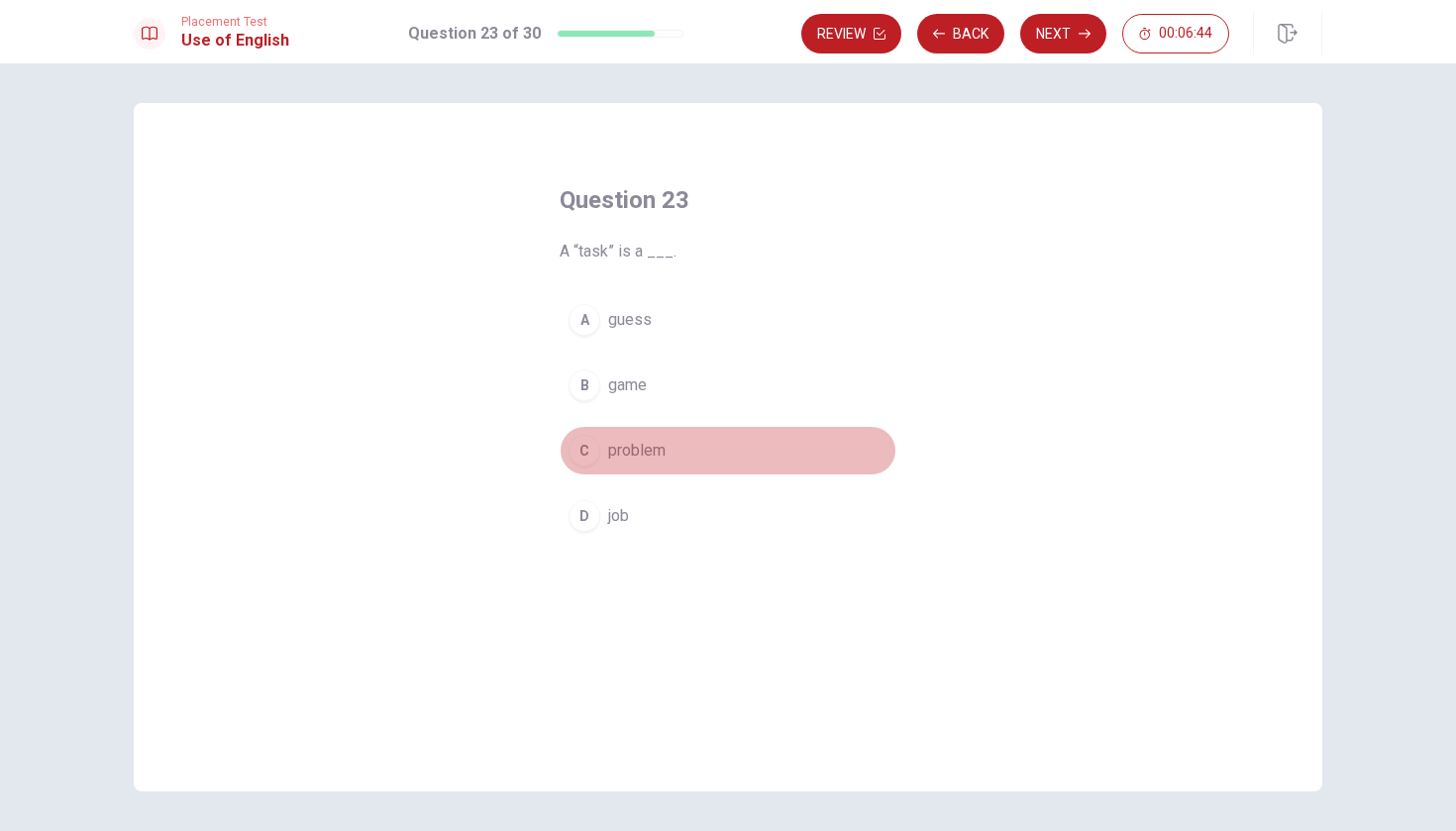 click on "problem" at bounding box center [637, 451] 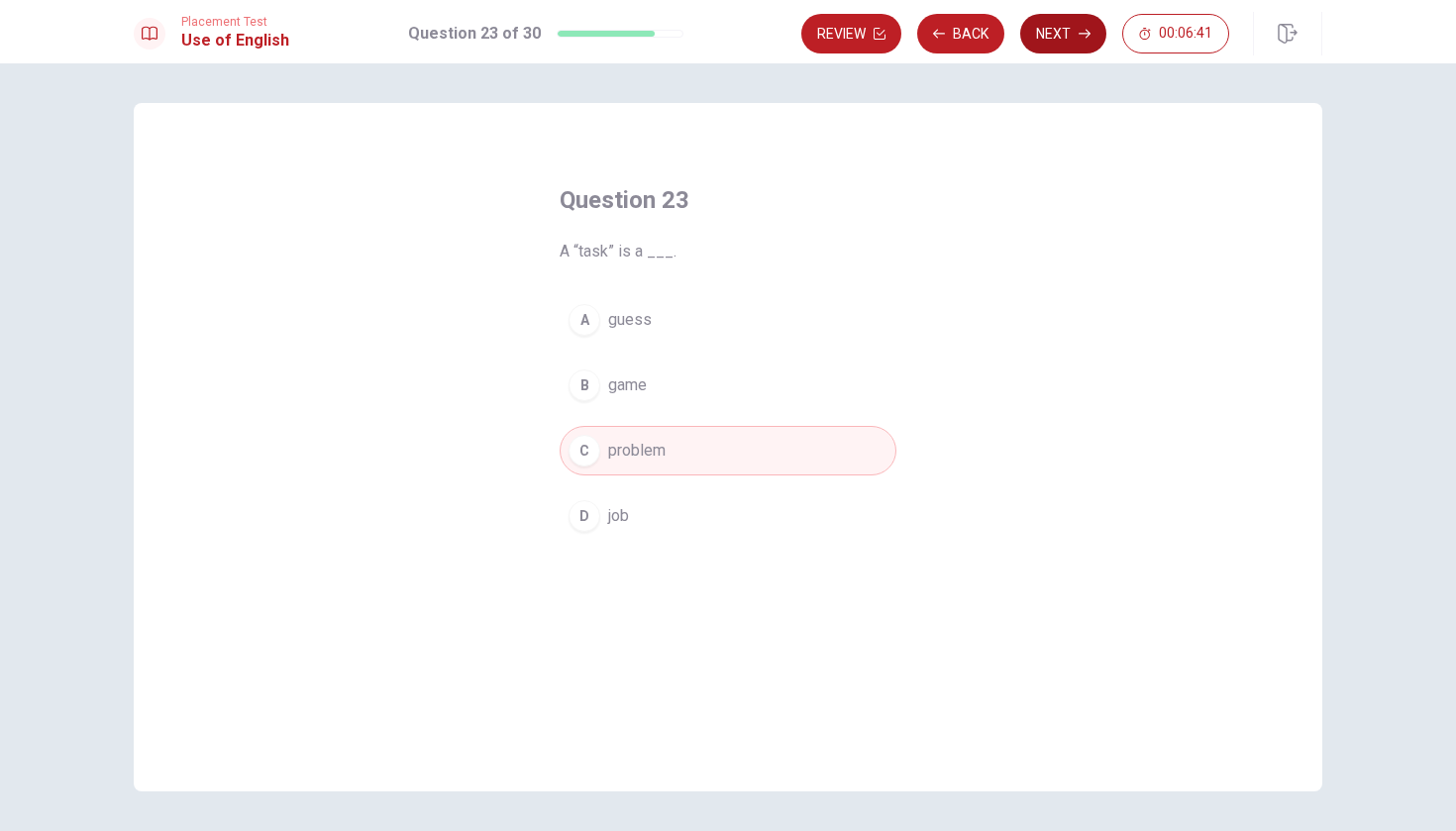 click on "Next" at bounding box center (1063, 34) 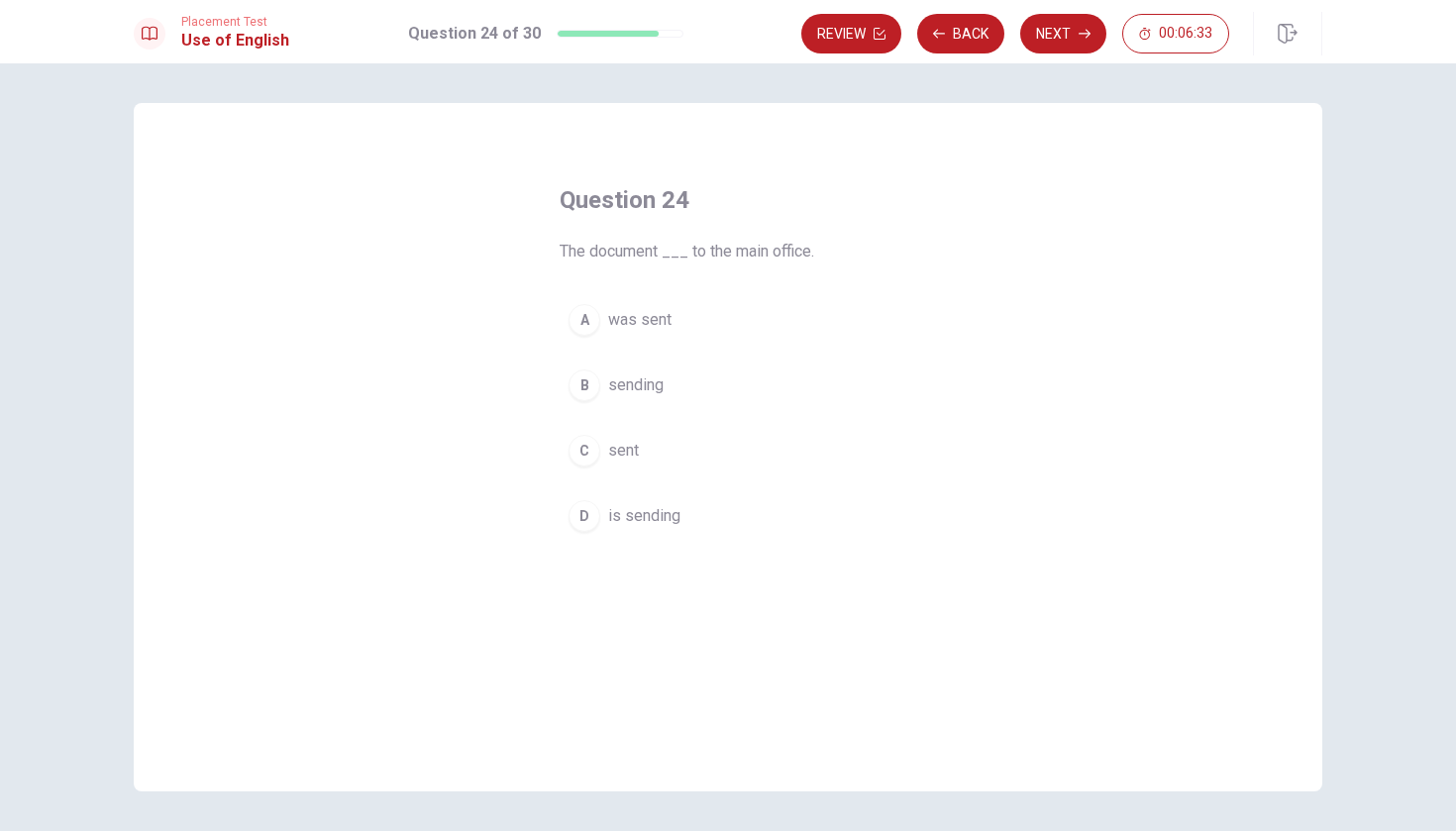 click on "was sent" at bounding box center (640, 320) 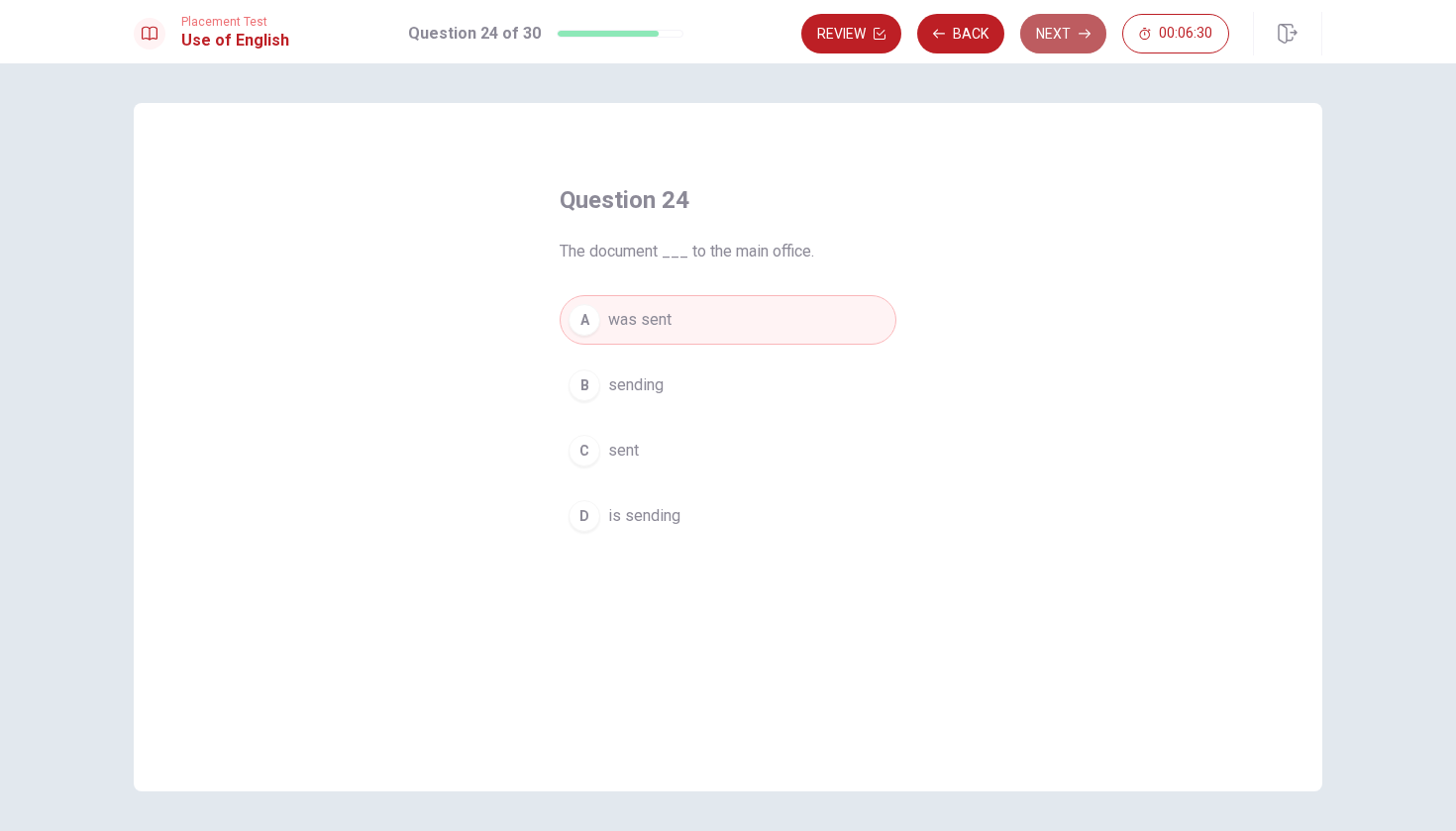 click on "Next" at bounding box center [1063, 34] 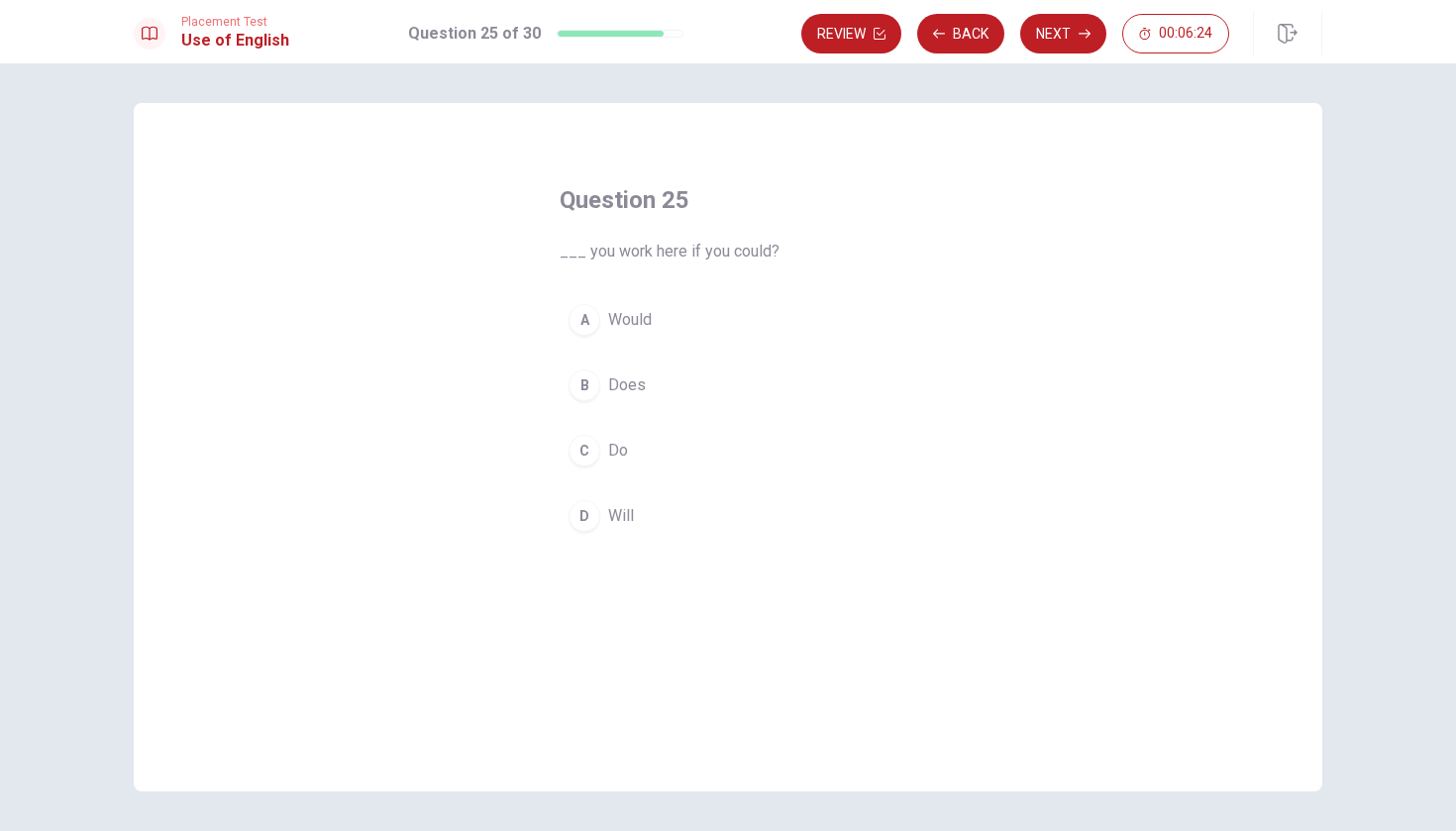 click on "Will" at bounding box center (621, 516) 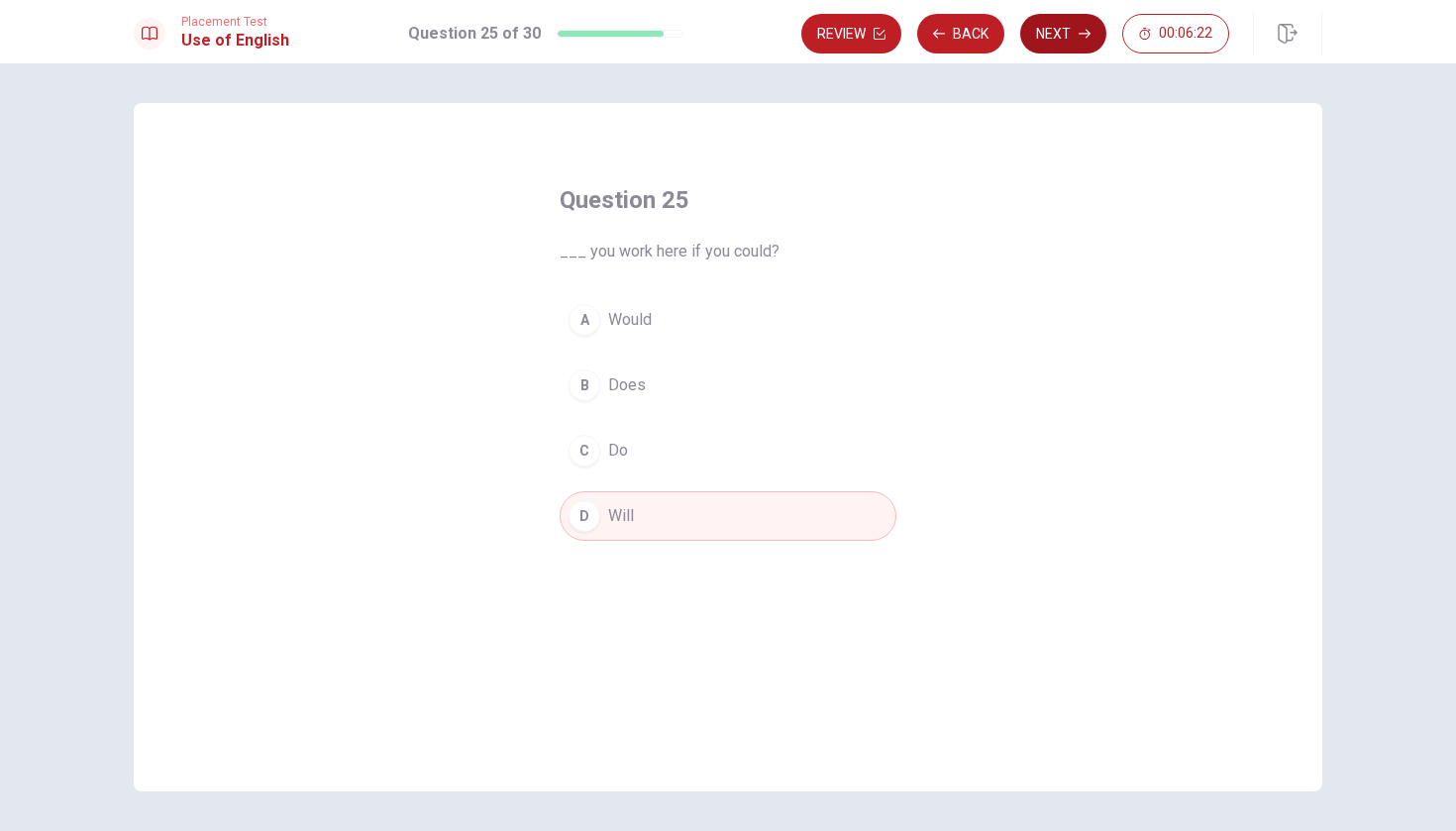 click on "Next" at bounding box center [1063, 34] 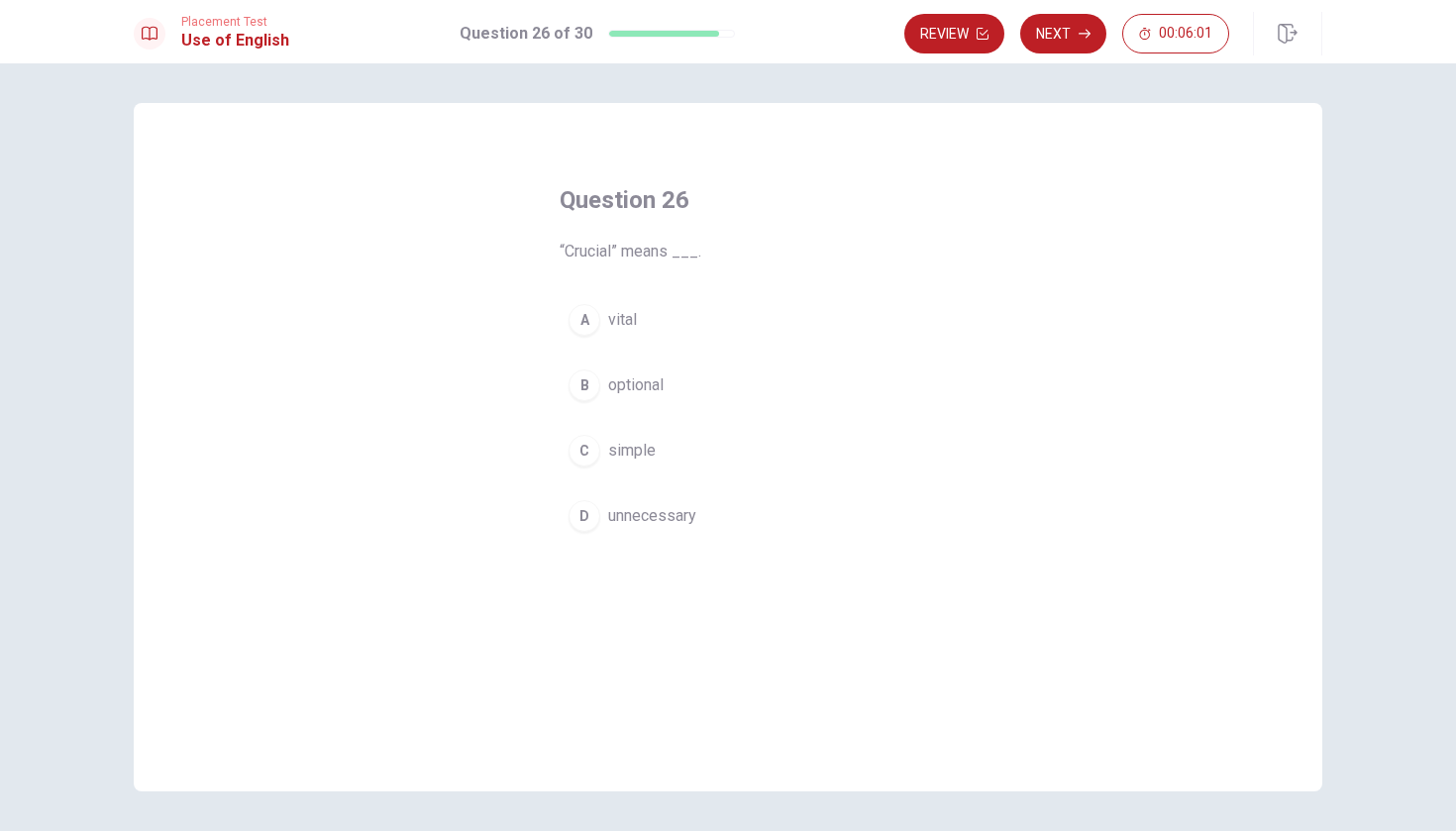 click on "vital" at bounding box center [622, 320] 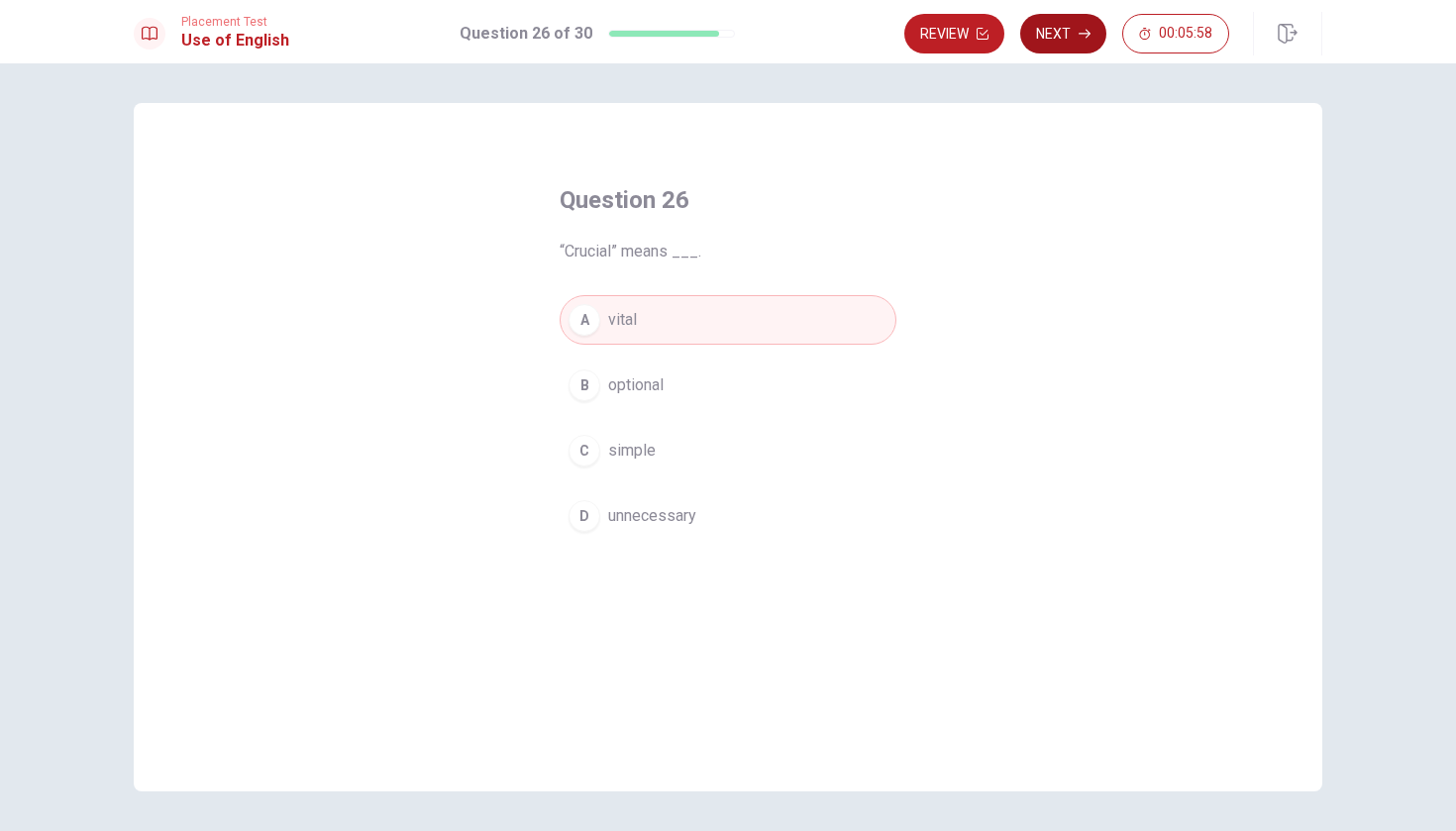 click 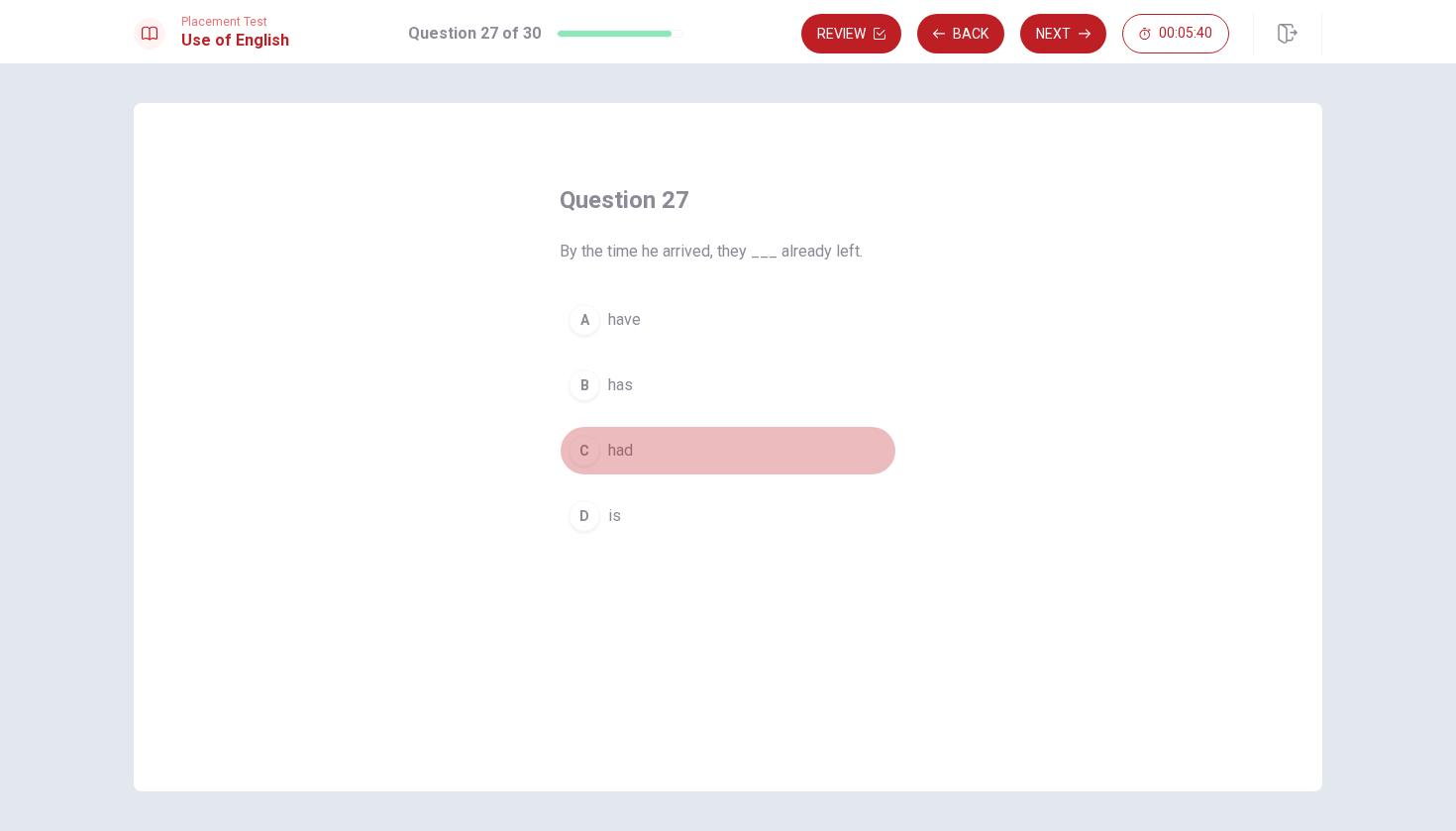 click on "had" at bounding box center [620, 451] 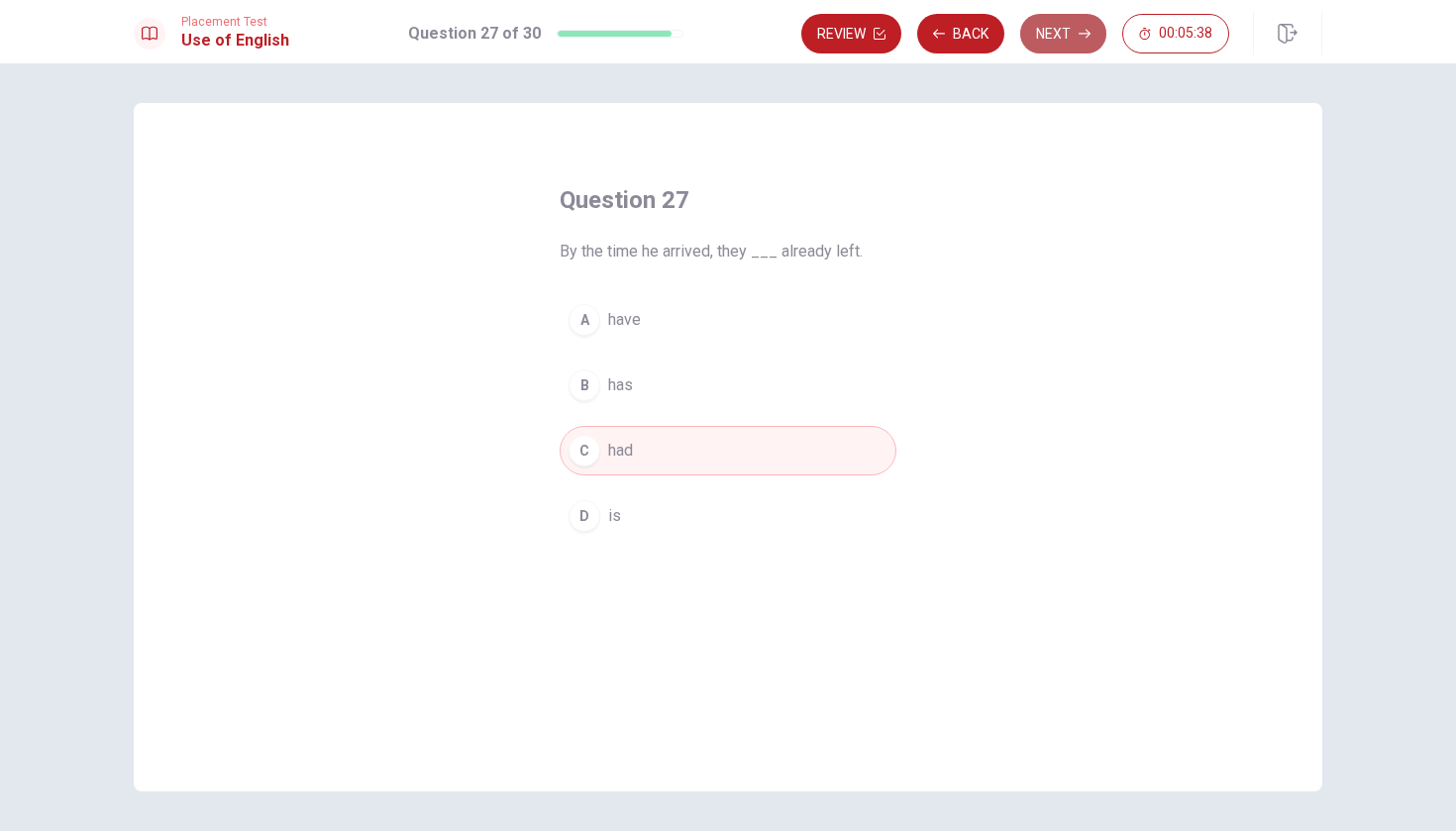 click on "Next" at bounding box center (1063, 34) 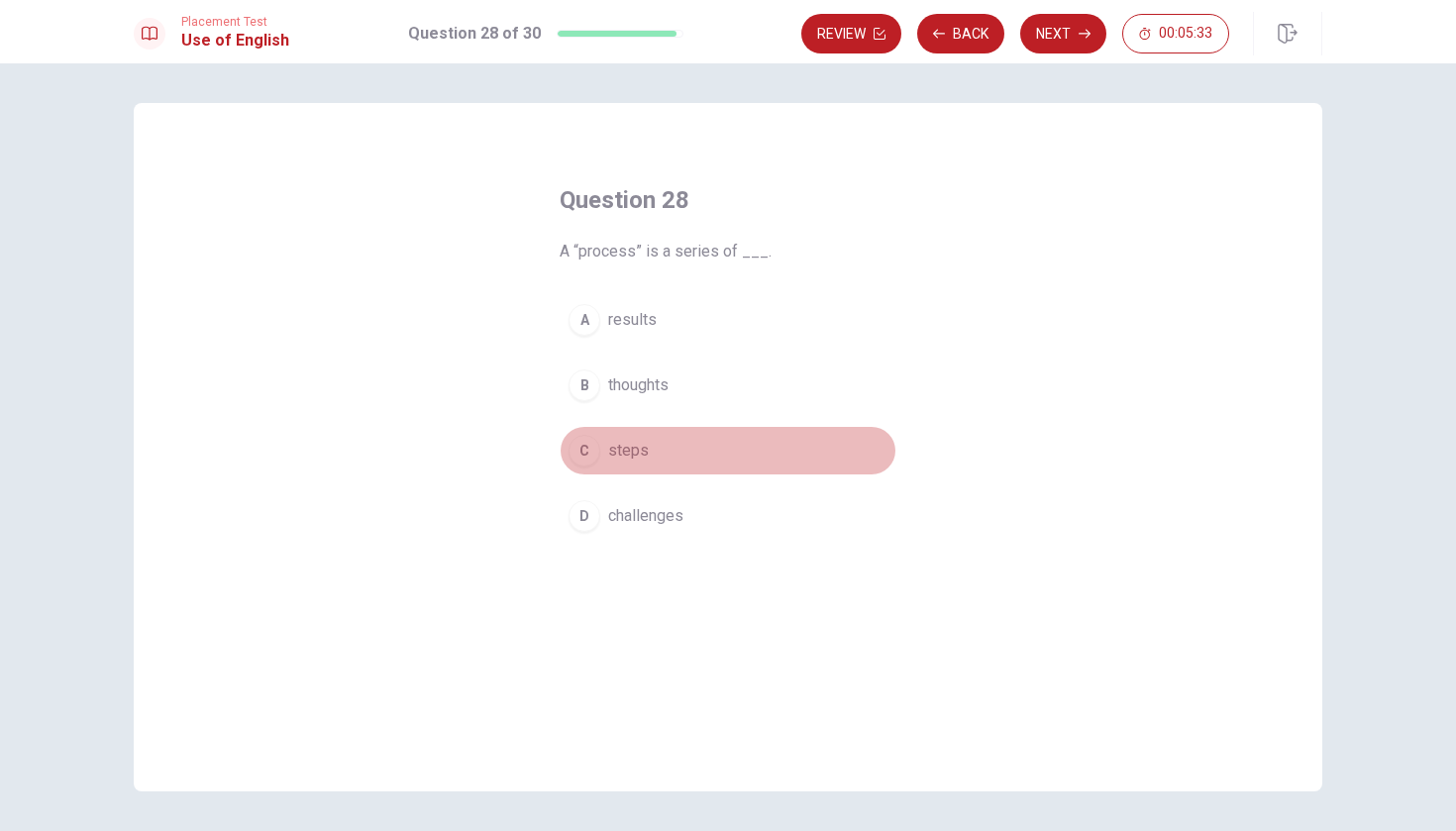 click on "steps" at bounding box center (628, 451) 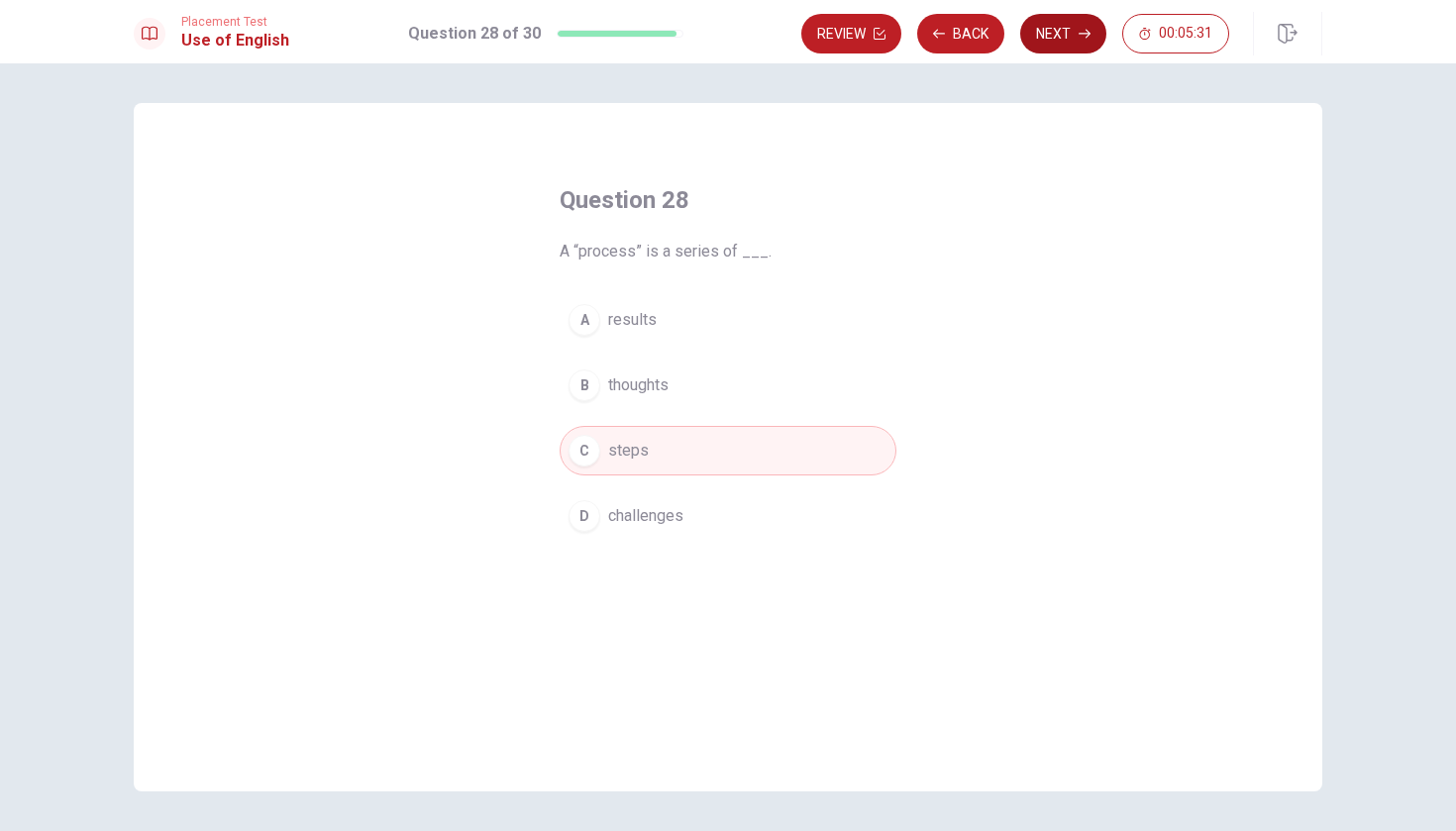 click on "Next" at bounding box center (1063, 34) 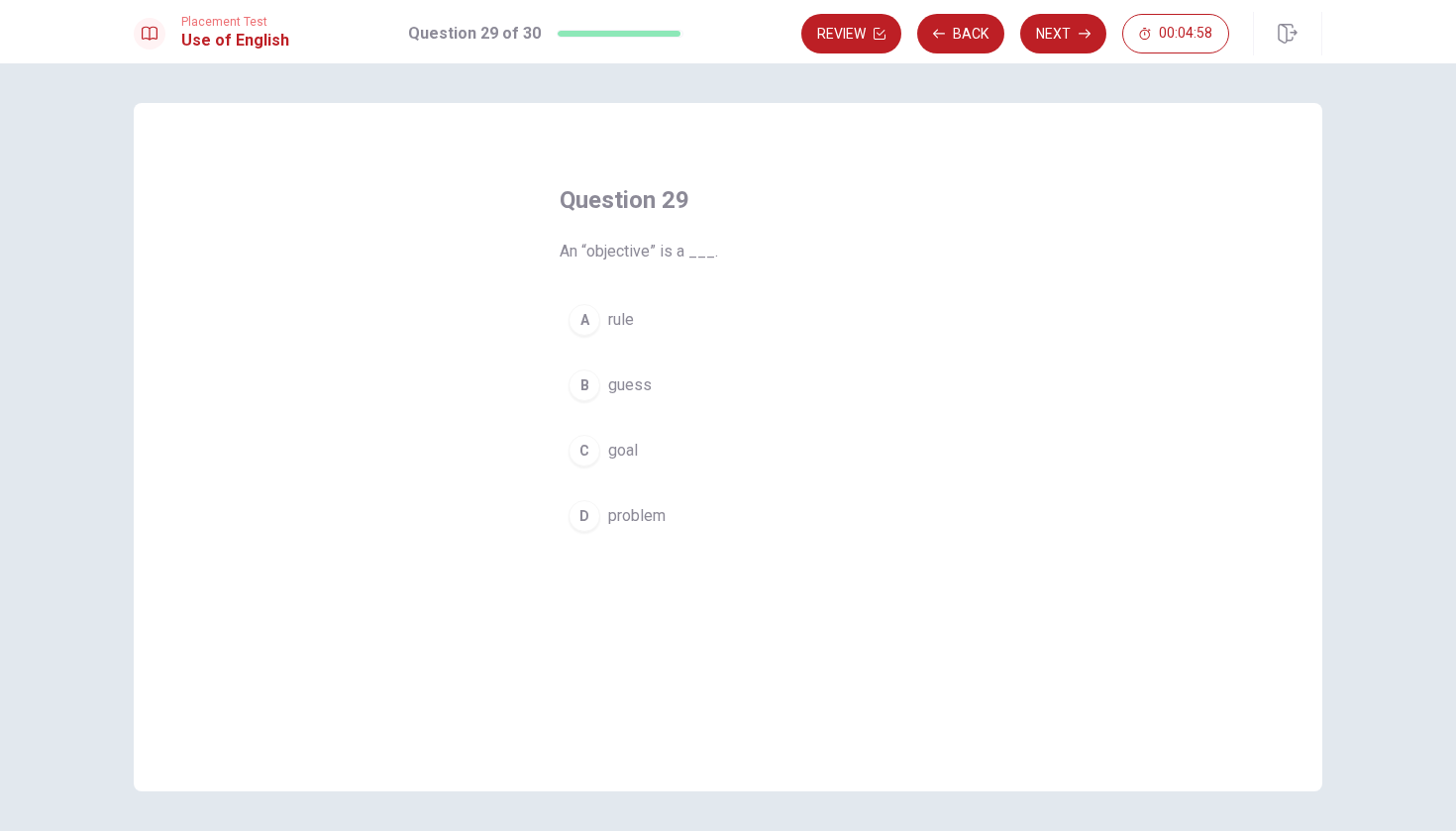 click on "B" at bounding box center [584, 385] 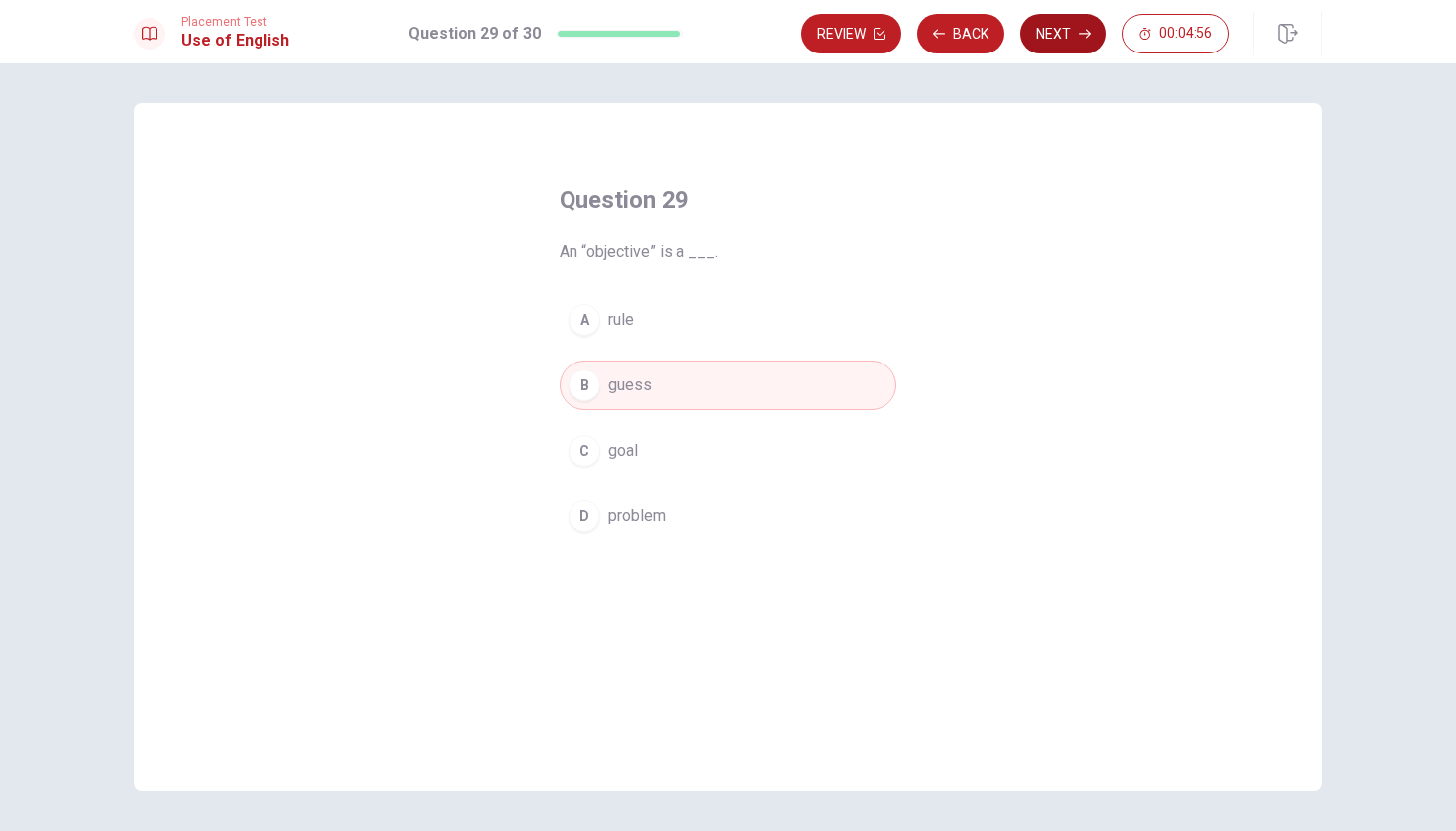 click on "Next" at bounding box center [1063, 34] 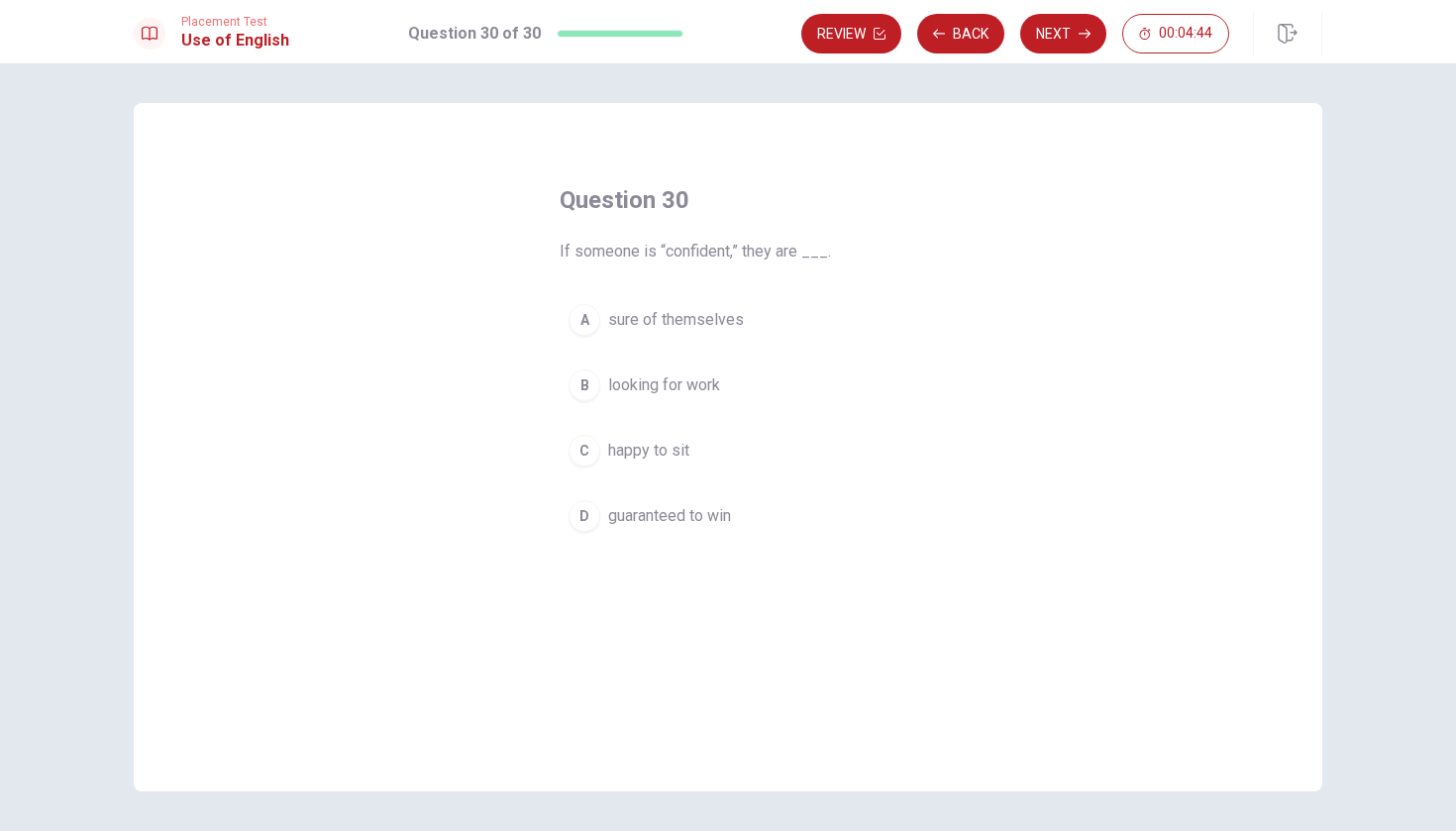 click on "sure of themselves" at bounding box center (676, 320) 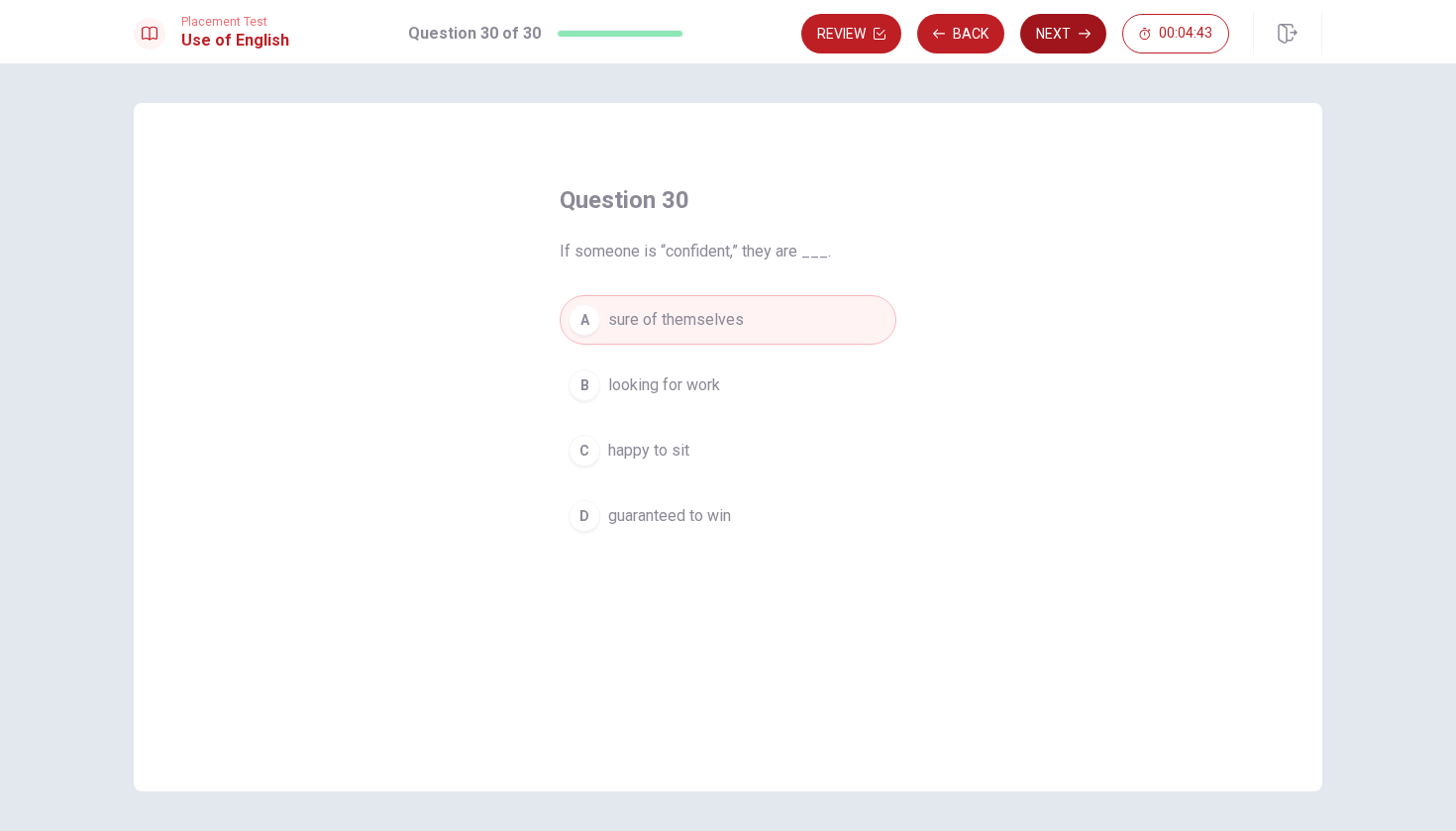 click 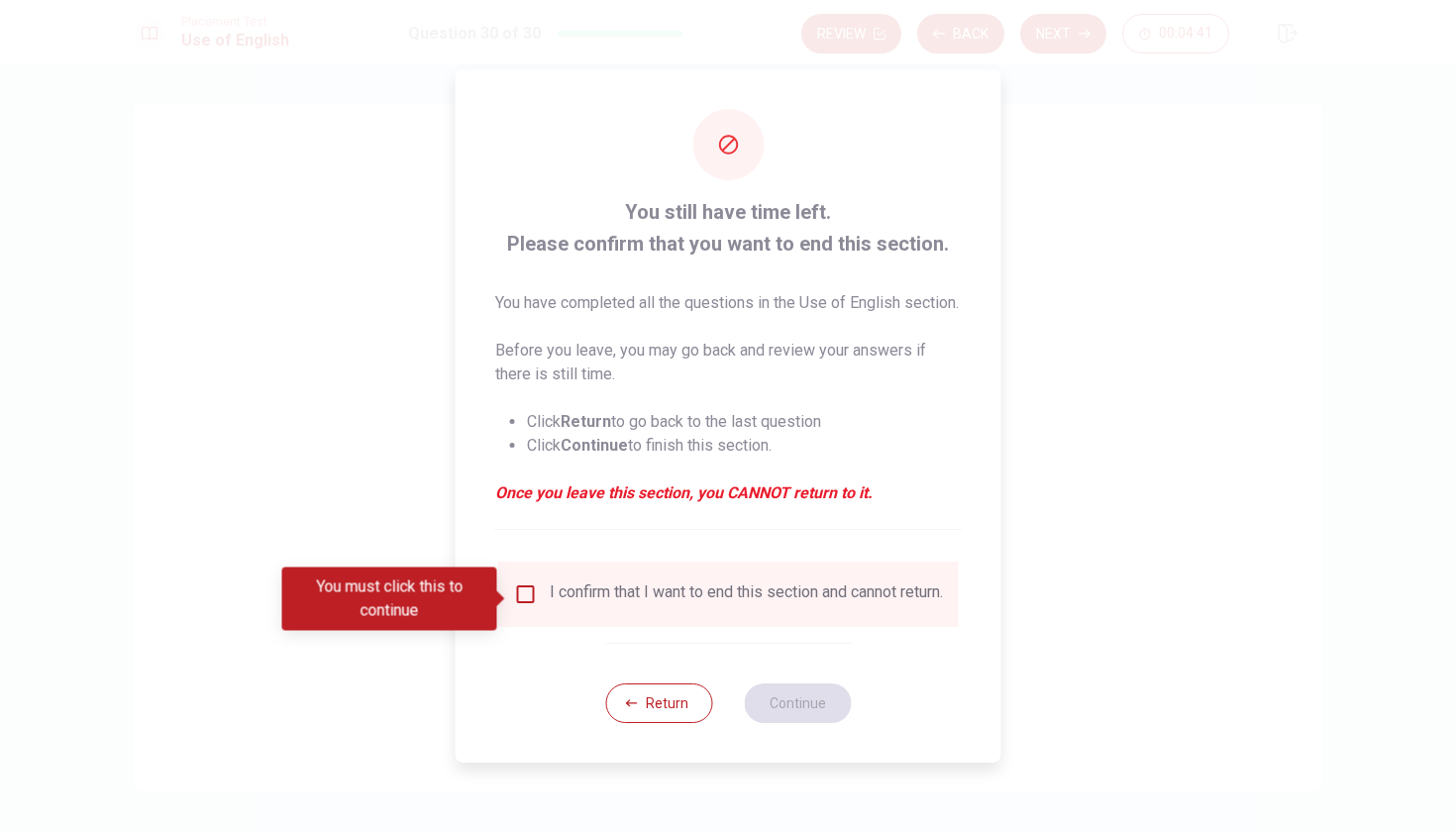 click at bounding box center [526, 594] 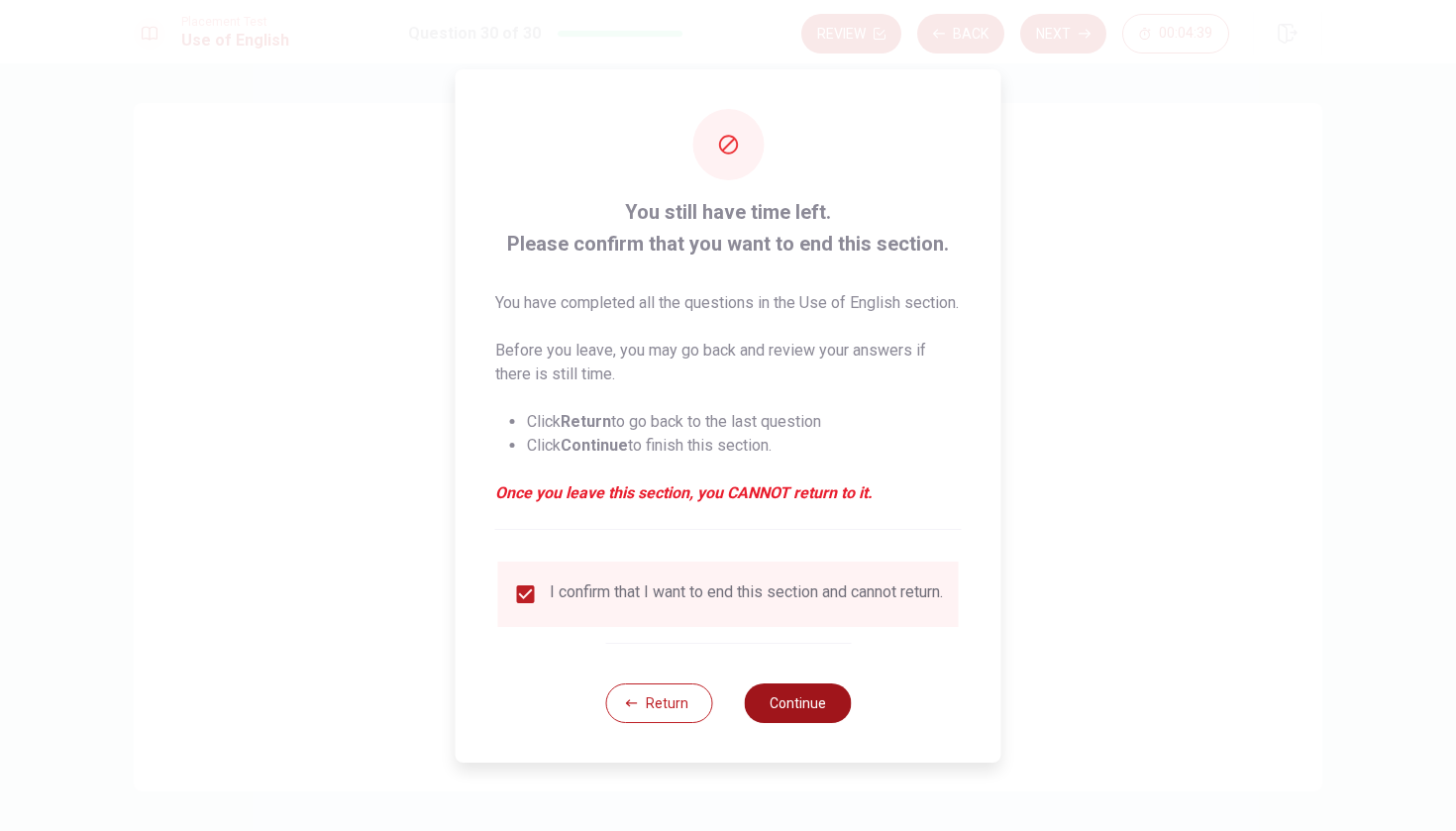 click on "Continue" at bounding box center [797, 703] 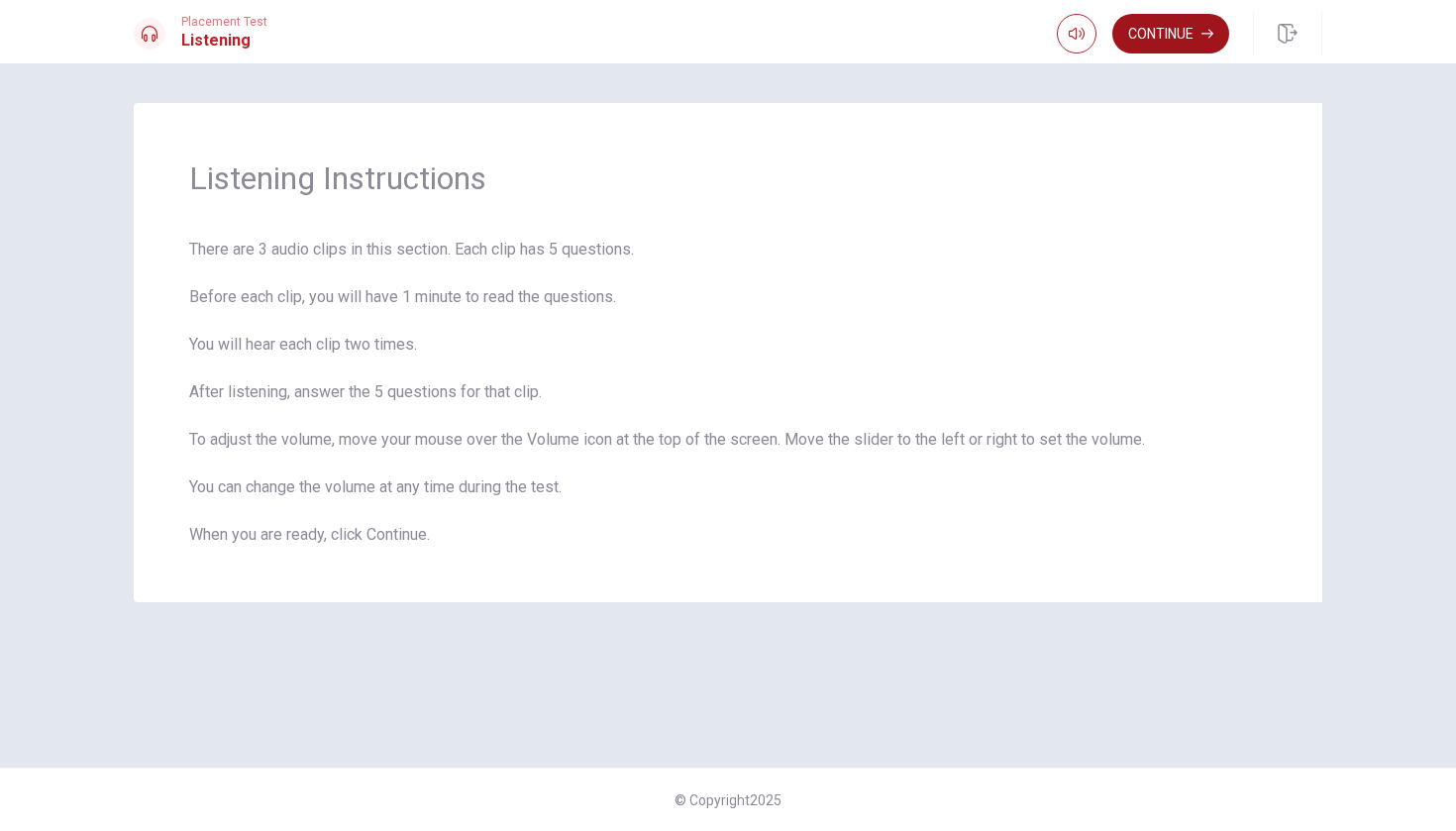 click on "Continue" at bounding box center (1171, 34) 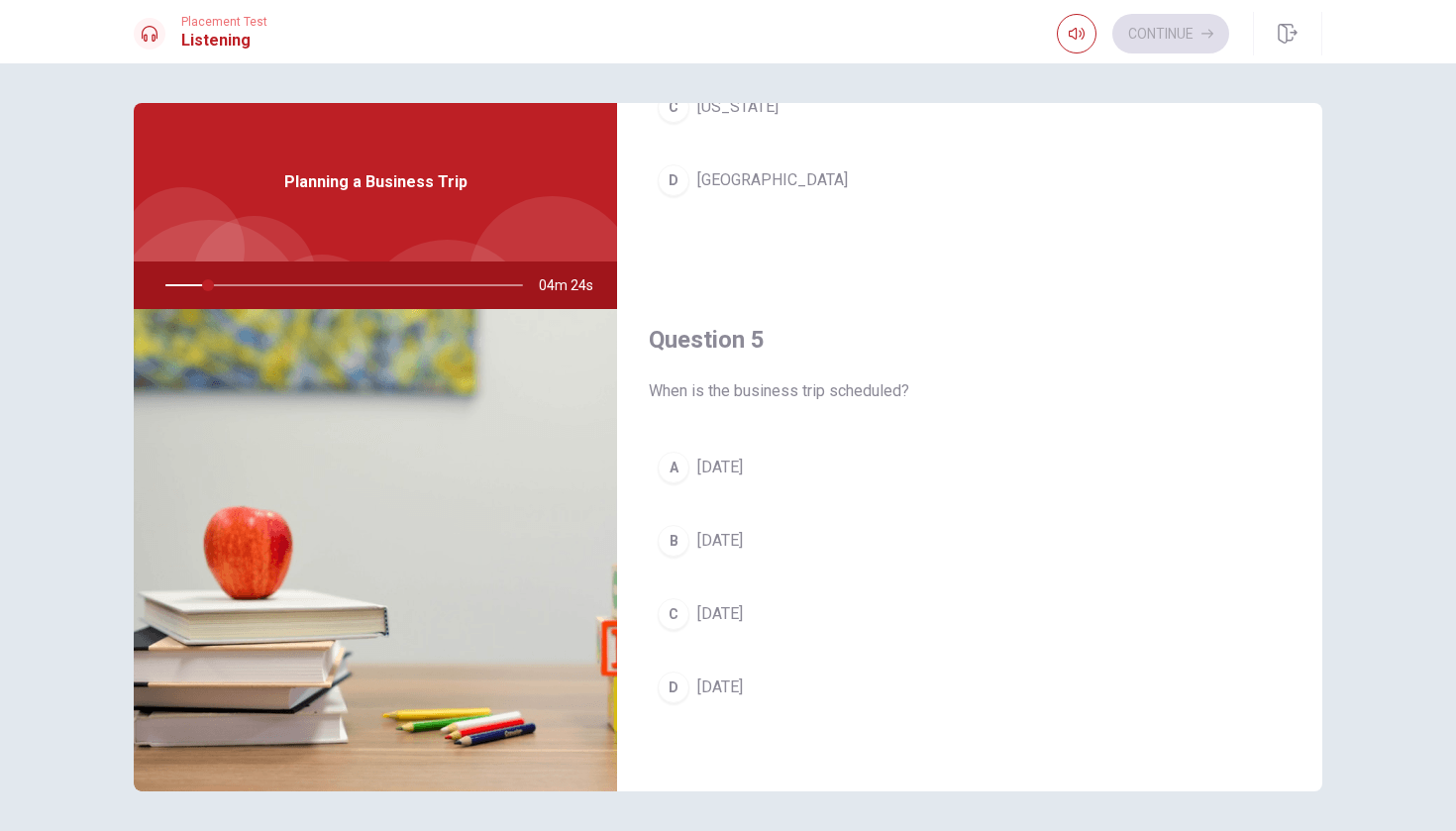 scroll, scrollTop: 1847, scrollLeft: 0, axis: vertical 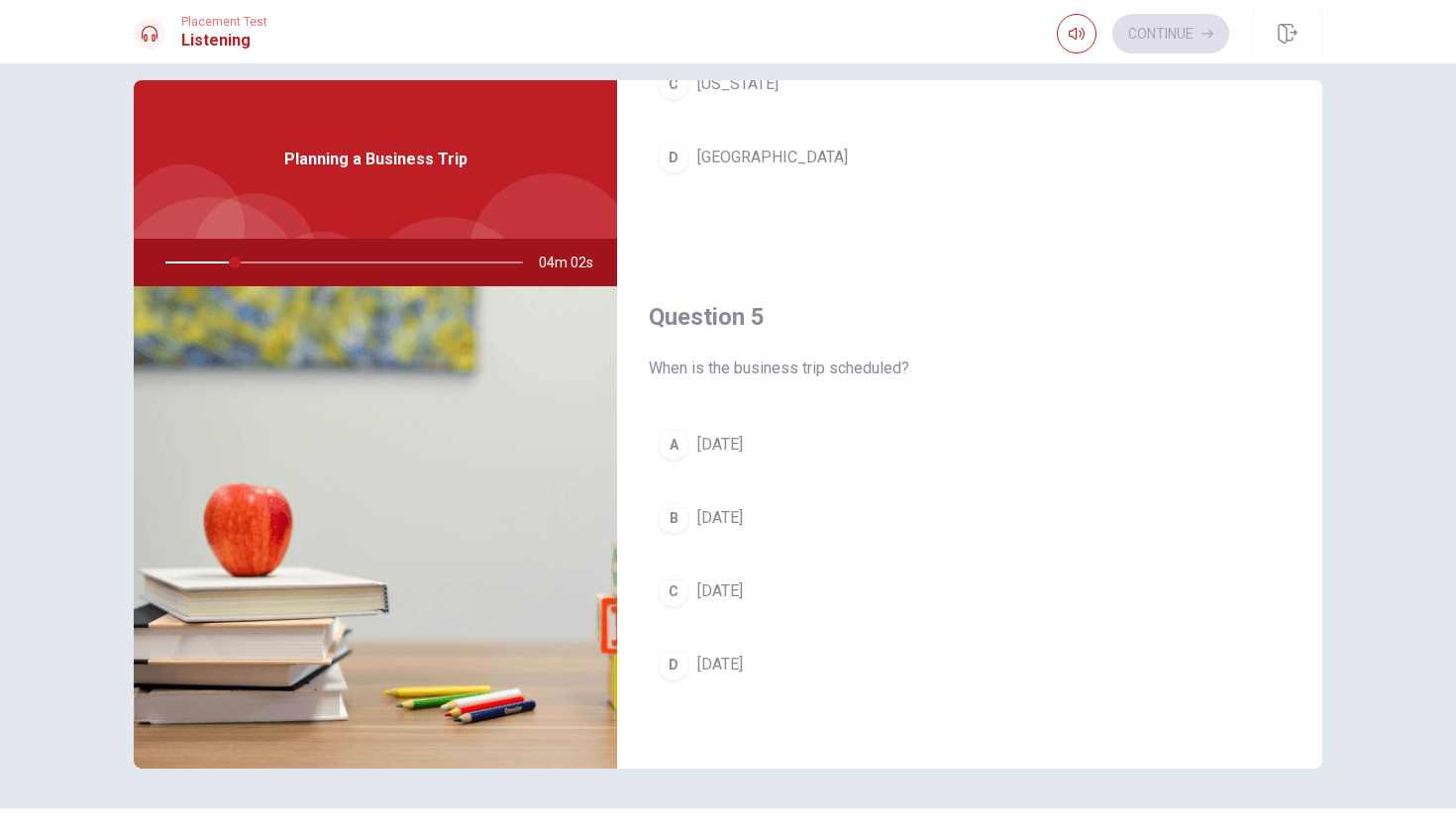 click on "Question 1 How will they get to their destination after they land? A By taxi B By subway C By rental car D By car service Question 2 How much time do they have during the layover? A Four hours B Two hours C Three hours D One hour Question 3 What does the woman plan to do during the layover? A Find a place to eat B Shop C Read a book D Take a nap Question 4 Where do they have a layover? A [GEOGRAPHIC_DATA] B [GEOGRAPHIC_DATA] C [US_STATE] D [GEOGRAPHIC_DATA] Question 5 When is the business trip scheduled? A [DATE] B [DATE] C [DATE] D [DATE] Planning a Business Trip 04m 02s © Copyright  2025" at bounding box center (728, 447) 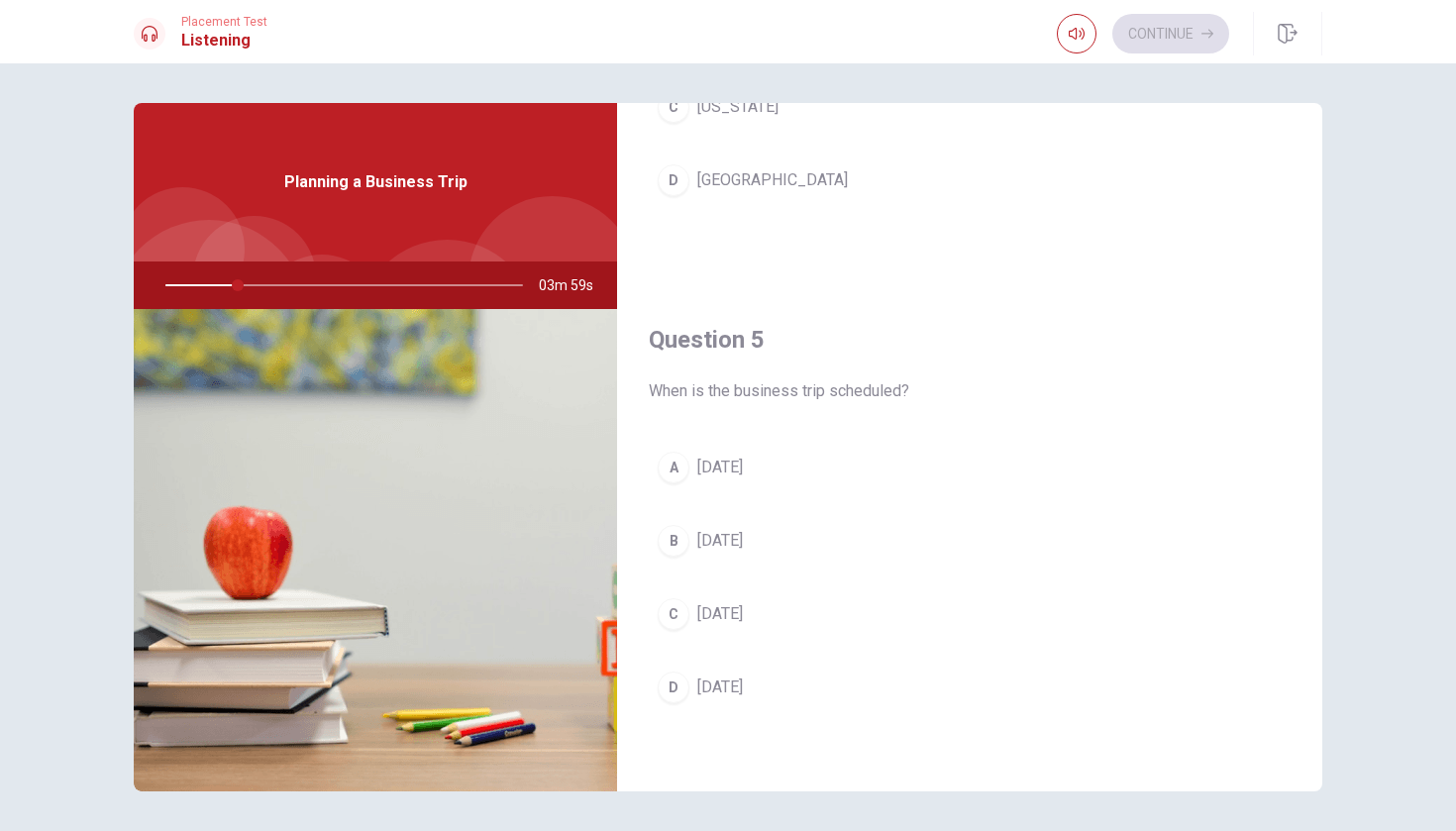 scroll, scrollTop: 0, scrollLeft: 0, axis: both 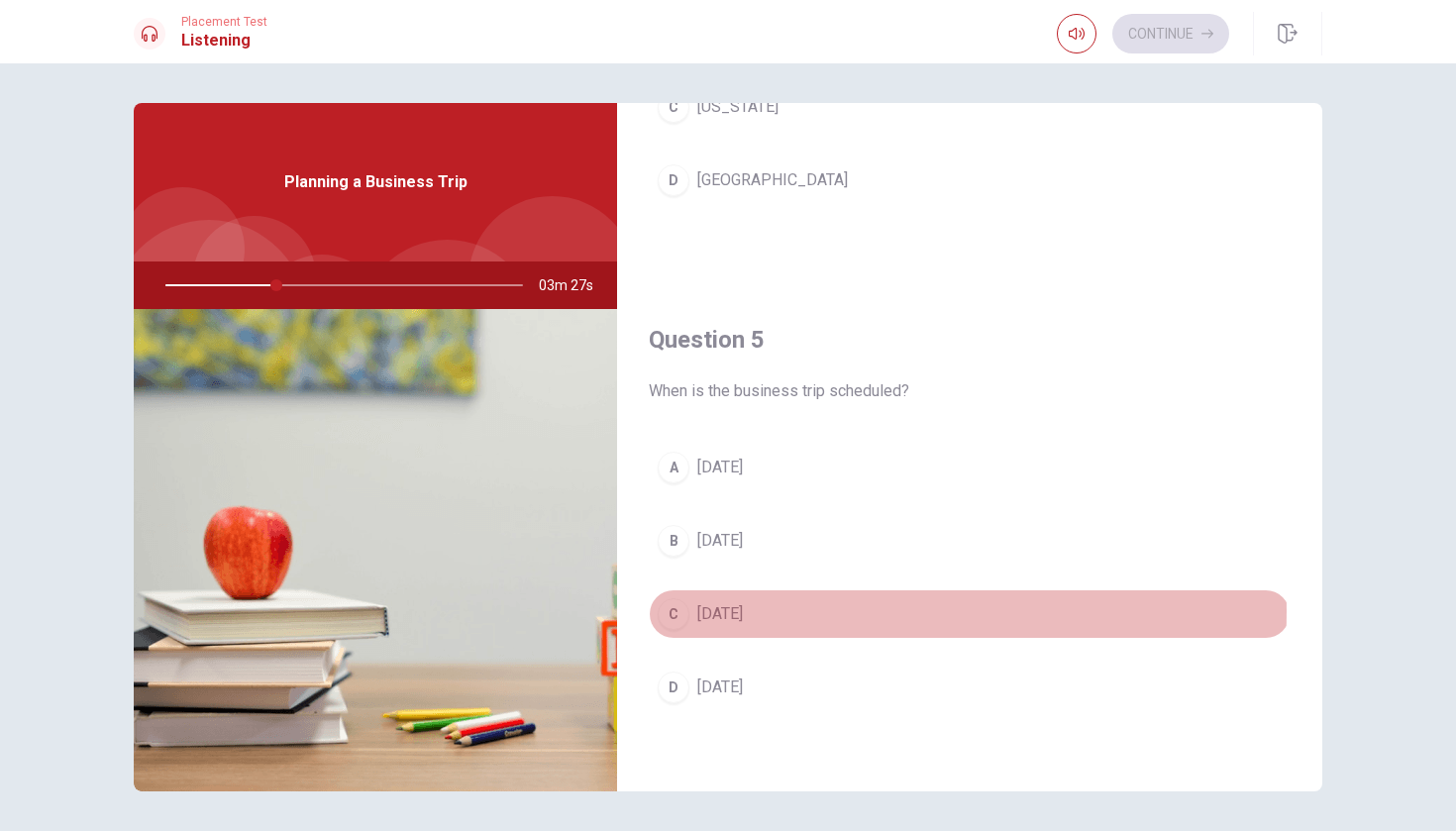 click on "[DATE]" at bounding box center [720, 614] 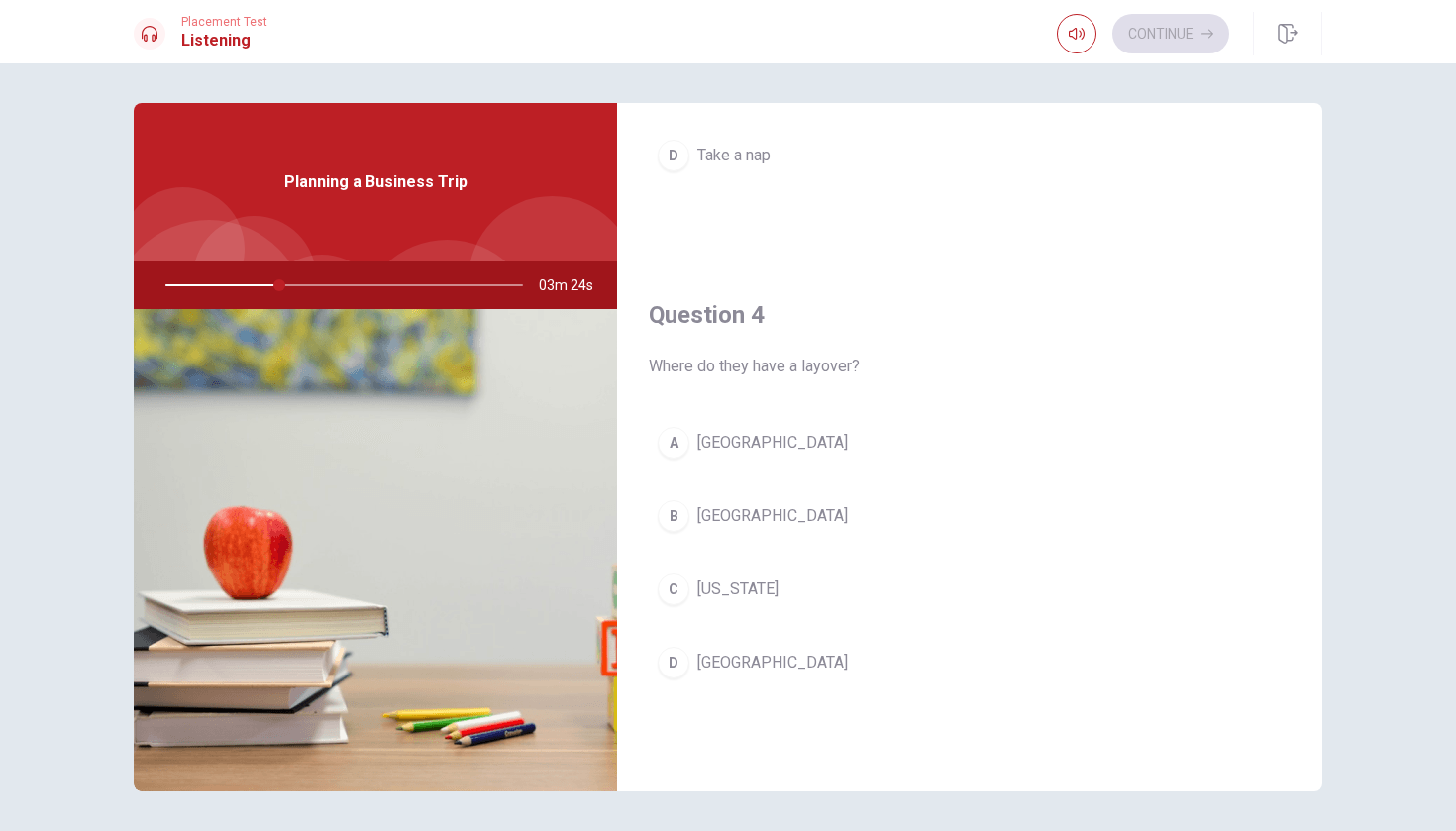 scroll, scrollTop: 1356, scrollLeft: 0, axis: vertical 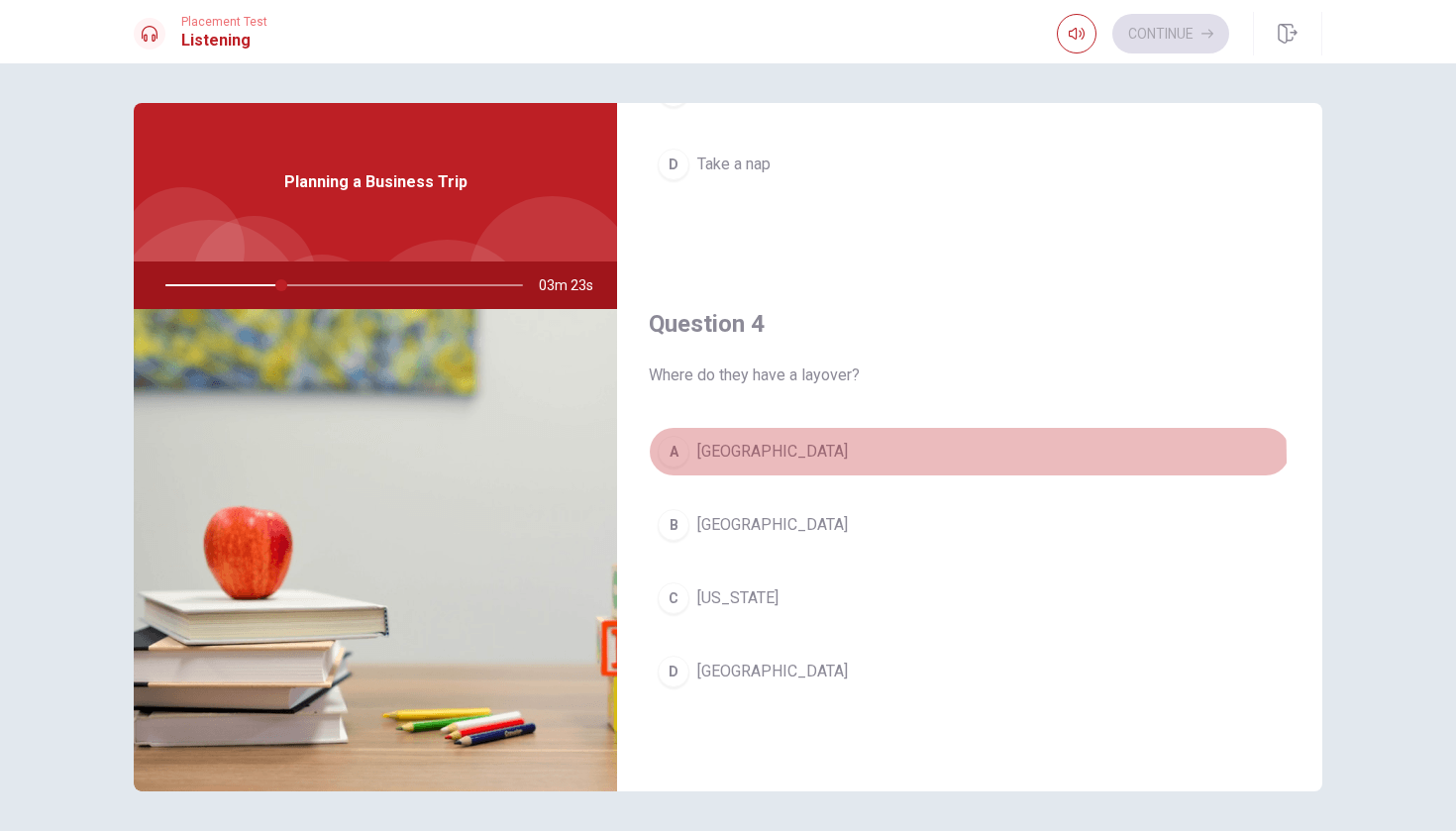 click on "[GEOGRAPHIC_DATA]" at bounding box center [773, 452] 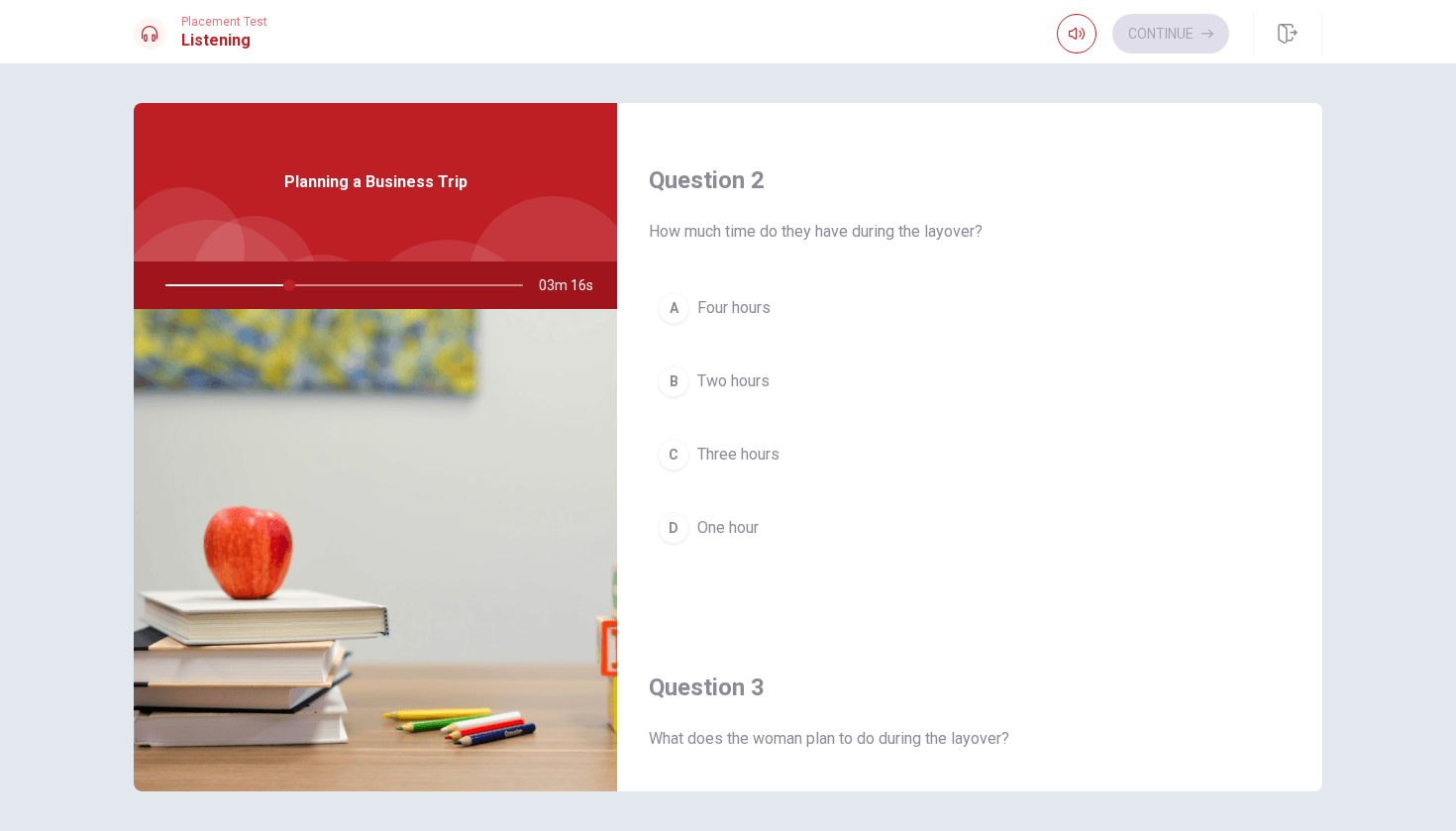 scroll, scrollTop: 477, scrollLeft: 0, axis: vertical 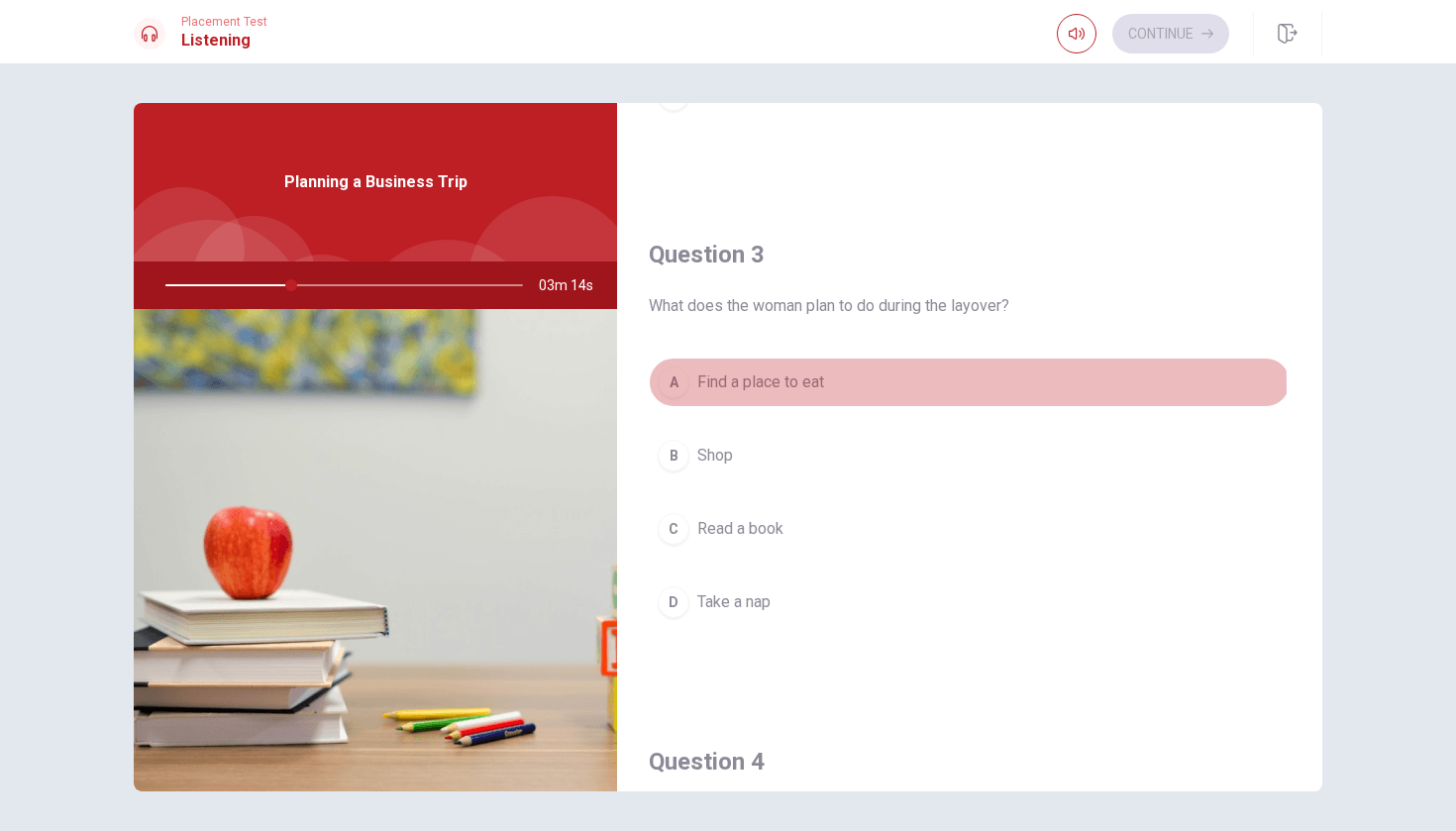 click on "Find a place to eat" at bounding box center (761, 382) 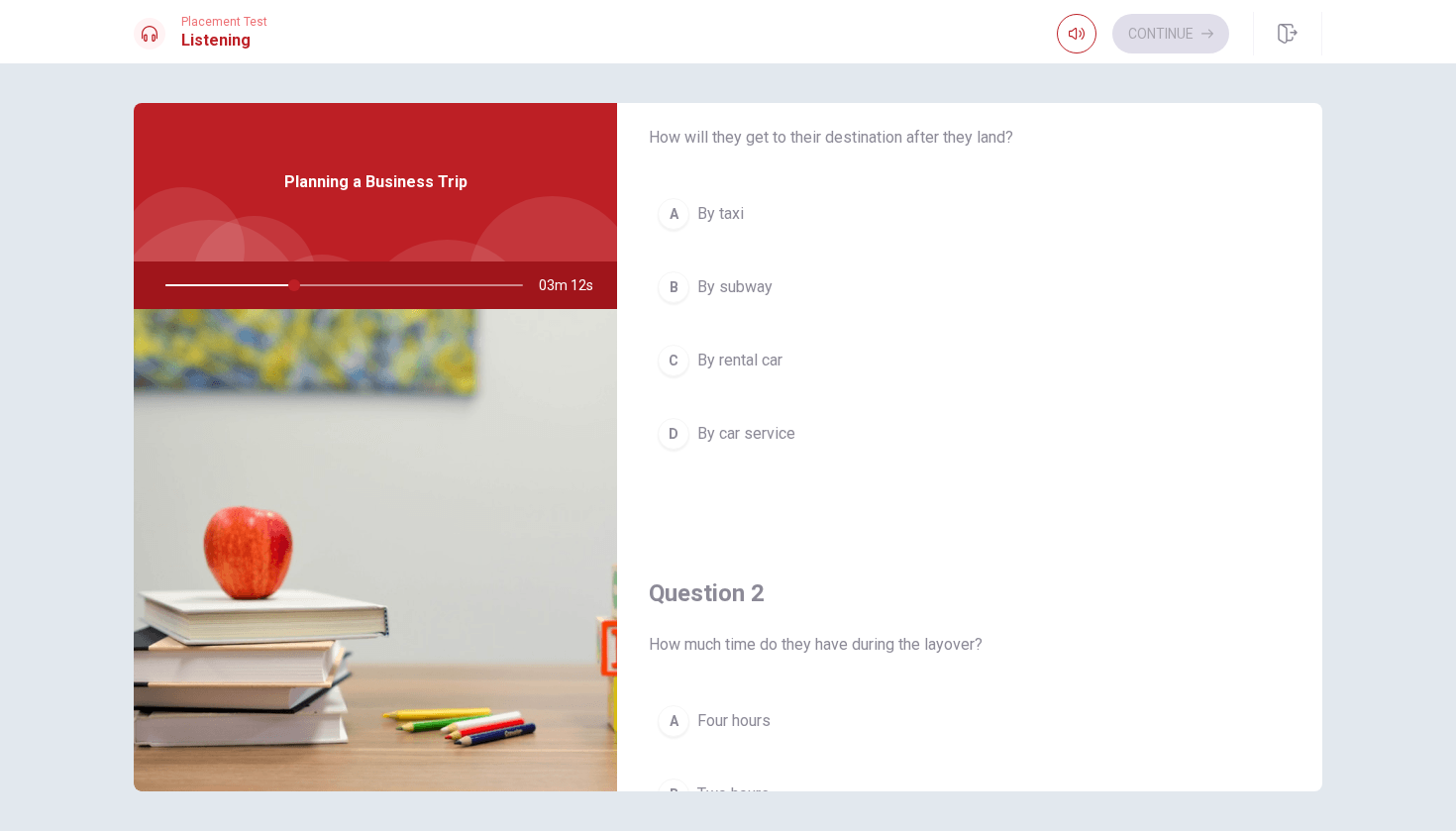 scroll, scrollTop: 83, scrollLeft: 0, axis: vertical 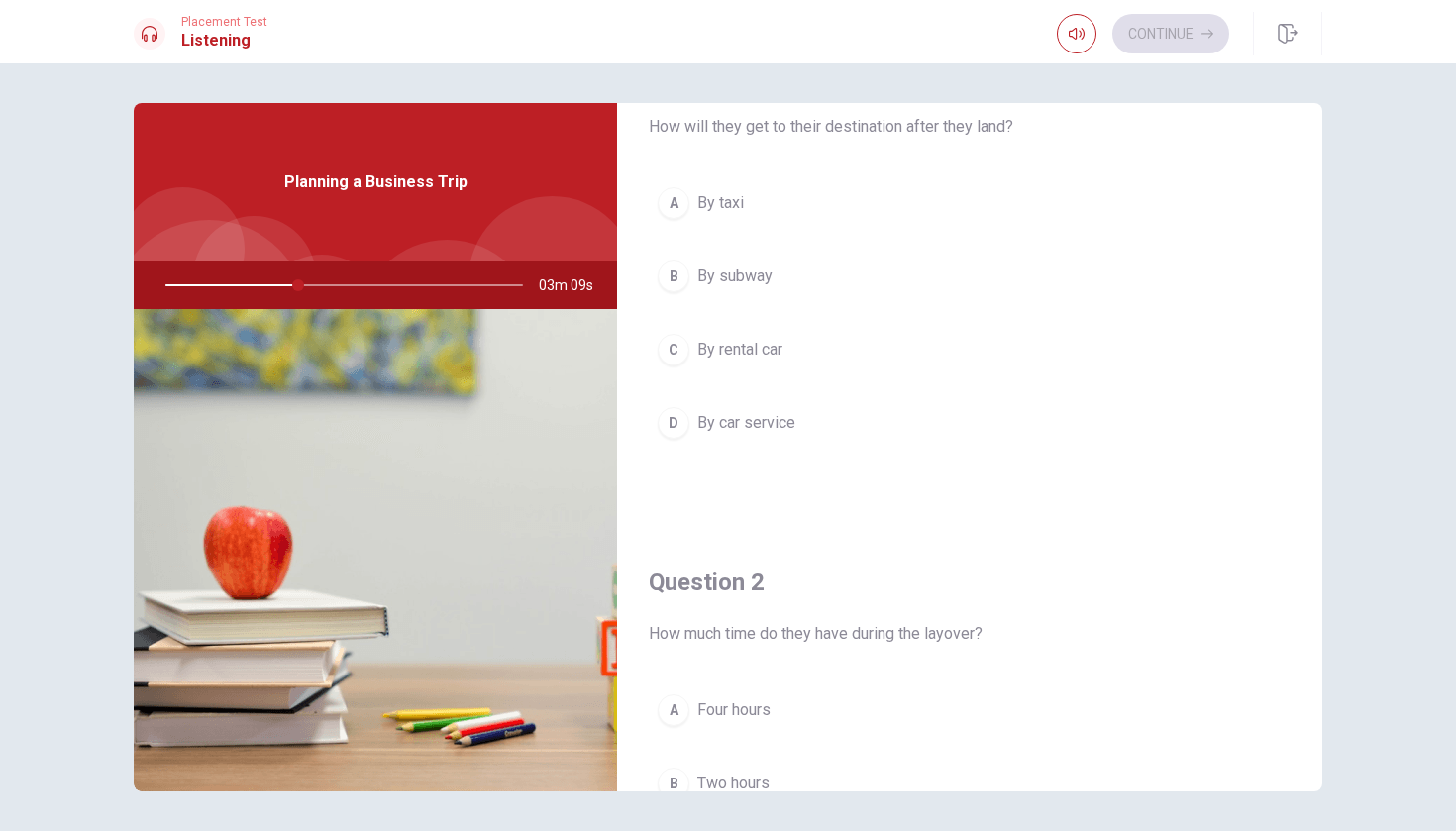 click on "By car service" at bounding box center [746, 423] 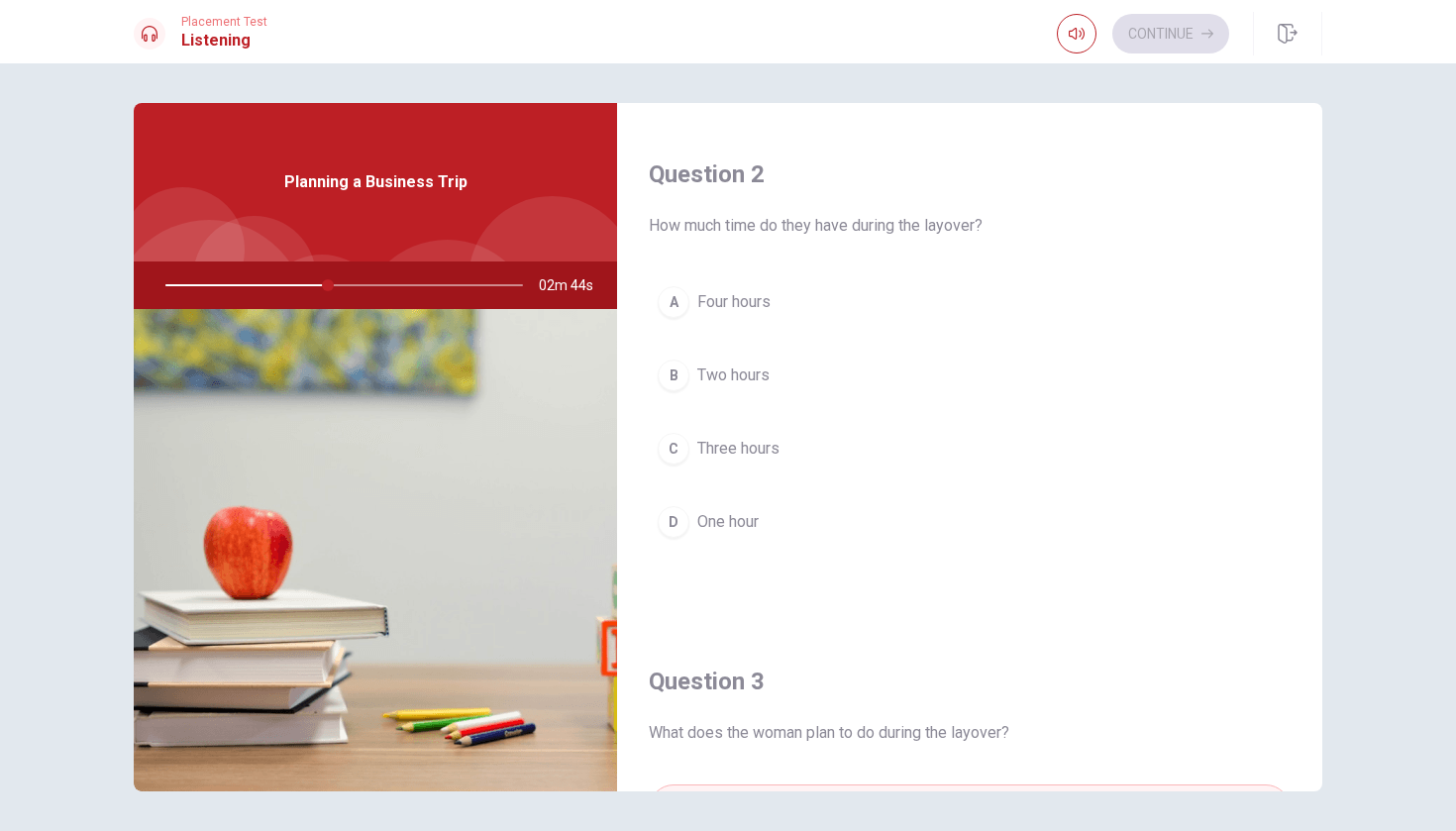scroll, scrollTop: 487, scrollLeft: 0, axis: vertical 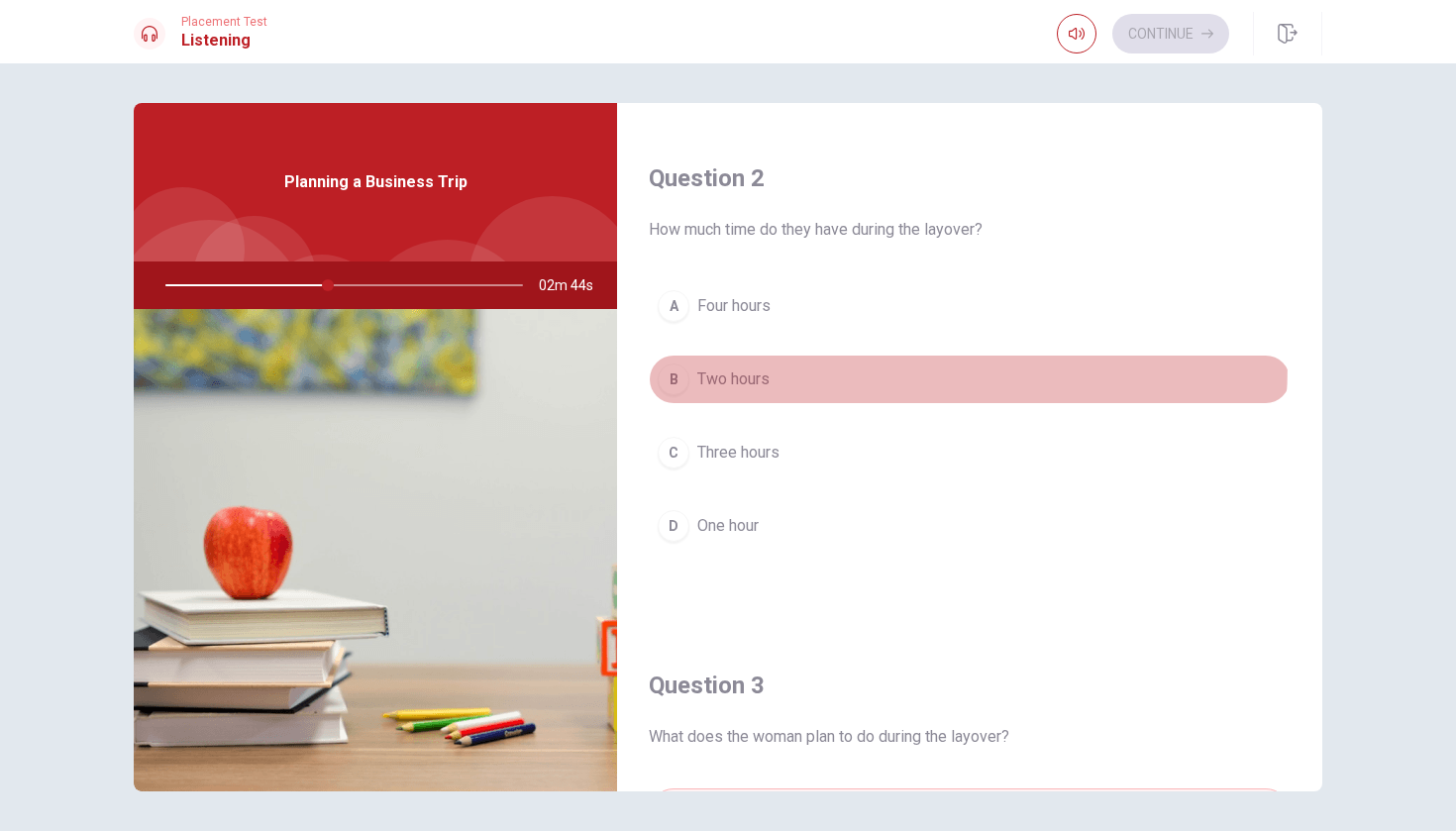click on "B Two hours" at bounding box center (970, 379) 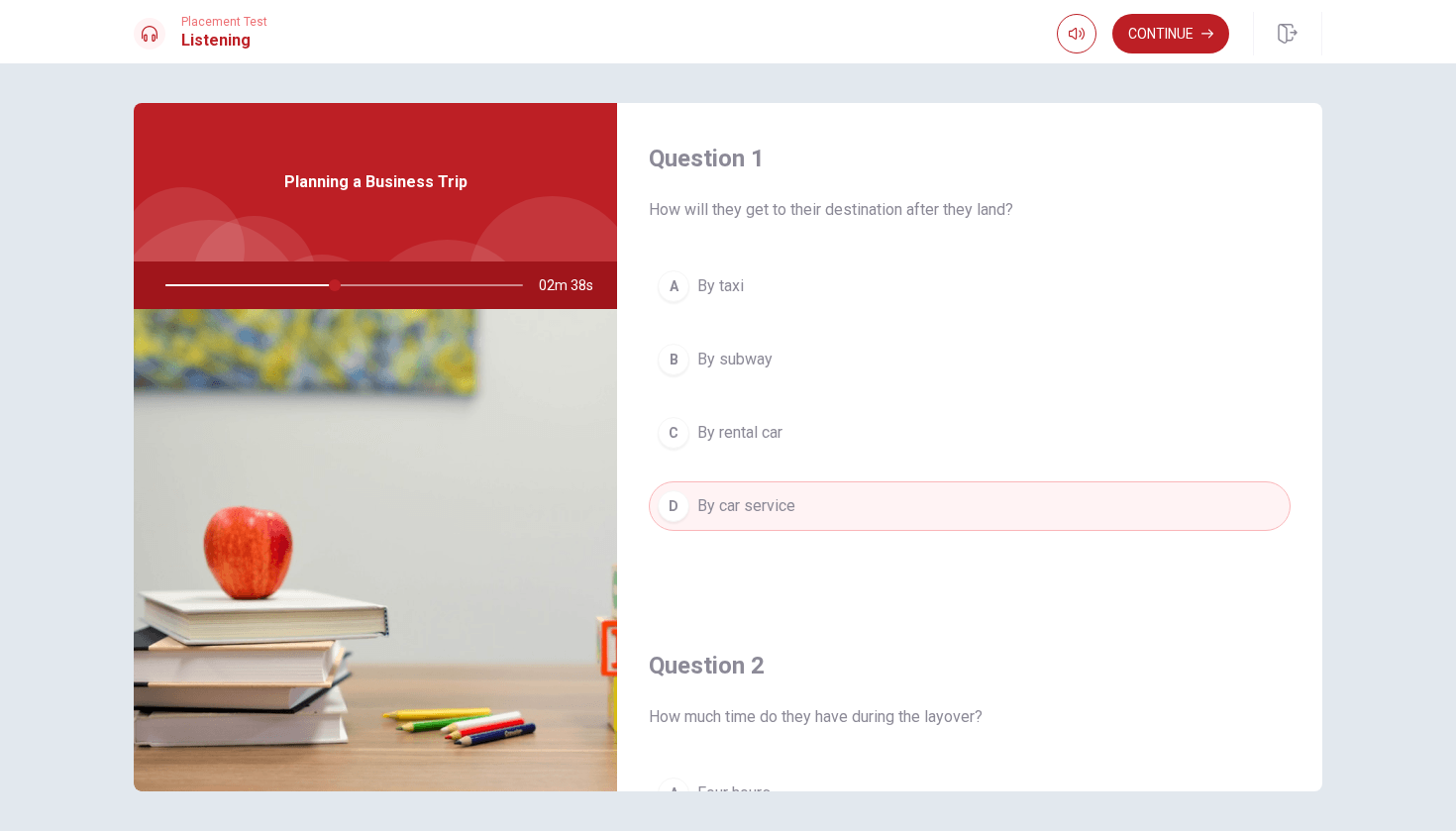 scroll, scrollTop: 0, scrollLeft: 0, axis: both 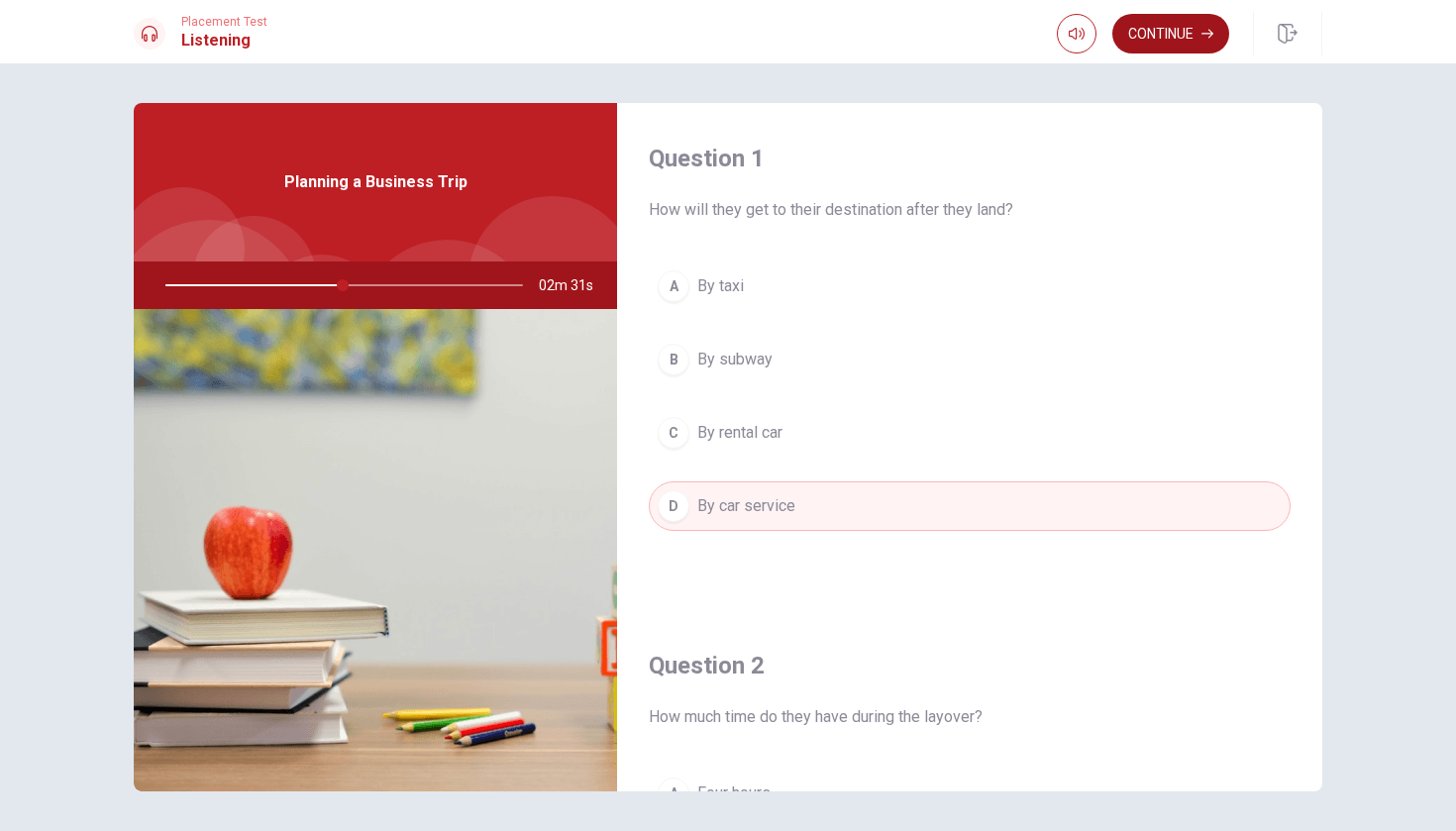 click on "Continue" at bounding box center [1171, 34] 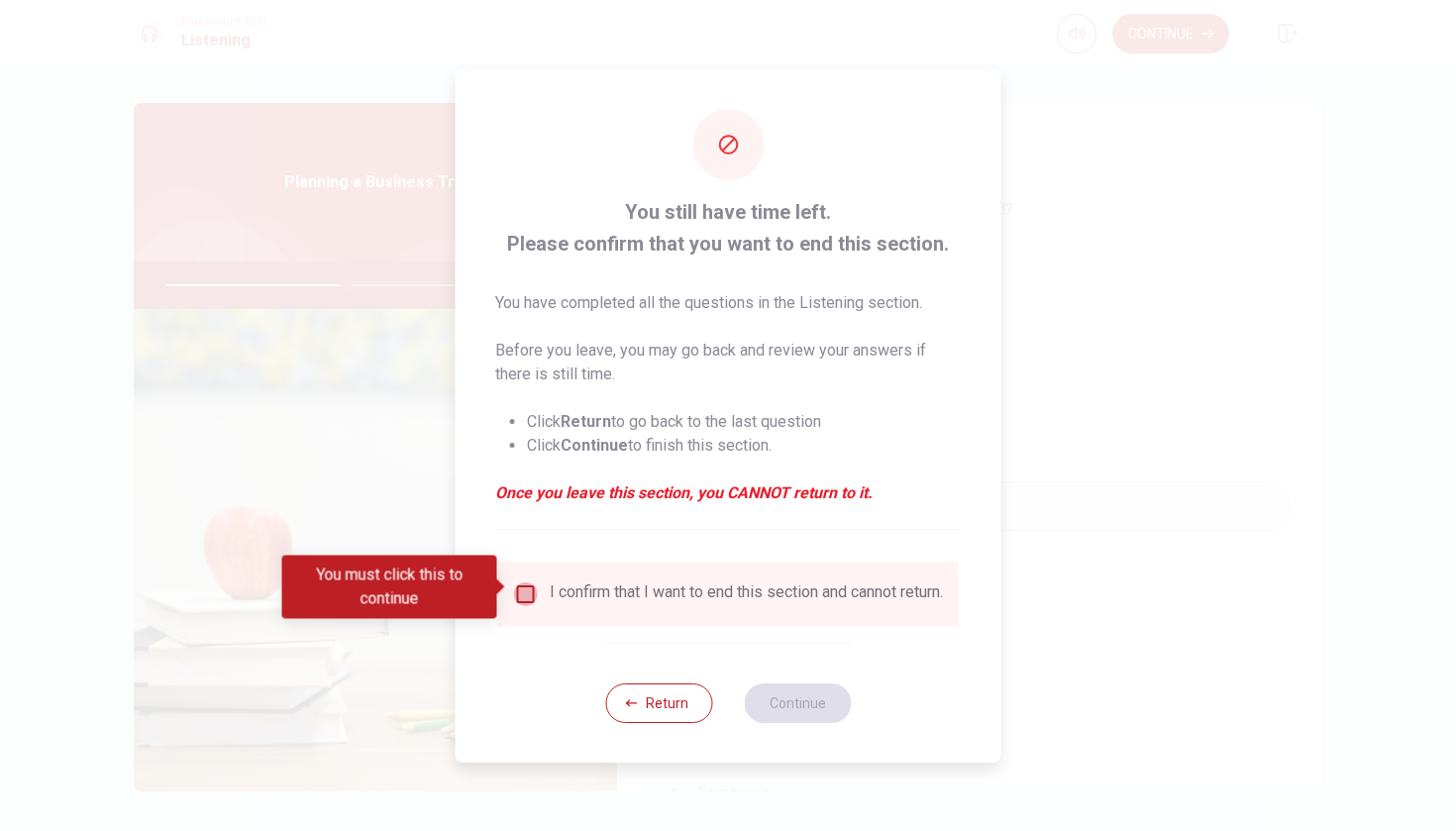 click at bounding box center [526, 594] 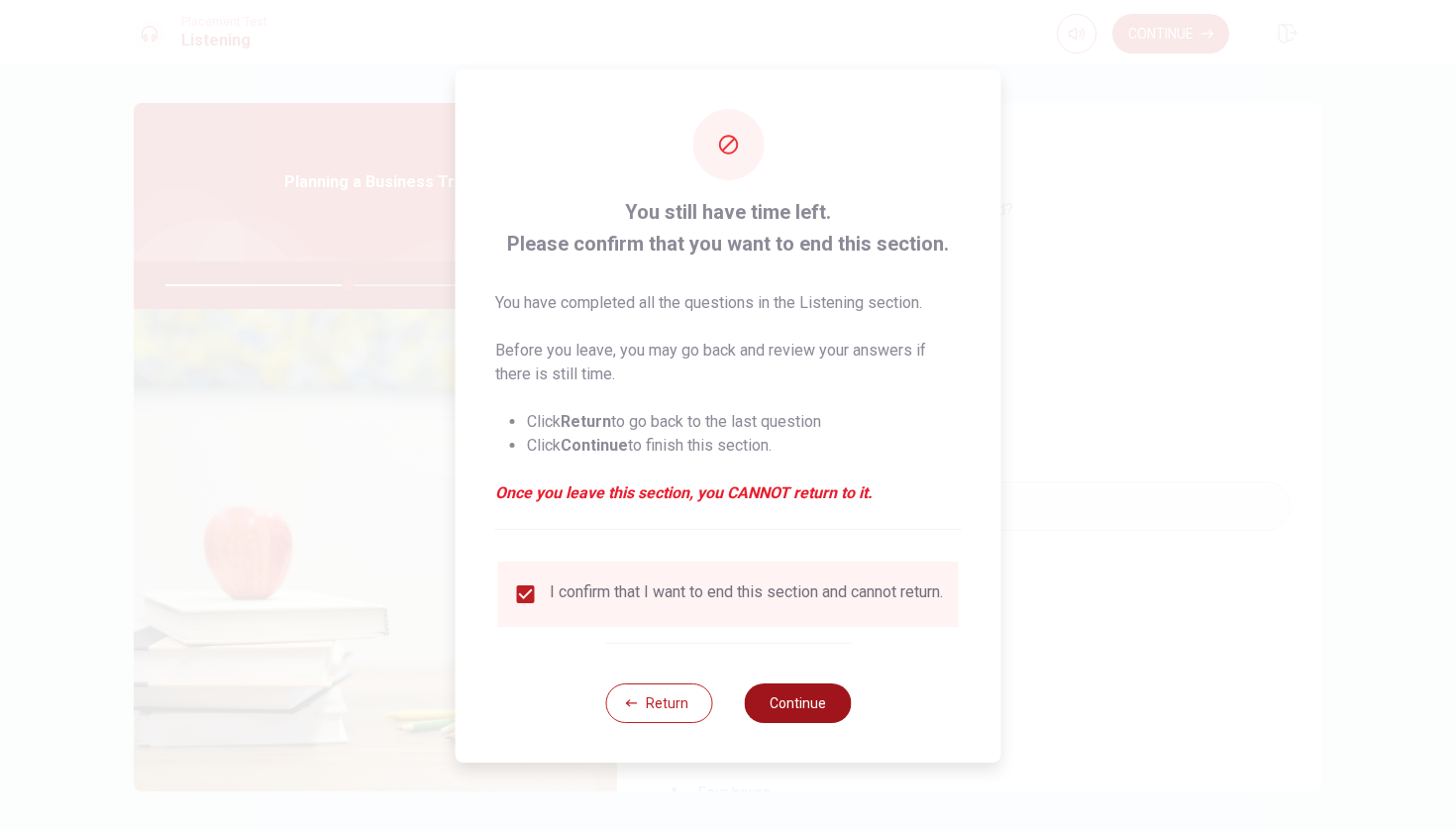 click on "Continue" at bounding box center [797, 703] 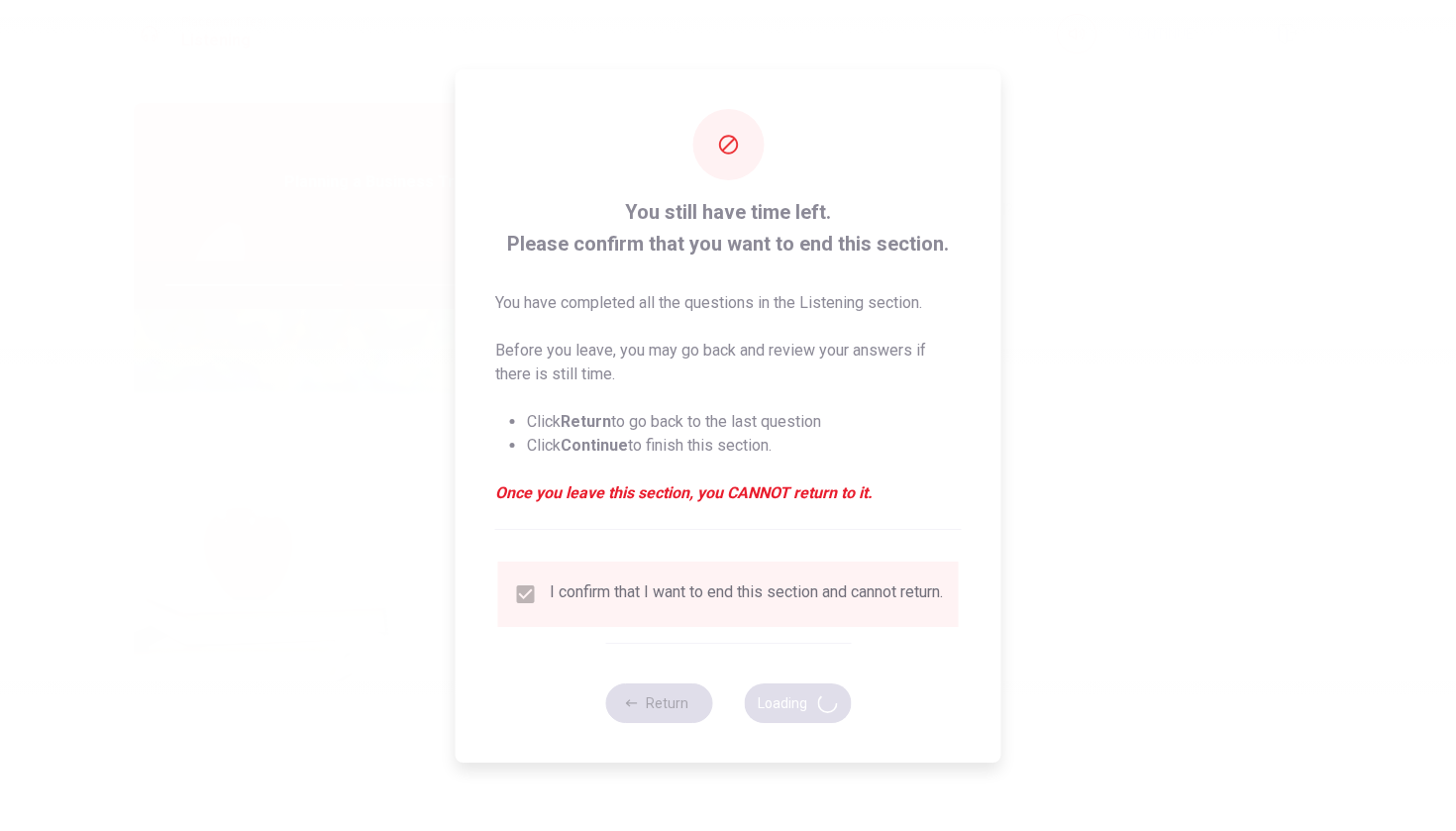 type on "52" 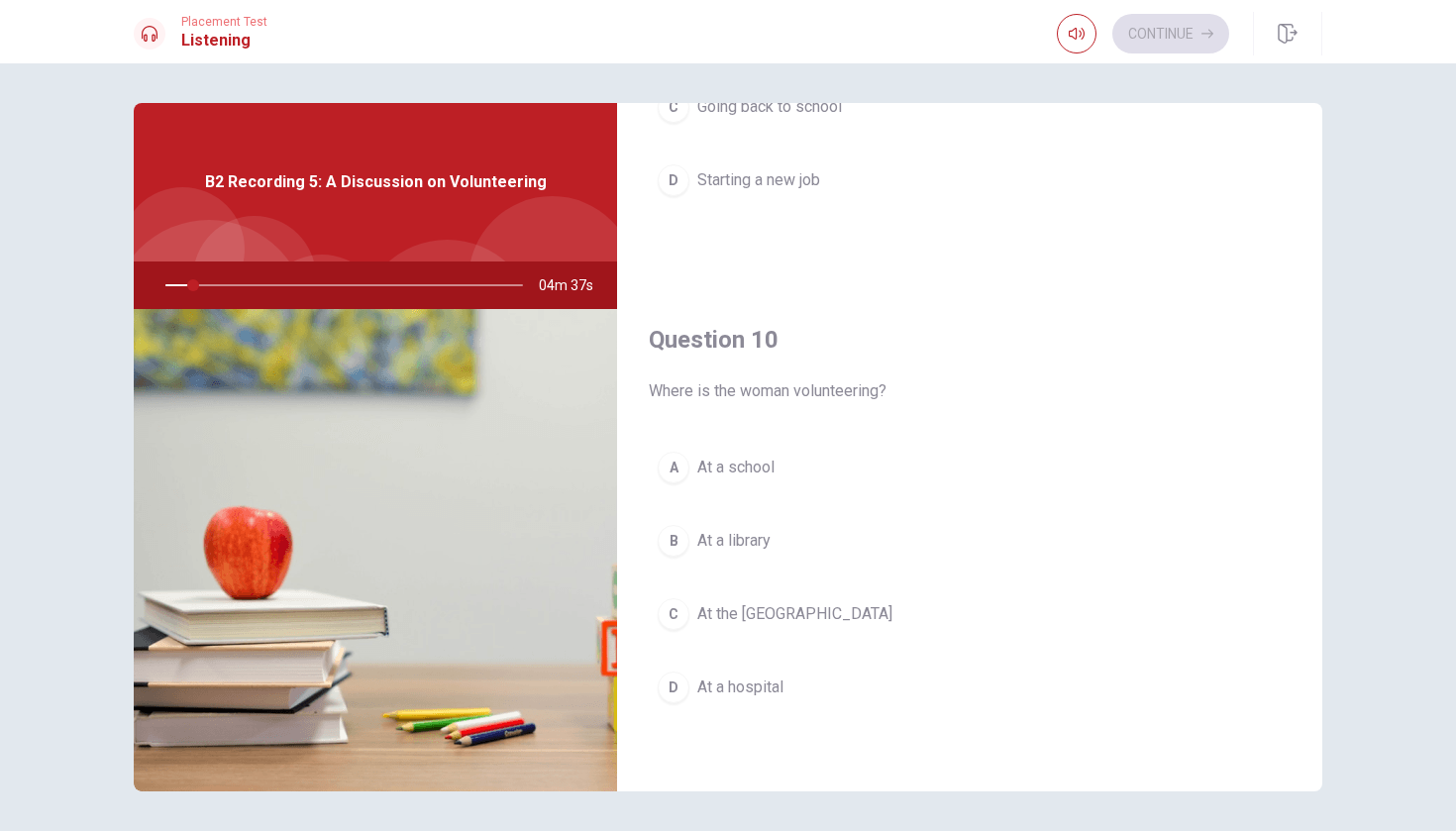 scroll, scrollTop: 1847, scrollLeft: 0, axis: vertical 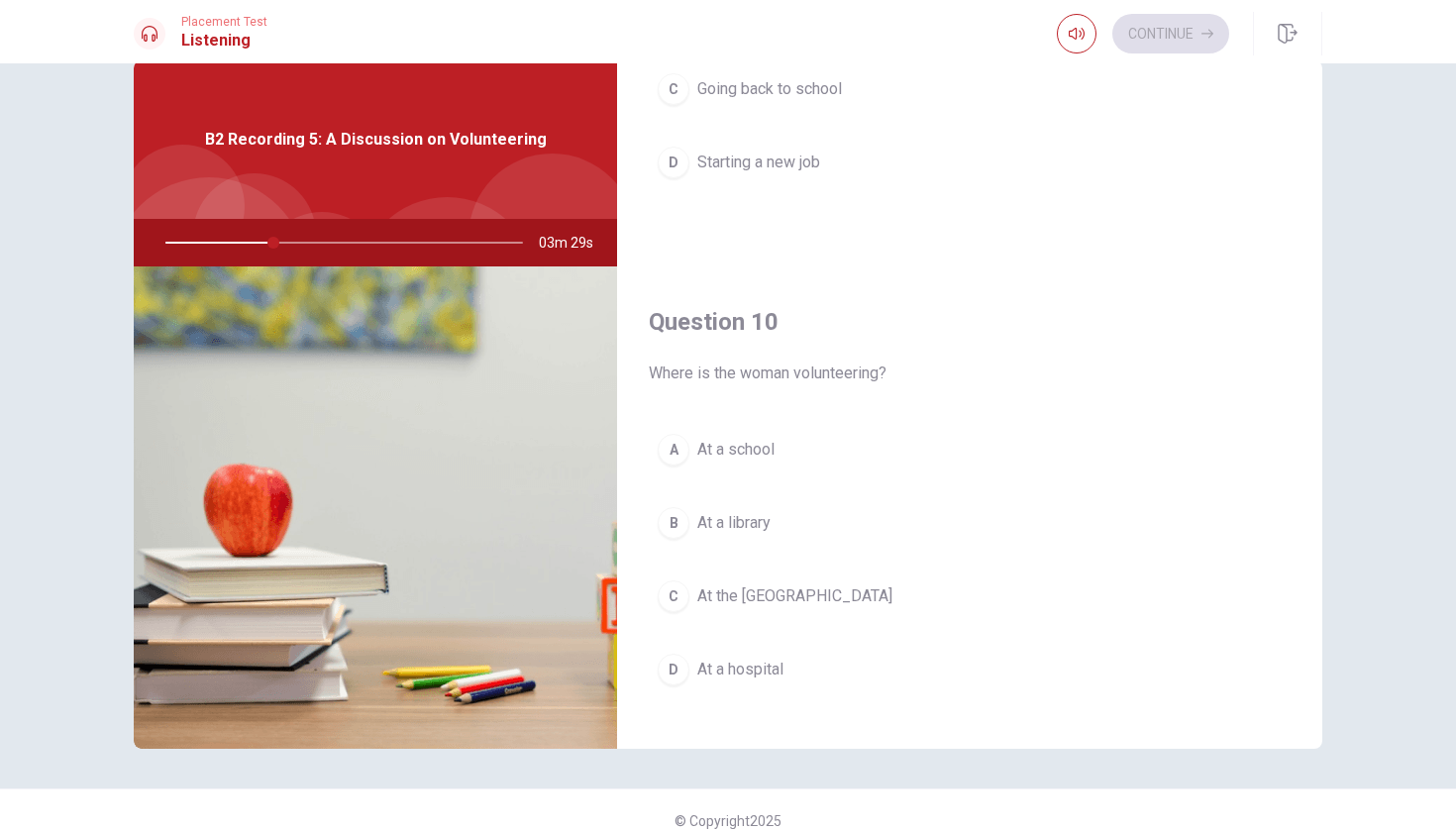 click on "At the [GEOGRAPHIC_DATA]" at bounding box center (794, 596) 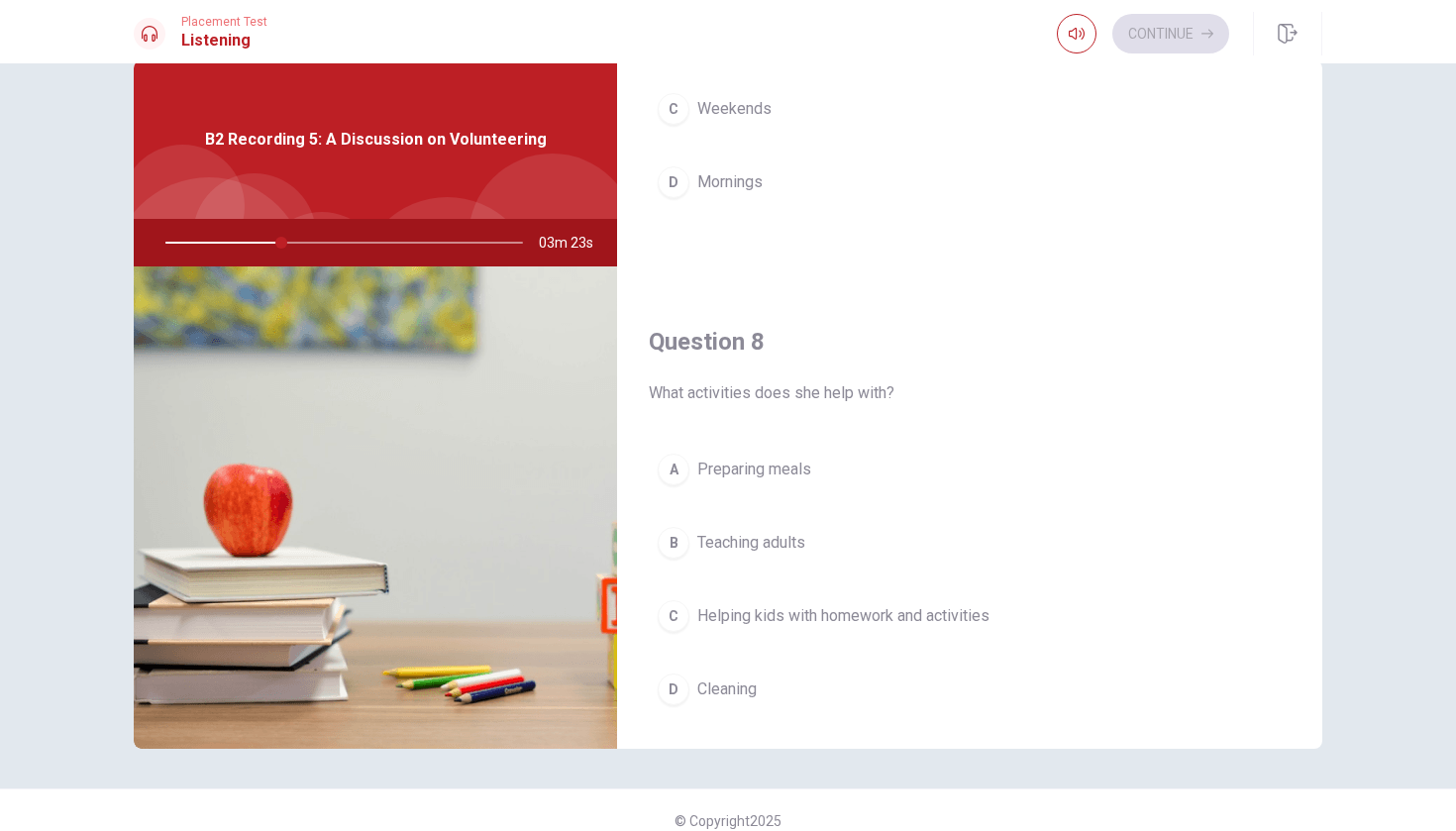 scroll, scrollTop: 815, scrollLeft: 0, axis: vertical 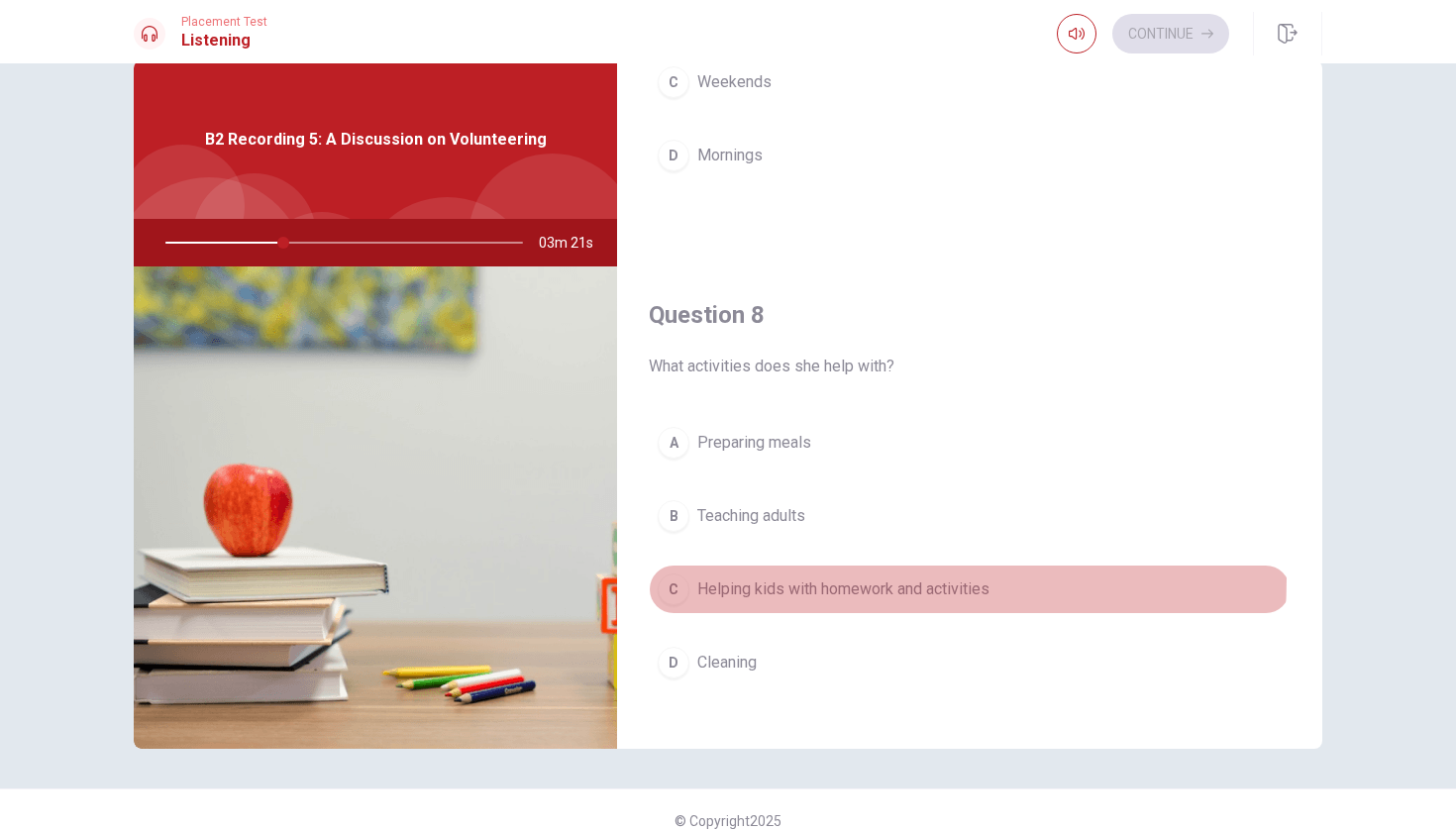 click on "Helping kids with homework and activities" at bounding box center (843, 589) 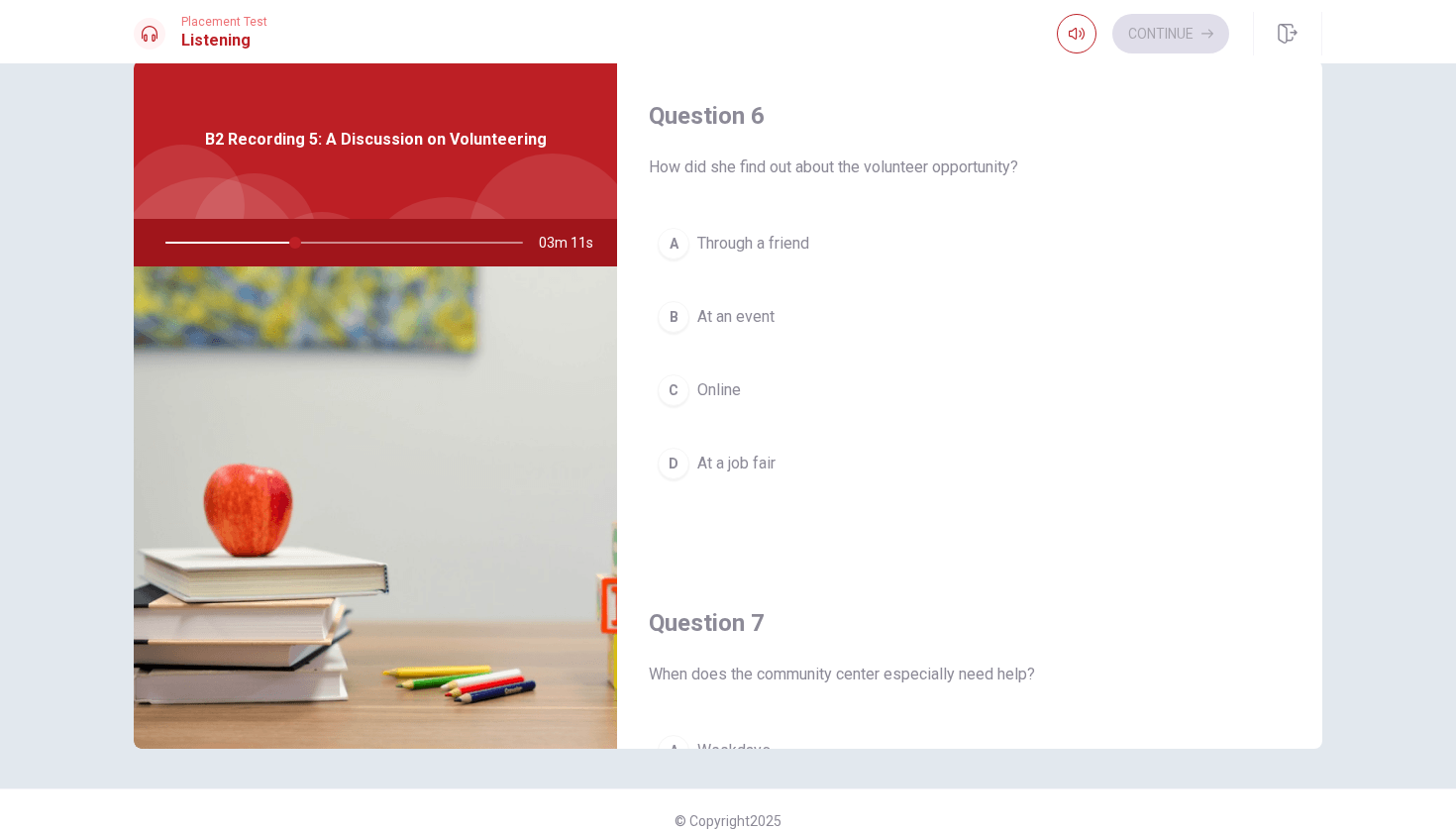 scroll, scrollTop: 0, scrollLeft: 0, axis: both 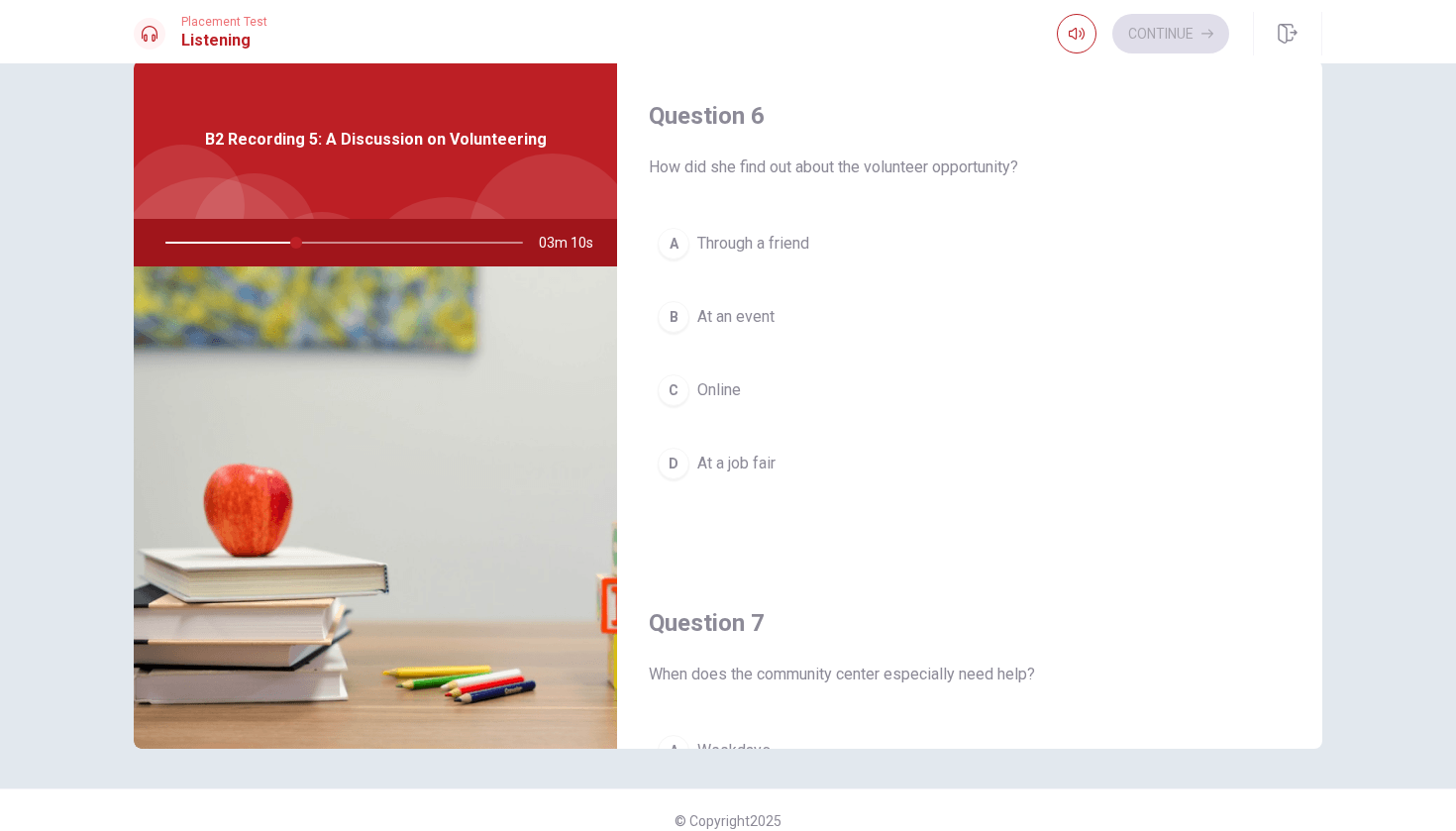click on "C Online" at bounding box center [970, 390] 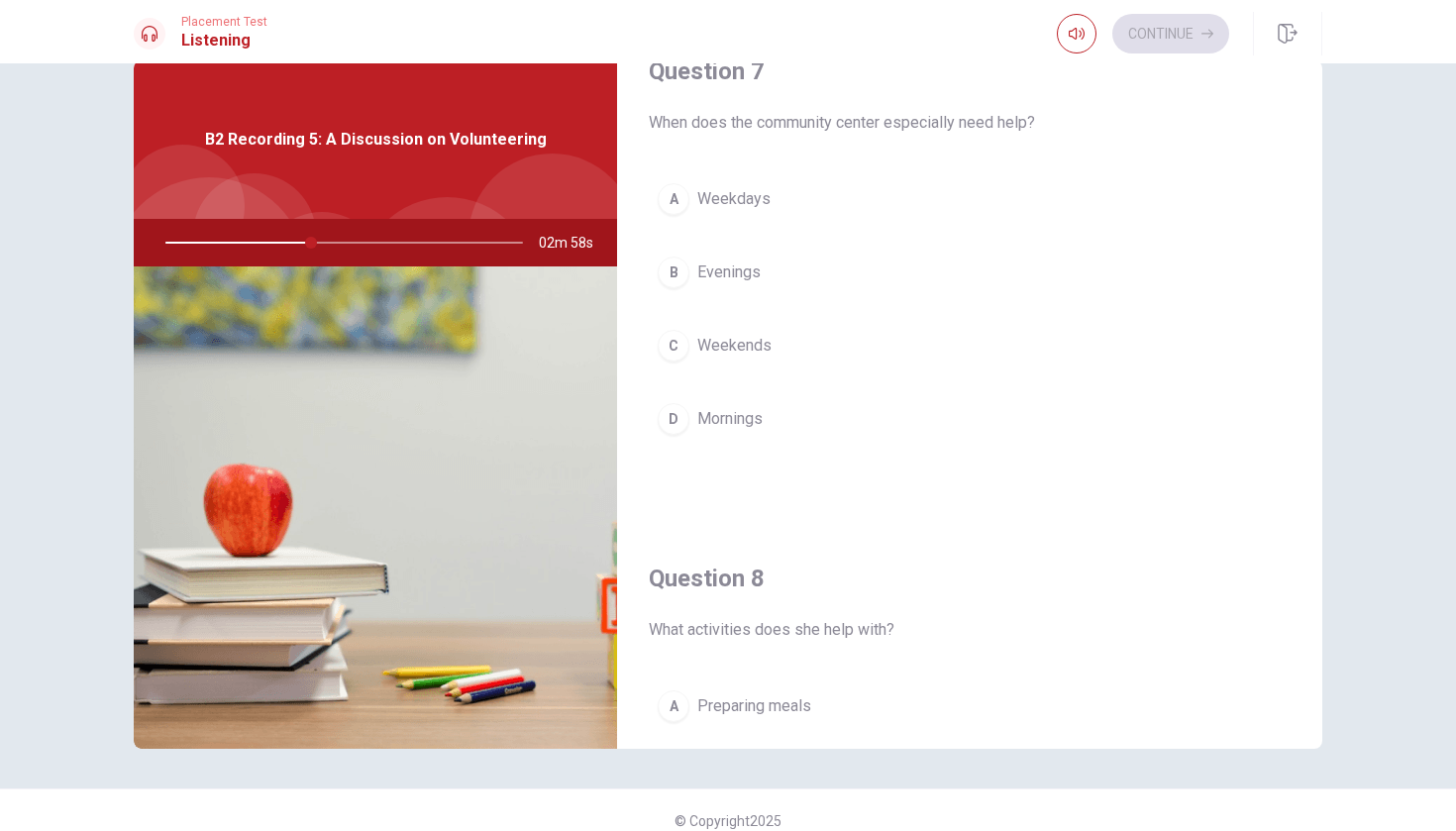 scroll, scrollTop: 534, scrollLeft: 0, axis: vertical 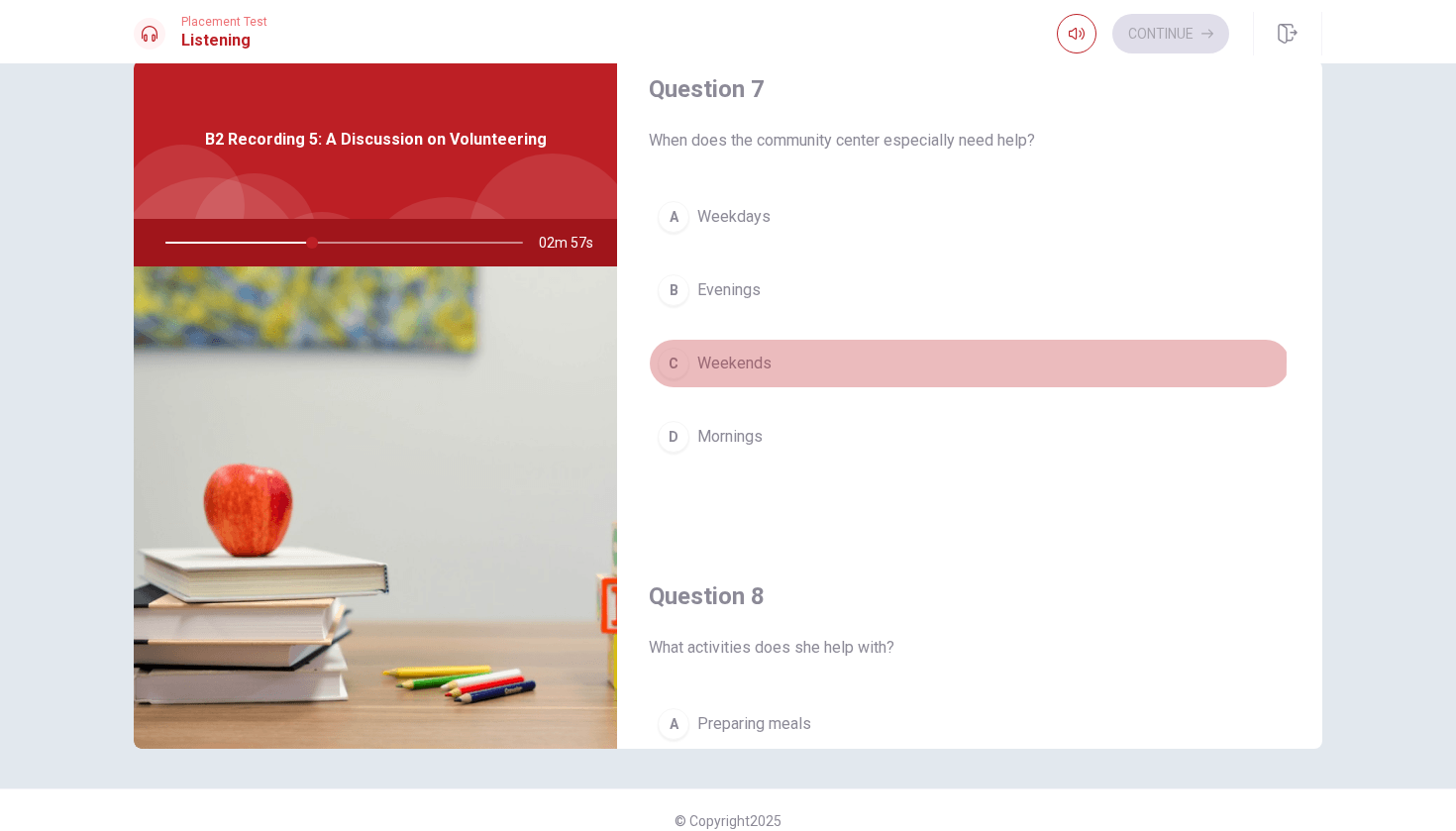 click on "Weekends" at bounding box center (734, 364) 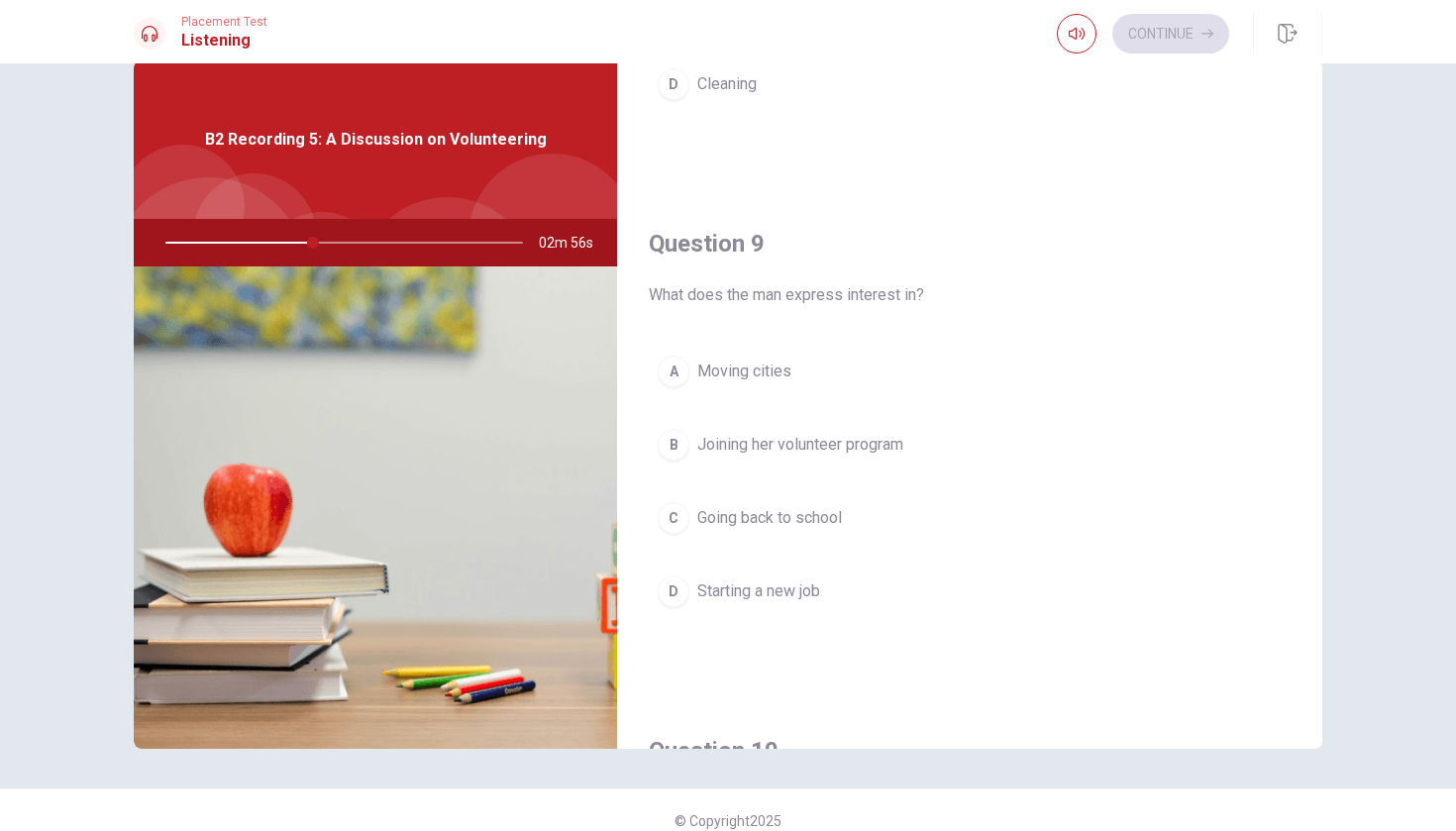 scroll, scrollTop: 1418, scrollLeft: 0, axis: vertical 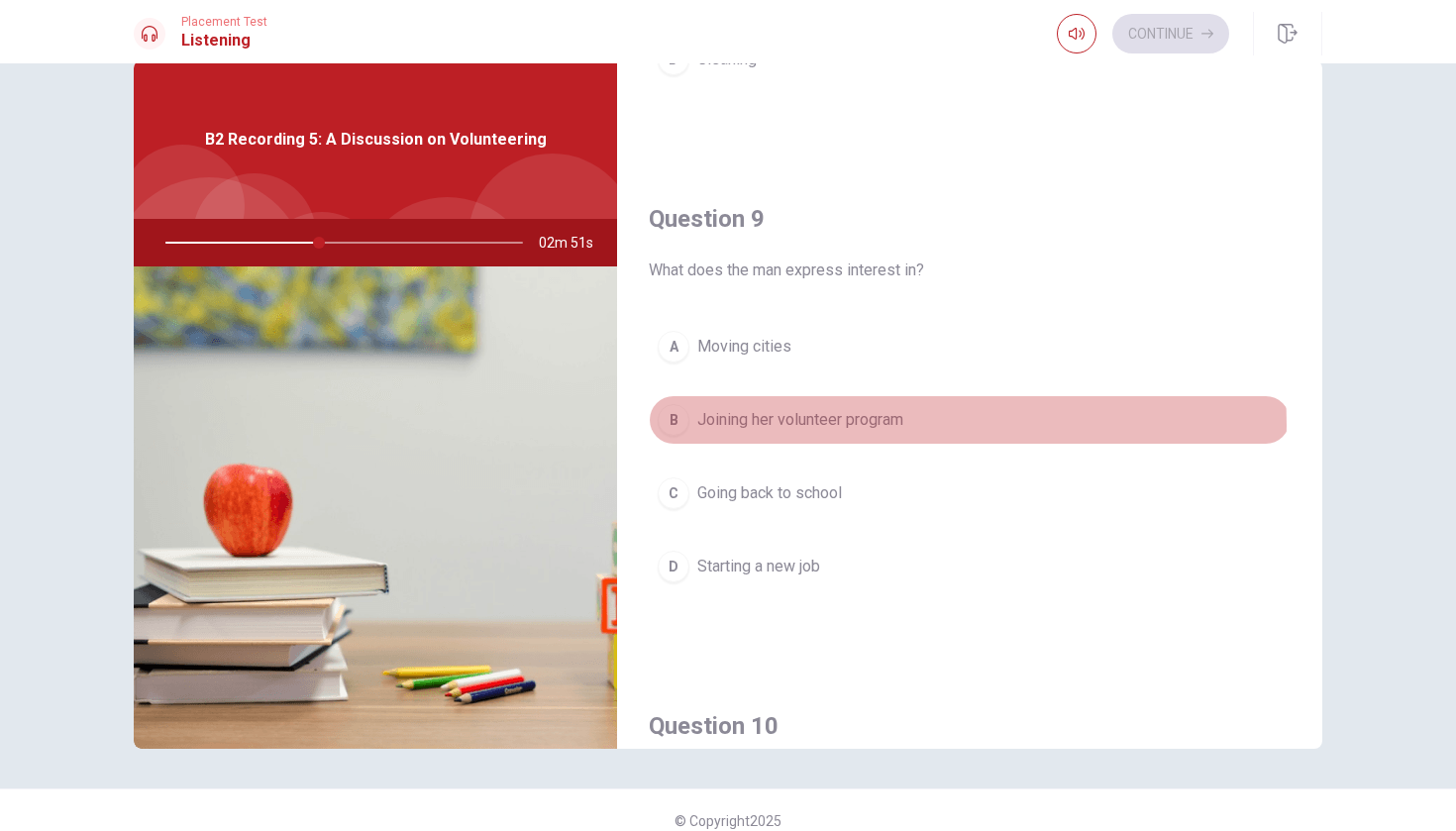 click on "Joining her volunteer program" at bounding box center (800, 420) 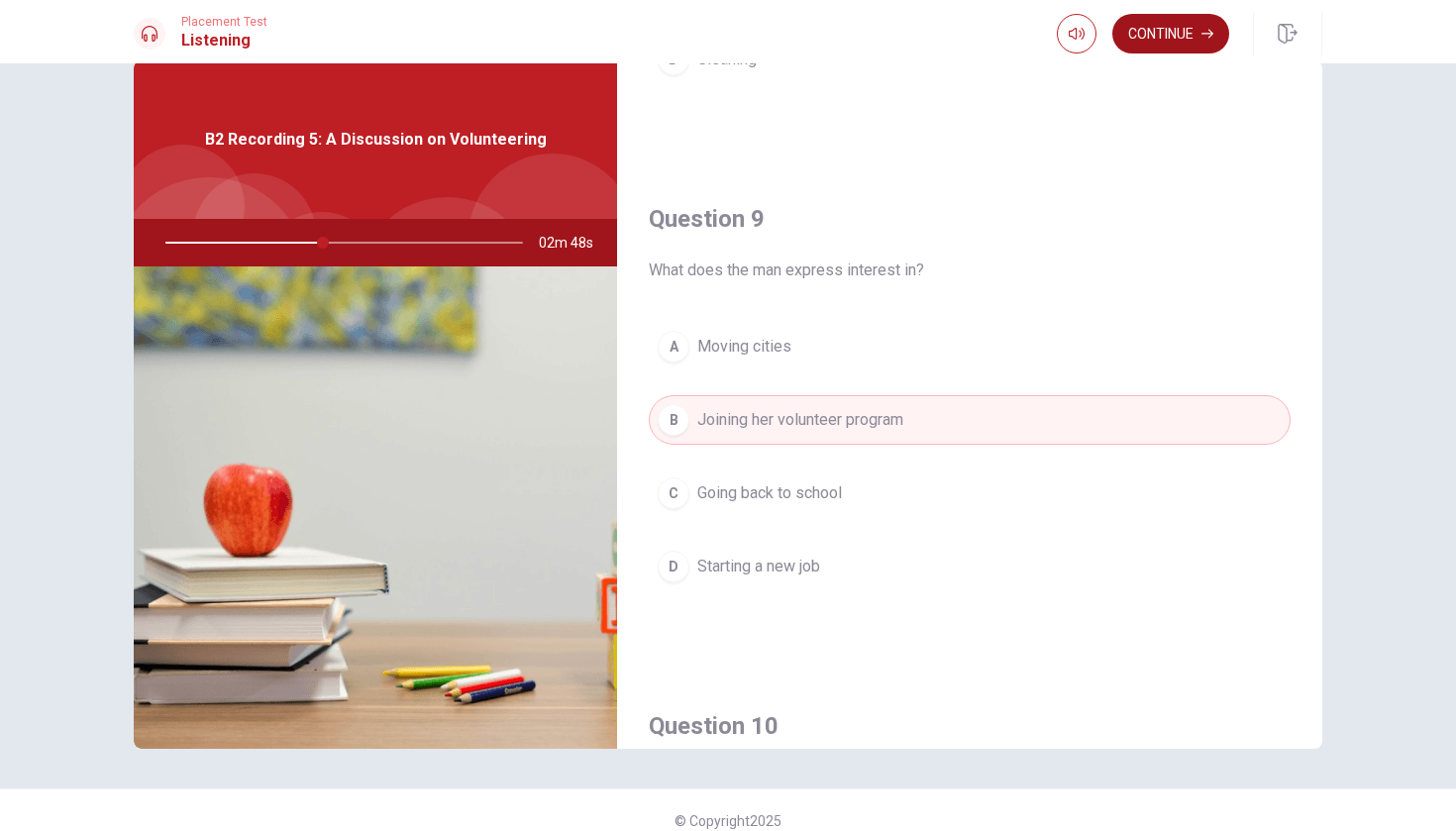 click on "Continue" at bounding box center (1171, 34) 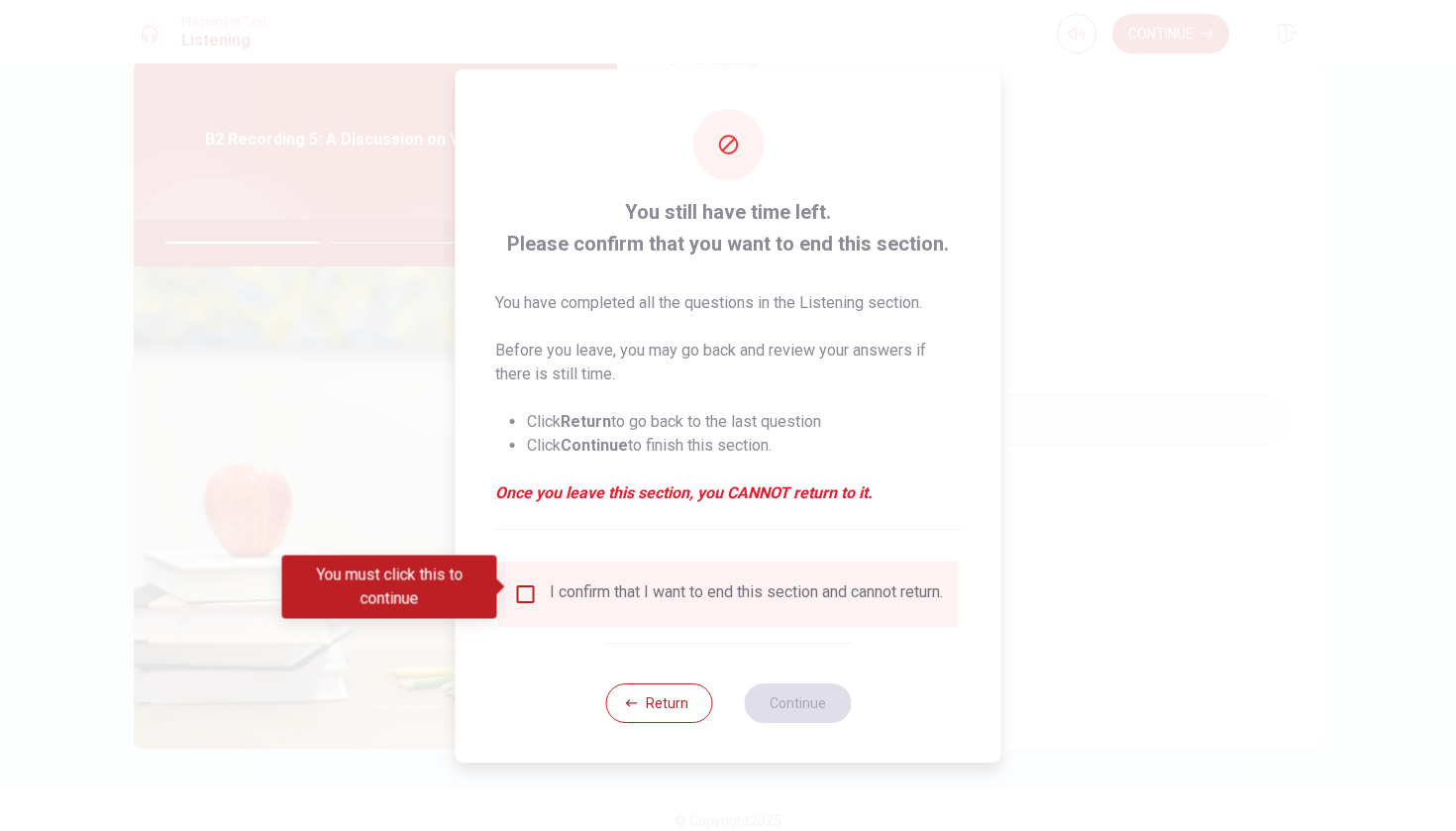 click on "I confirm that I want to end this section and cannot return." at bounding box center (728, 594) 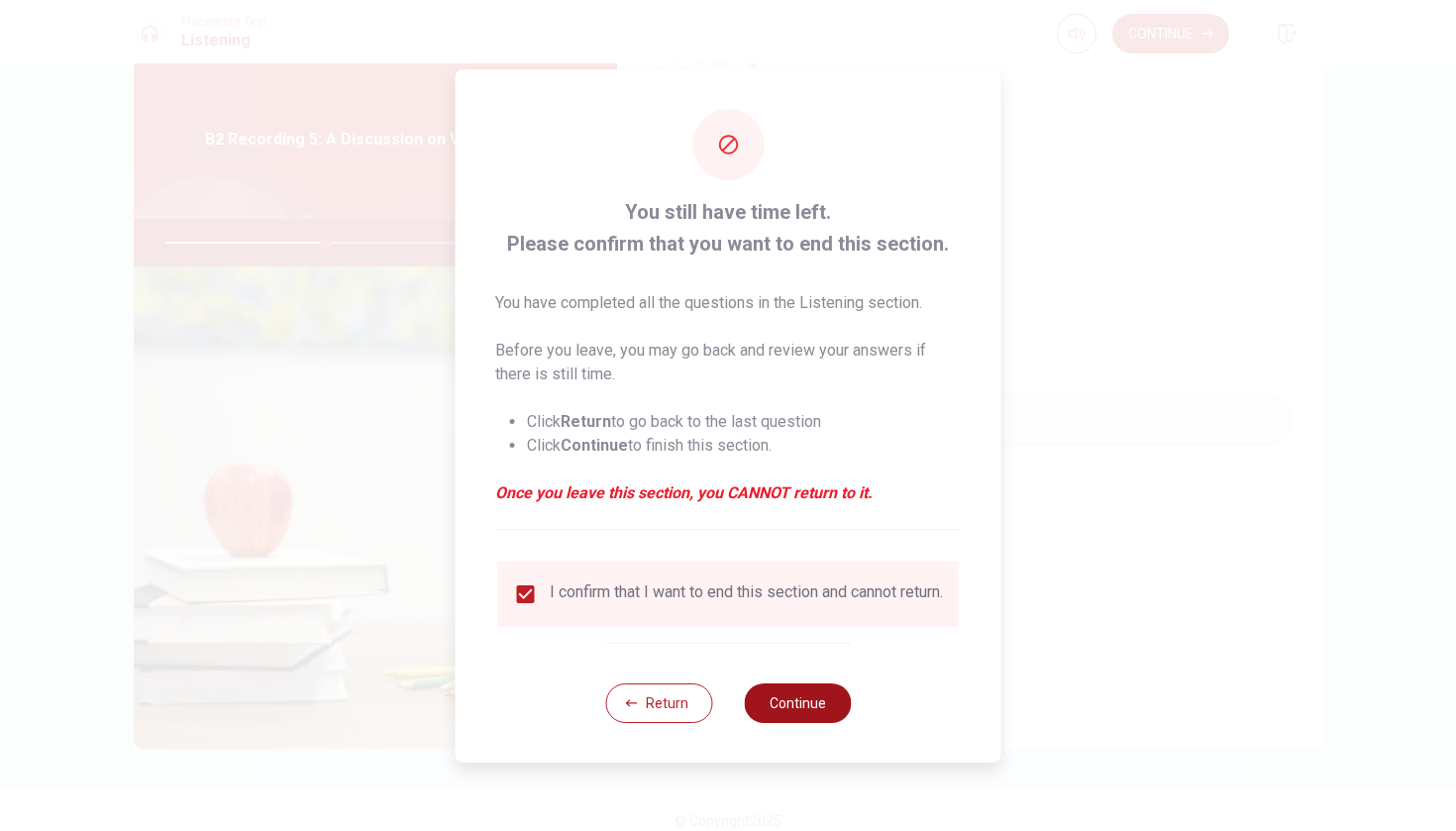 click on "Continue" at bounding box center [797, 703] 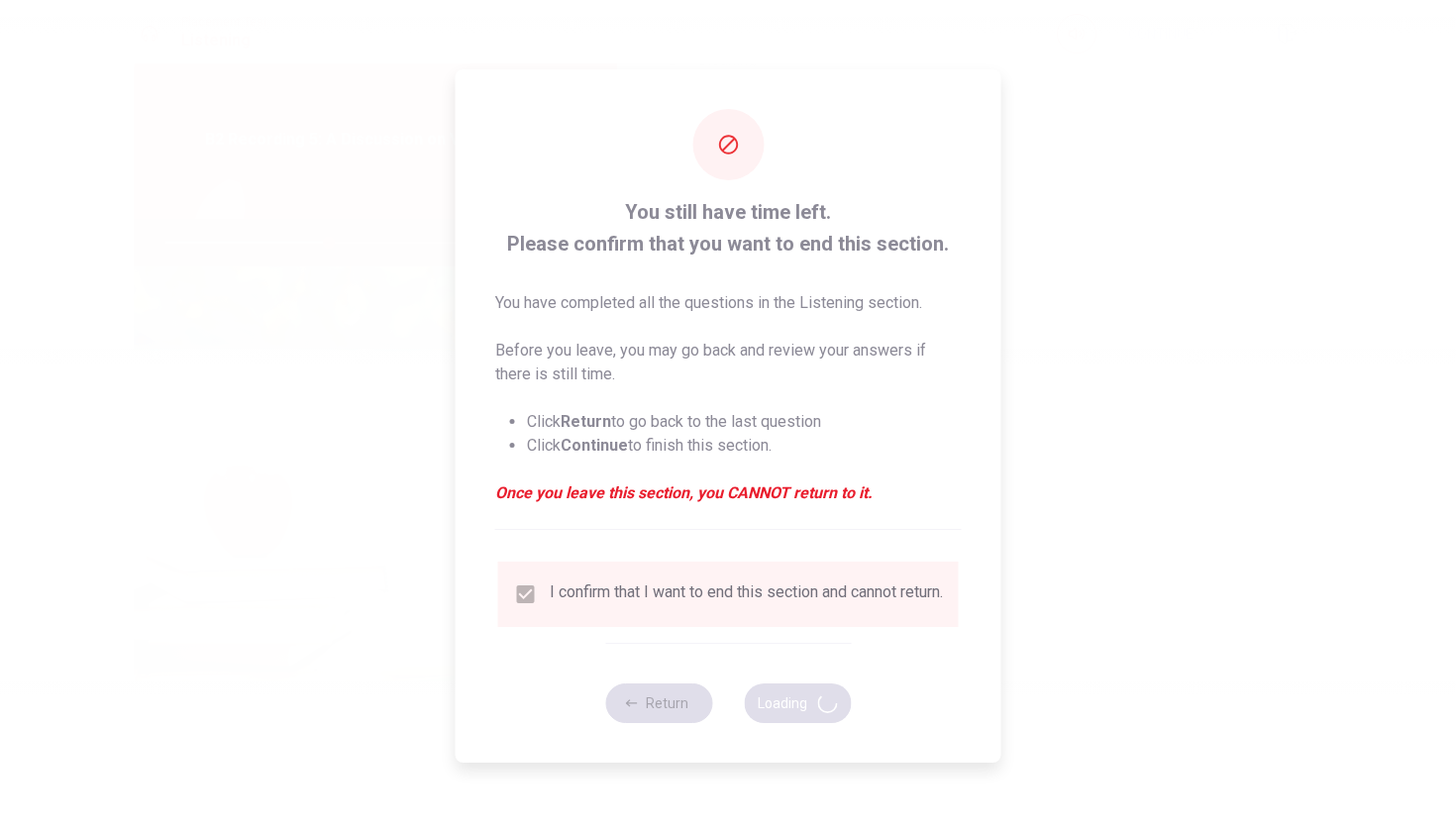 type on "46" 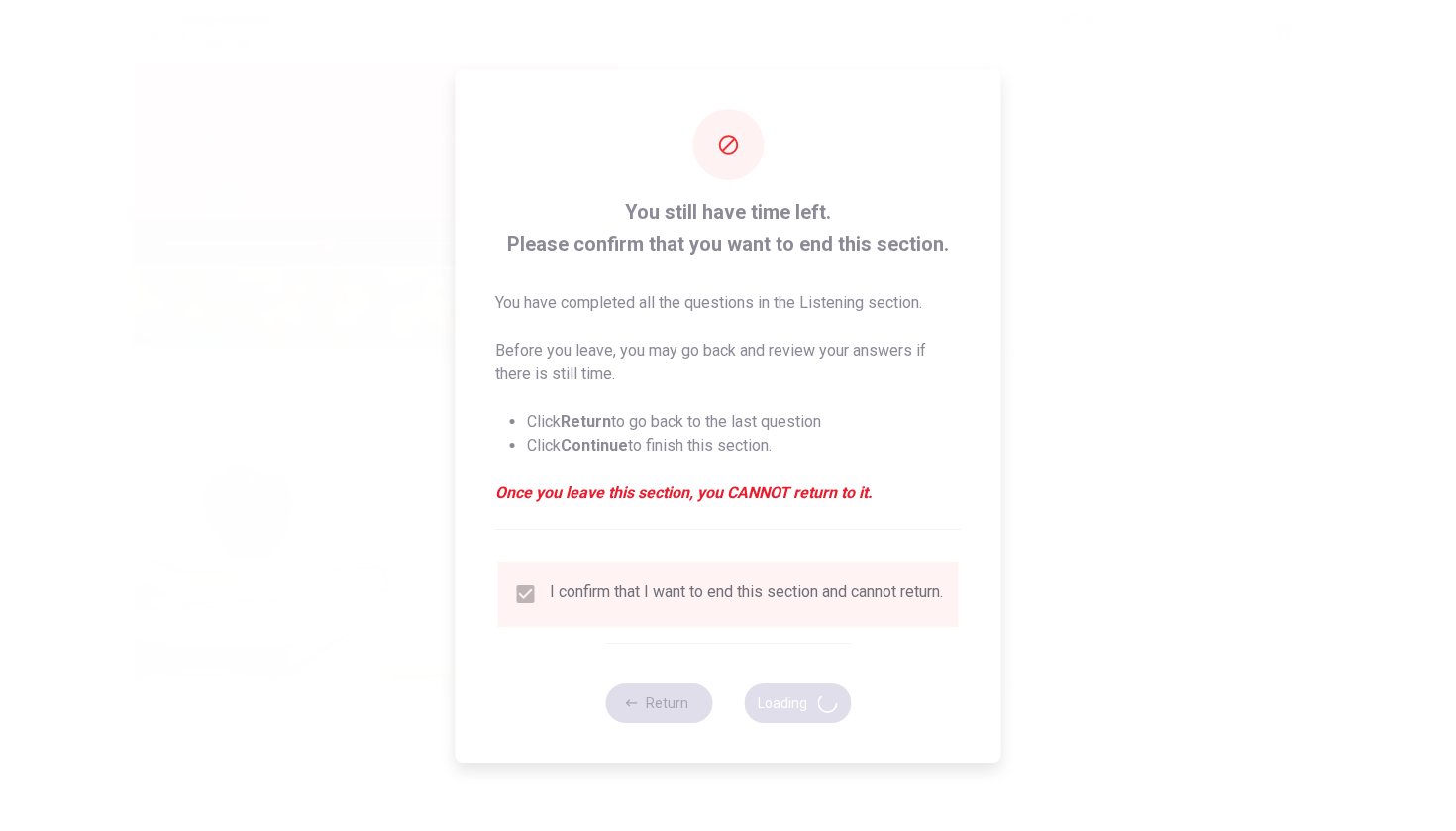 scroll, scrollTop: 0, scrollLeft: 0, axis: both 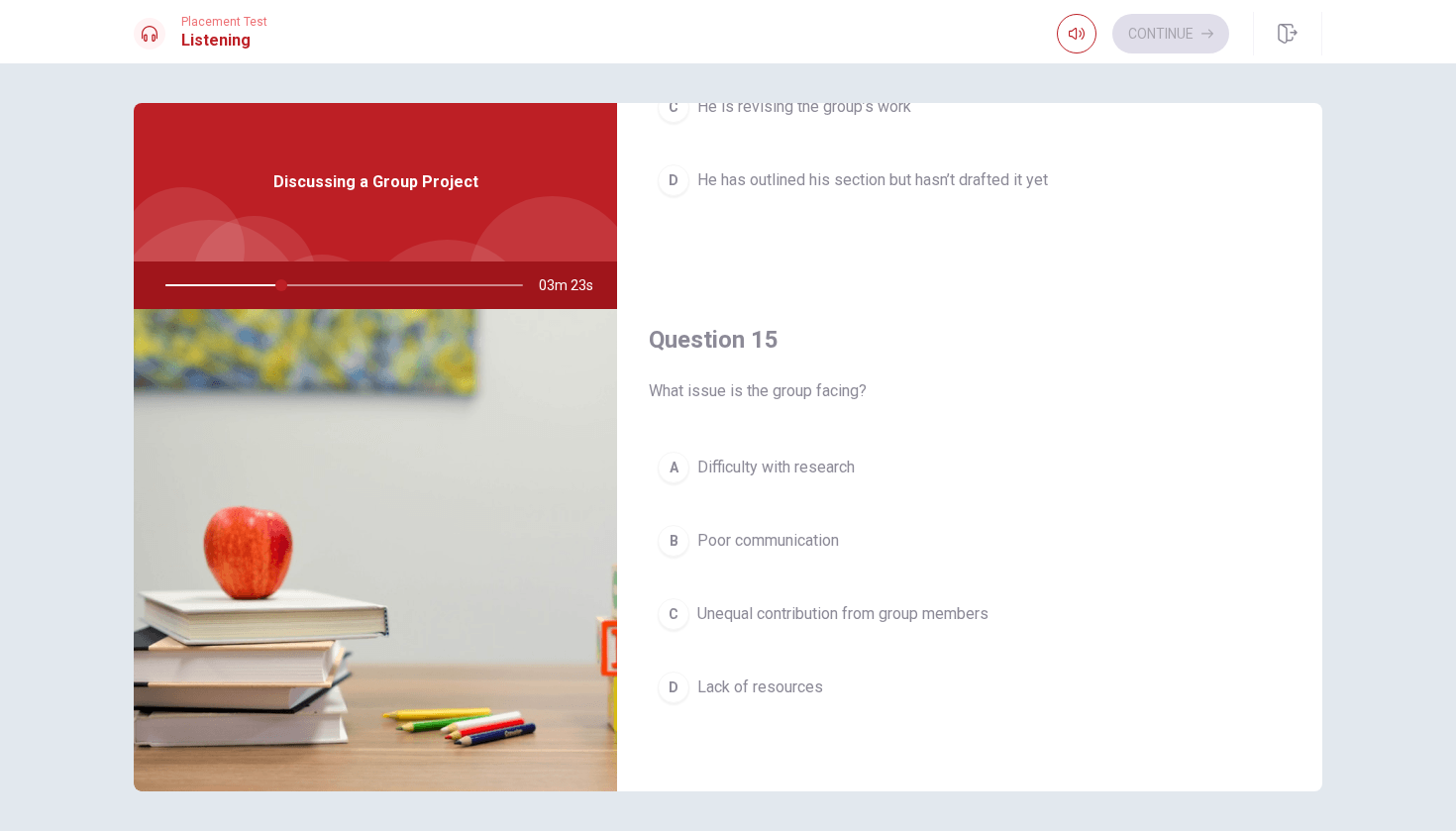 click on "Unequal contribution from group members" at bounding box center [843, 614] 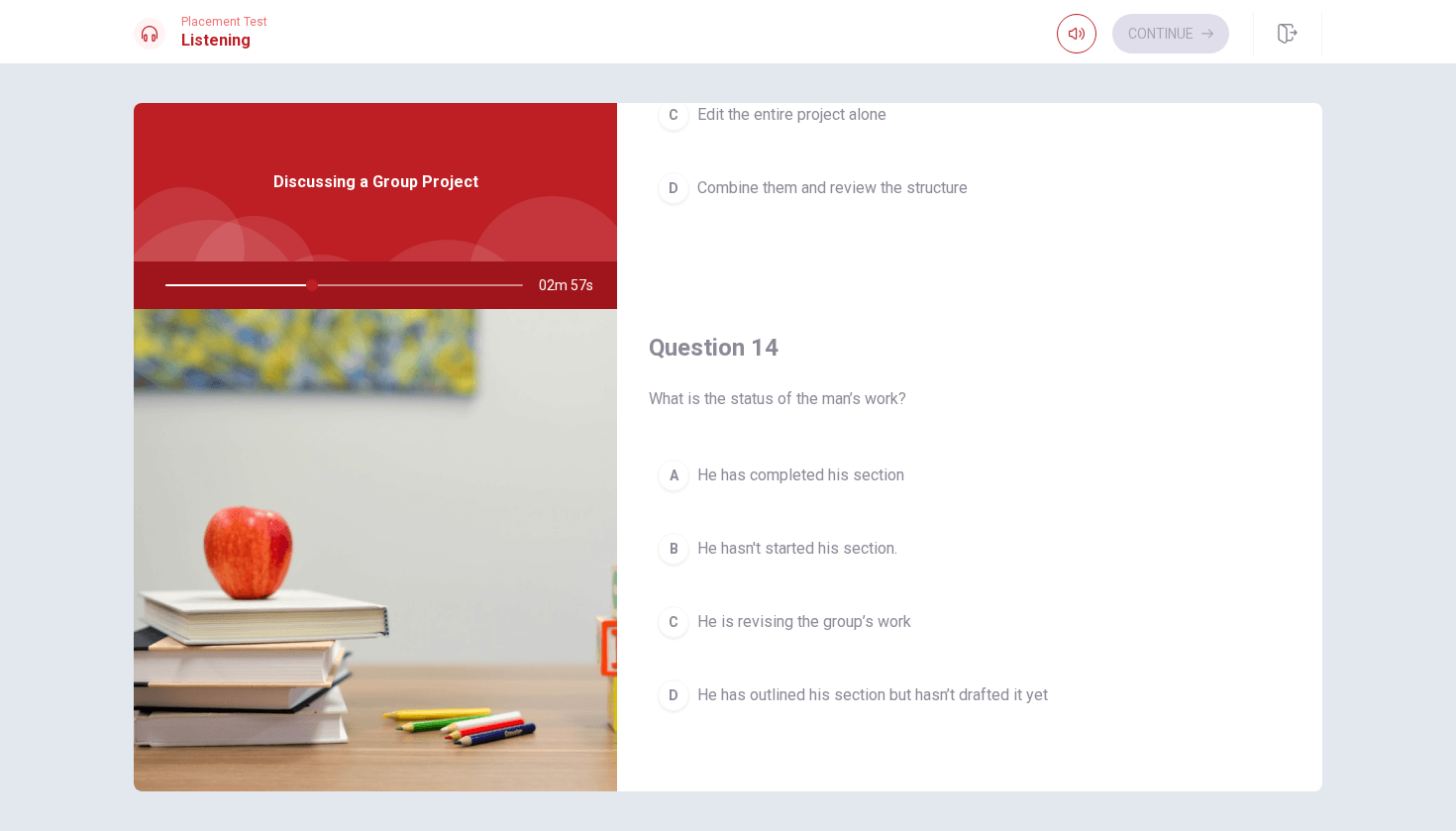scroll, scrollTop: 1427, scrollLeft: 0, axis: vertical 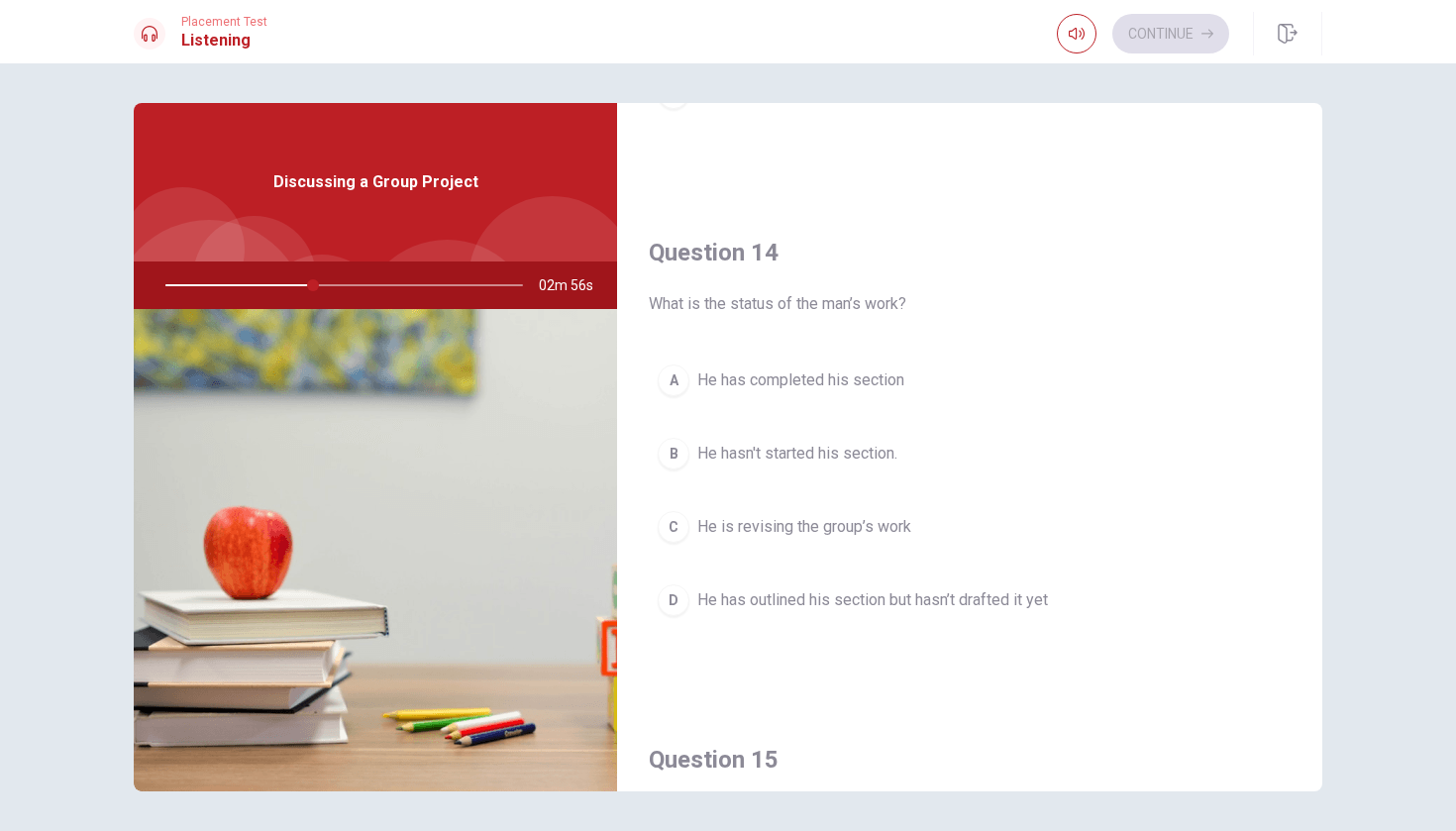 click on "He has outlined his section but hasn’t drafted it yet" at bounding box center (873, 600) 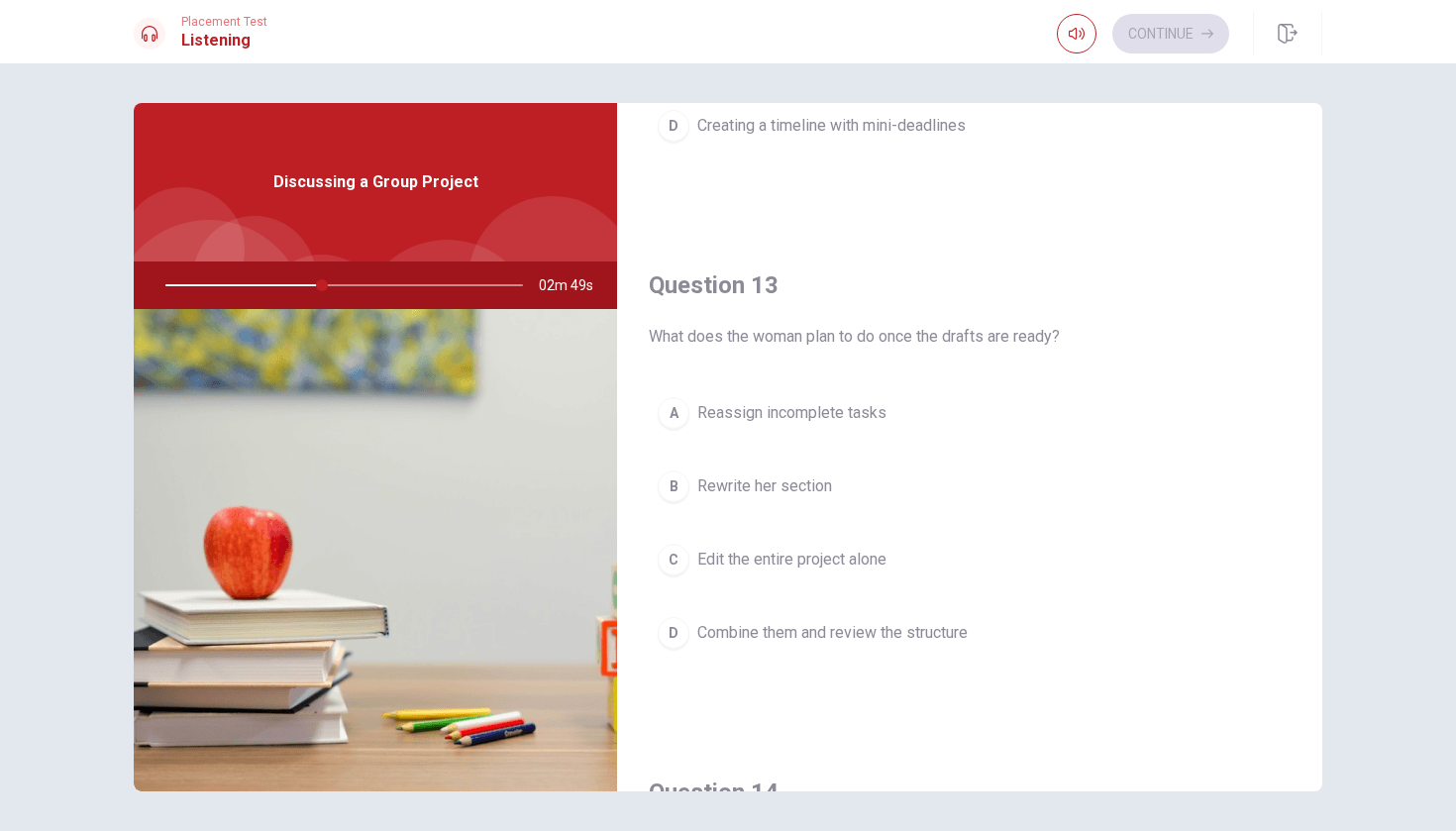 scroll, scrollTop: 897, scrollLeft: 0, axis: vertical 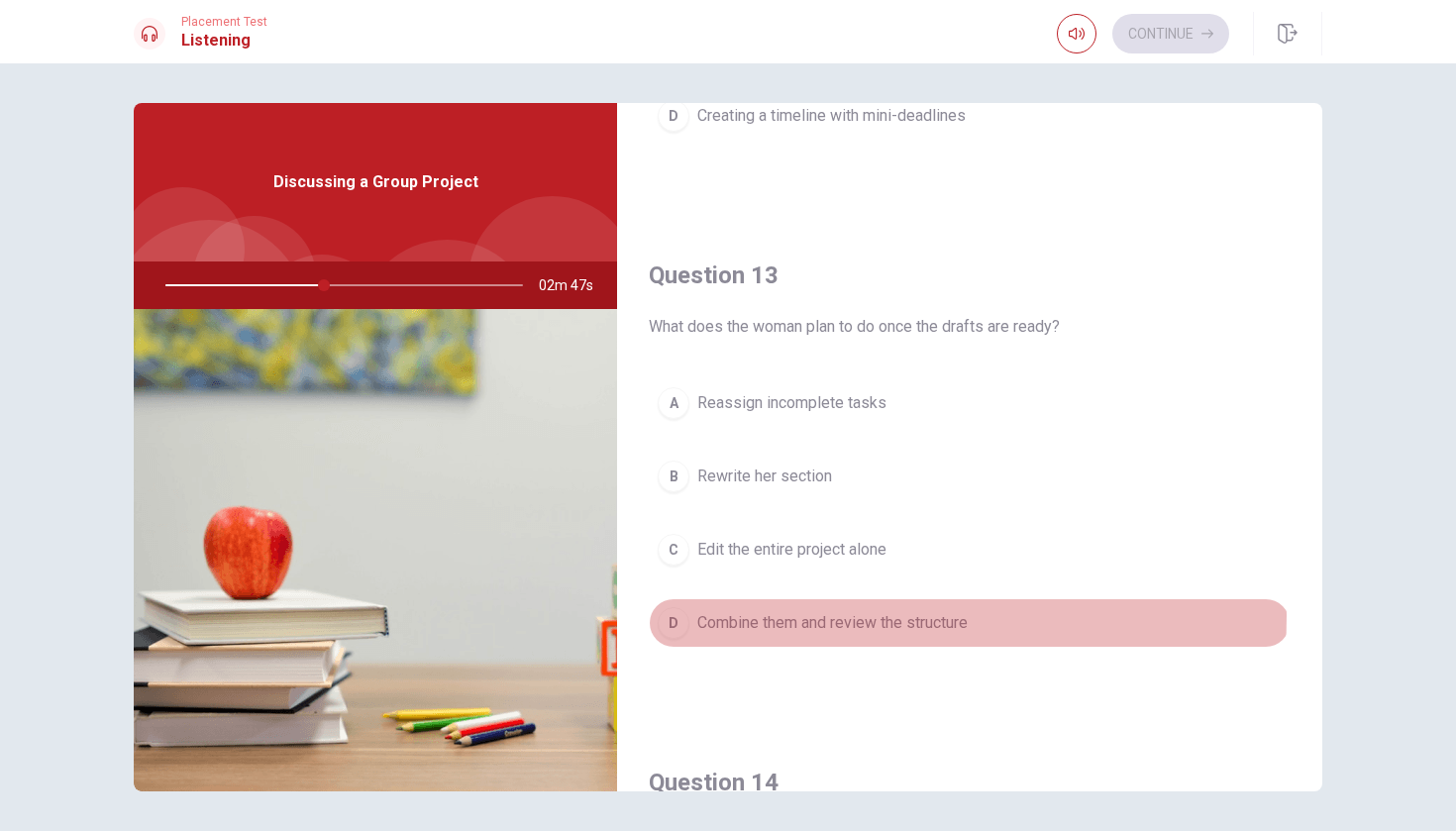 click on "Combine them and review the structure" at bounding box center (832, 623) 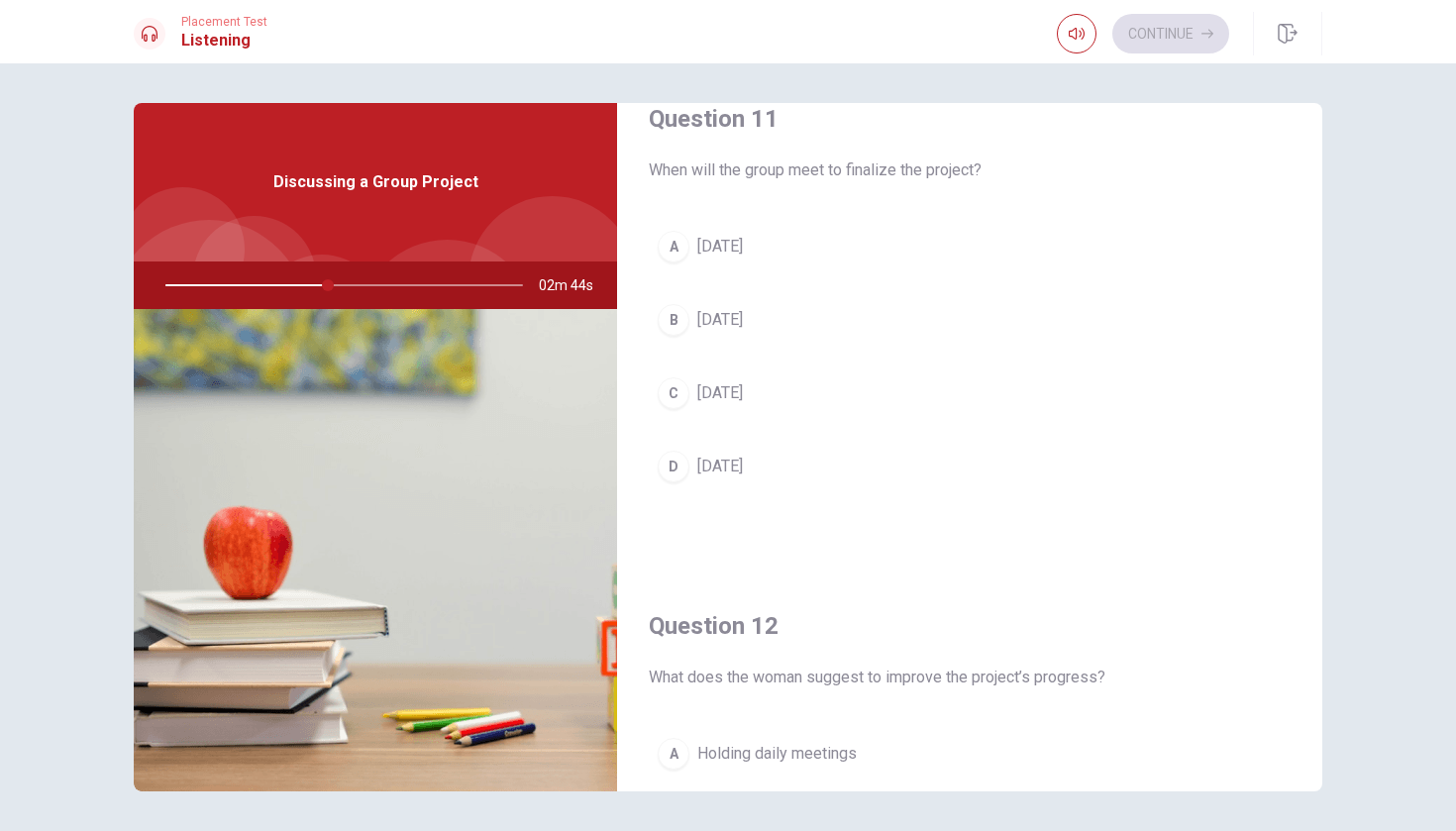 scroll, scrollTop: 43, scrollLeft: 0, axis: vertical 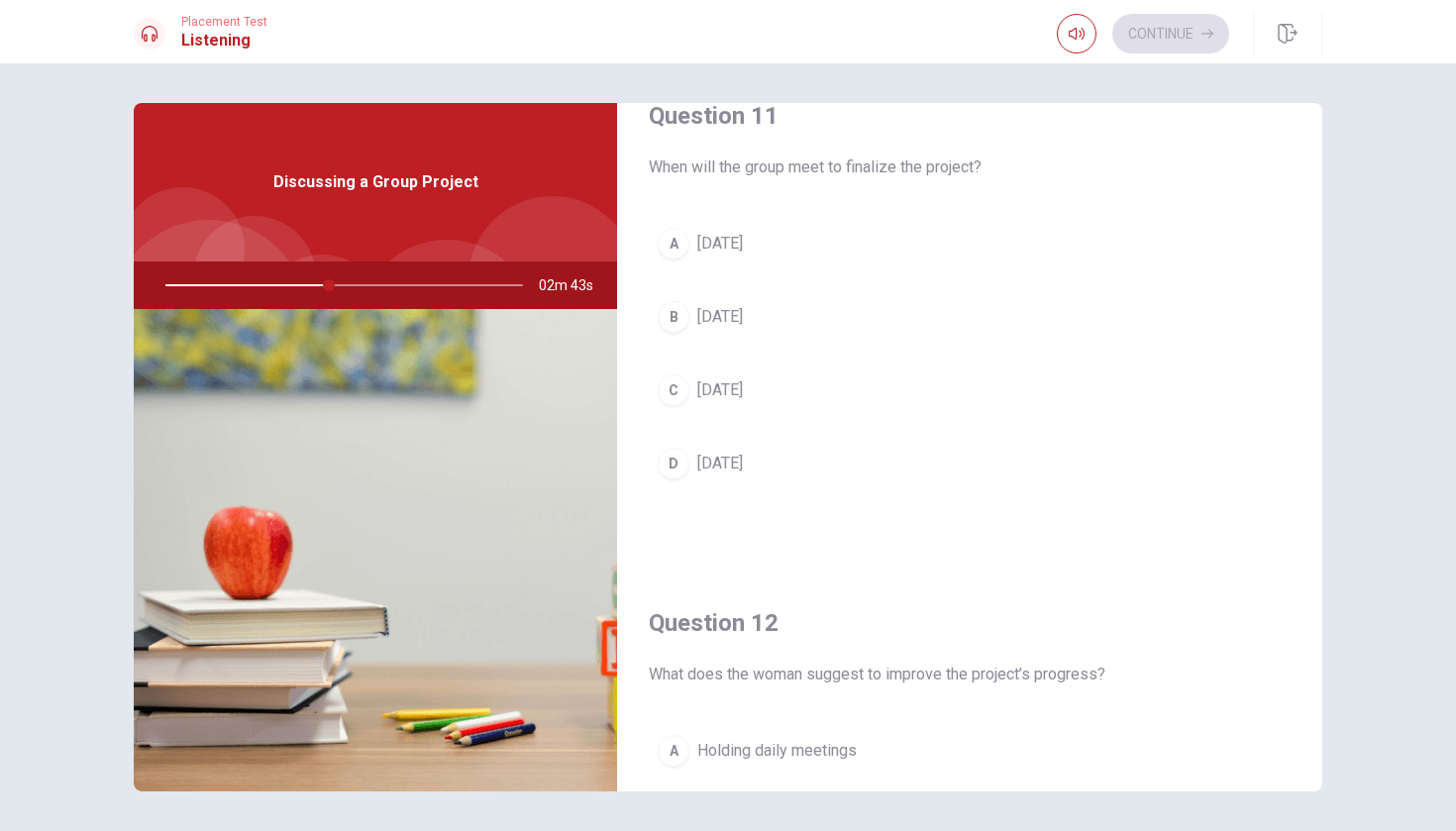 click on "D [DATE]" at bounding box center [970, 464] 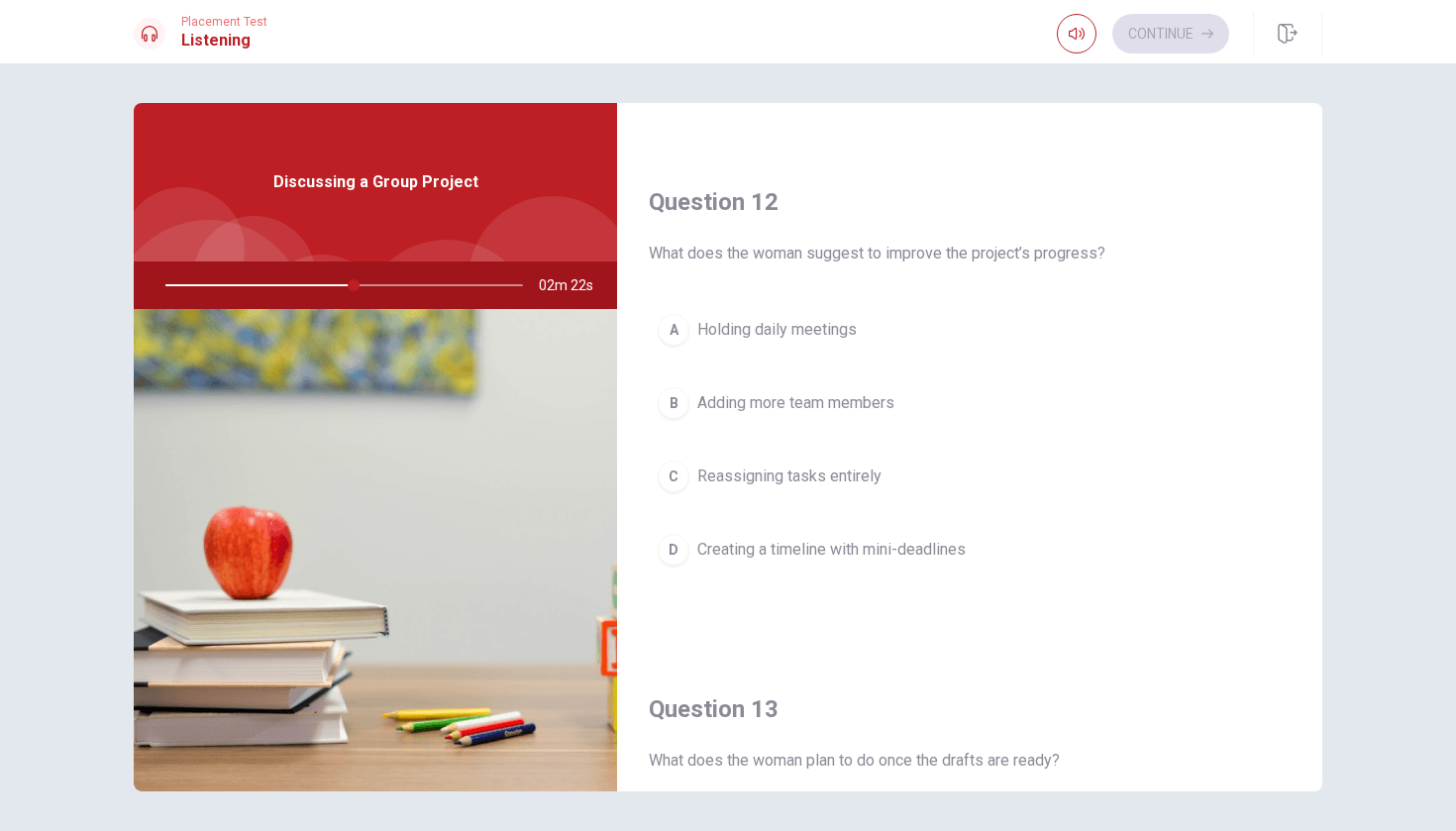scroll, scrollTop: 470, scrollLeft: 0, axis: vertical 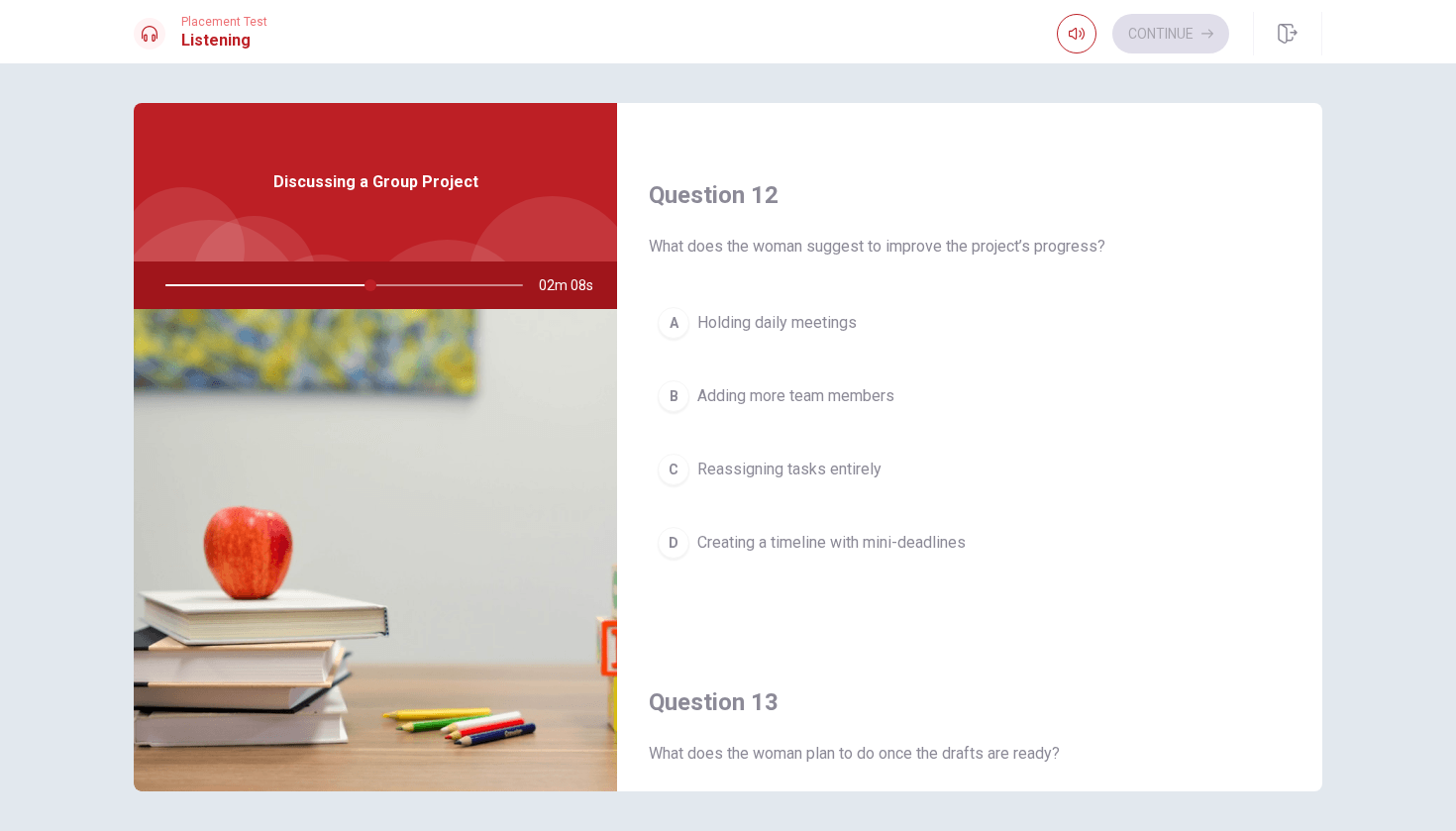 click on "Creating a timeline with mini-deadlines" at bounding box center [831, 543] 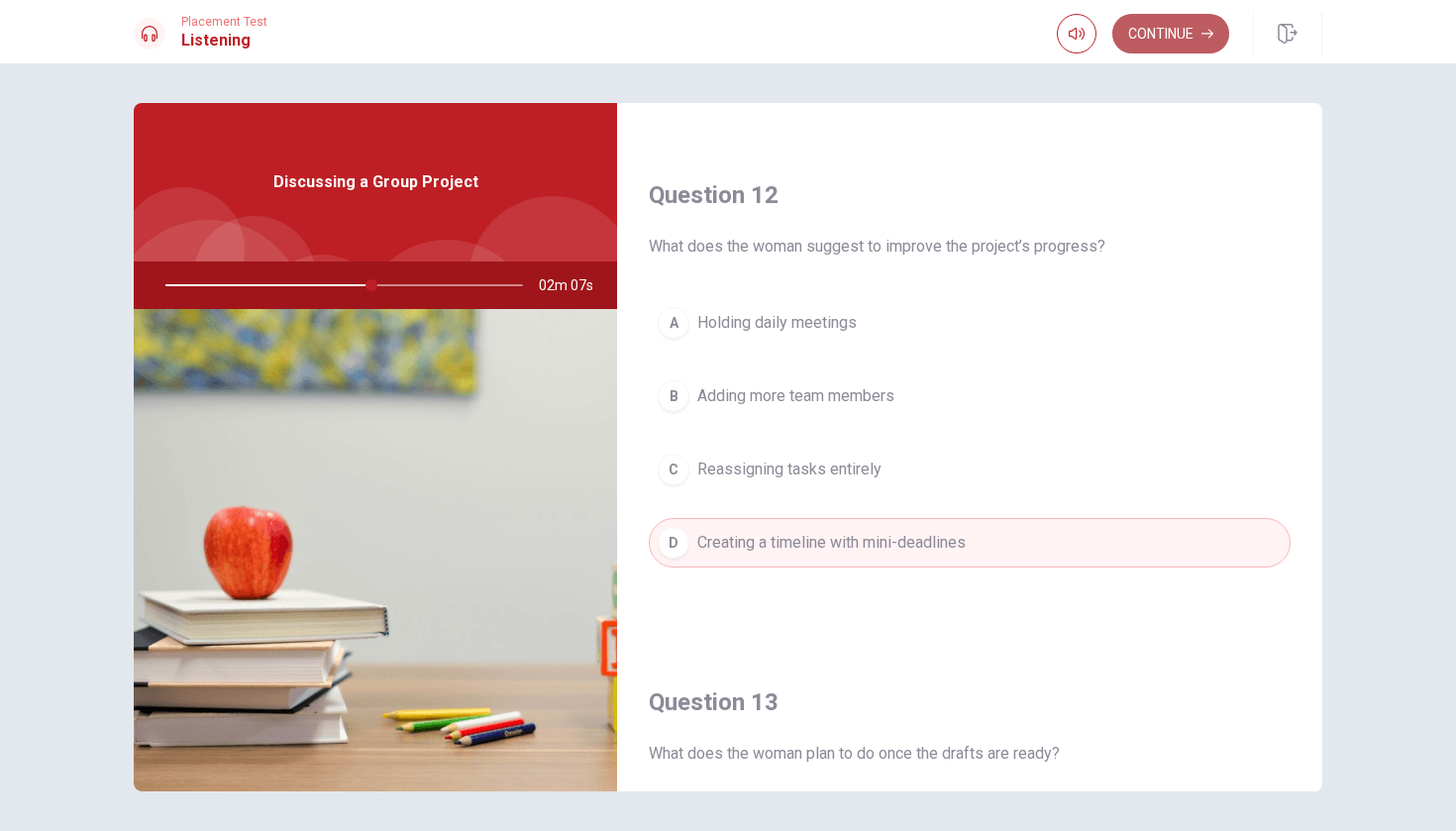 click on "Continue" at bounding box center [1171, 34] 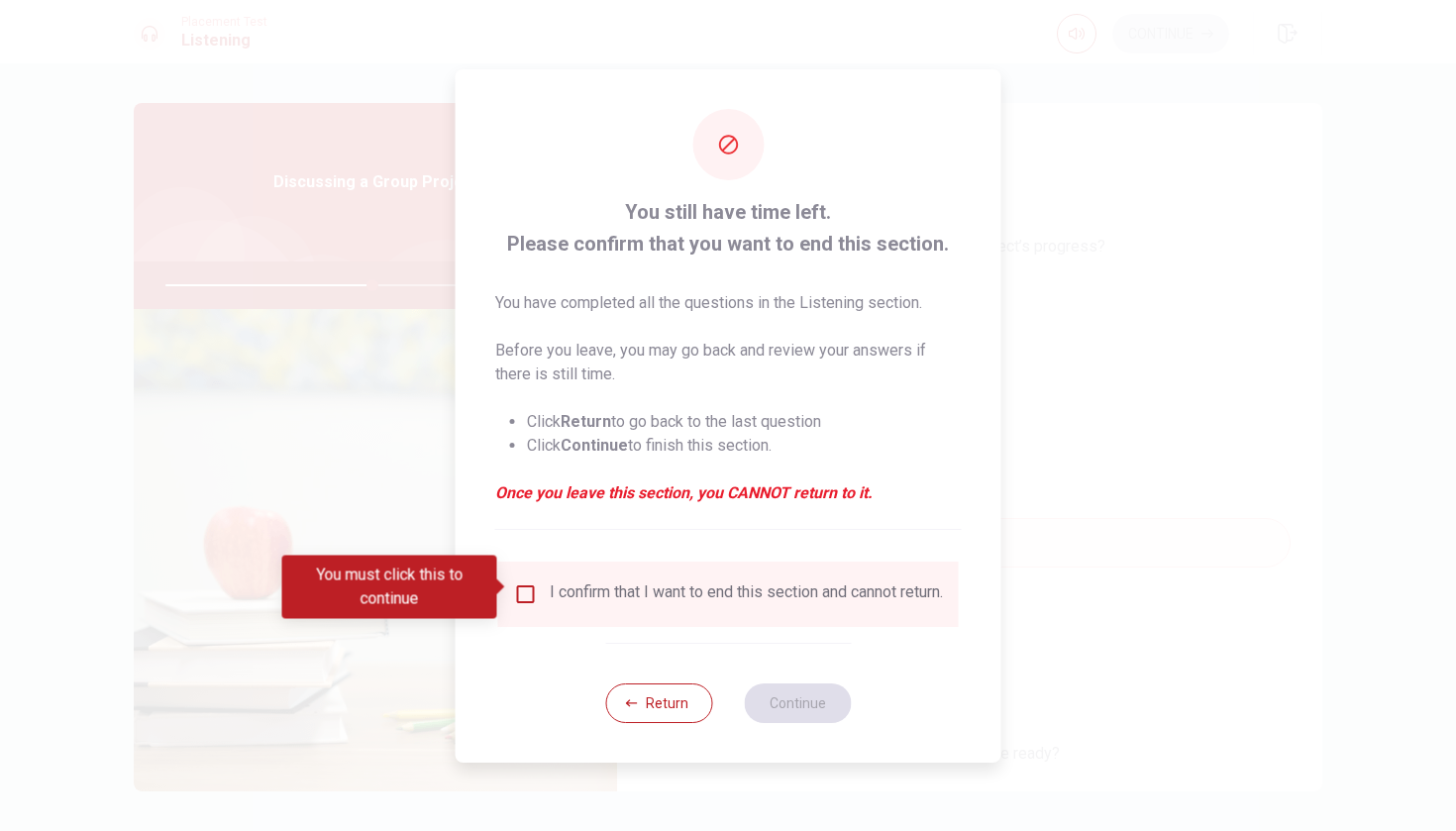 click on "I confirm that I want to end this section and cannot return." at bounding box center (746, 594) 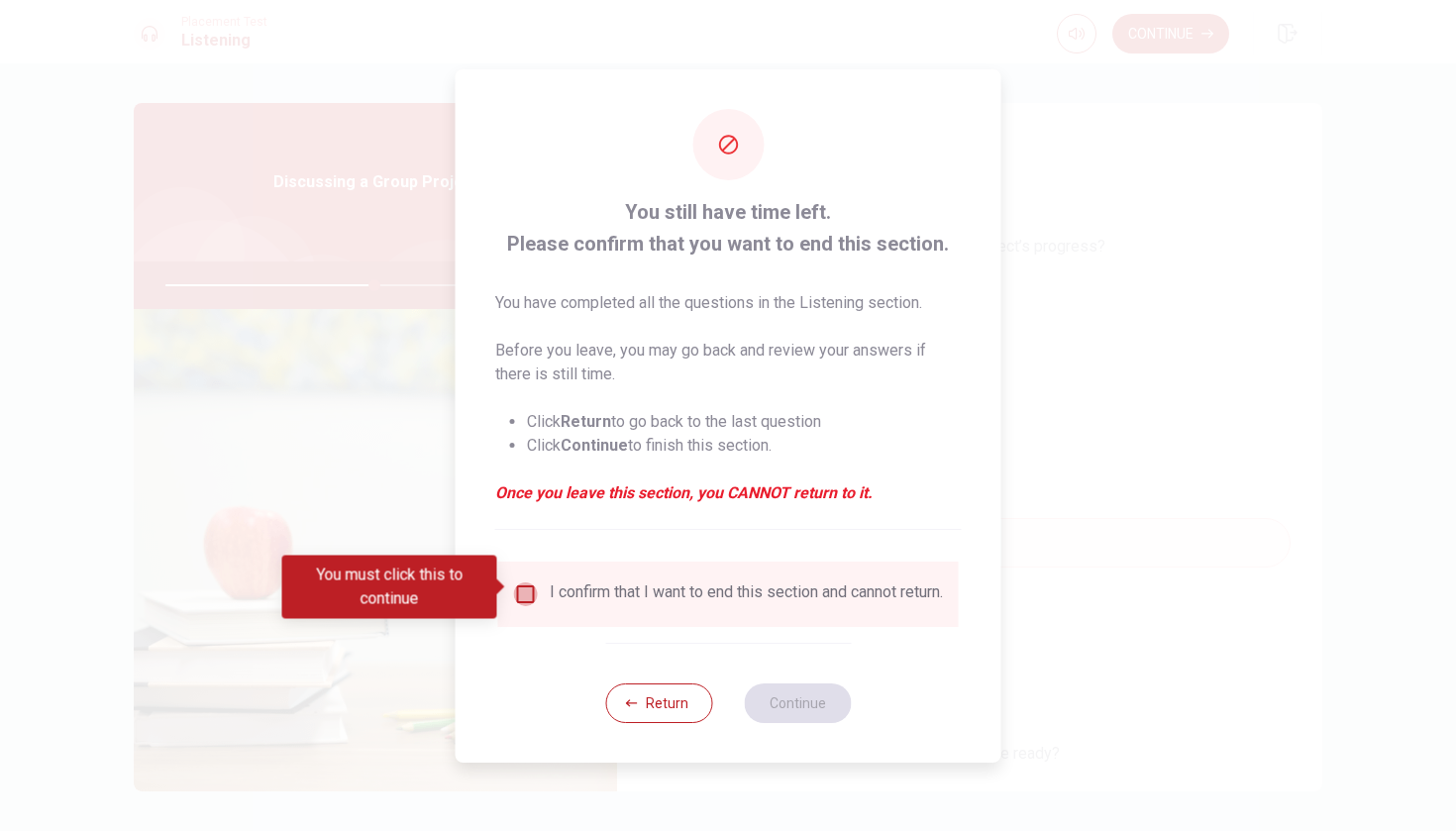 click at bounding box center (526, 594) 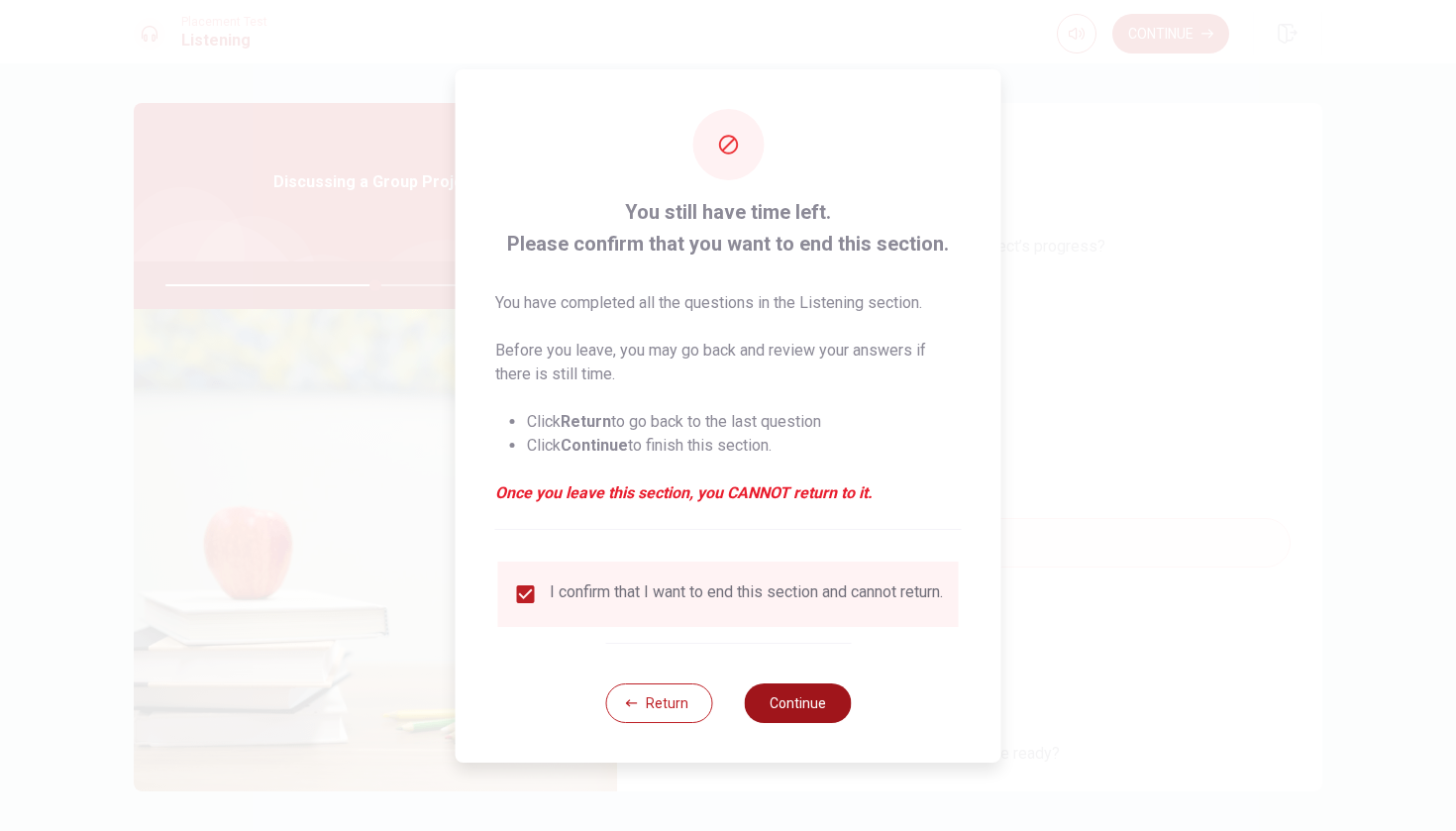 click on "Continue" at bounding box center [797, 703] 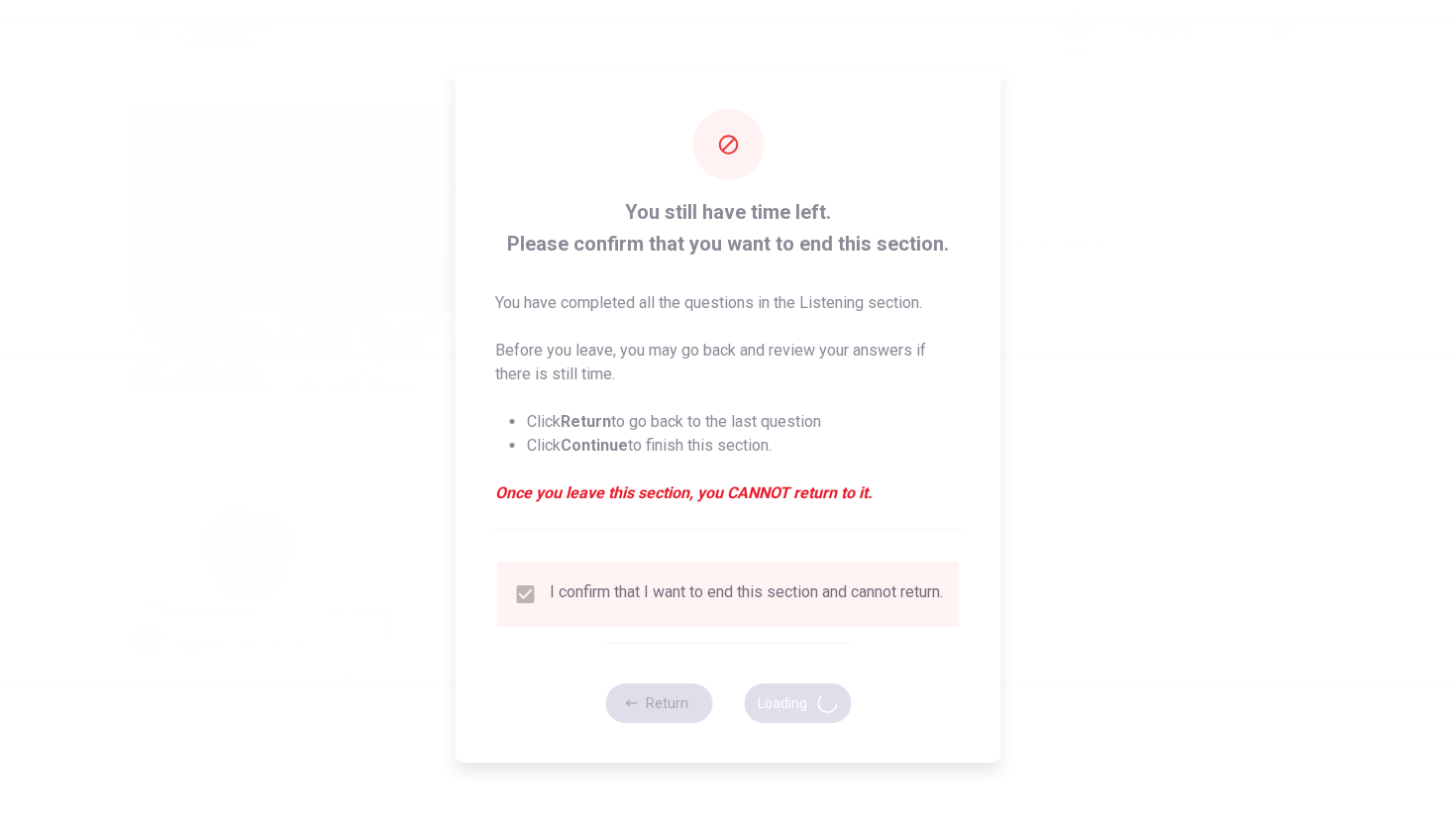 type on "59" 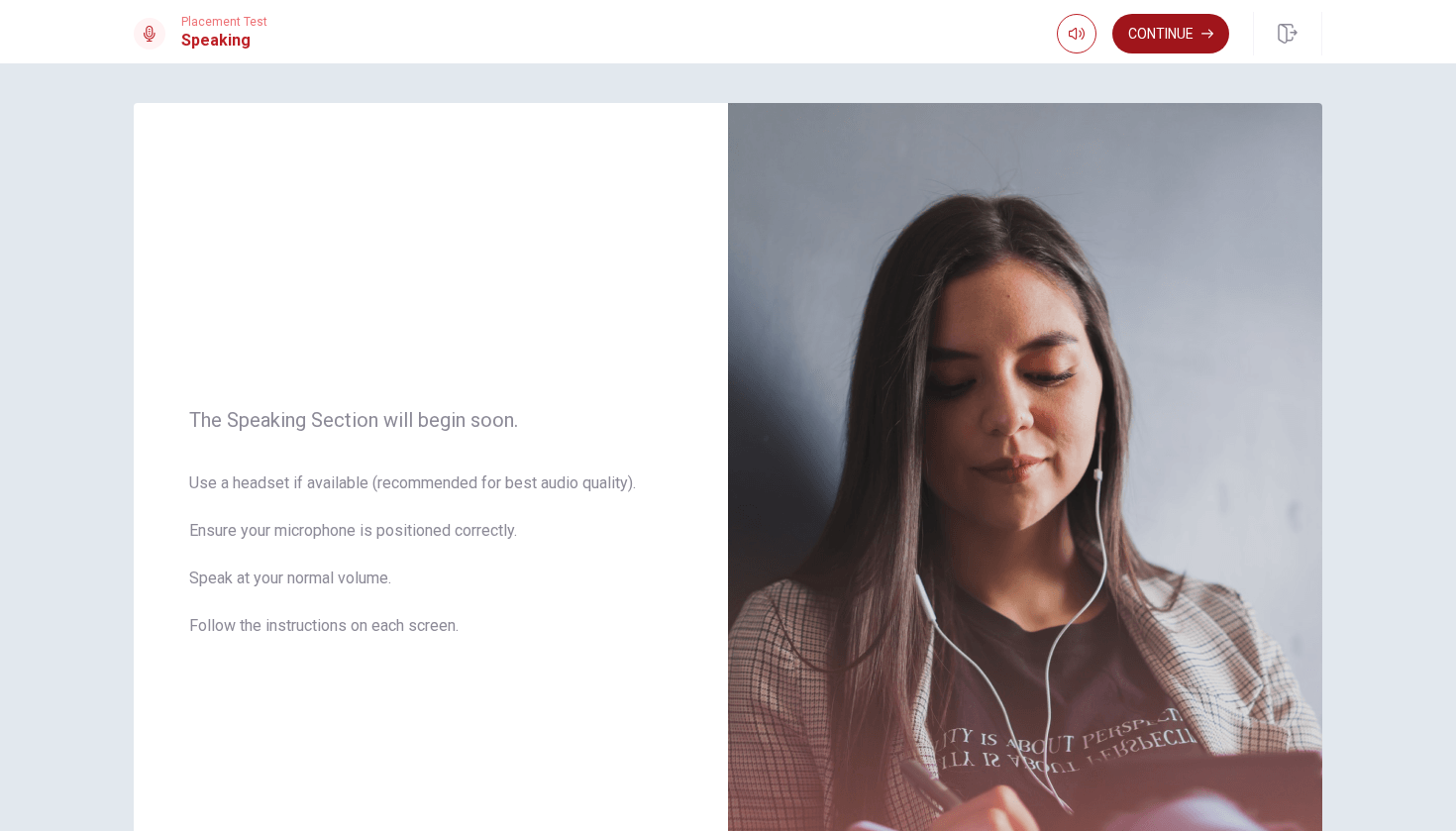scroll, scrollTop: 0, scrollLeft: 0, axis: both 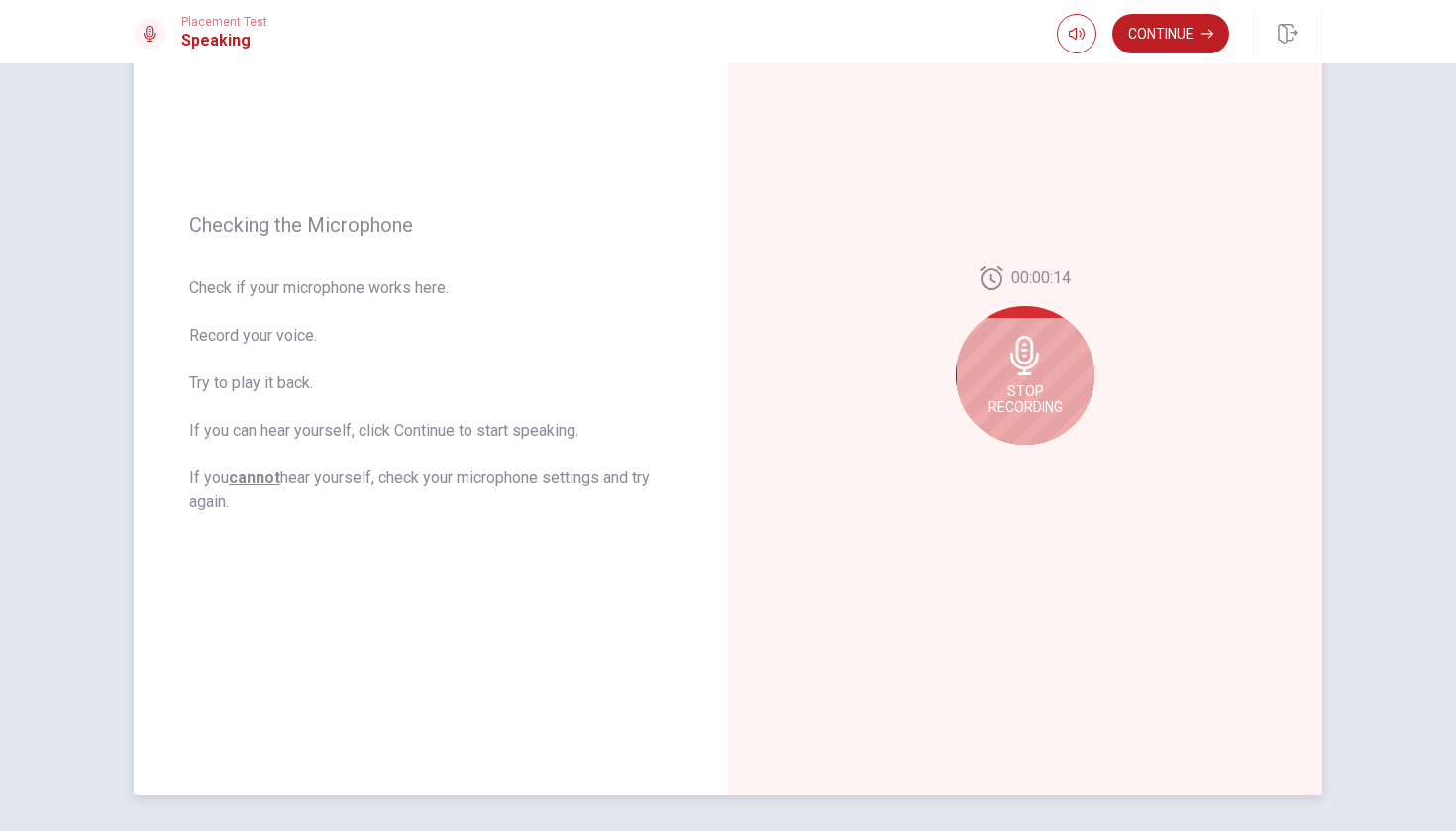 click on "Stop   Recording" at bounding box center (1025, 399) 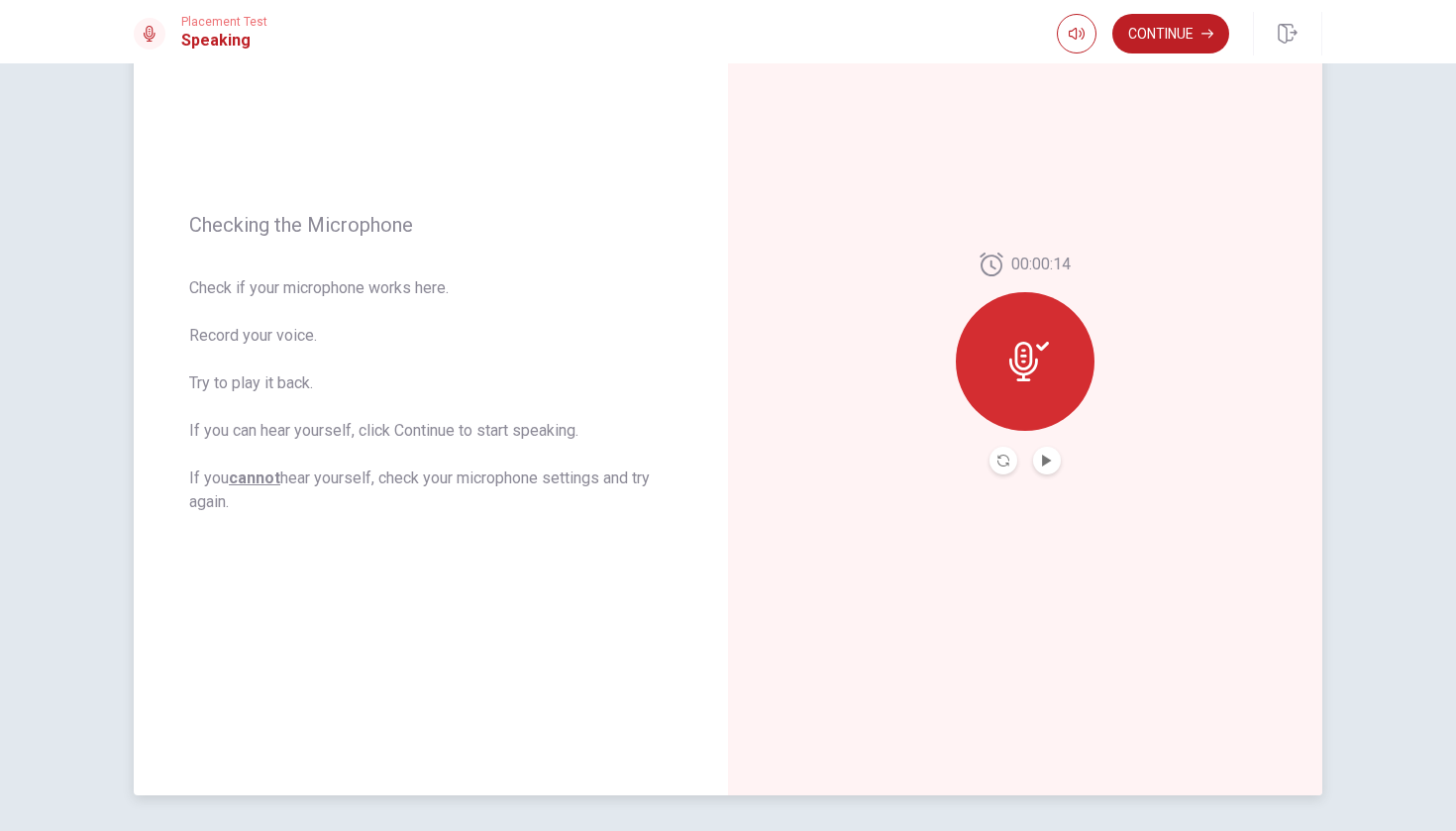 click at bounding box center (1025, 362) 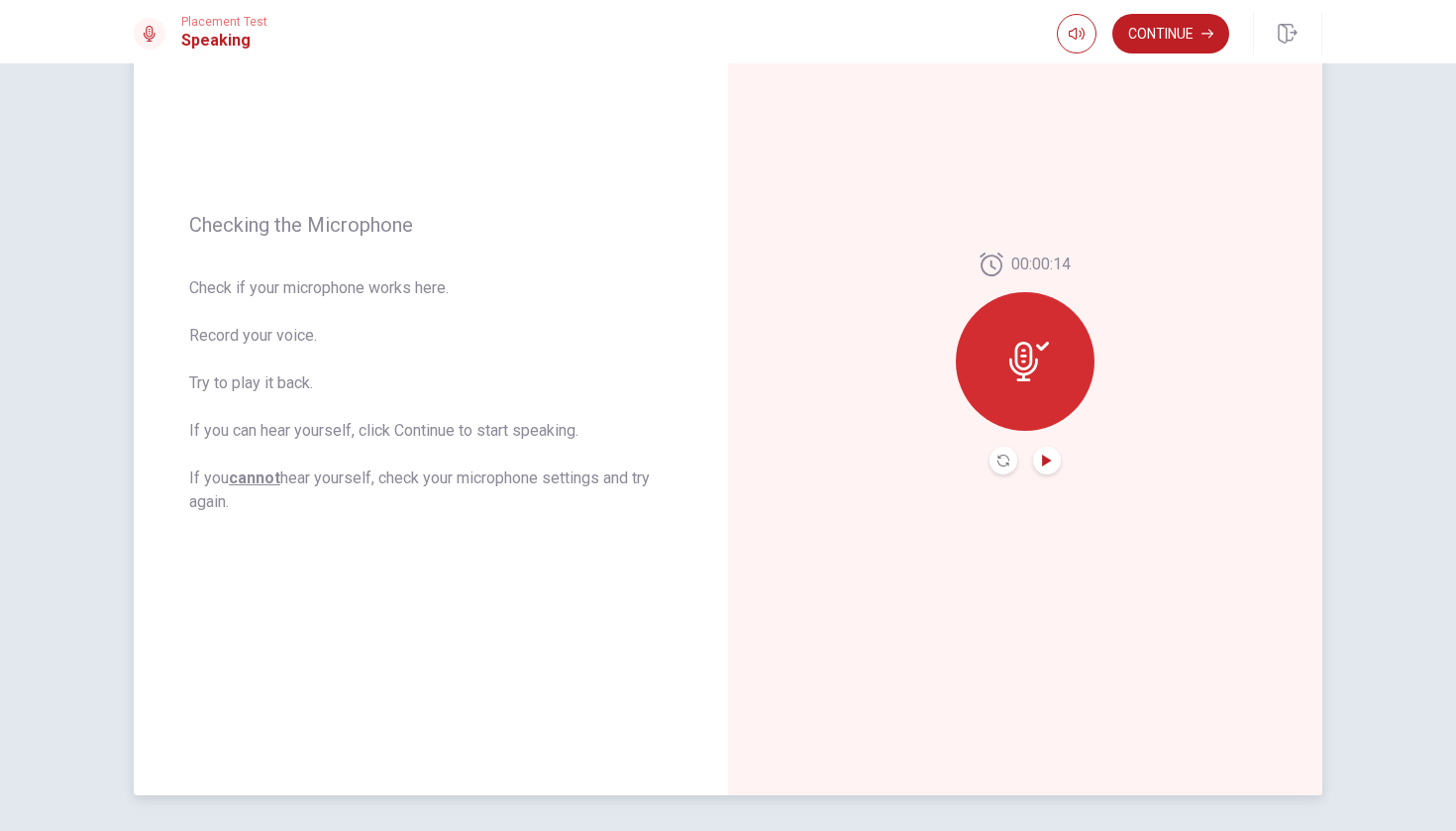 click 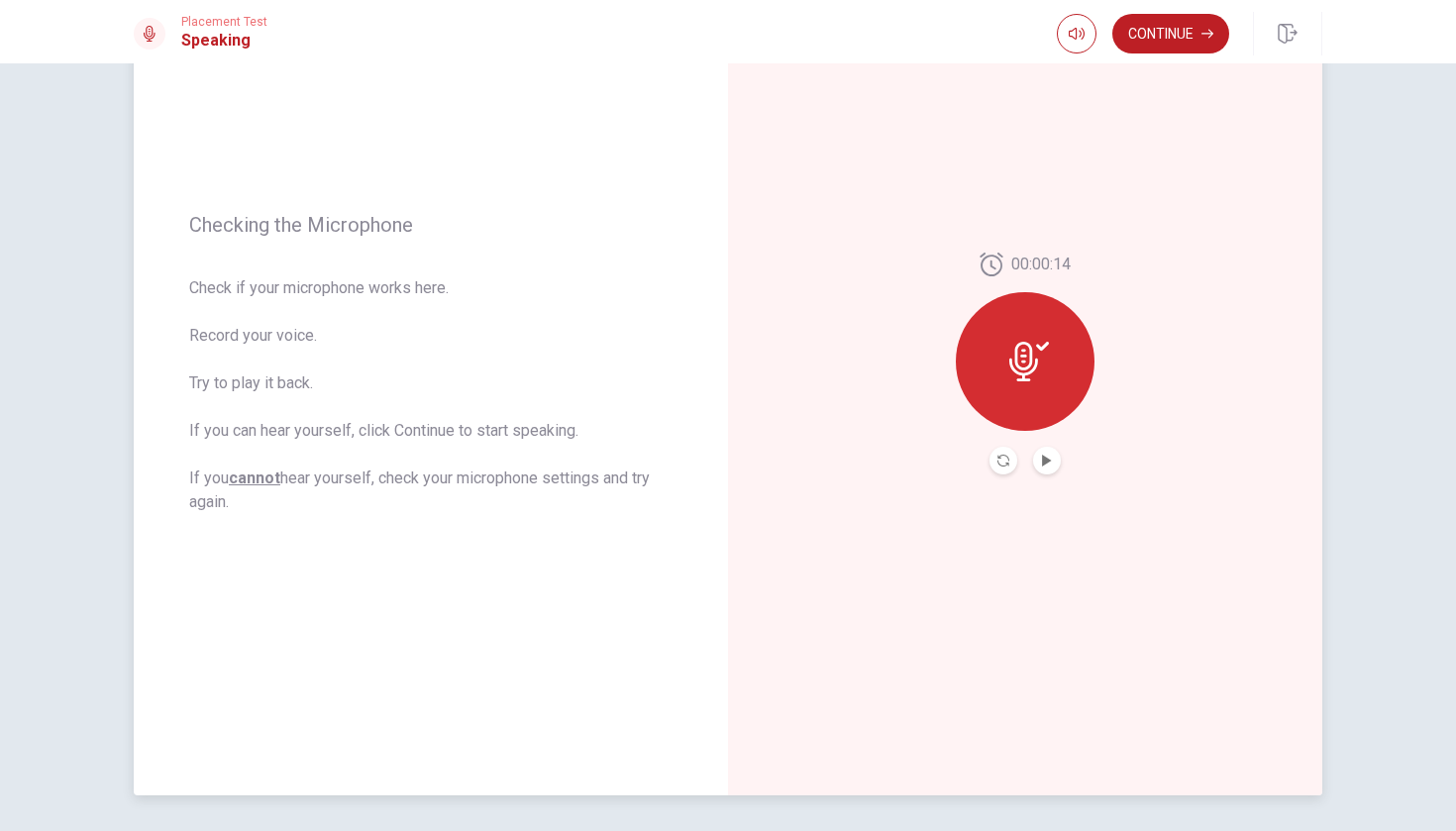 click at bounding box center (1003, 461) 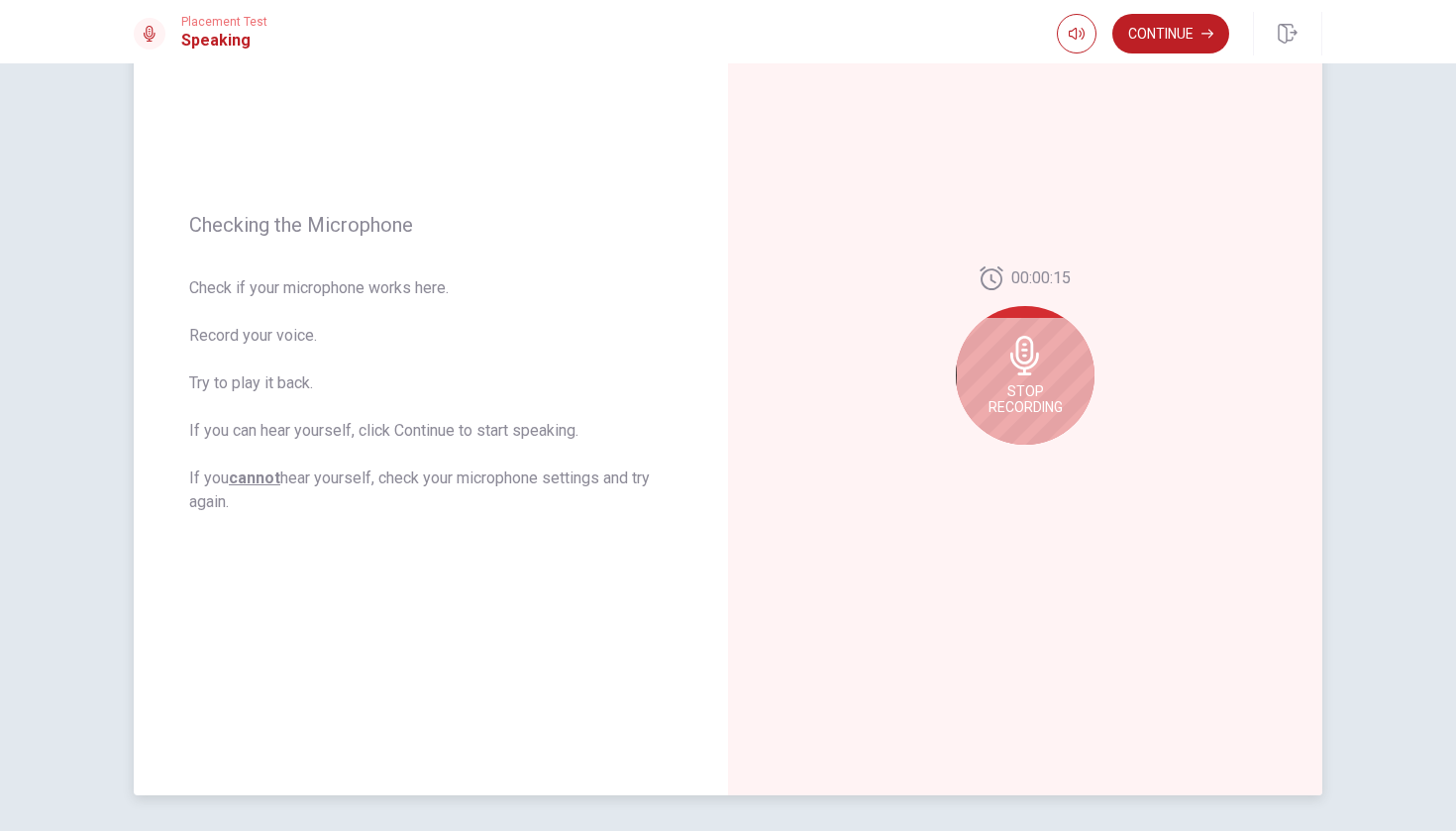 click 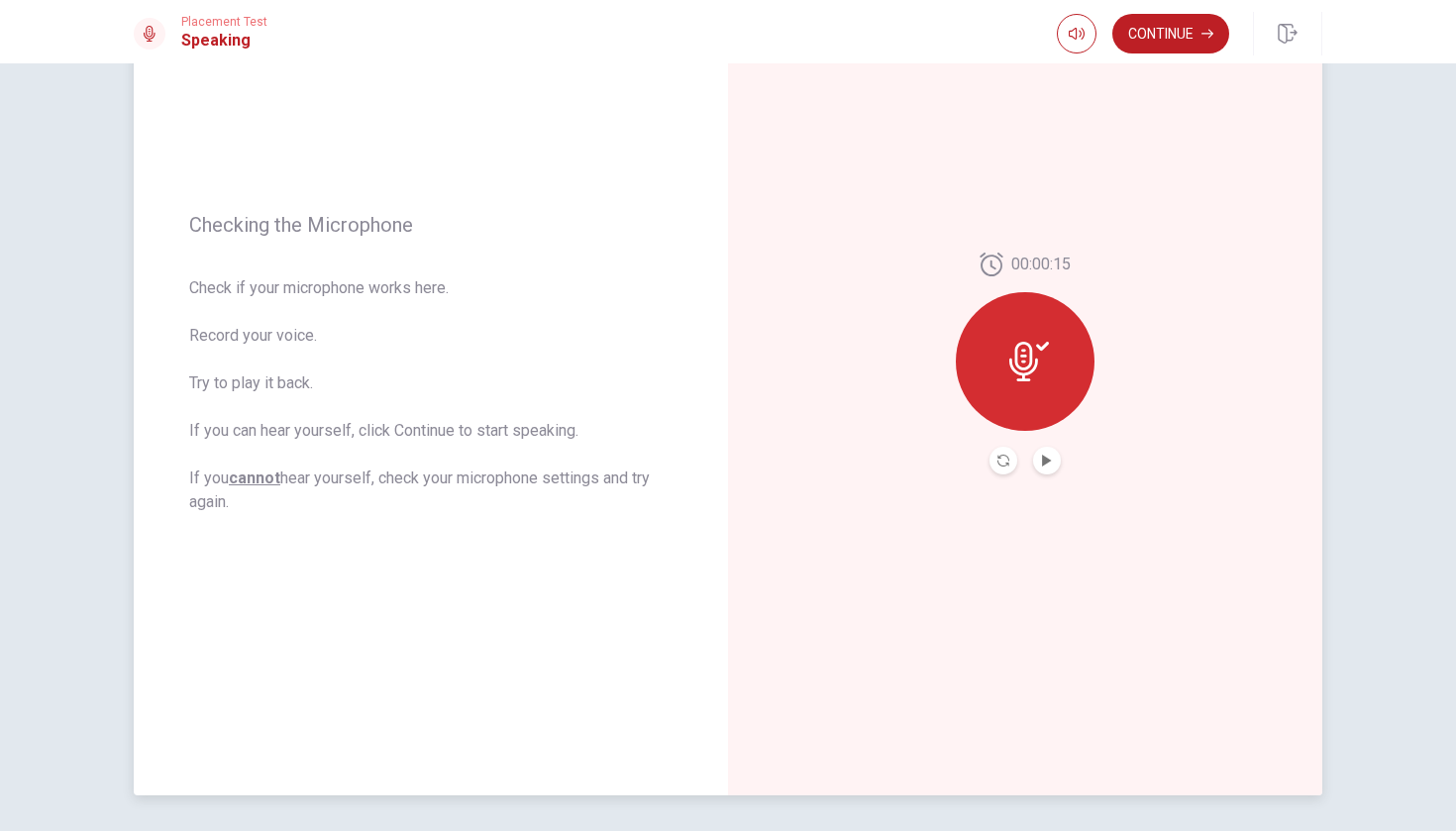 click 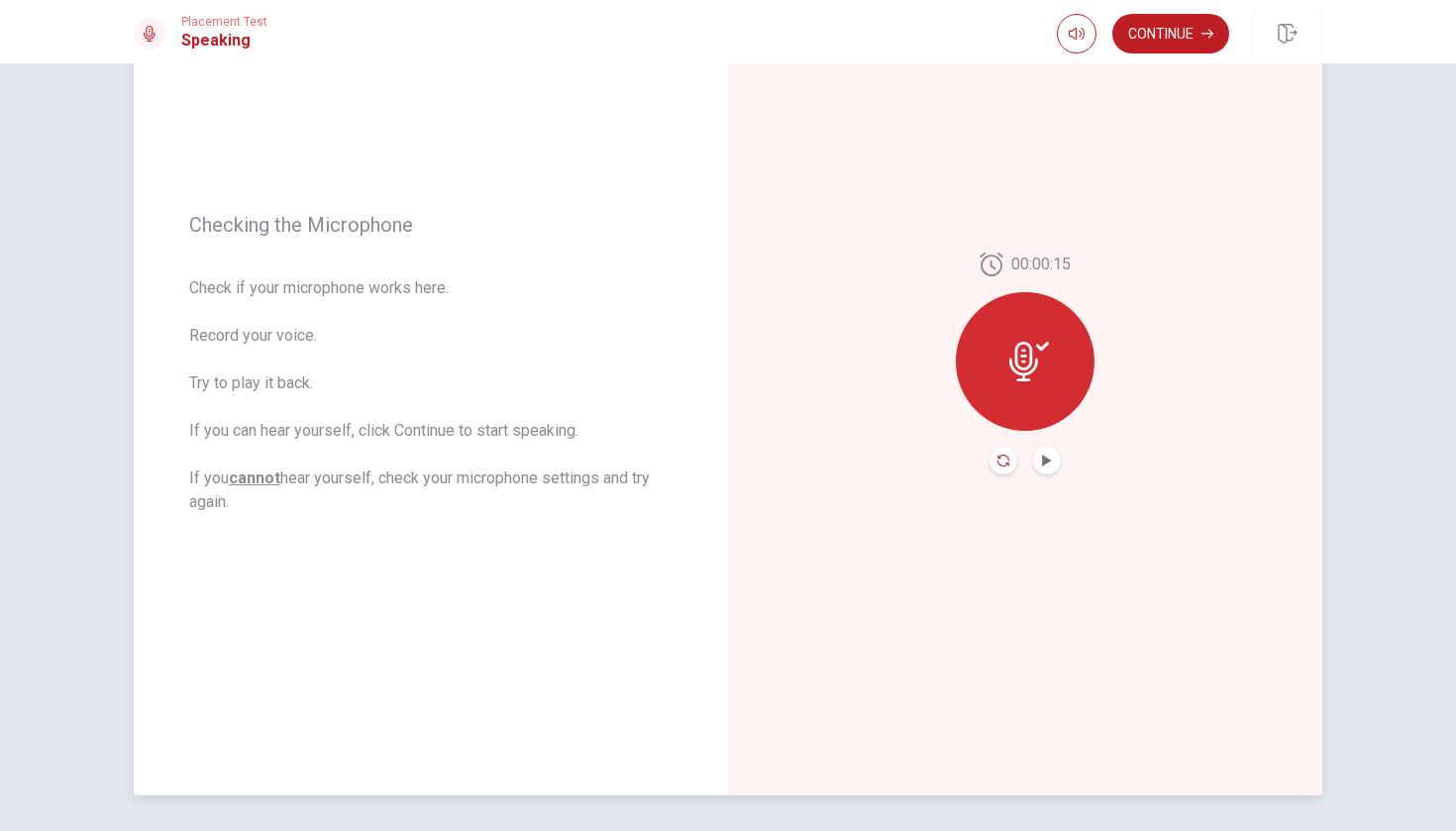 click 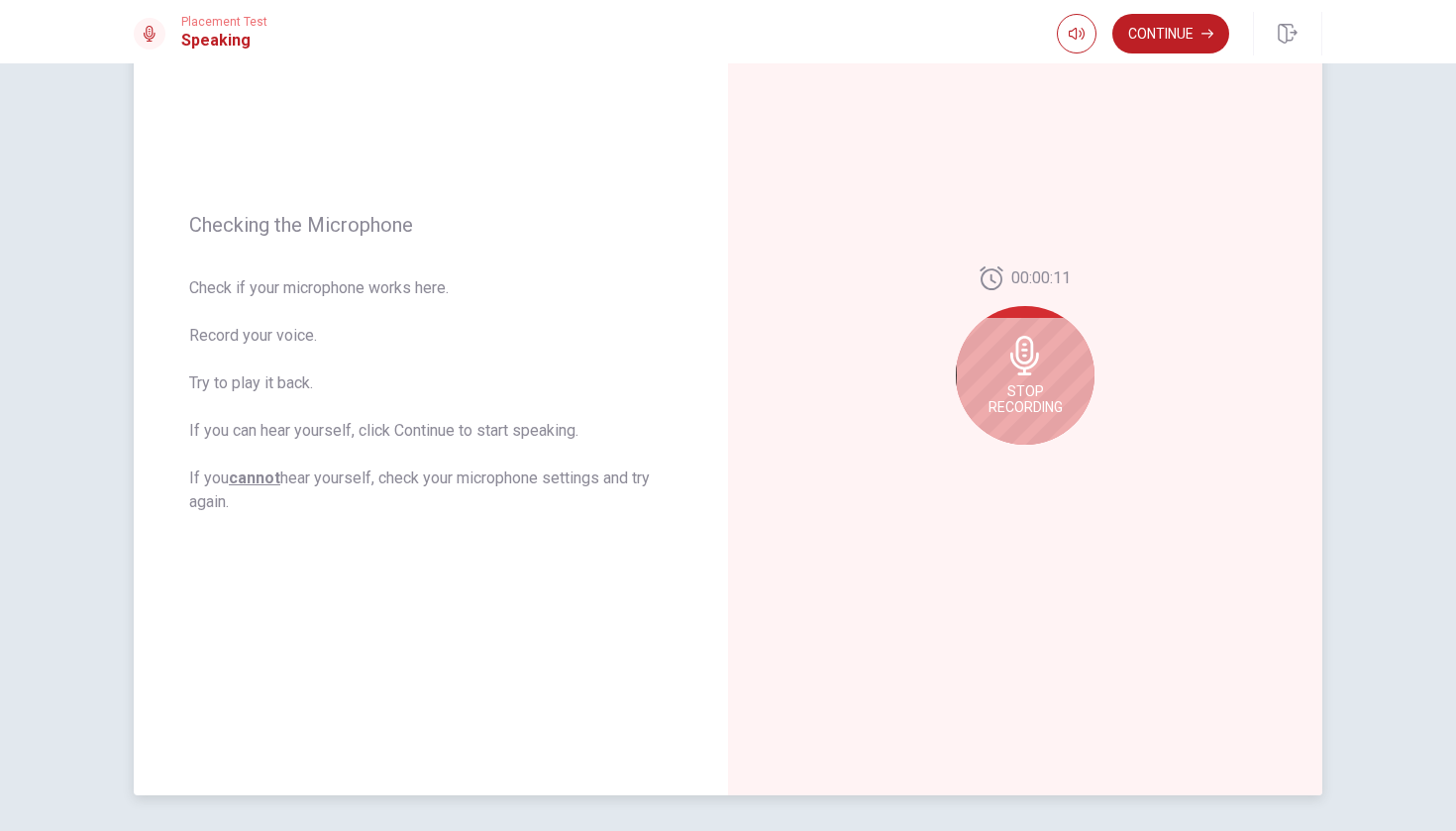 click on "Stop   Recording" at bounding box center (1025, 375) 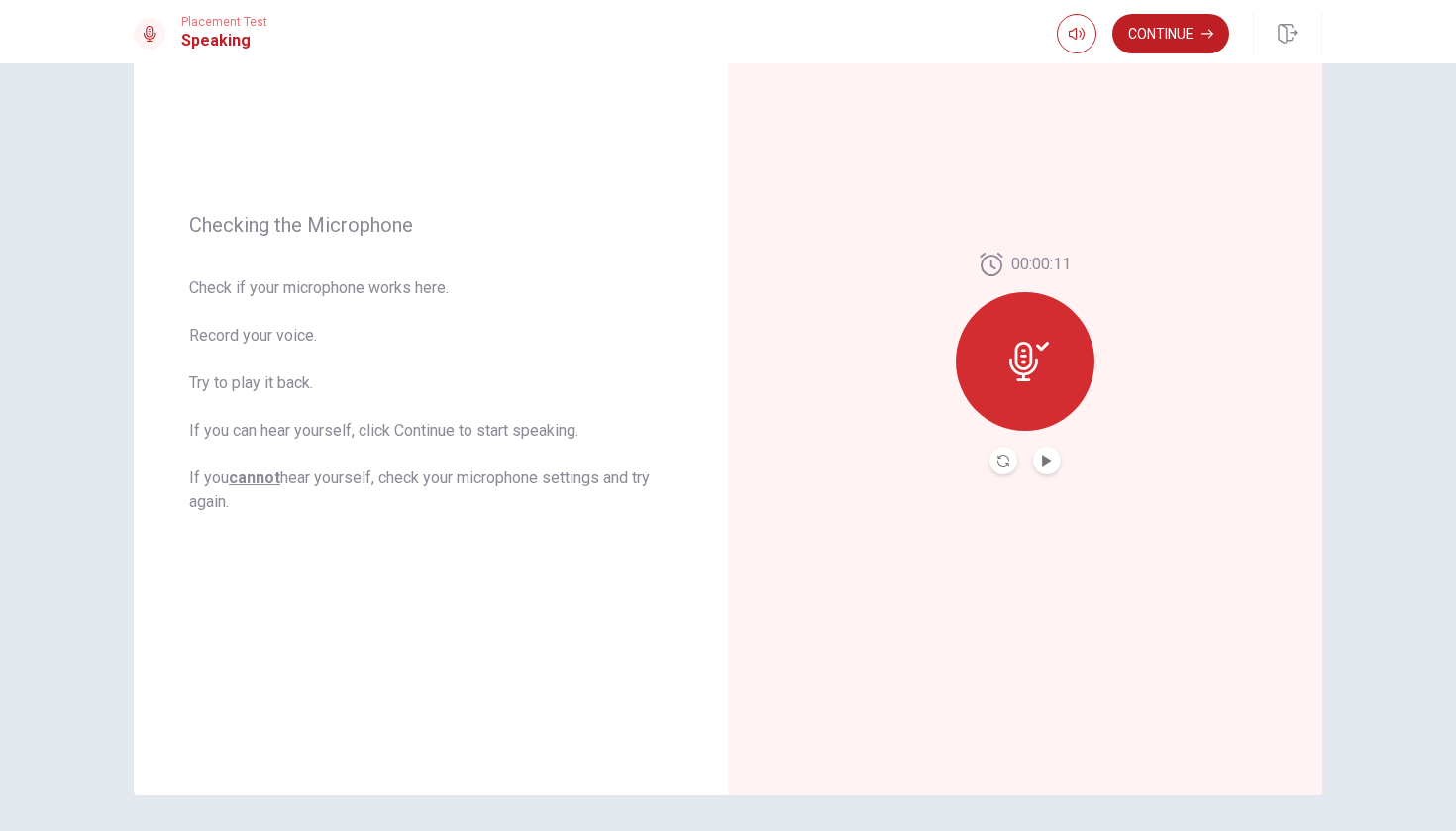 click at bounding box center (1025, 461) 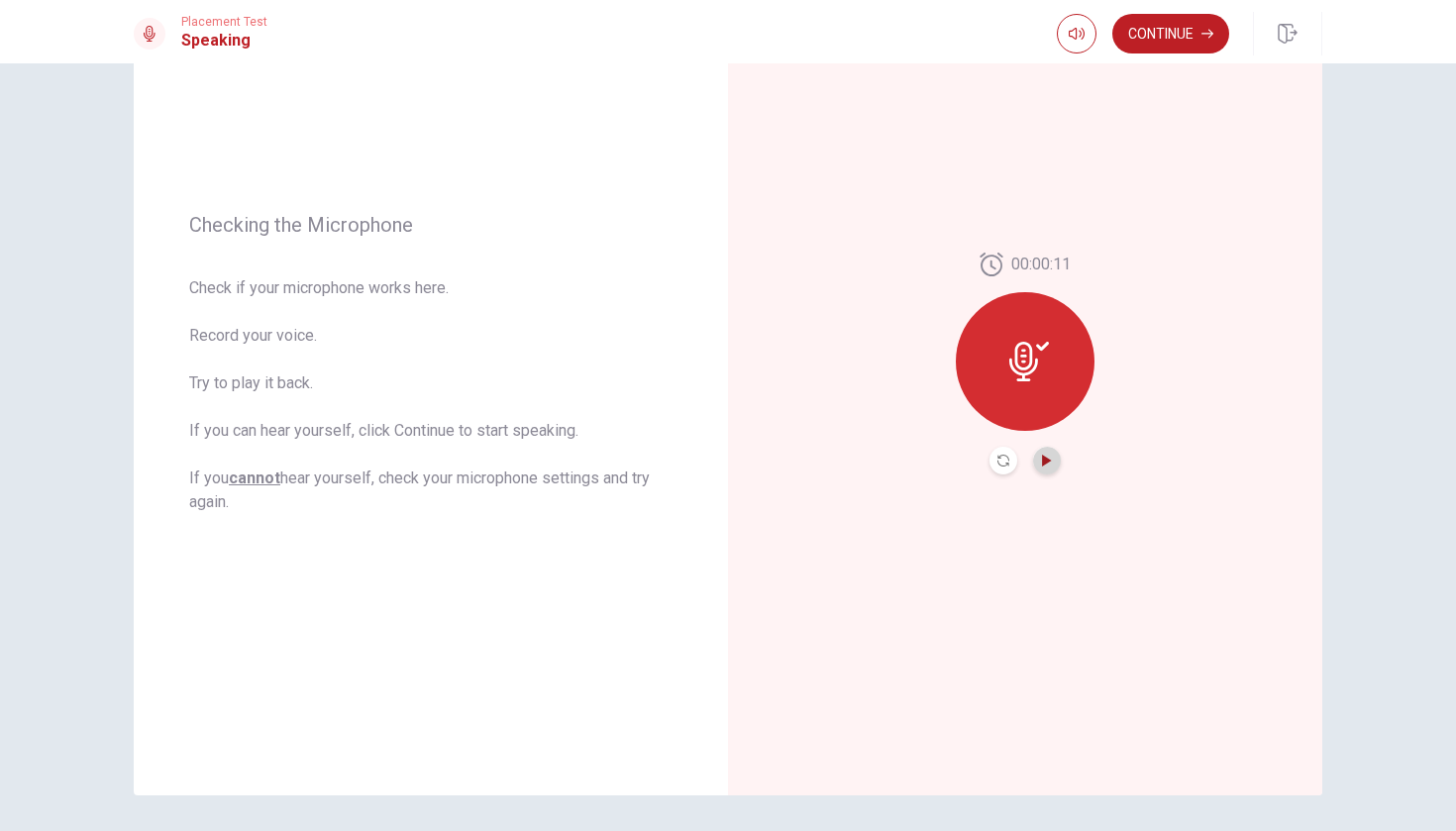 click 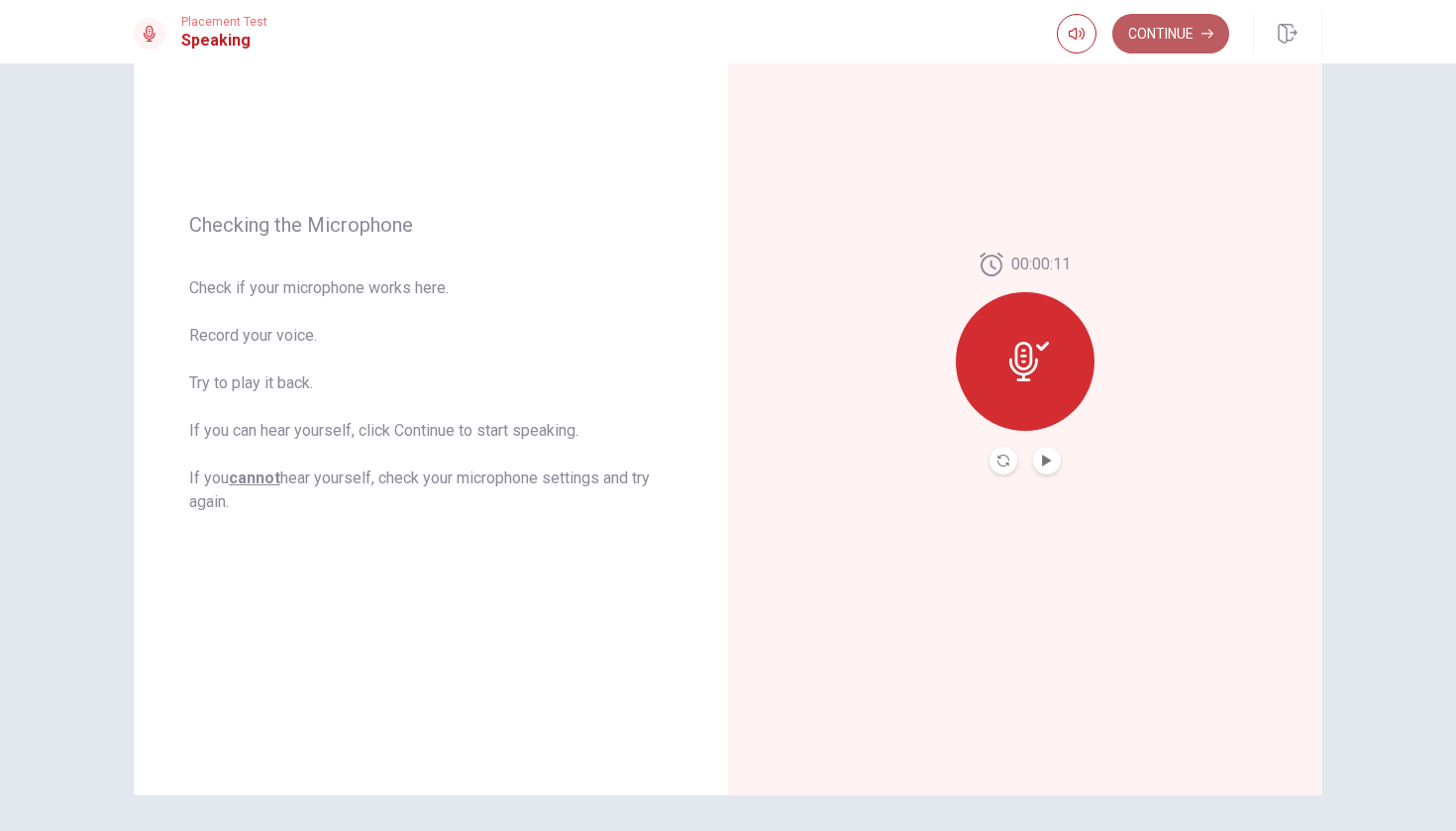 click on "Continue" at bounding box center [1171, 34] 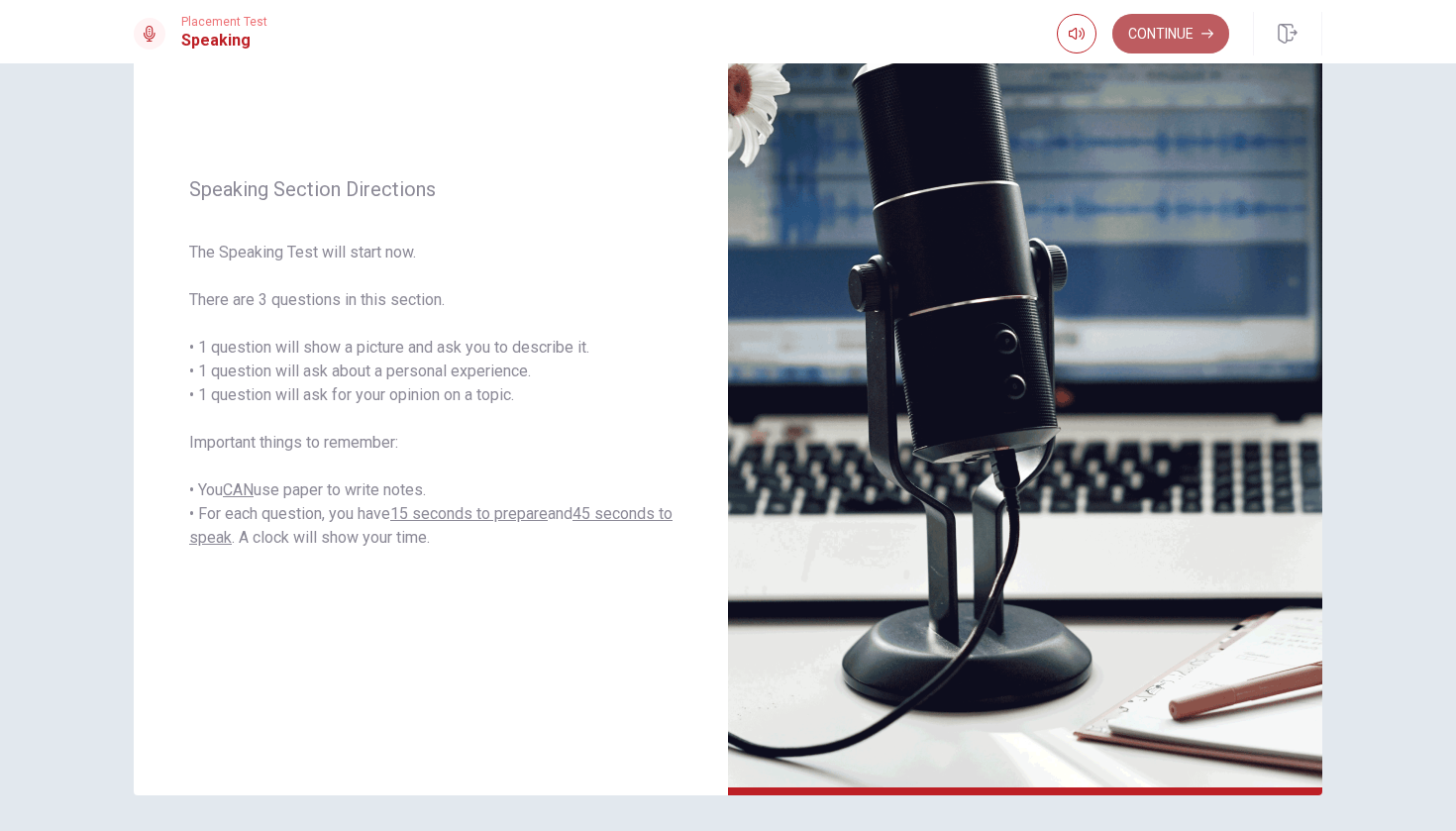 click on "Continue" at bounding box center (1171, 34) 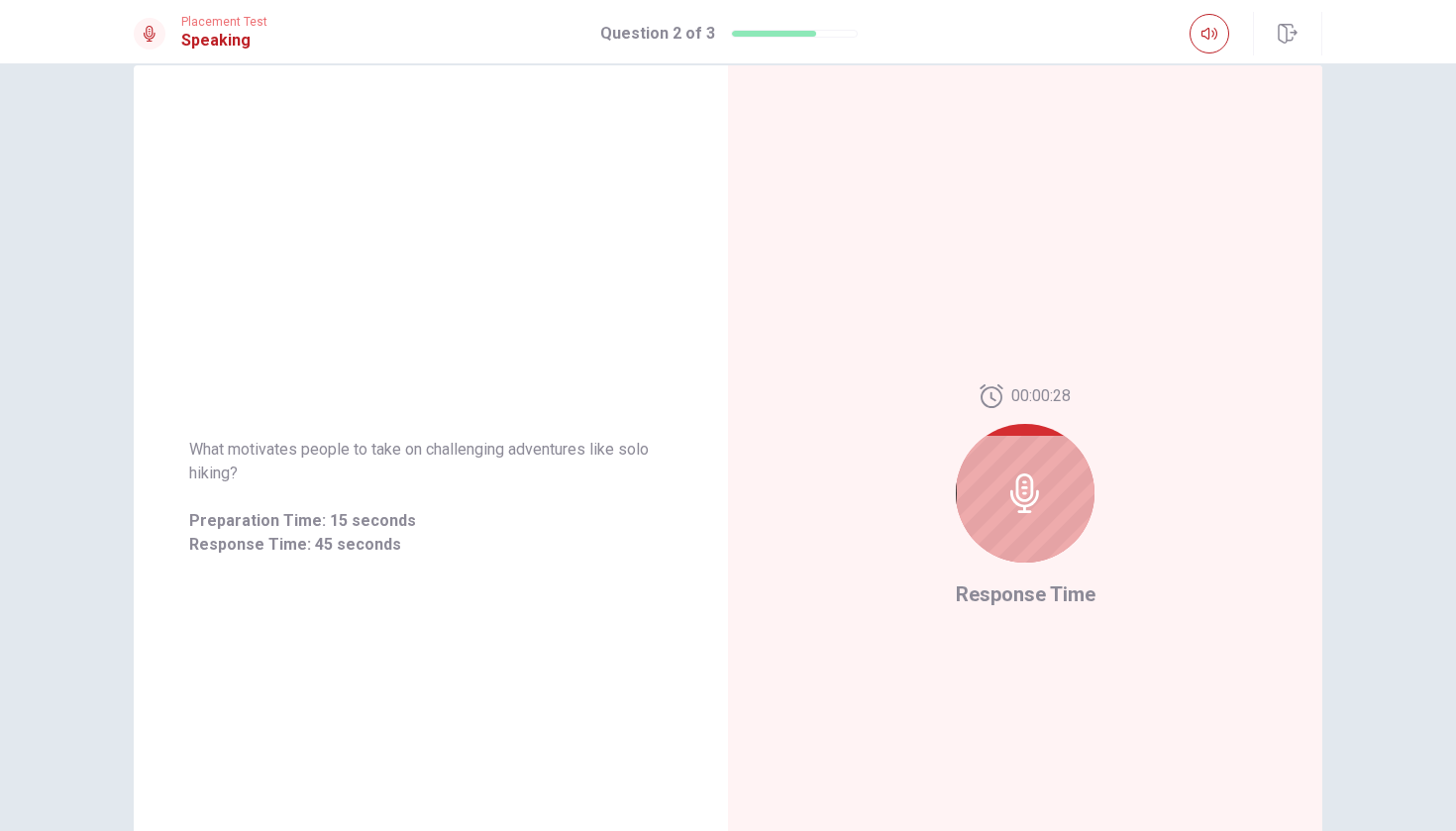 click on "What motivates people to take on challenging adventures like solo hiking? Preparation Time: 15 seconds Response Time: 45 seconds" at bounding box center (431, 497) 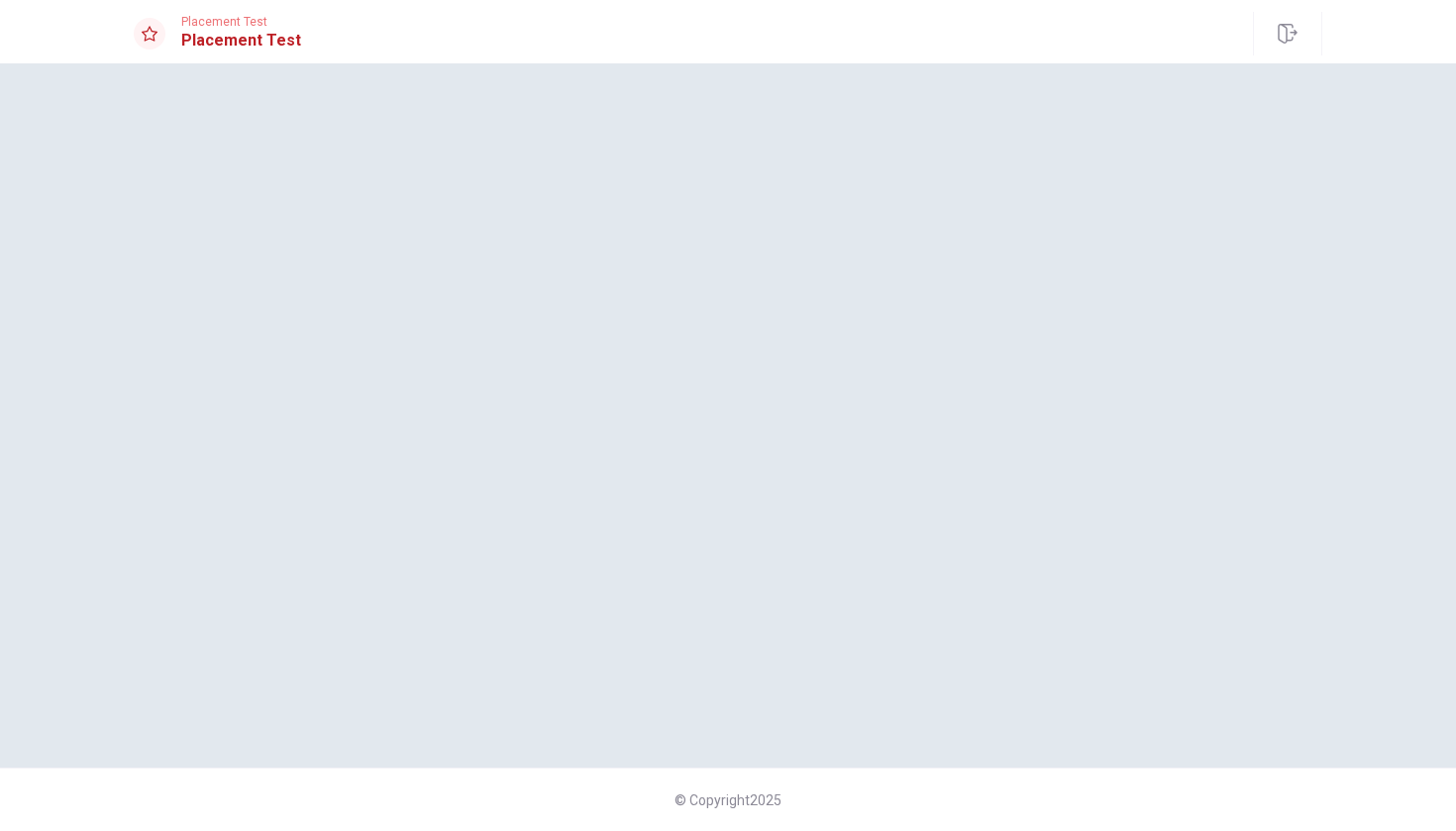 scroll, scrollTop: 0, scrollLeft: 0, axis: both 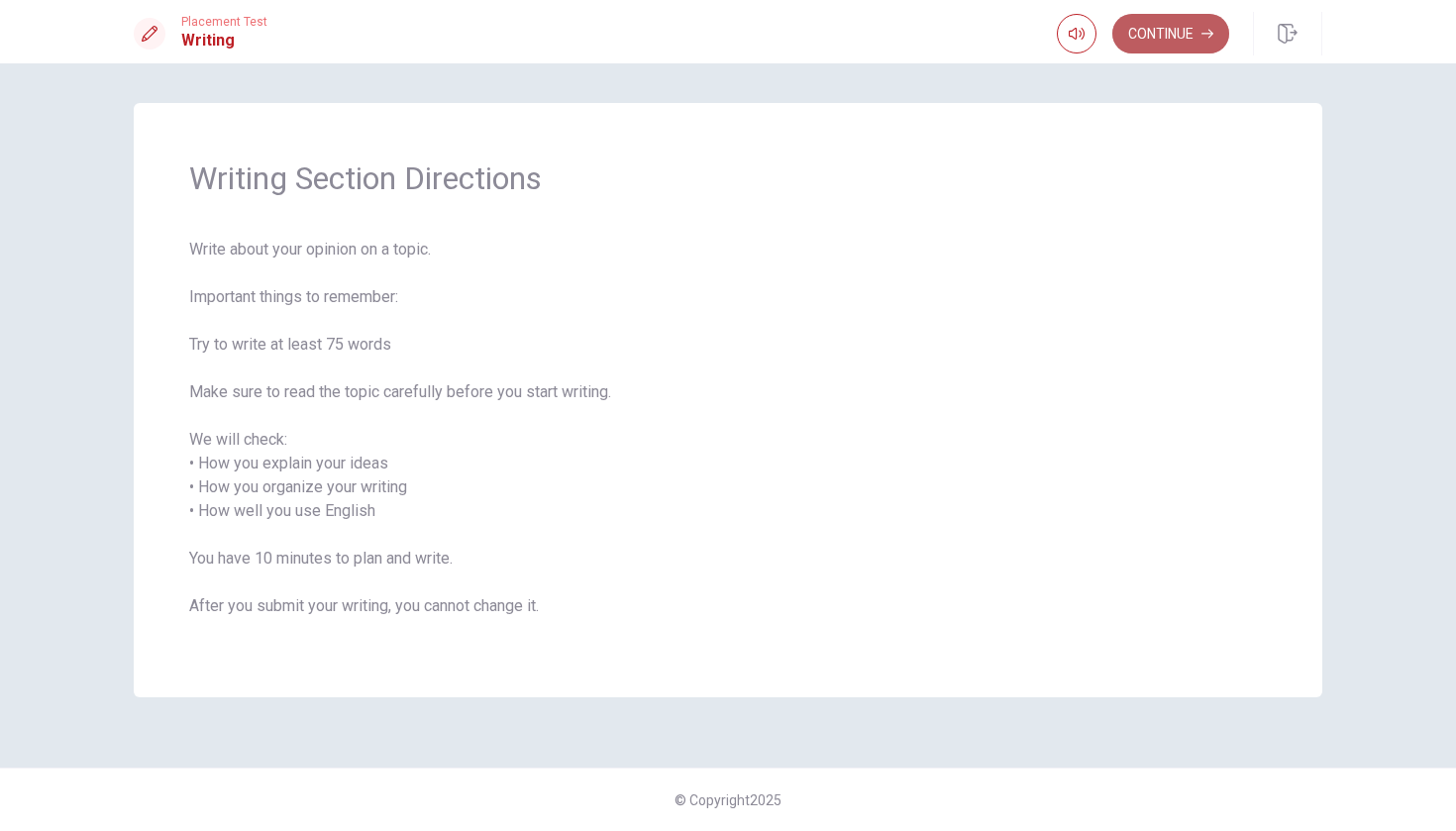 click on "Continue" at bounding box center (1171, 34) 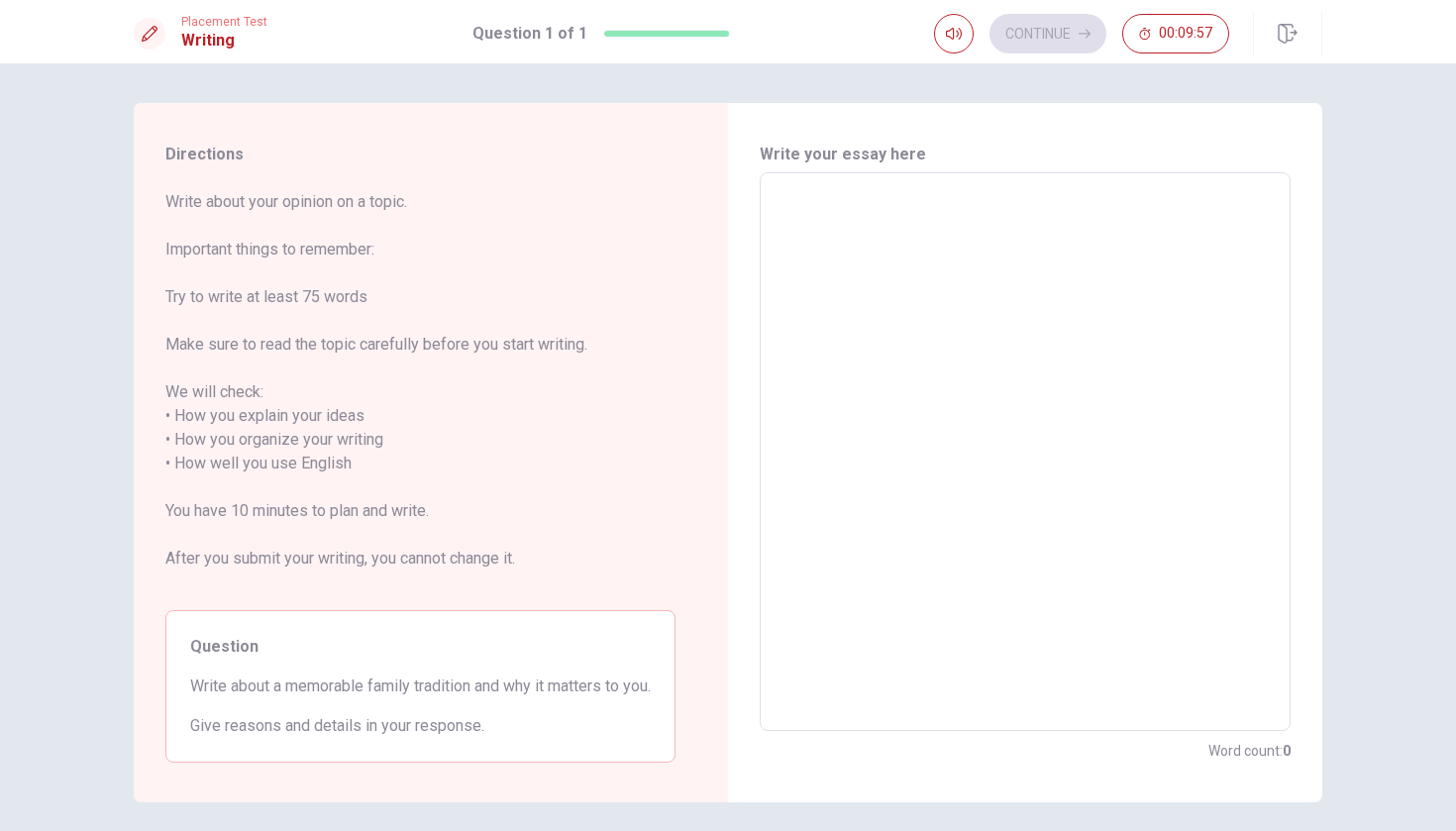 click at bounding box center [1025, 452] 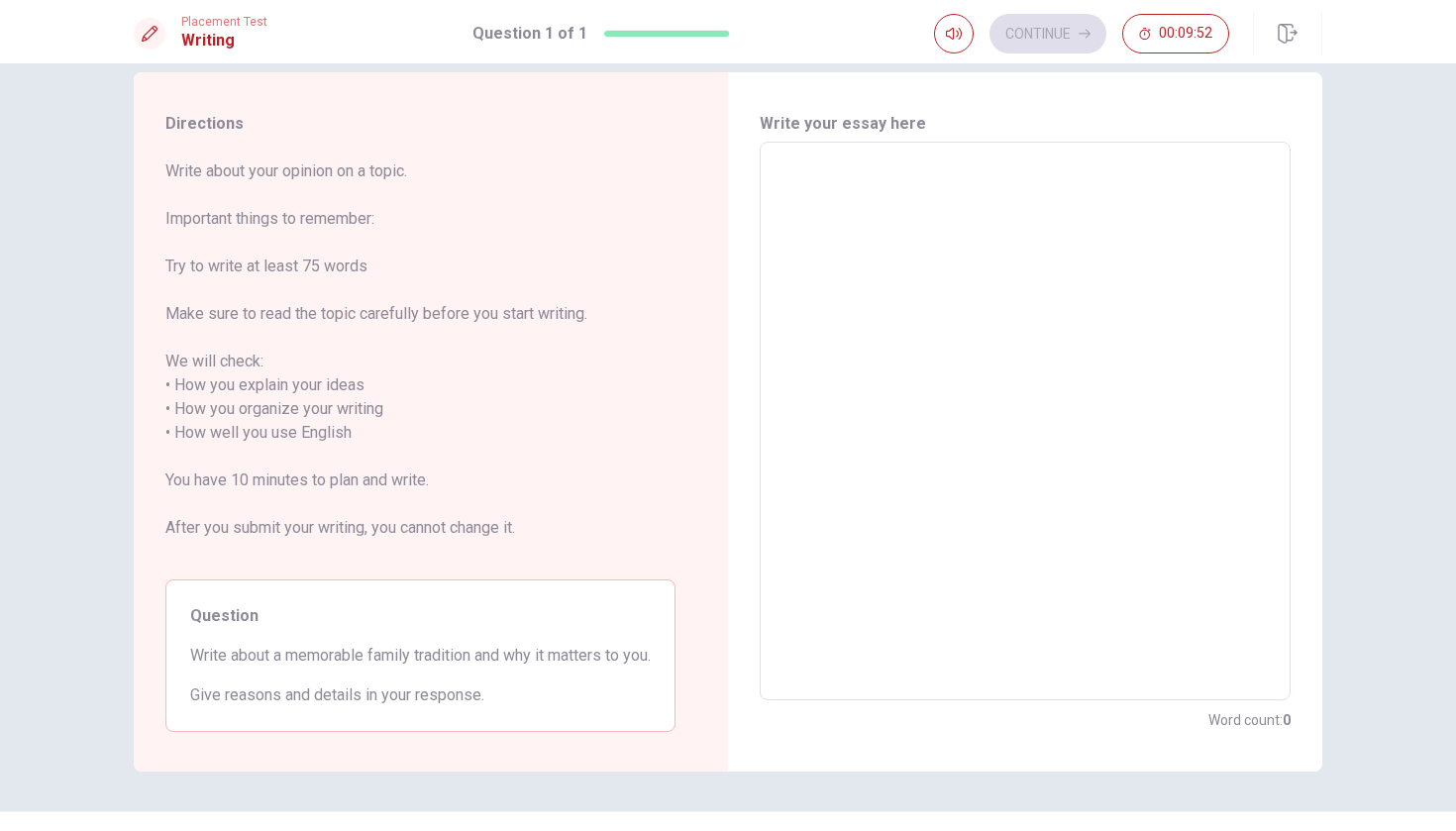 scroll, scrollTop: 0, scrollLeft: 0, axis: both 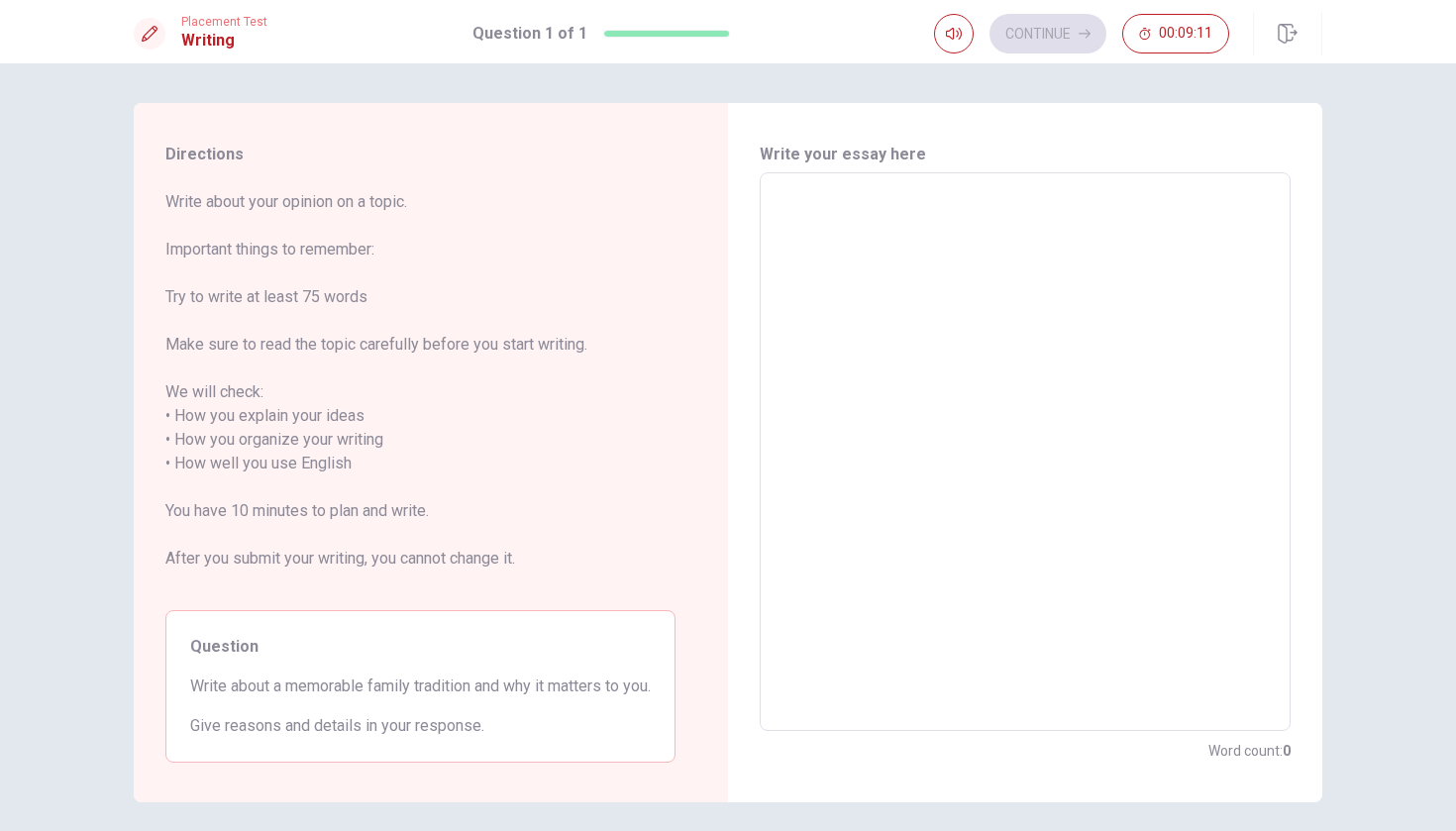 type on "f" 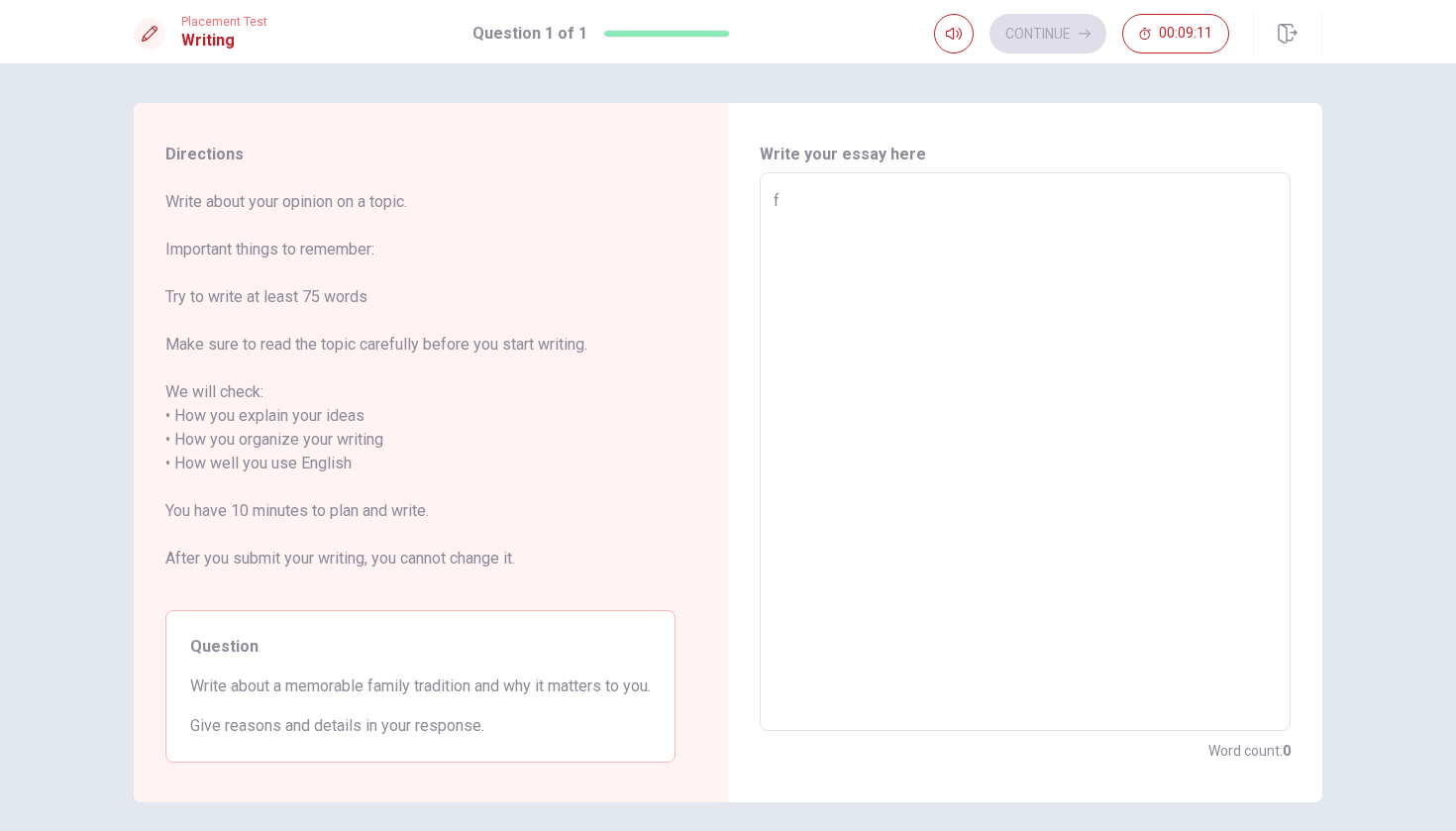 type on "x" 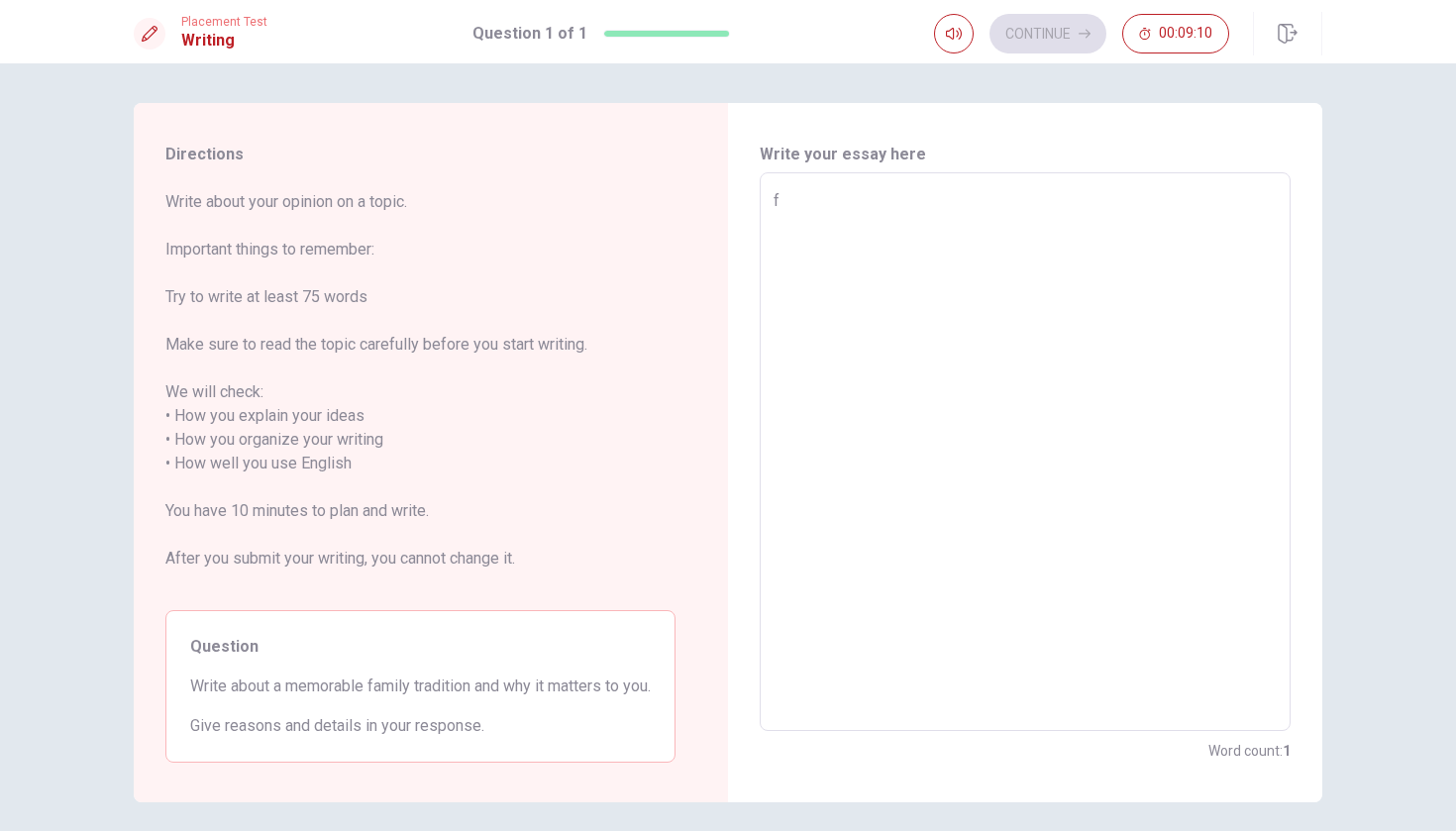 type on "f" 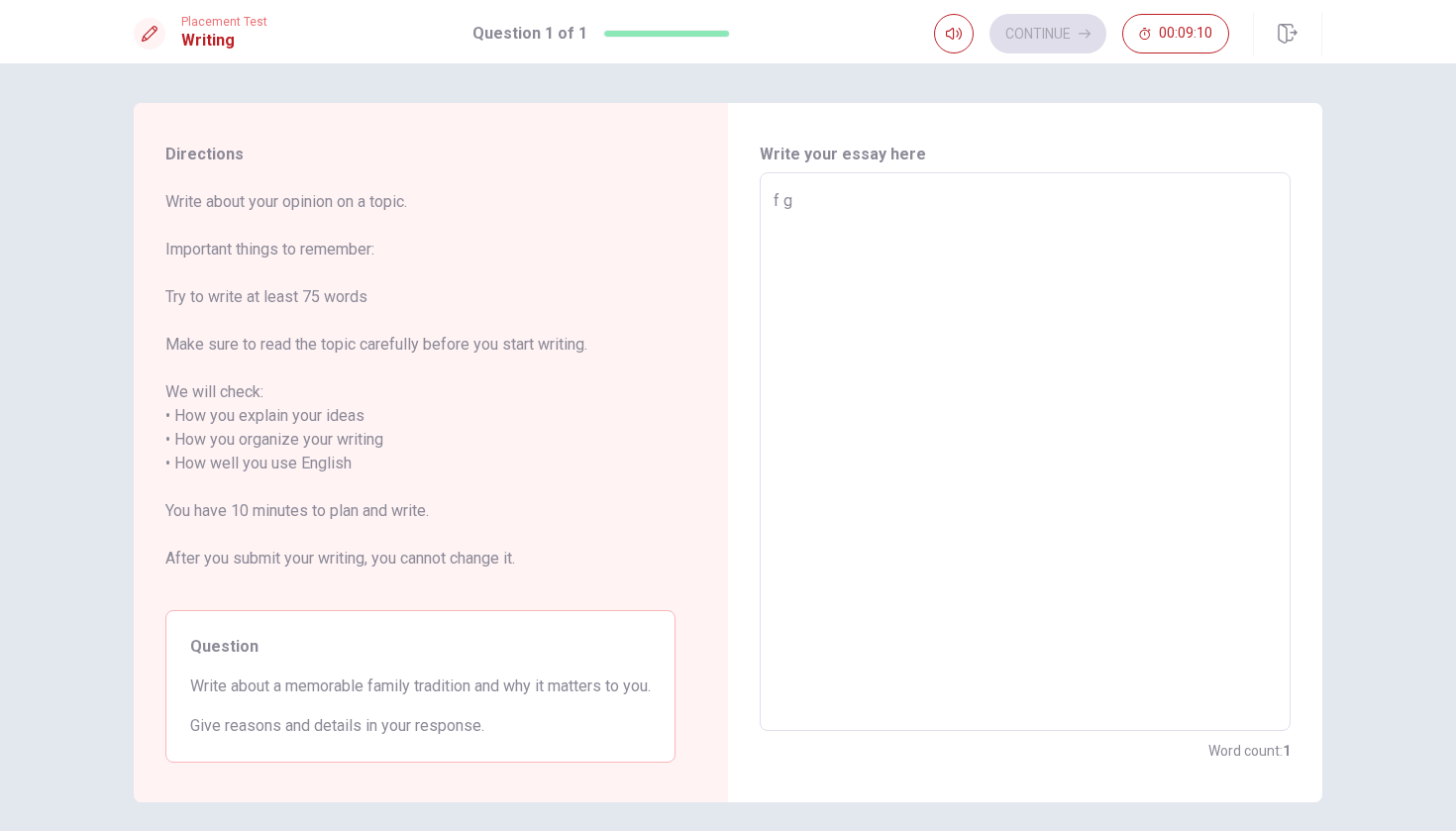 type on "x" 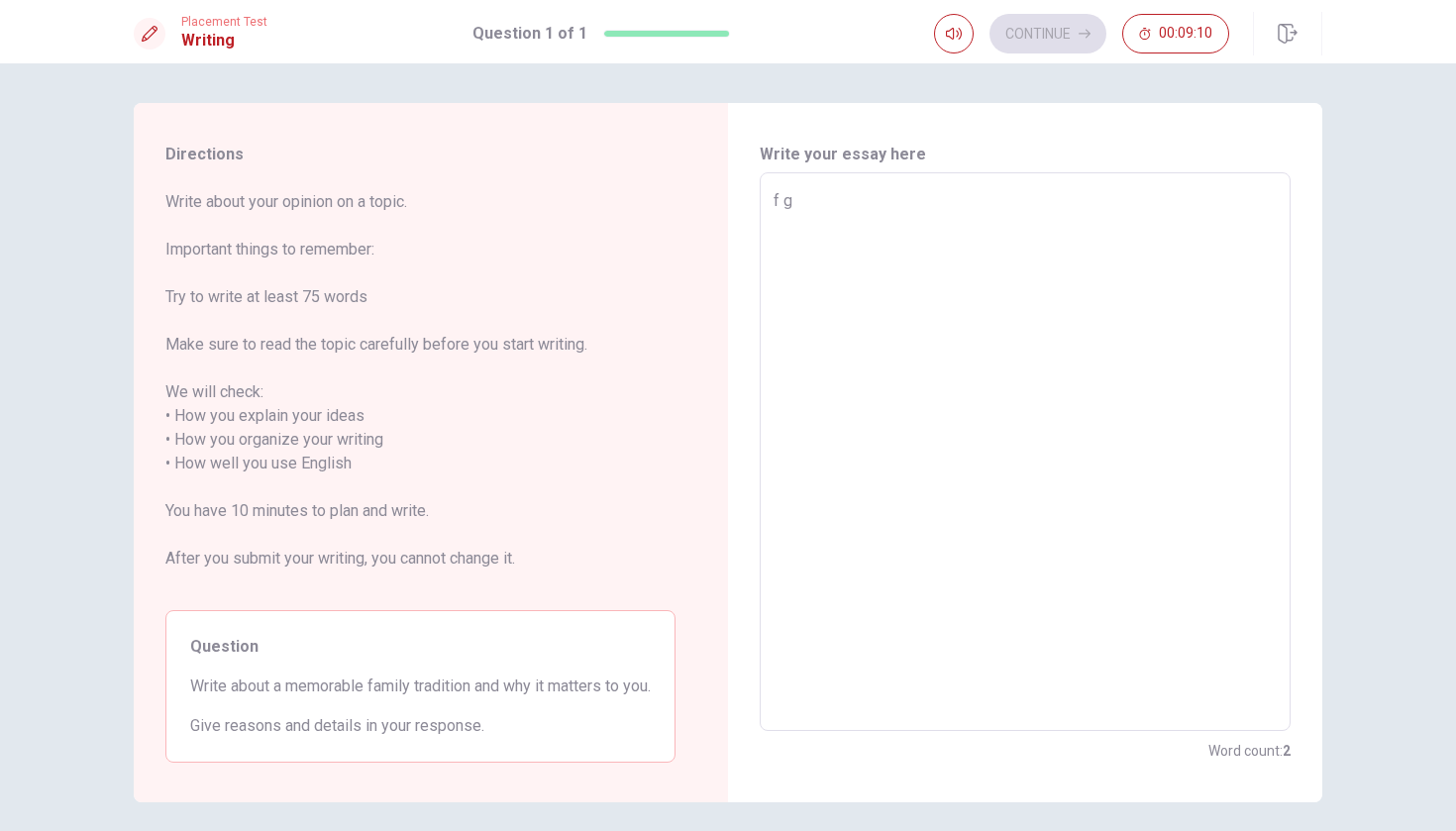 type on "f gh" 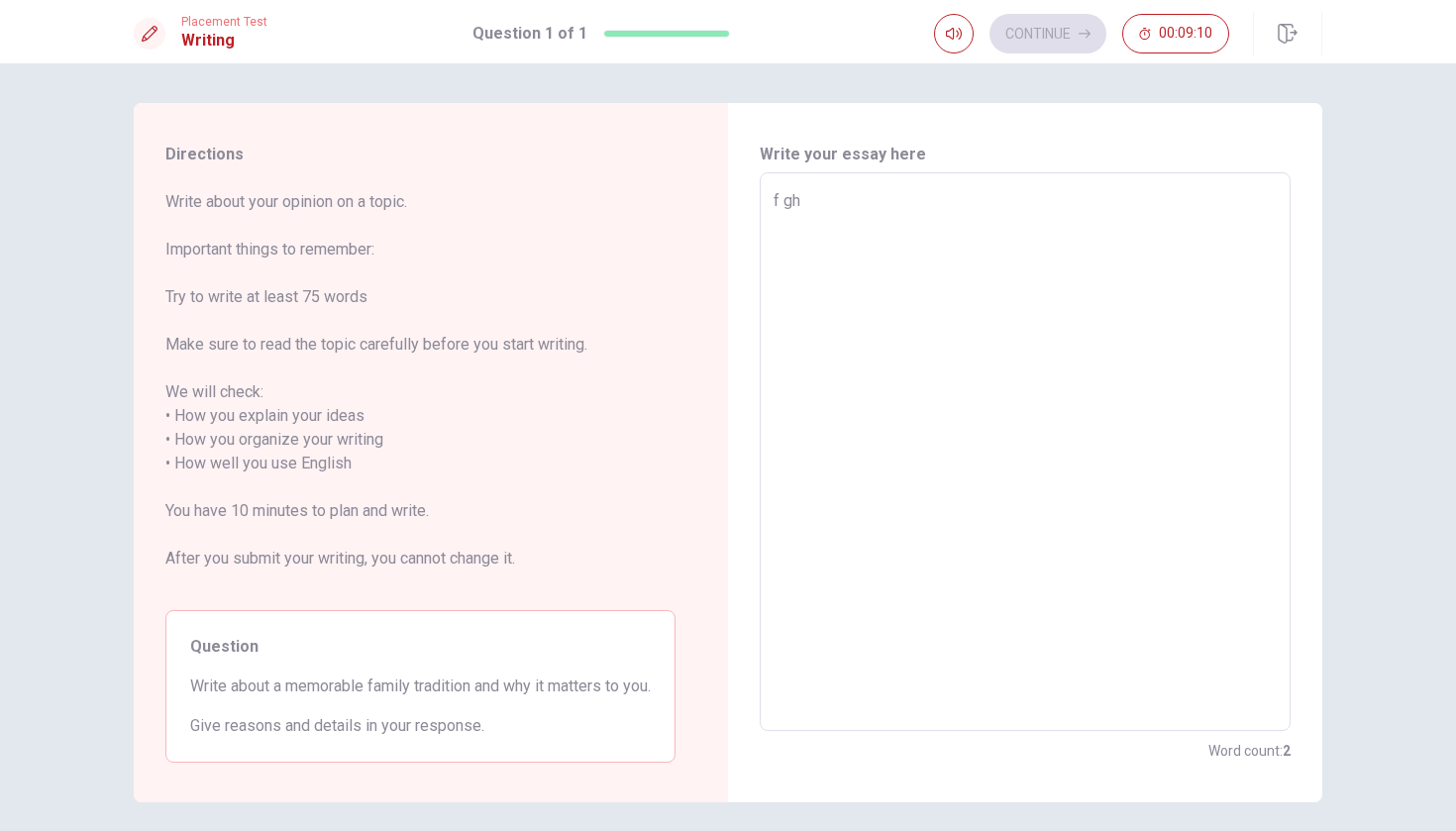 type on "x" 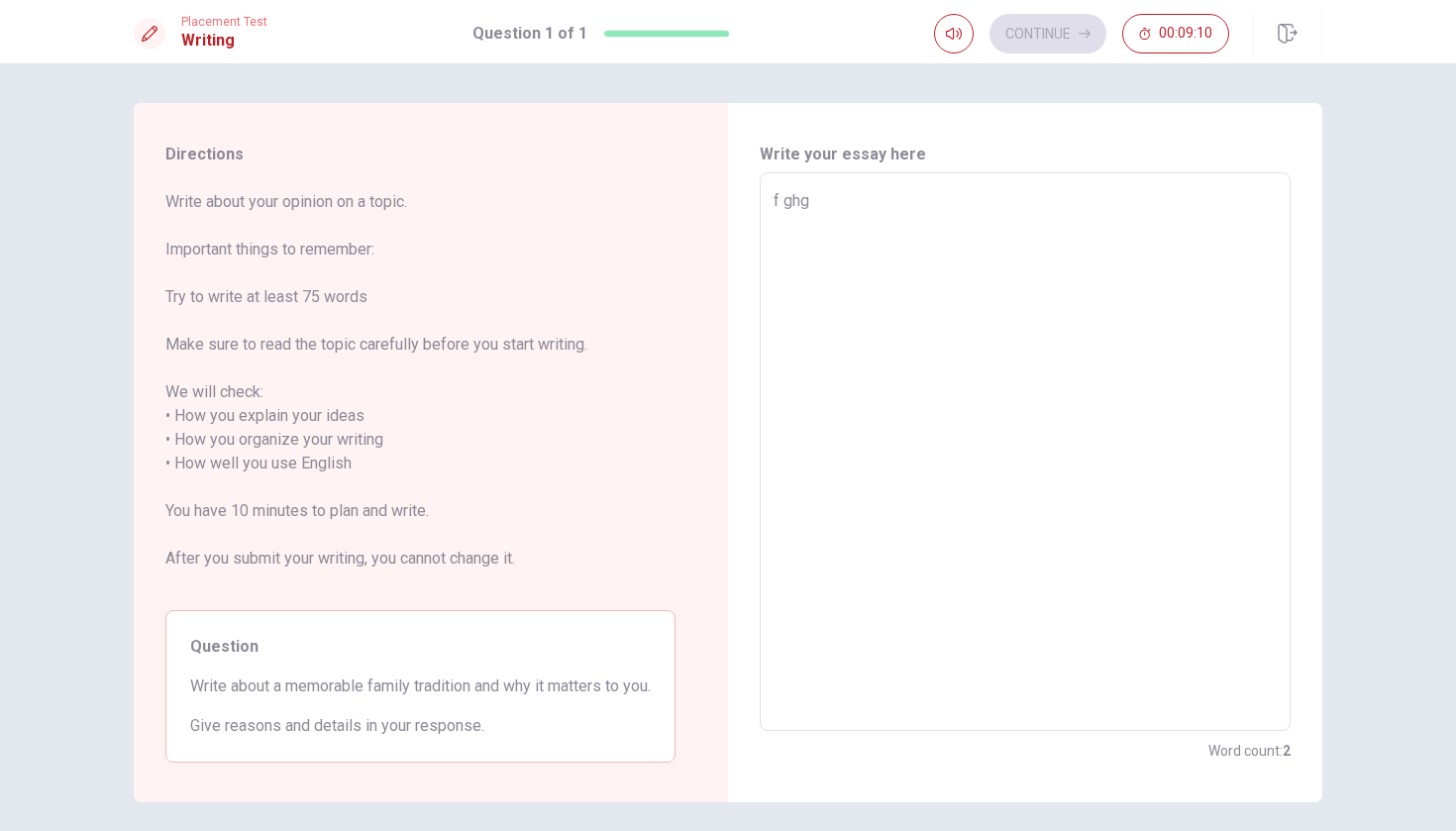 type on "x" 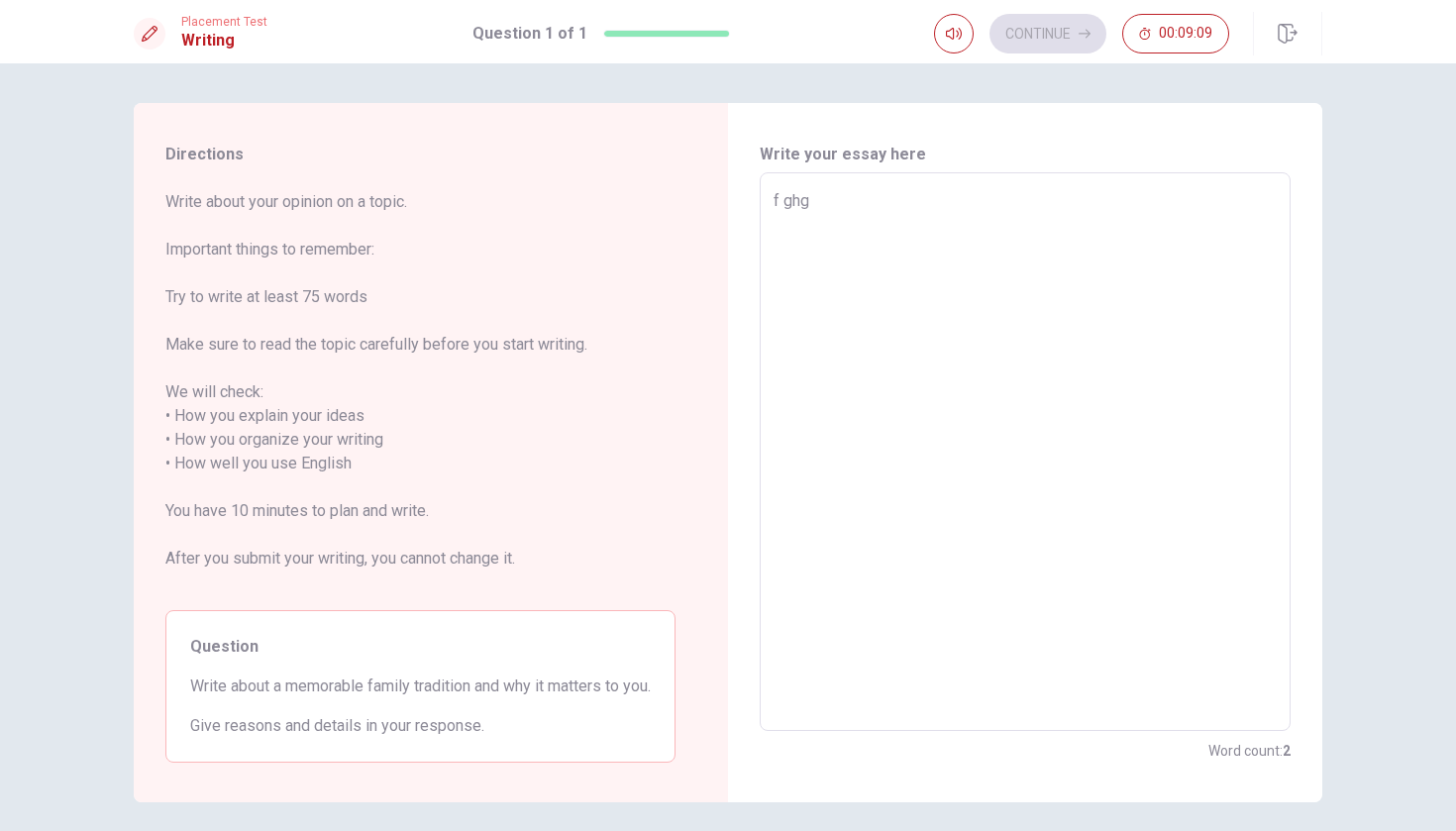 type on "f ghgh" 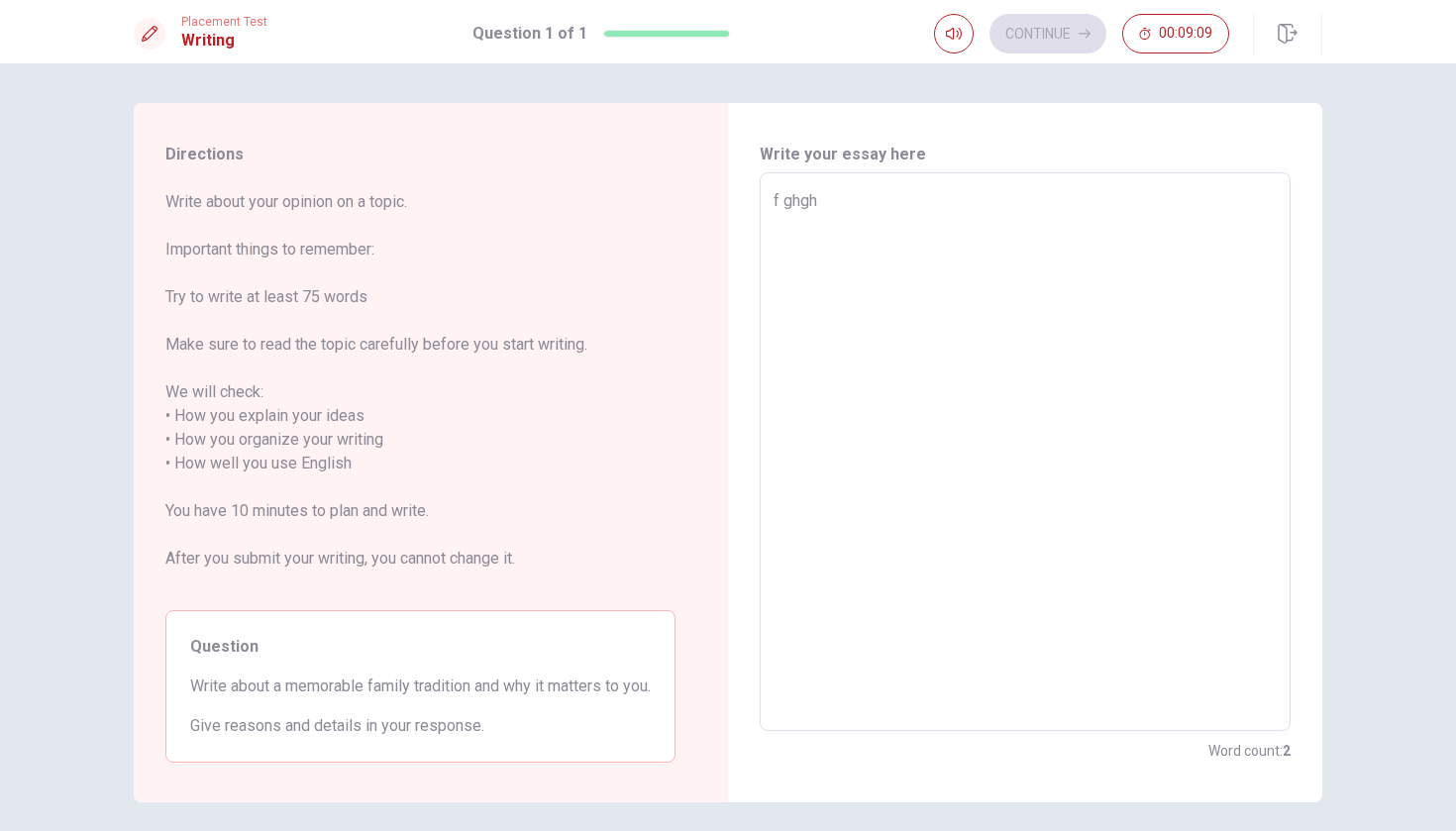 type on "x" 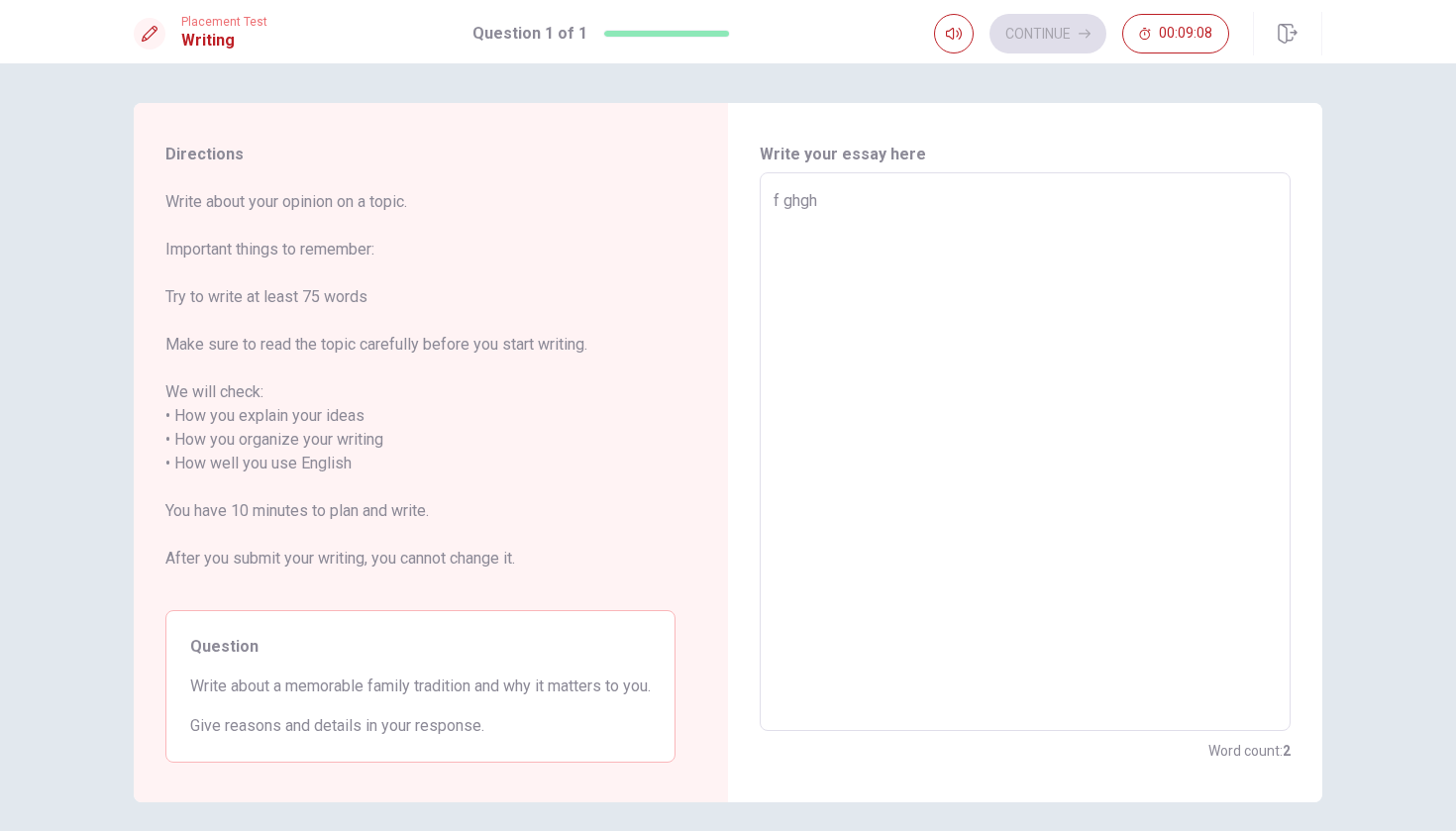 type on "f ghgh" 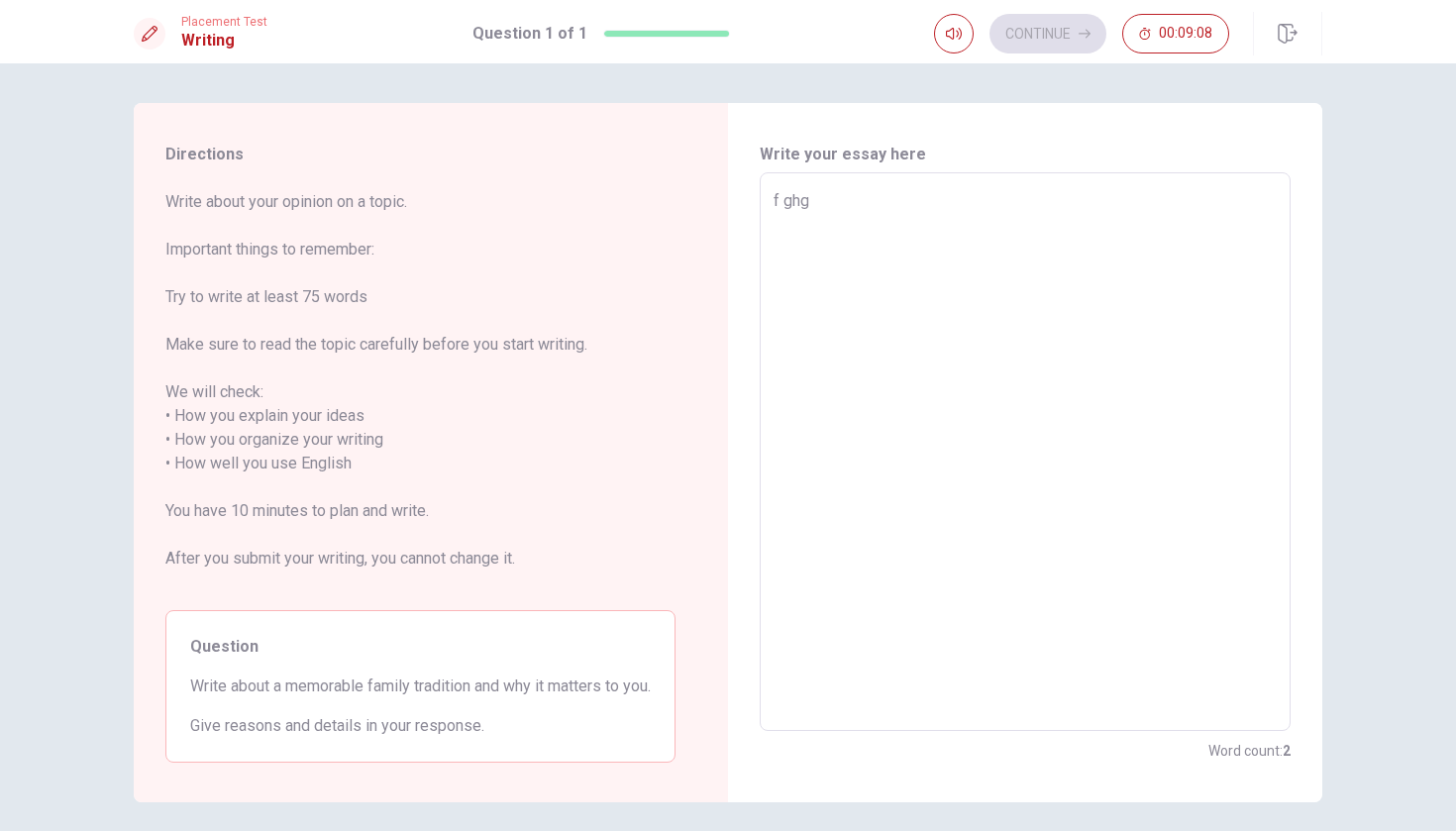 type on "x" 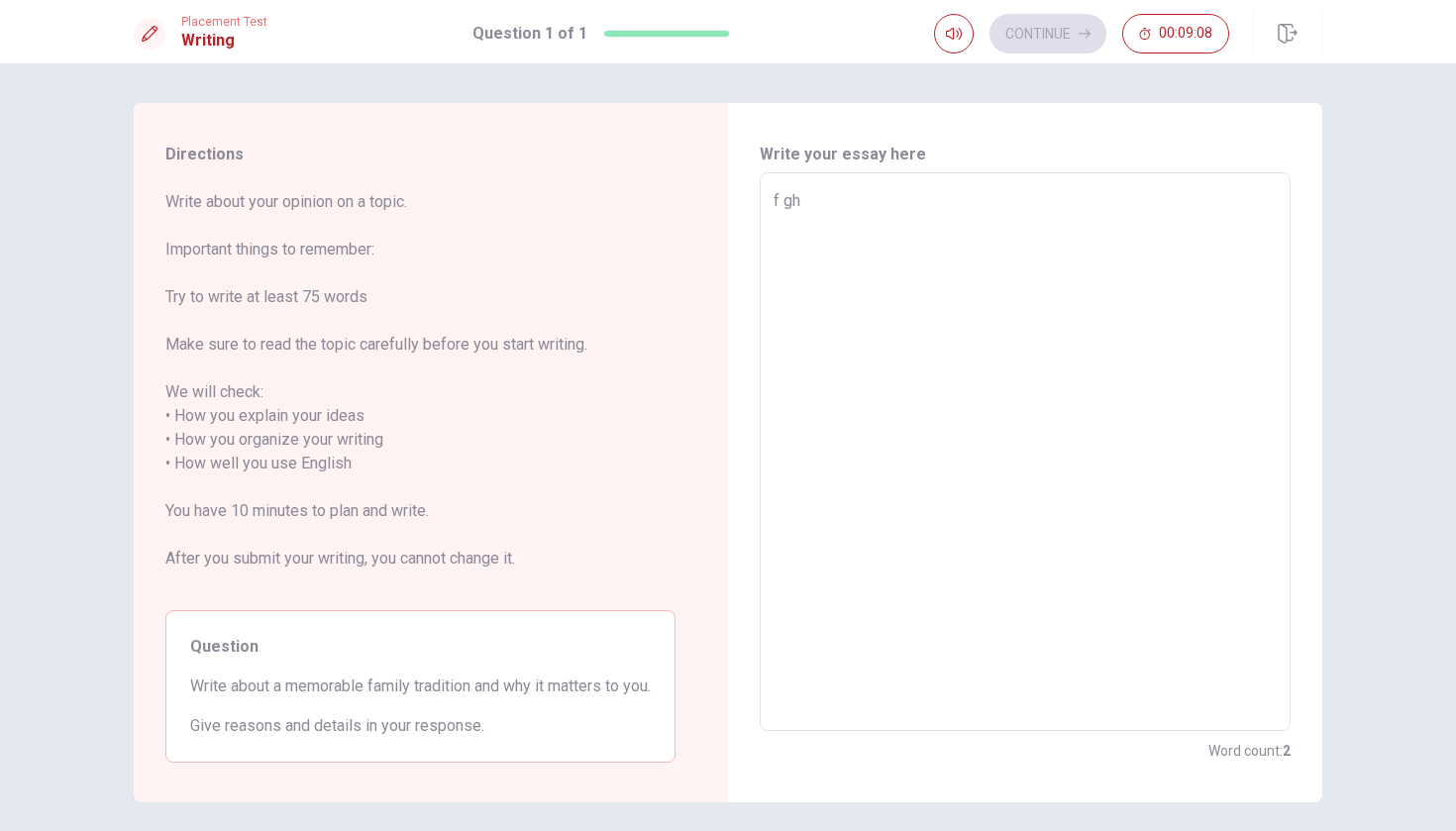 type on "x" 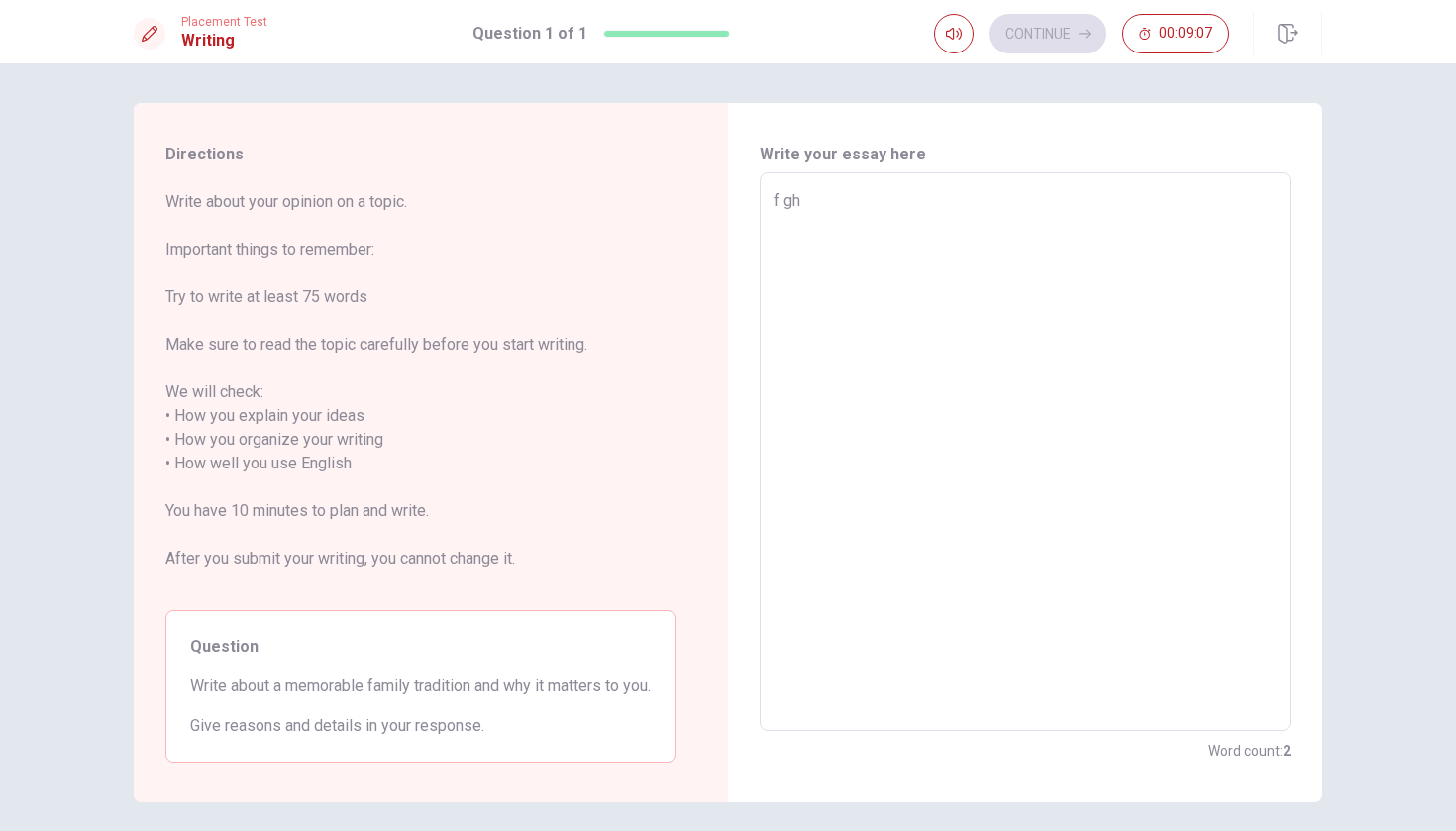 type on "f g" 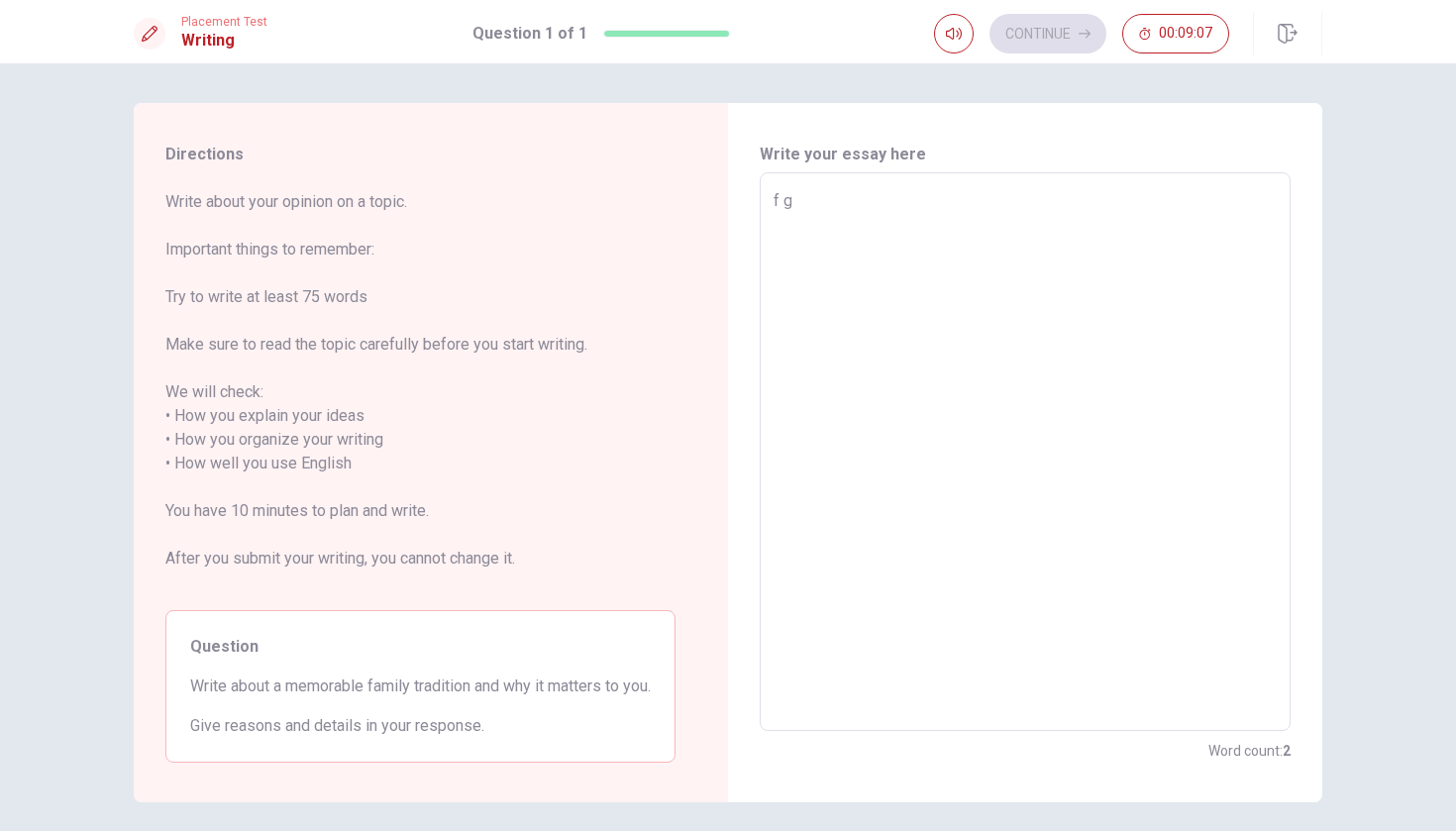 type on "x" 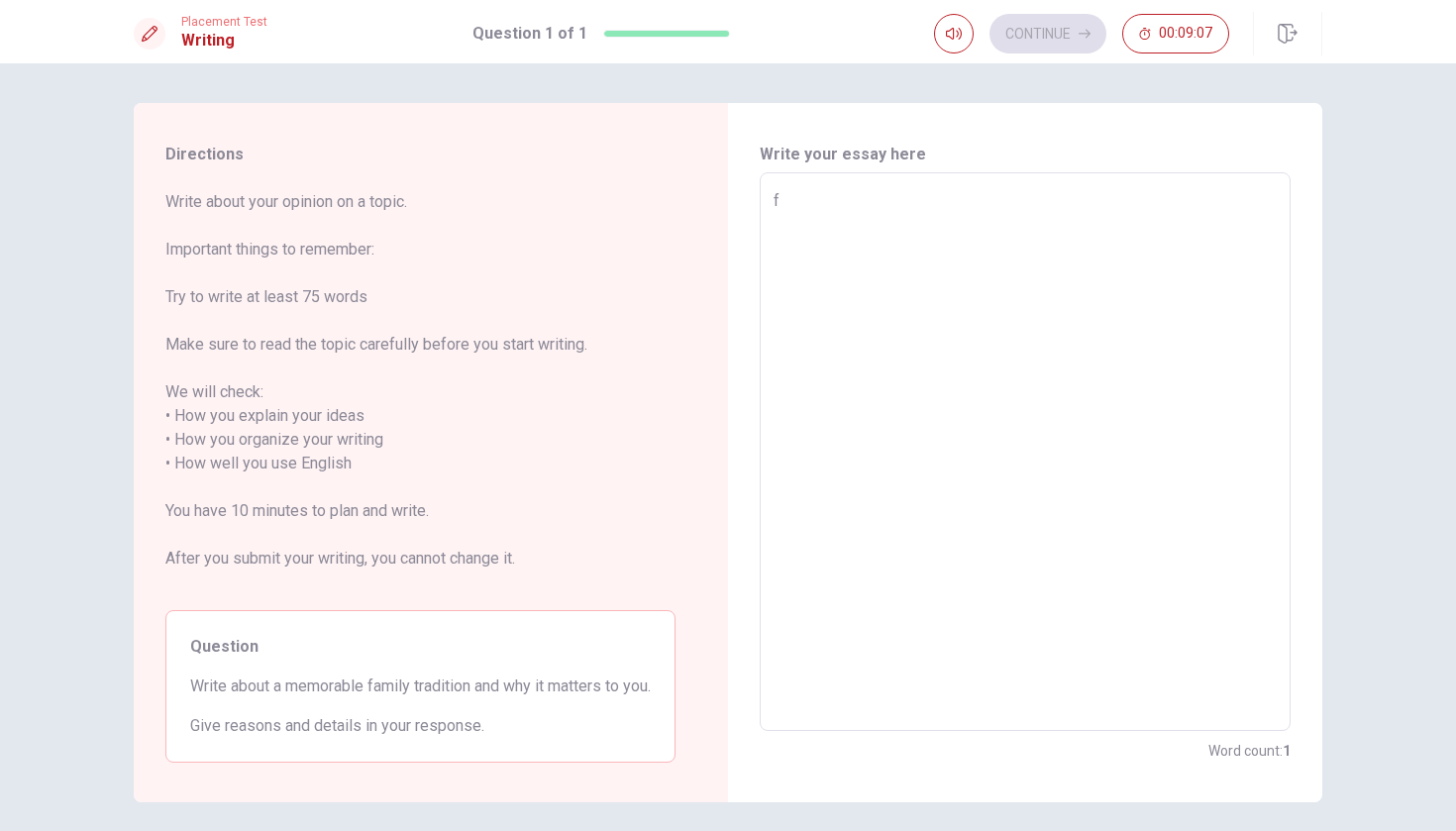 type on "x" 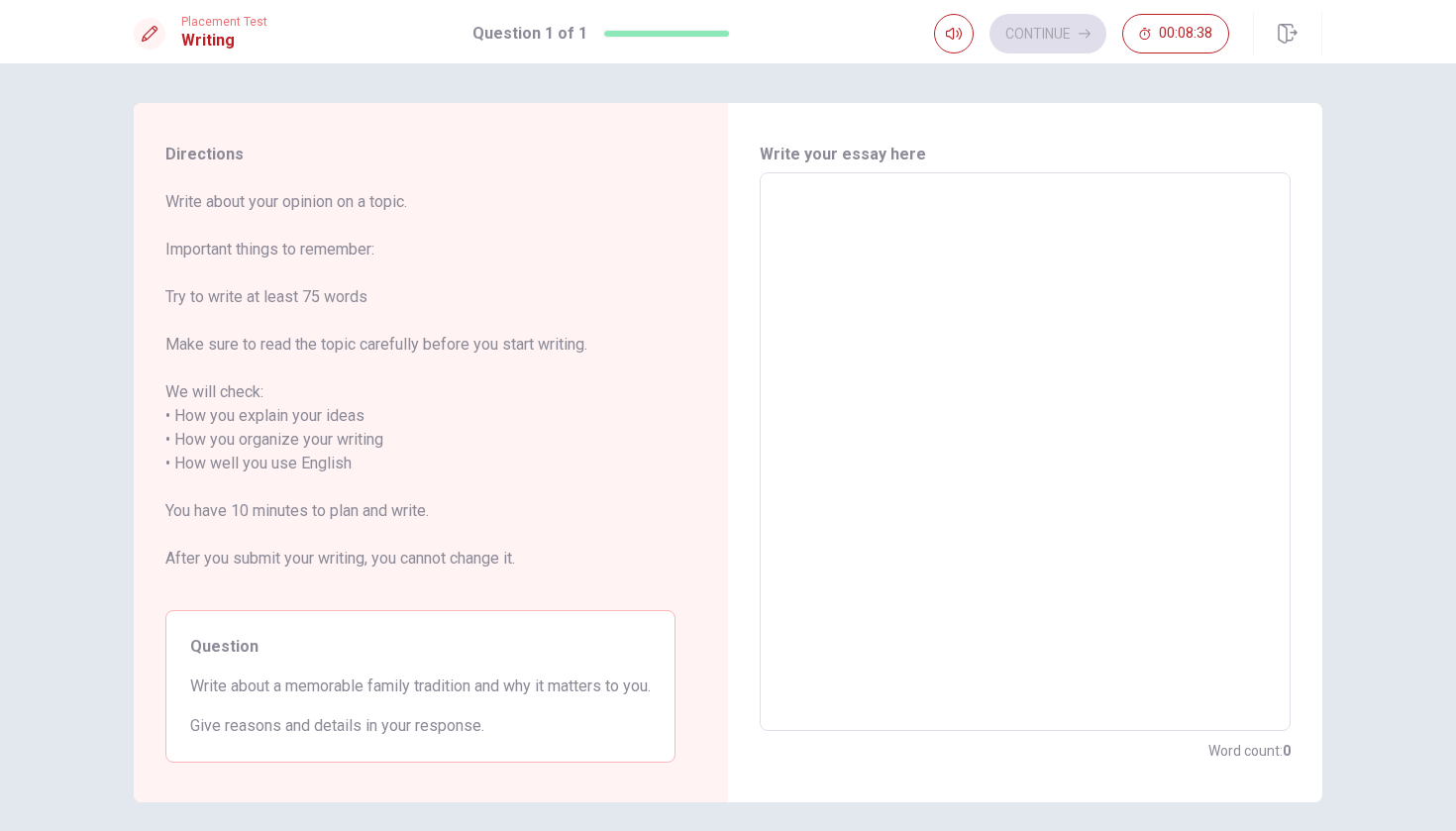 type on "O" 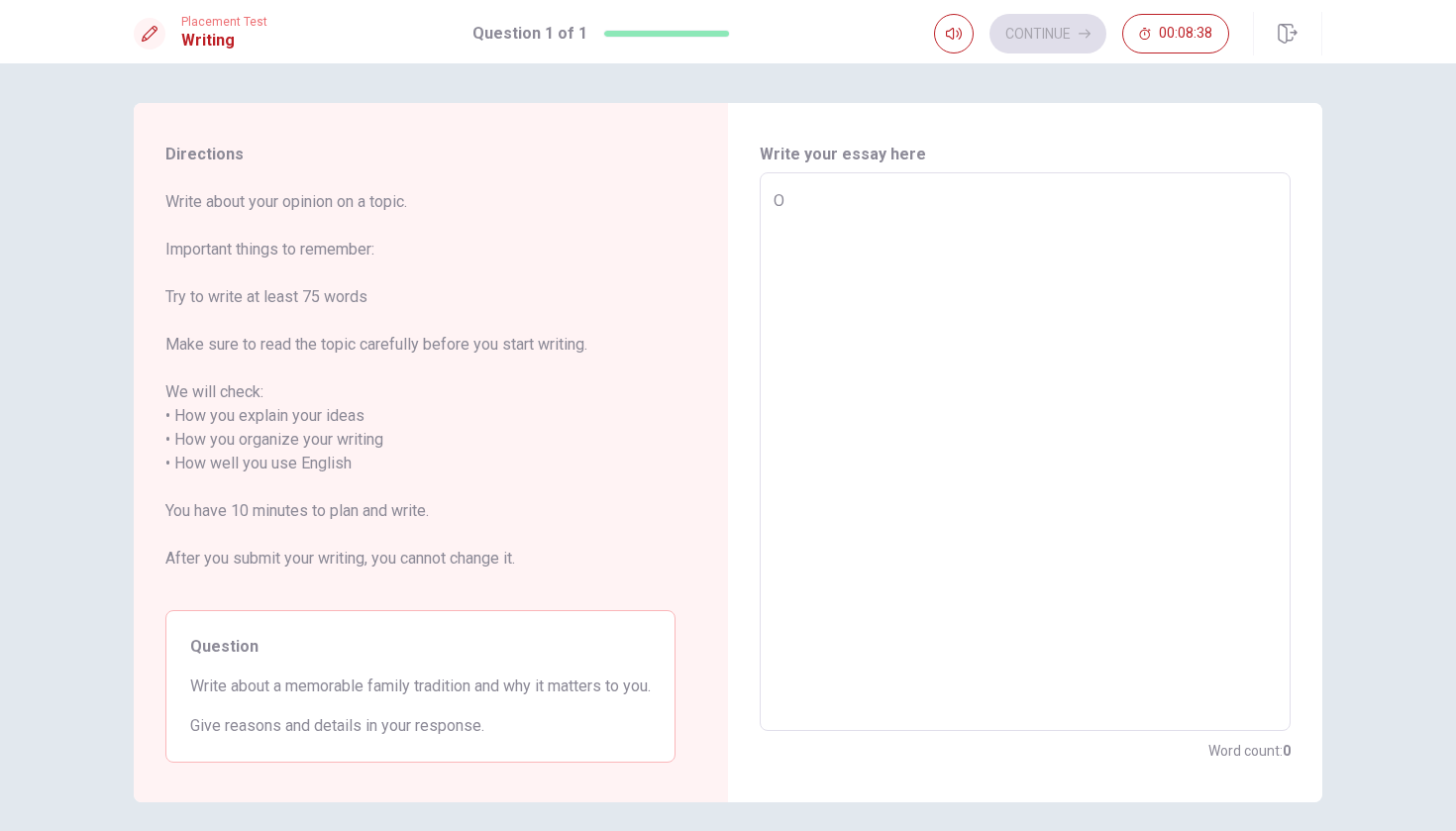 type on "x" 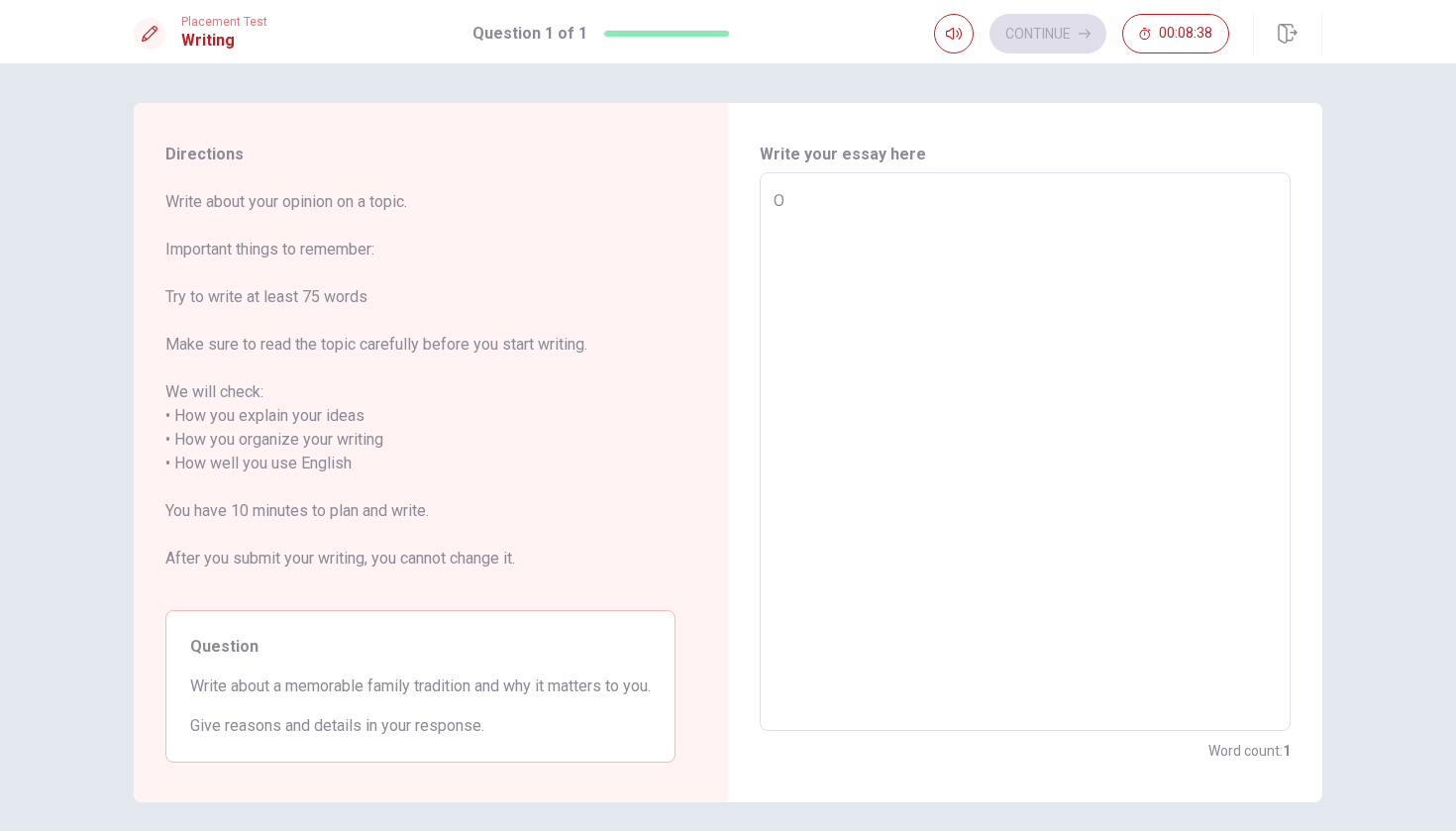 type on "Ou" 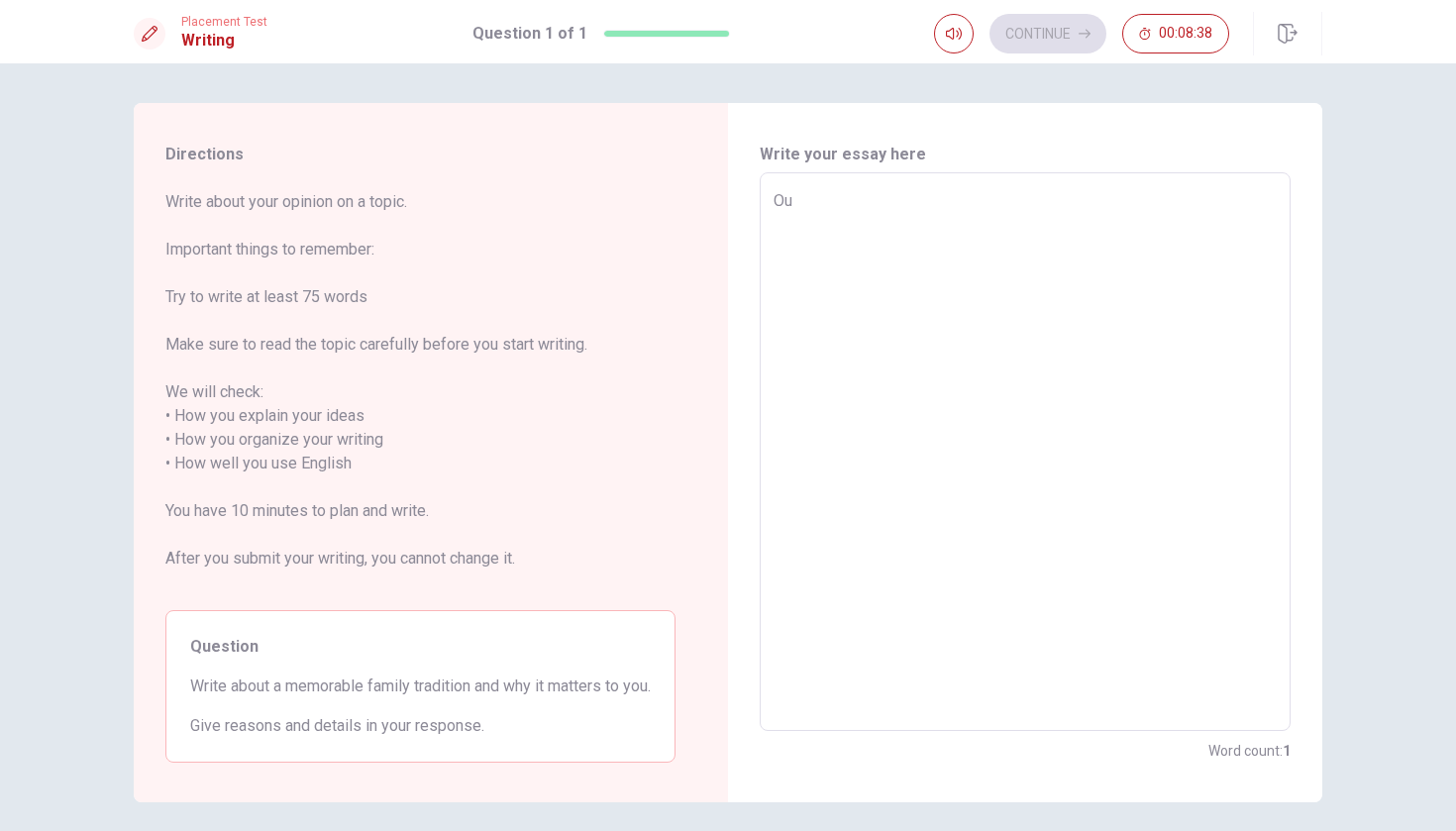 type on "x" 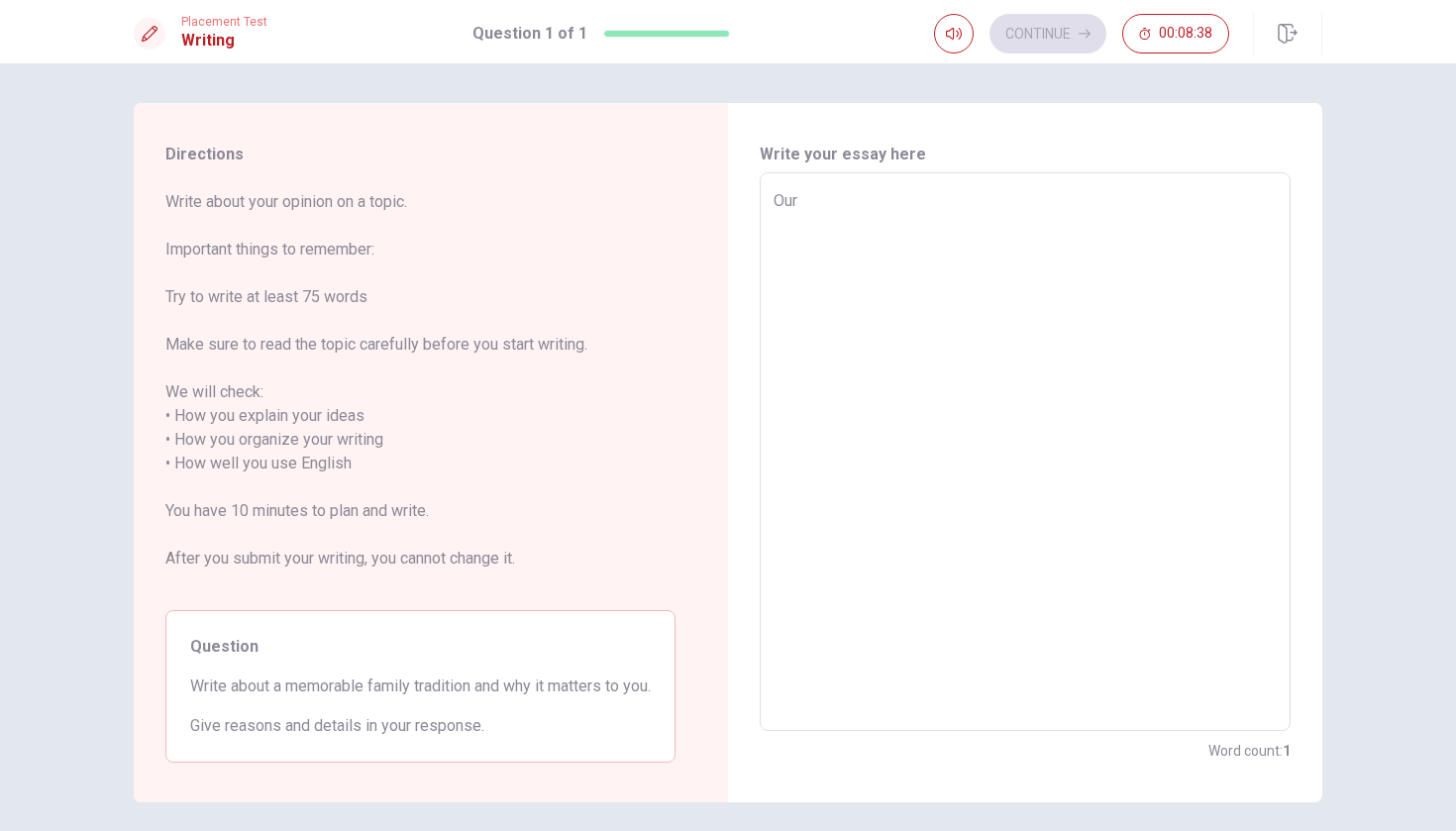 type on "x" 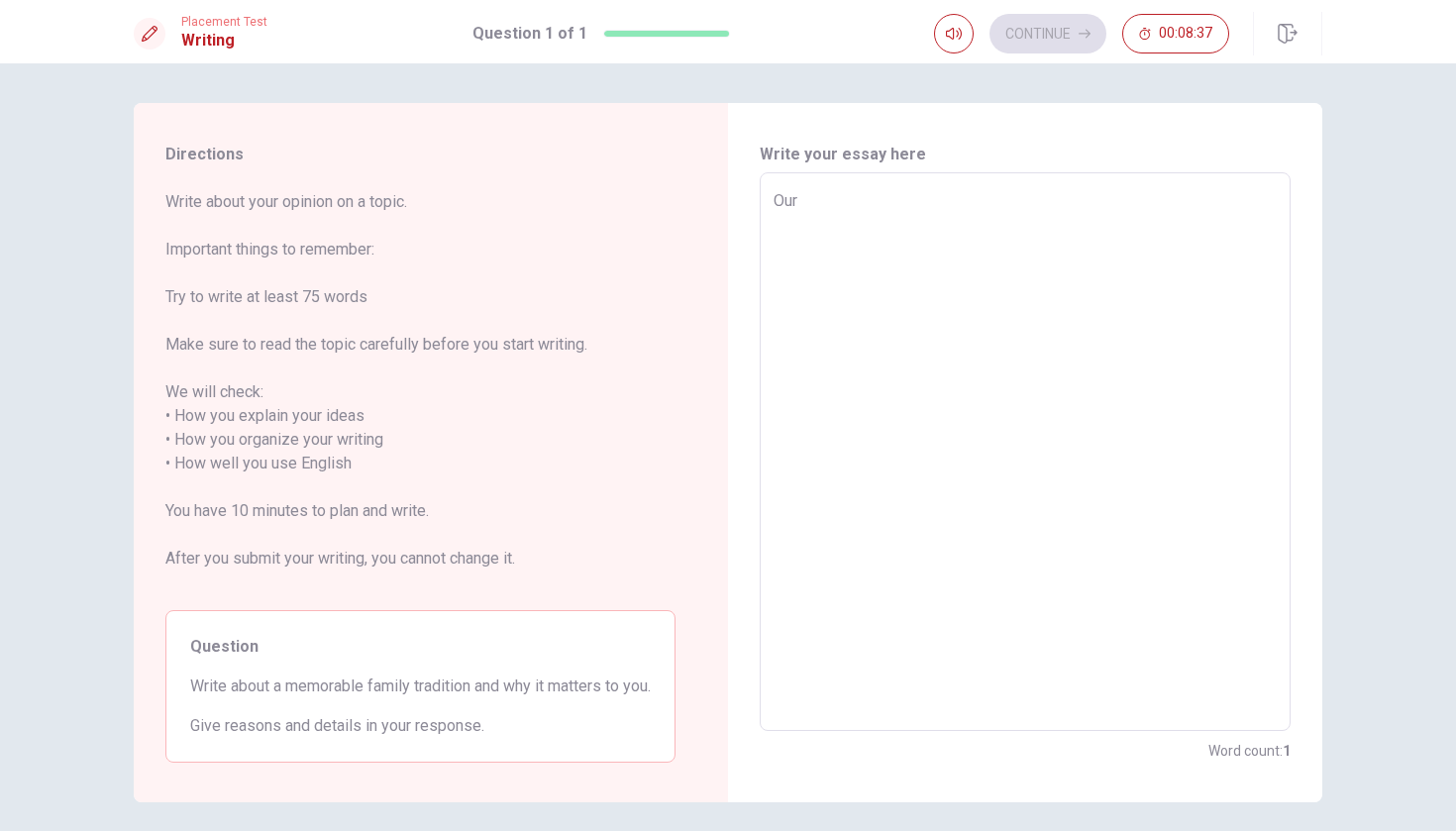 type on "Our" 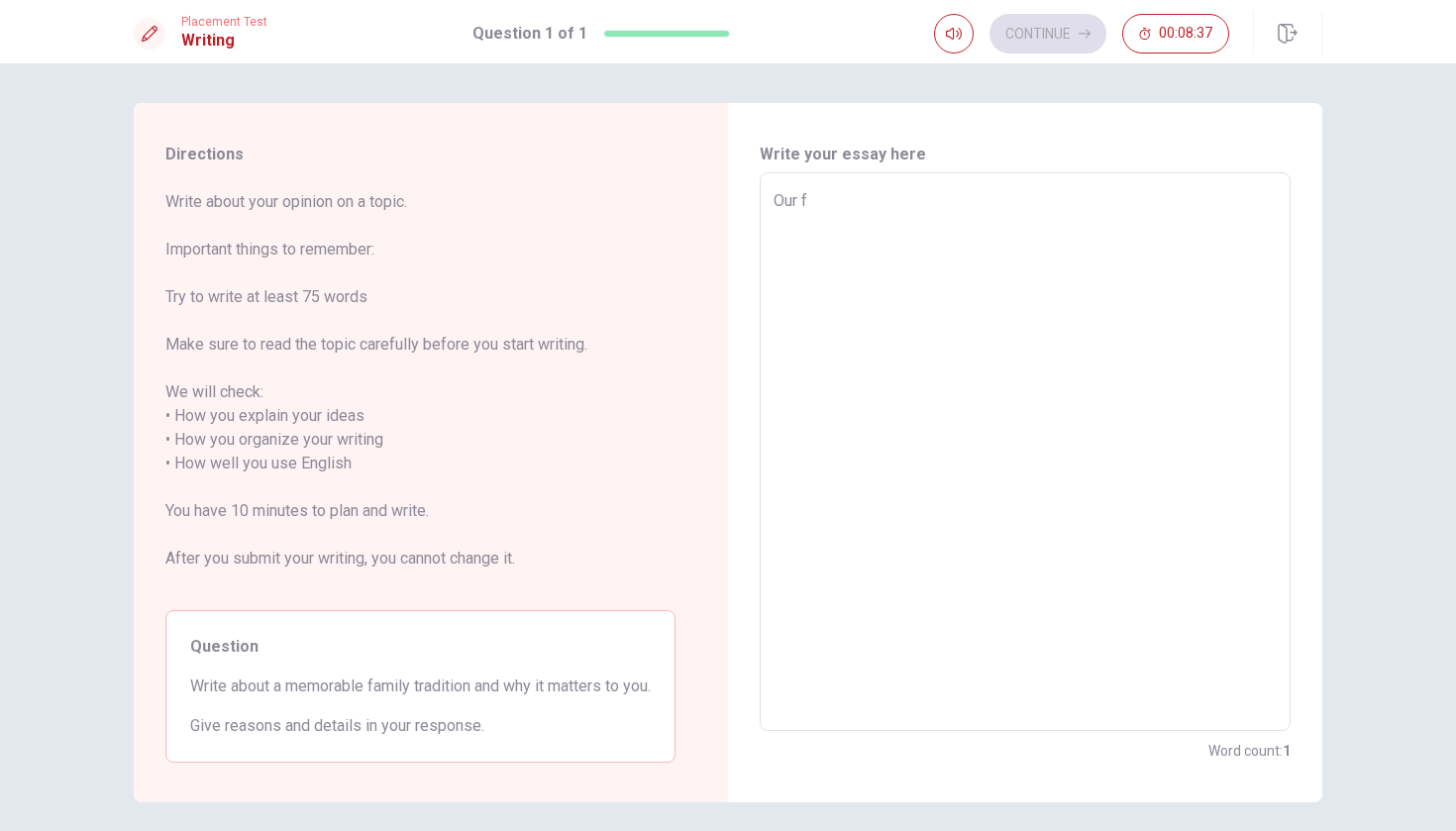 type on "x" 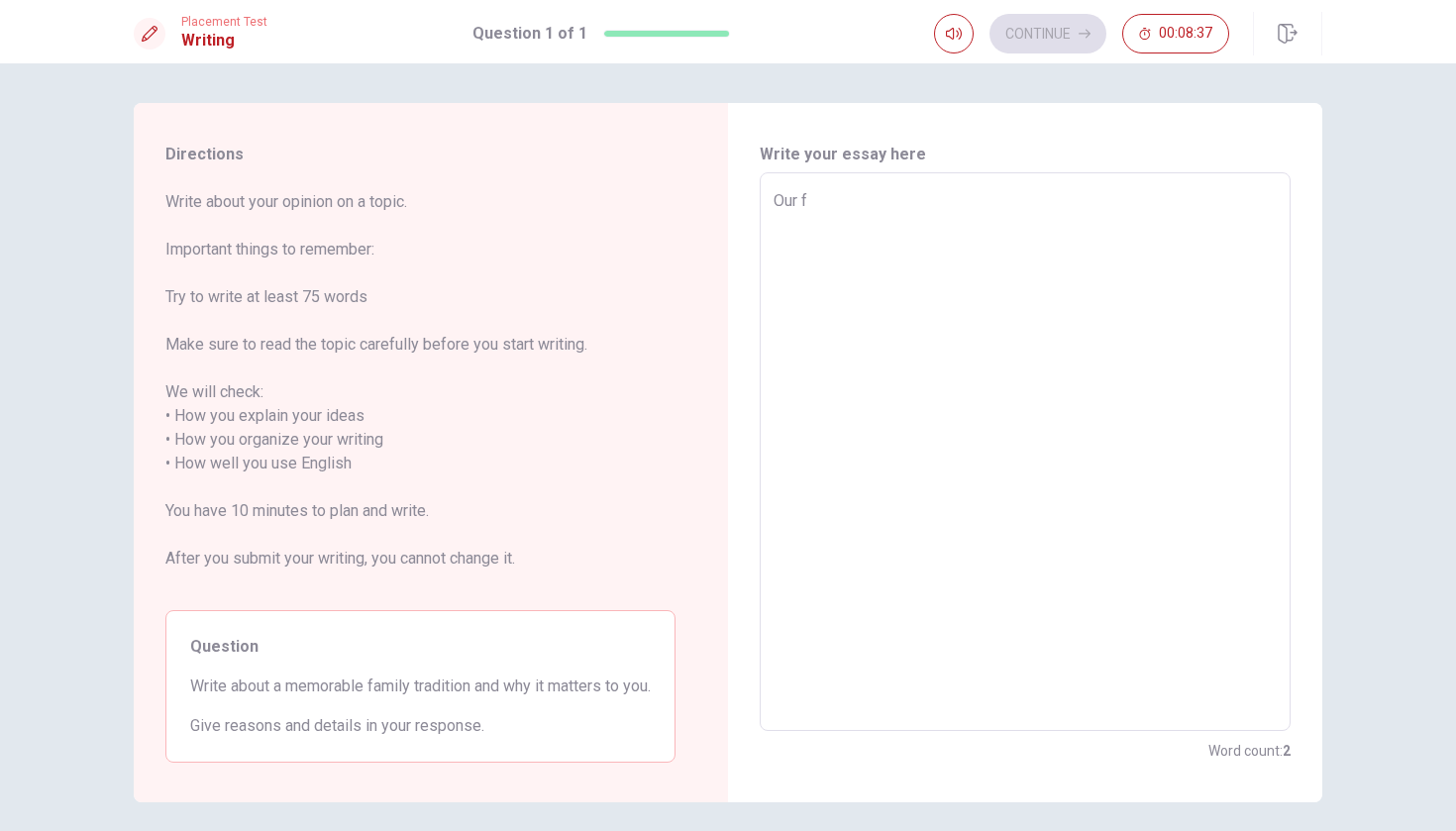 type on "Our fa" 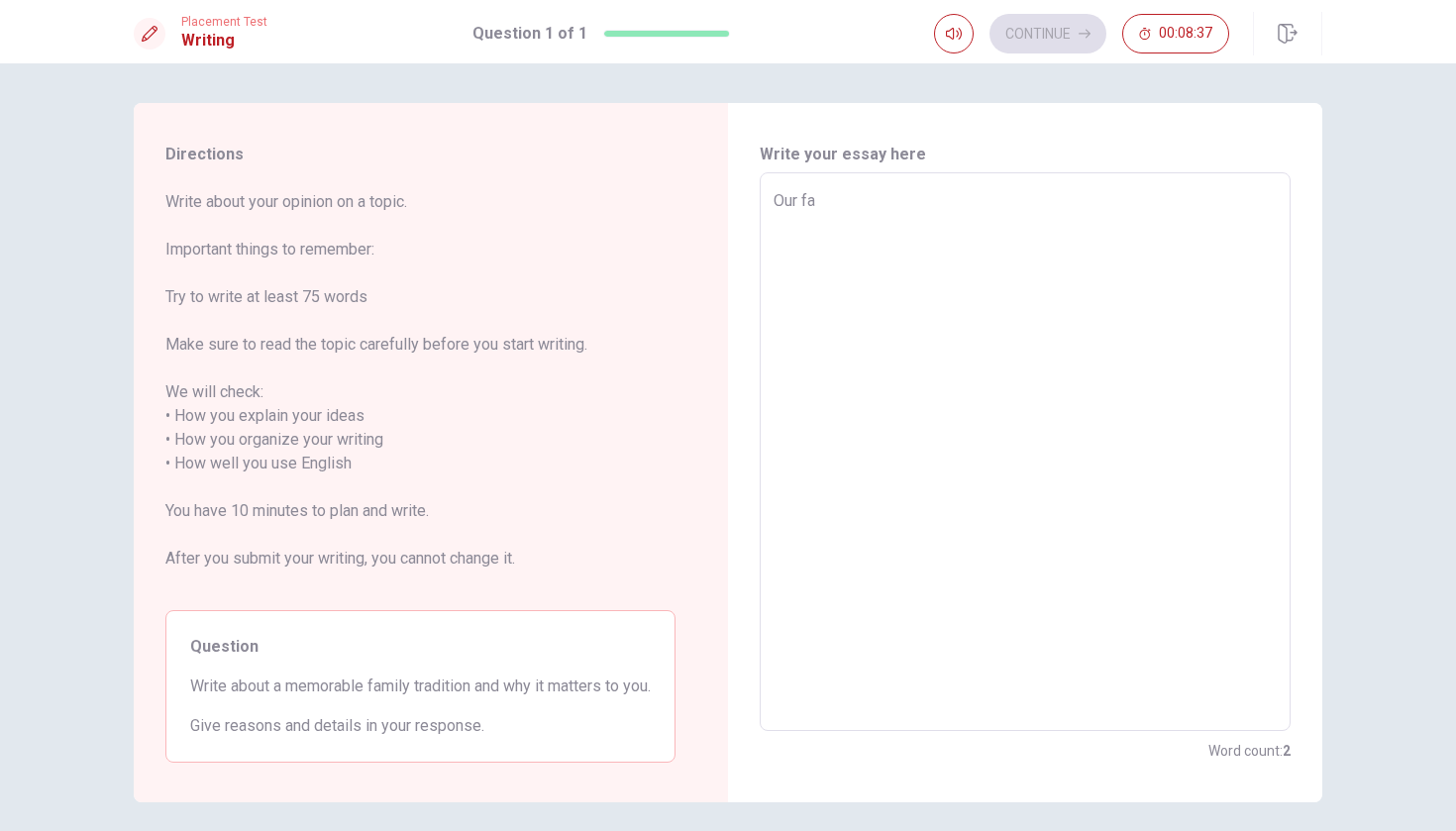 type on "x" 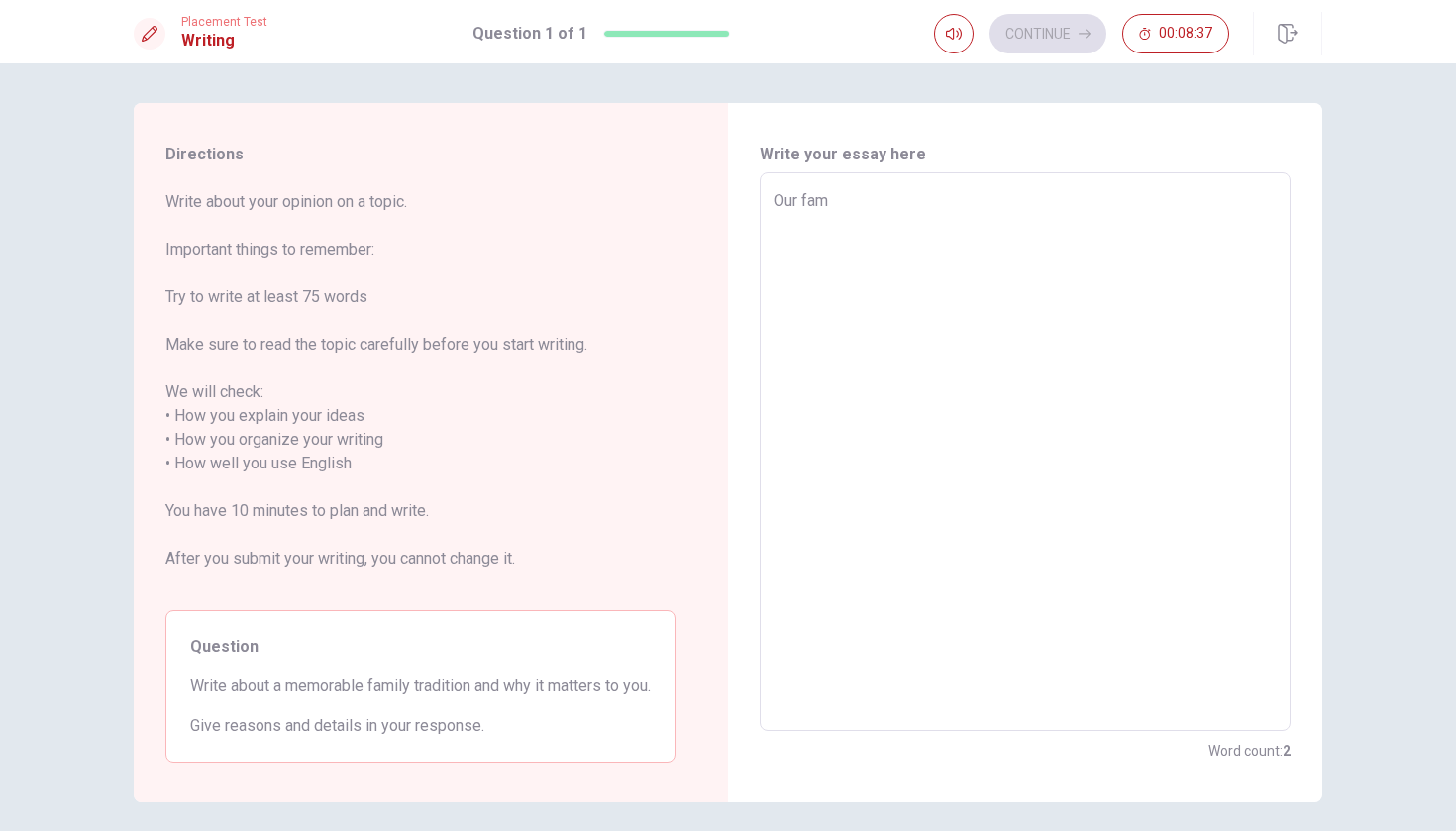 type on "x" 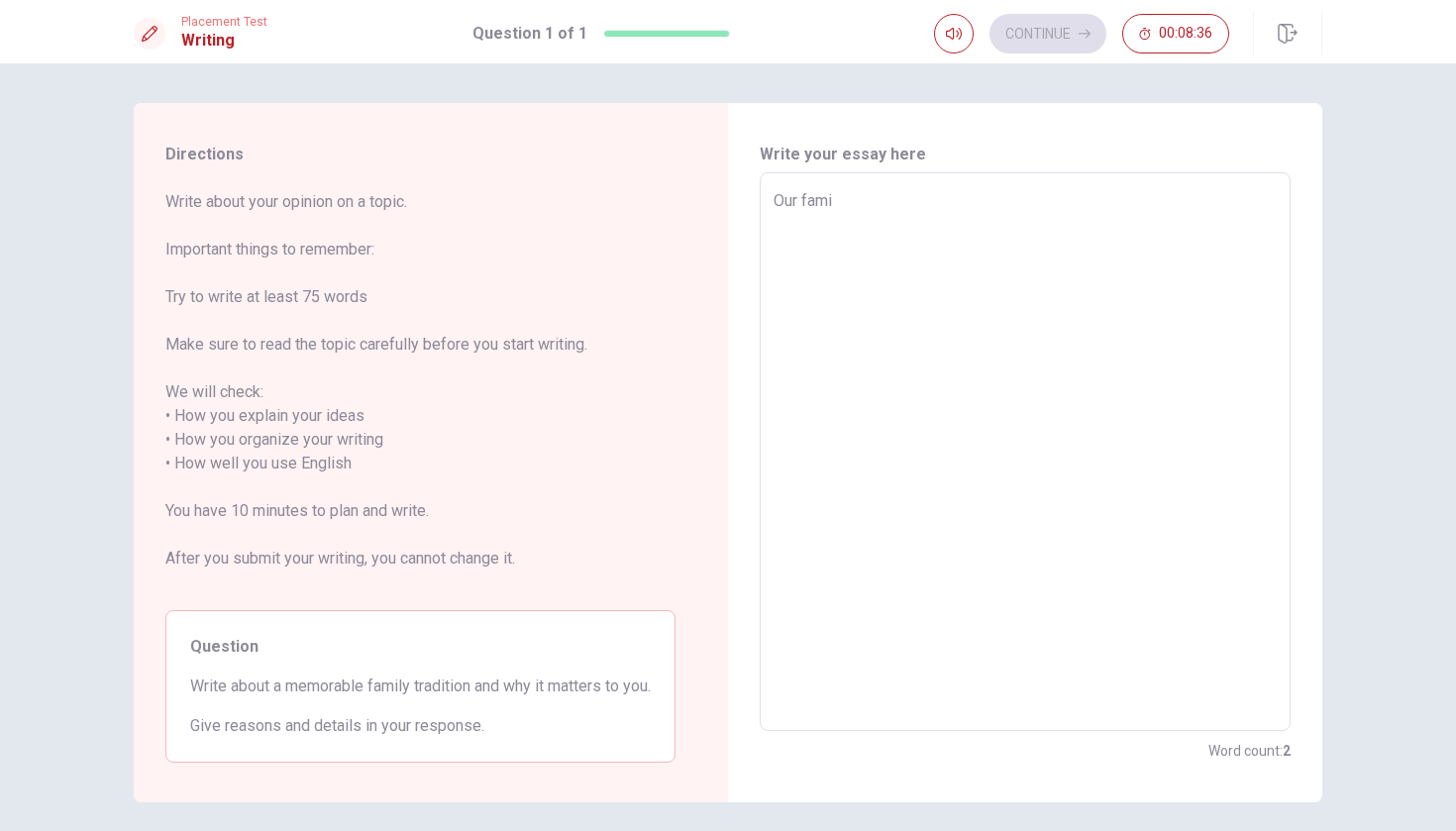 type on "x" 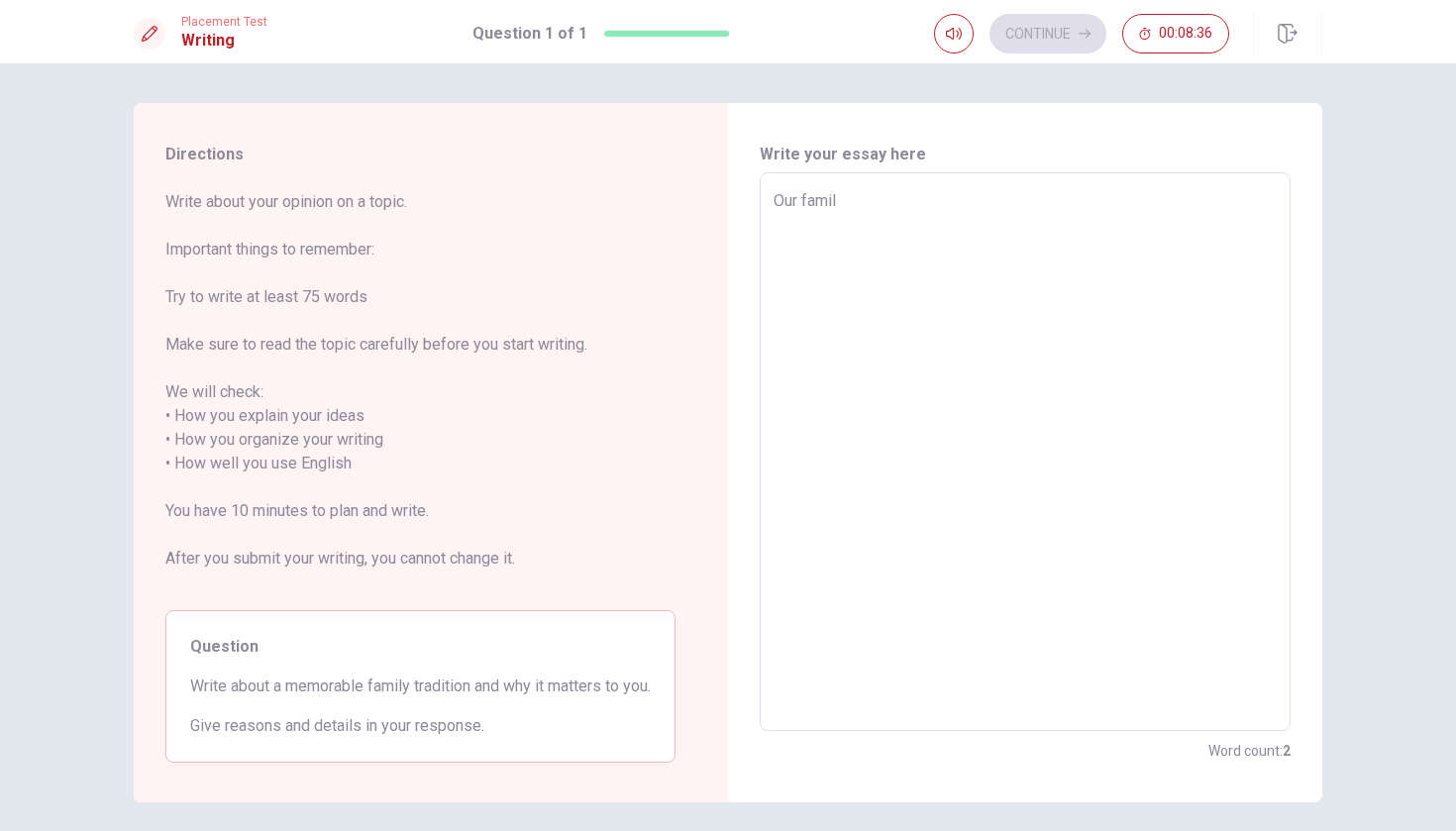 type on "x" 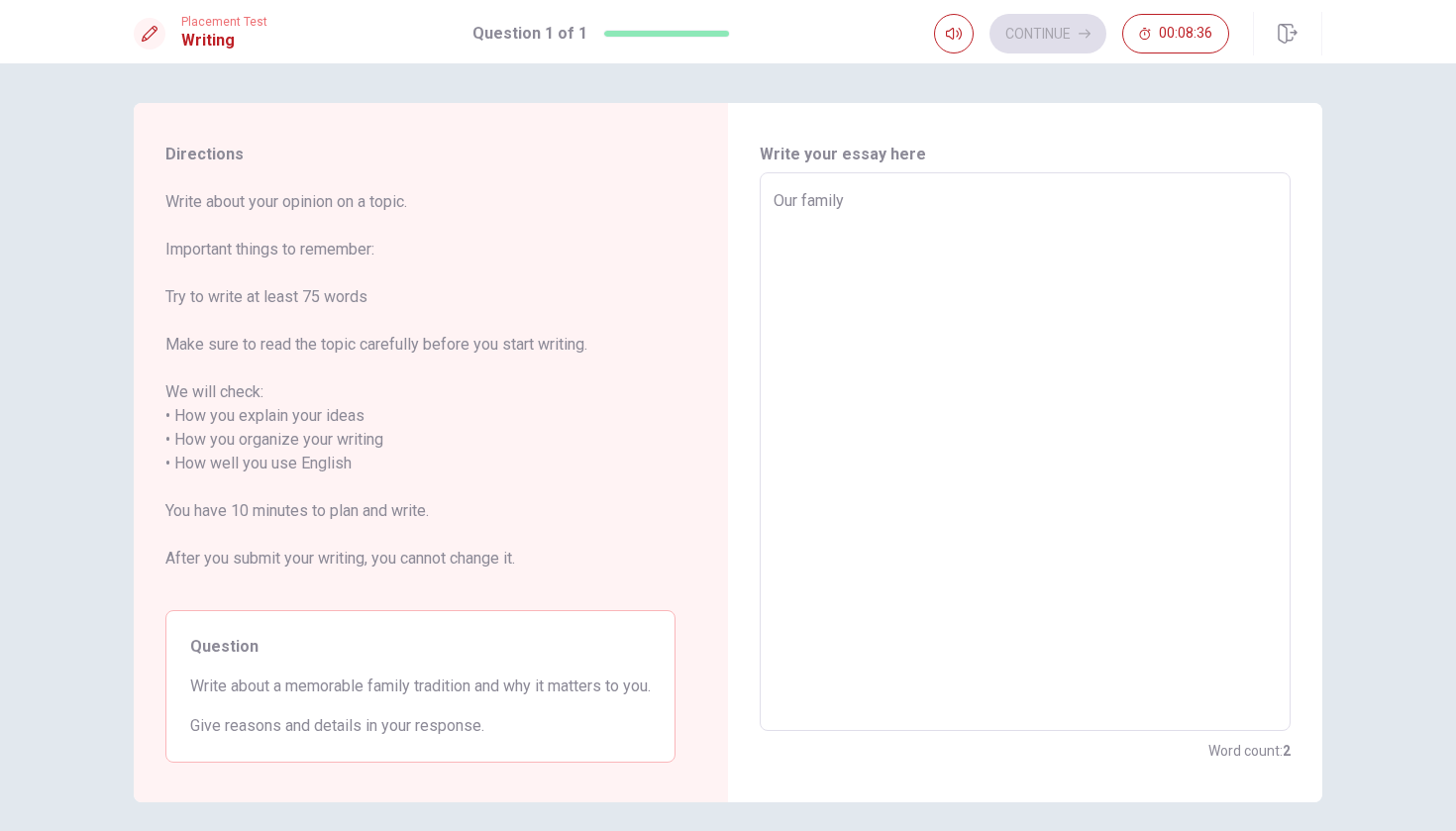 type on "x" 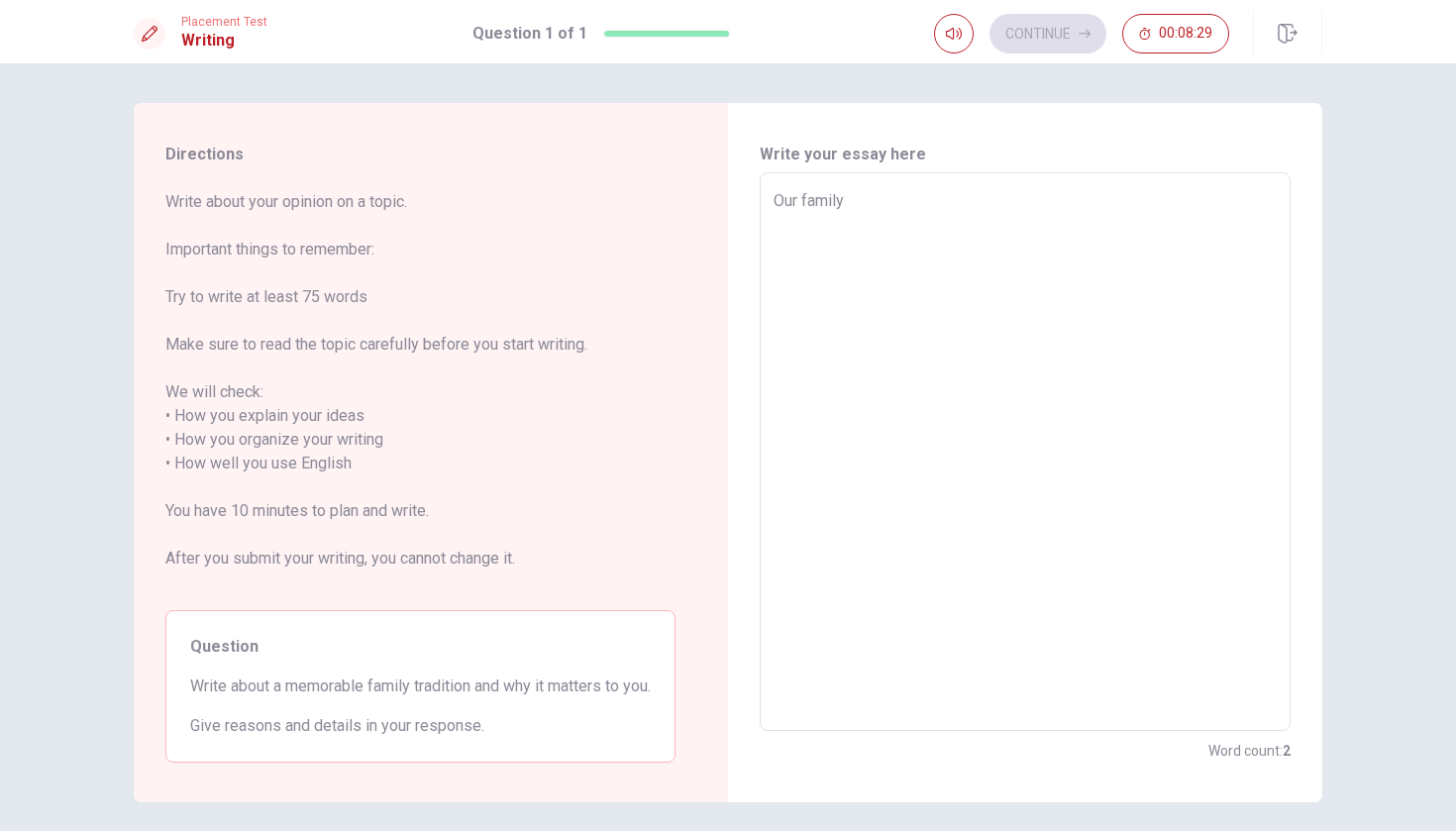 type on "x" 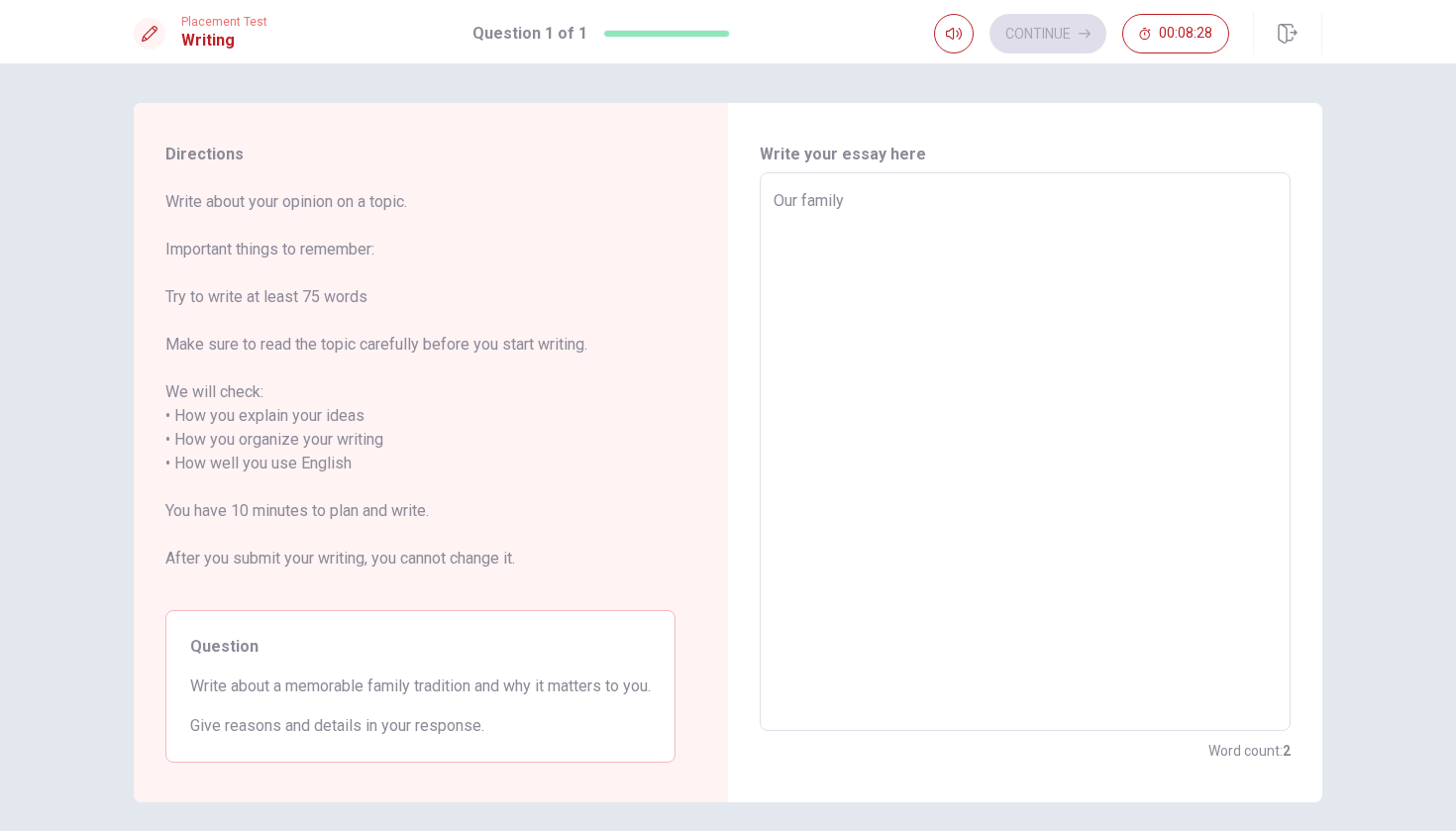 type on "Our famil" 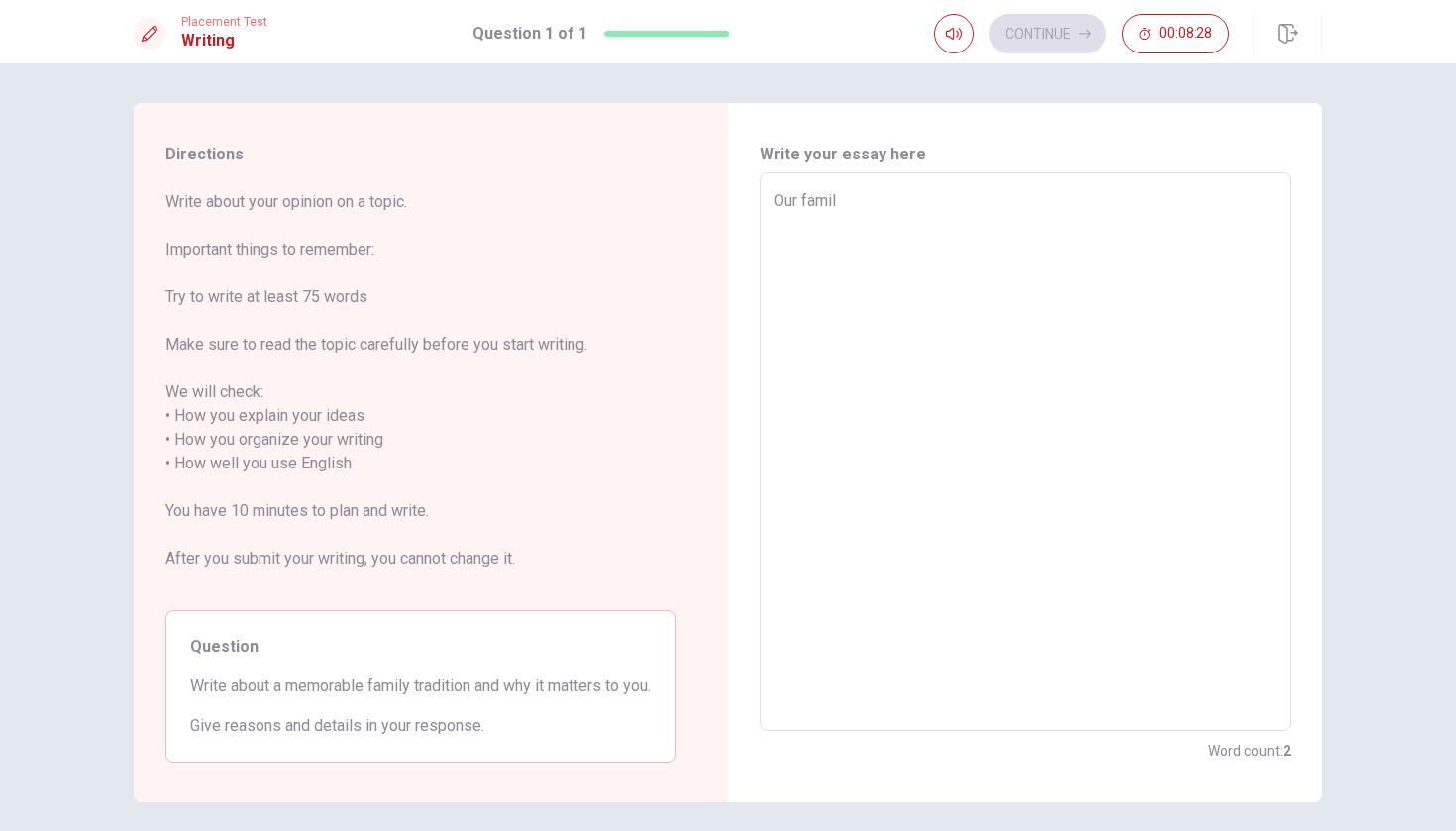 type on "x" 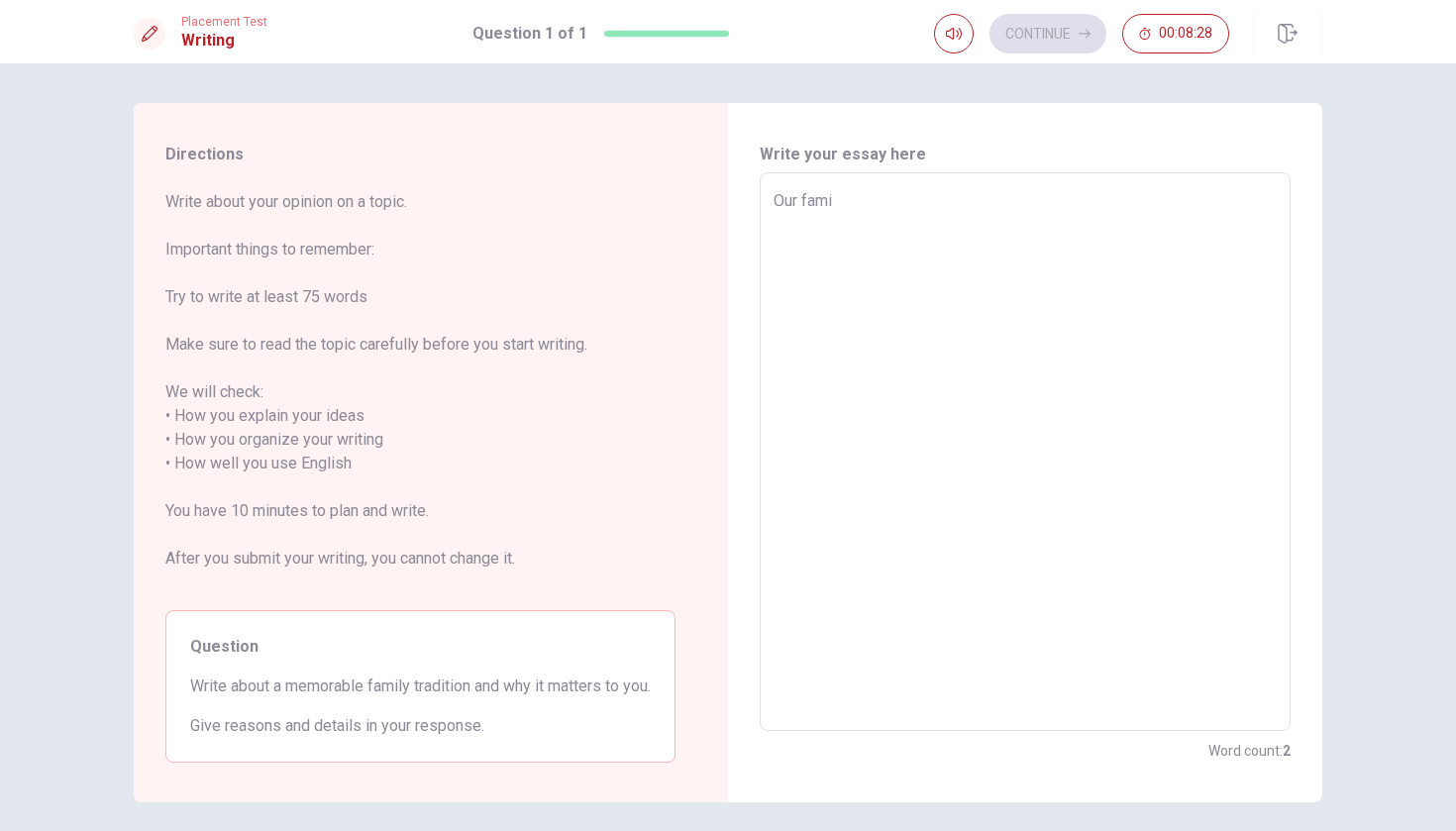 type on "x" 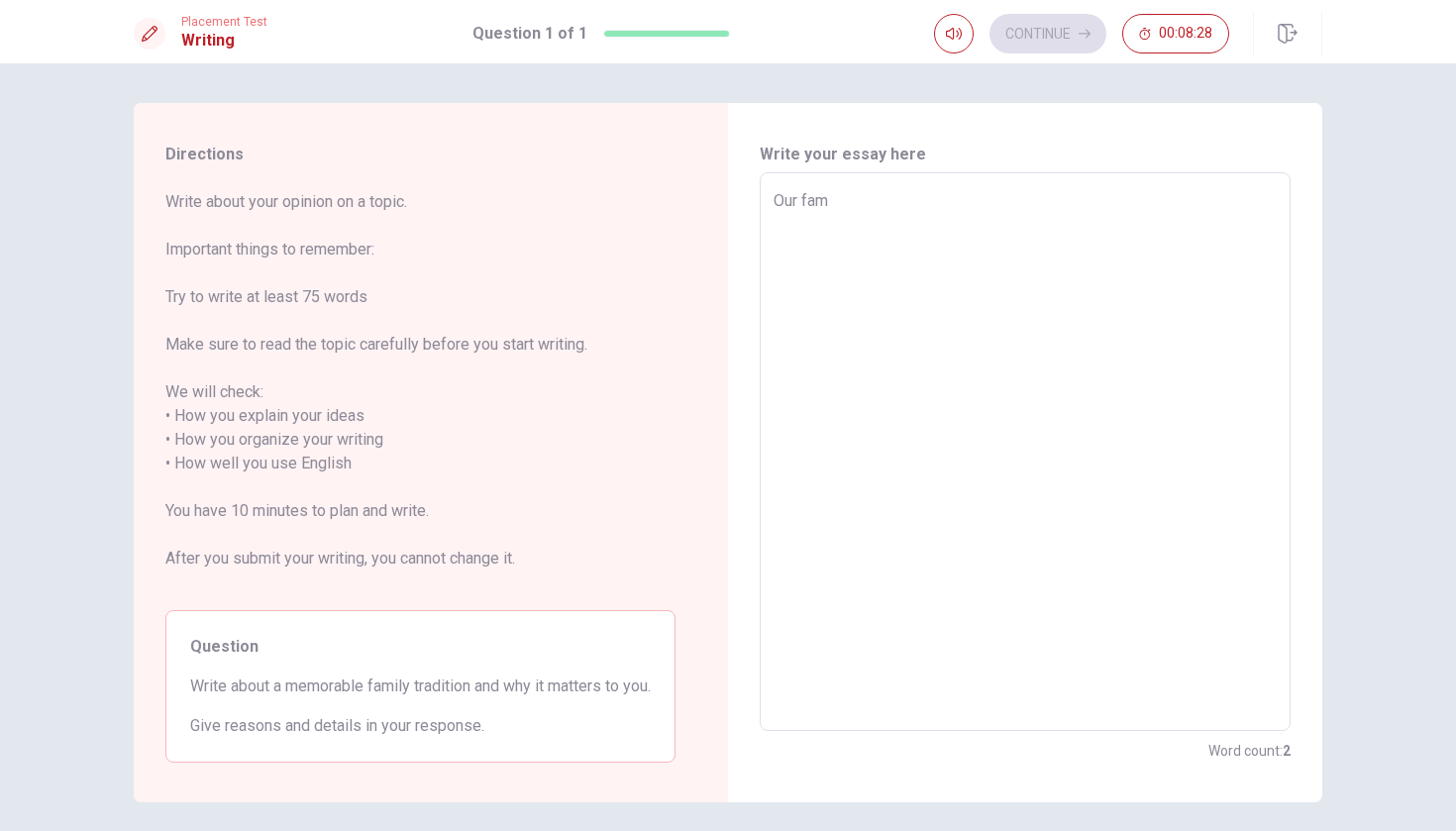 type on "x" 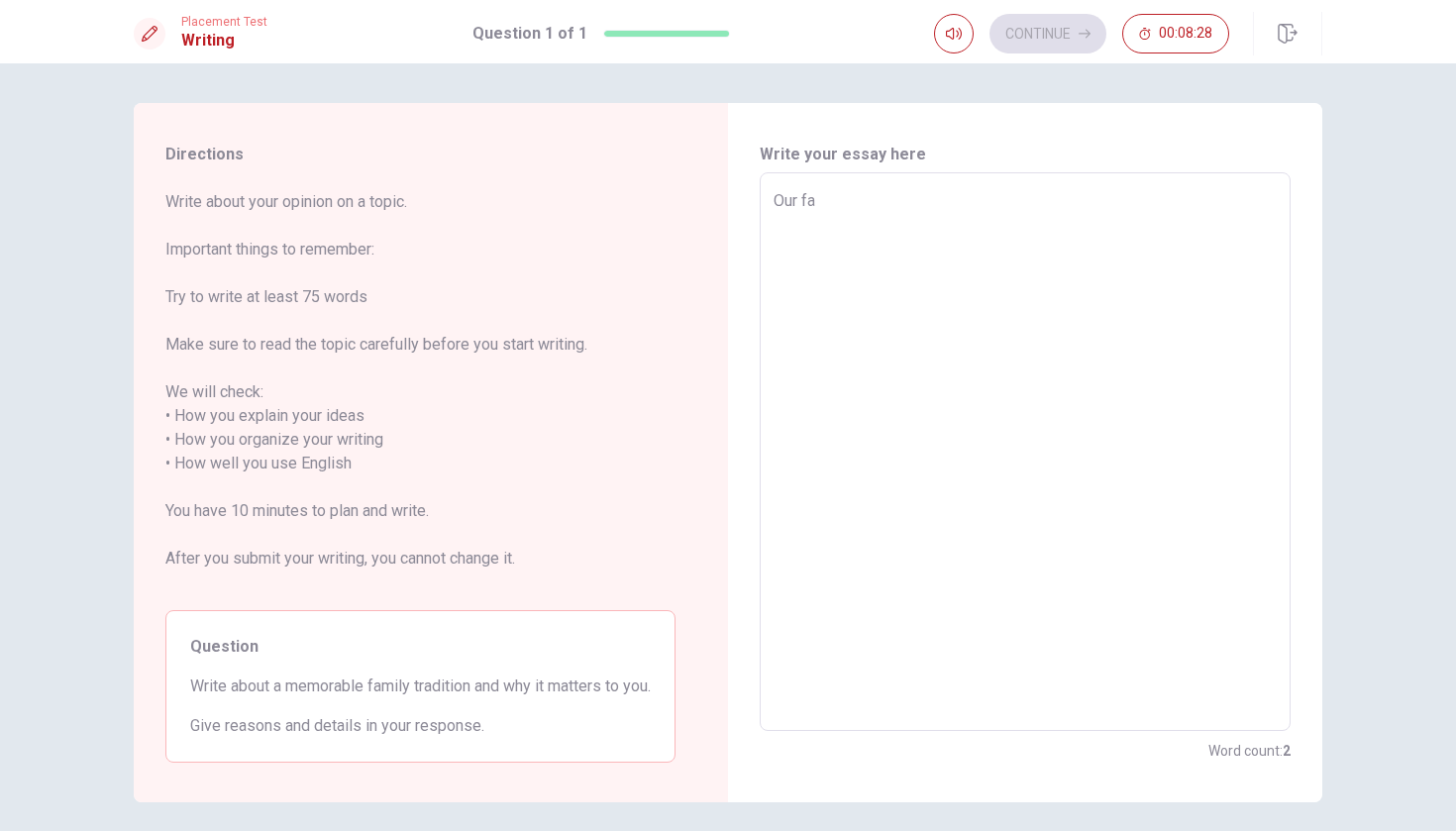 type on "x" 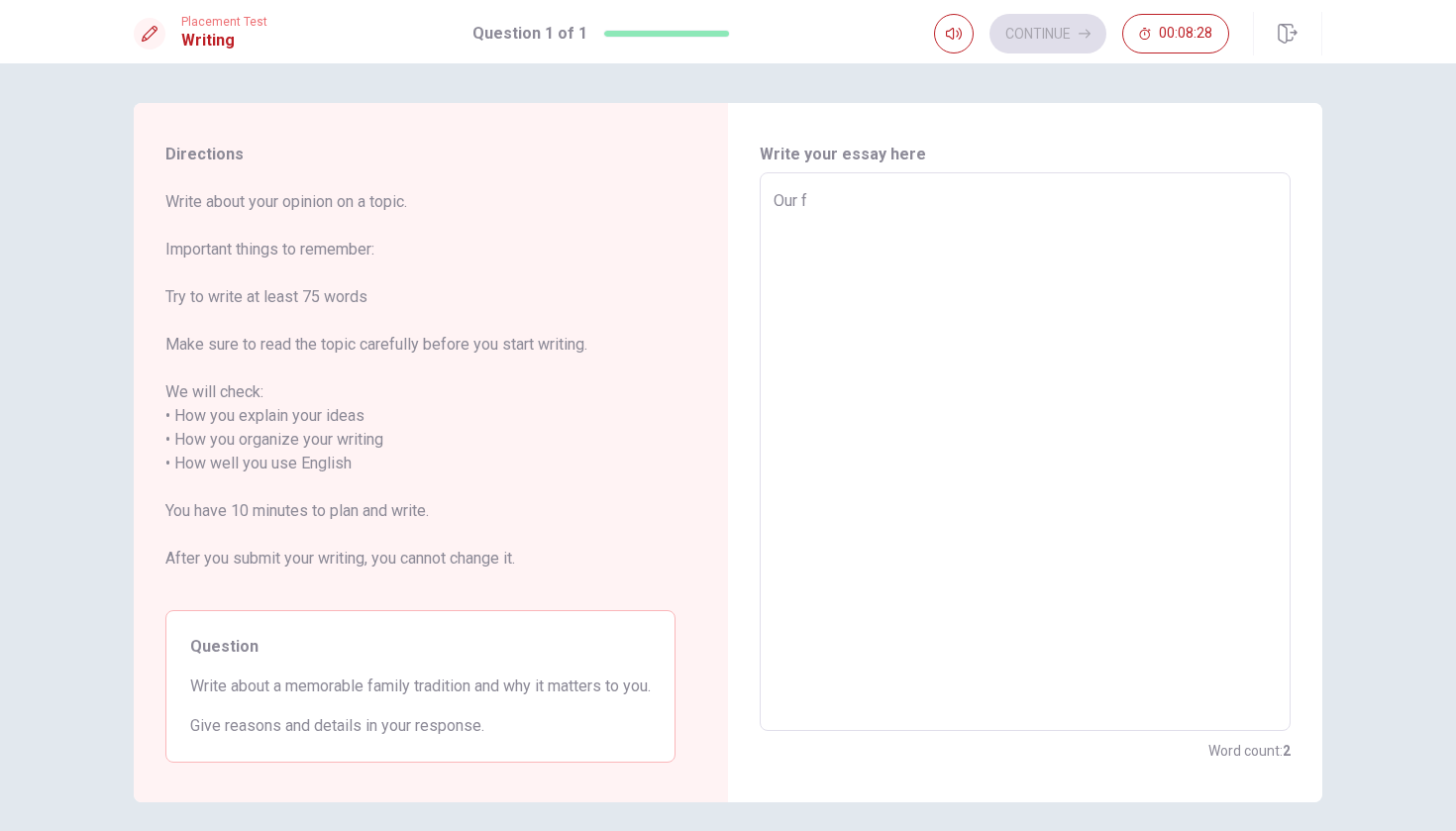 type on "x" 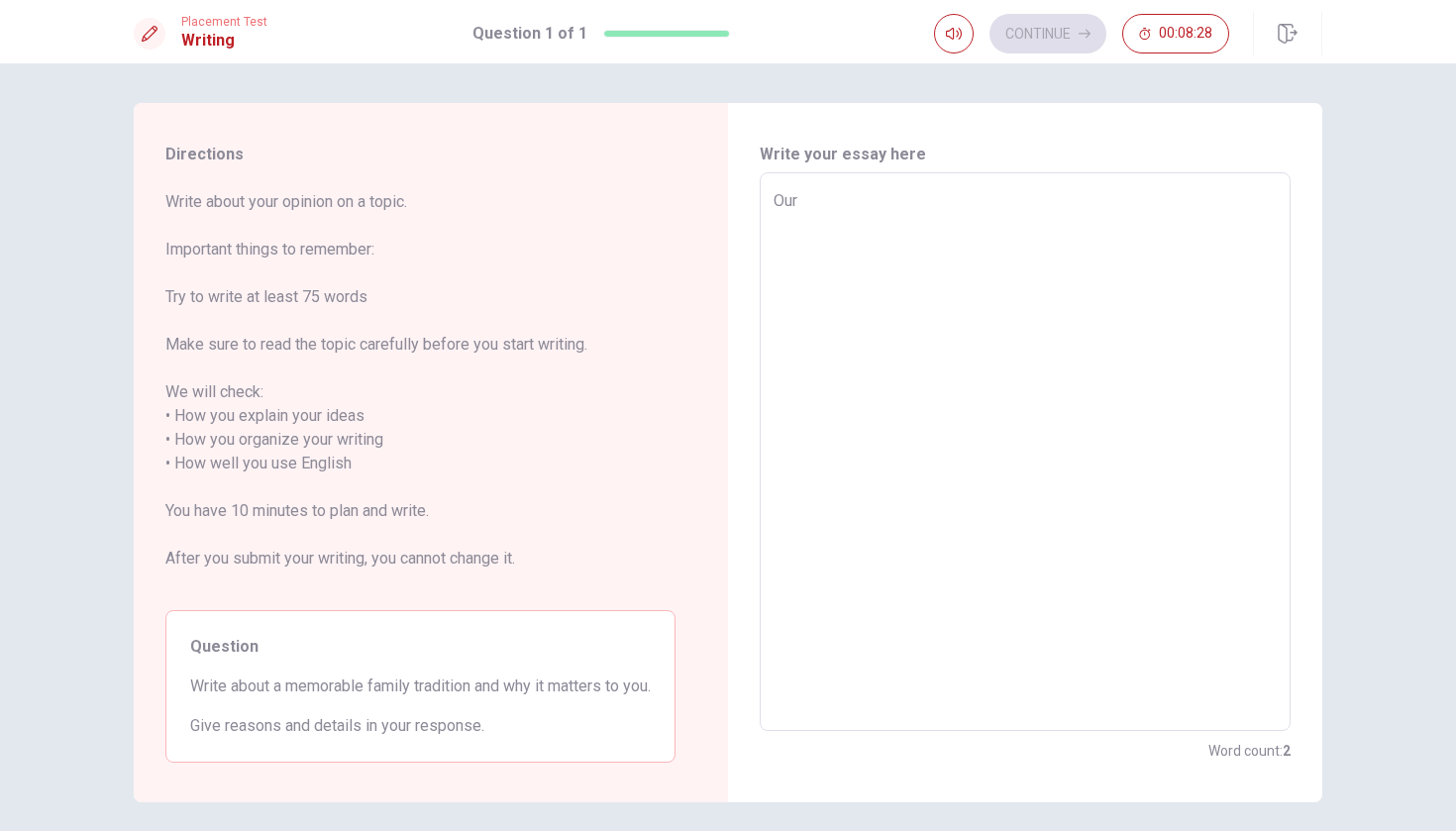 type on "x" 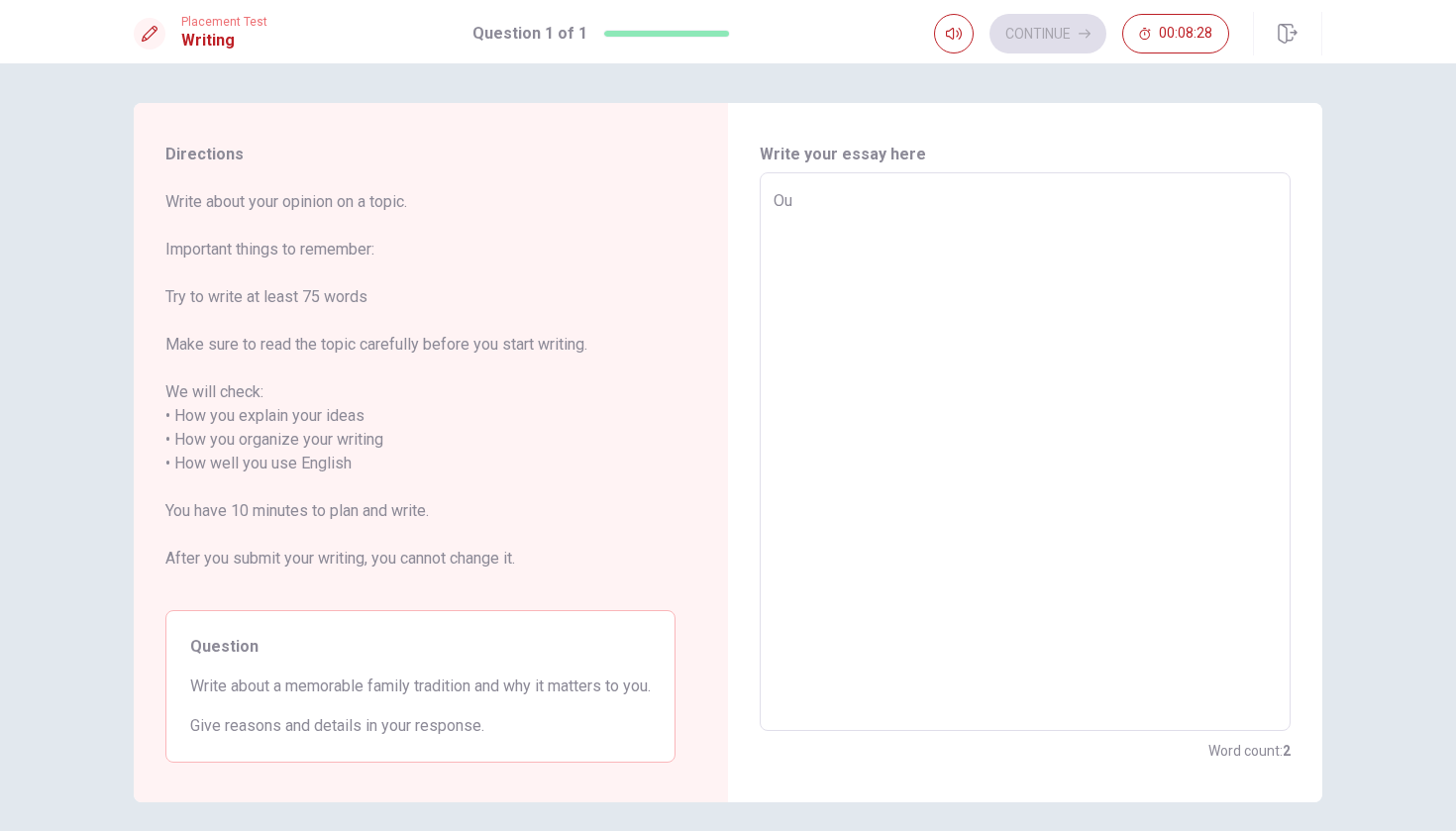 type on "x" 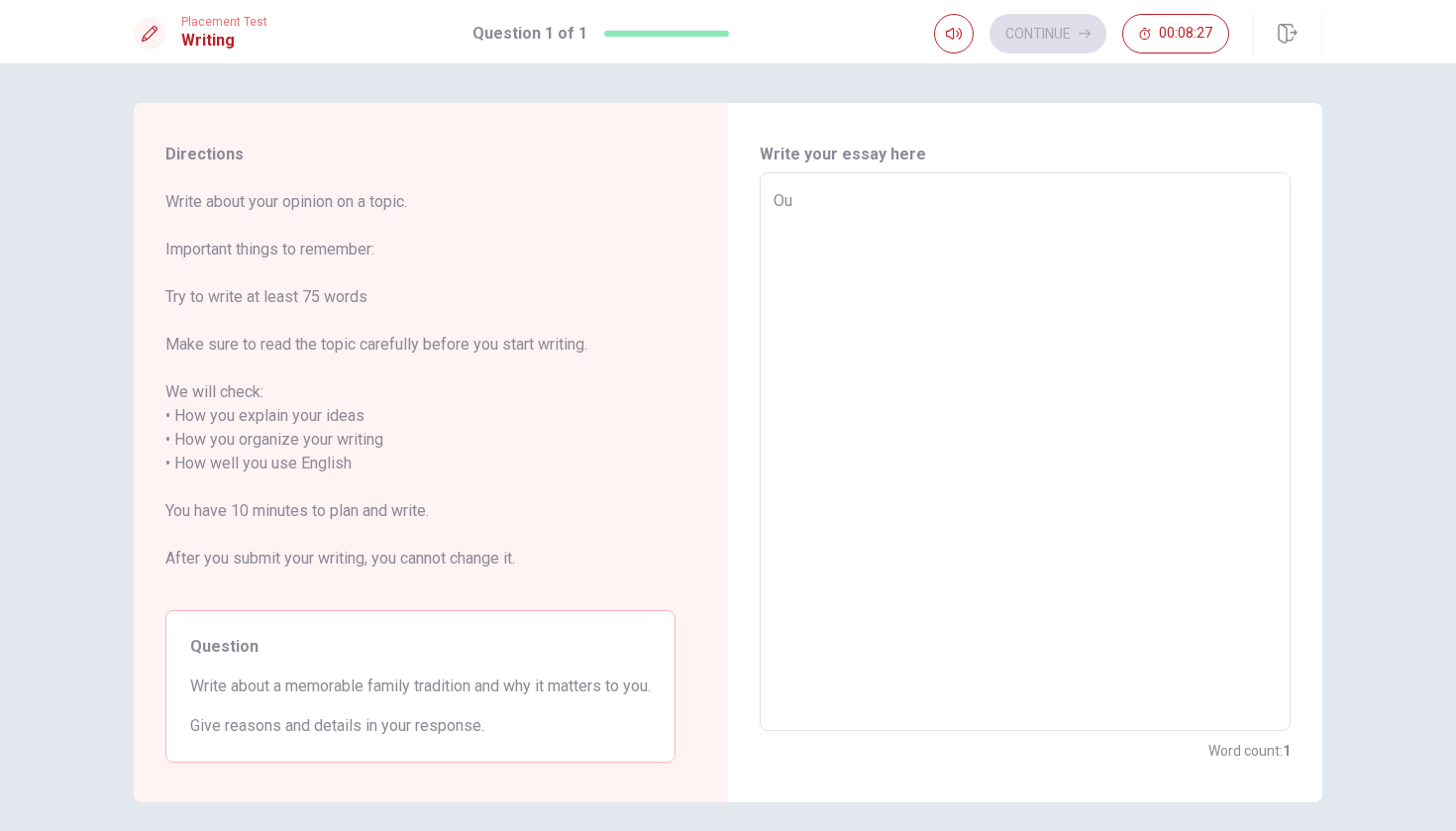 type on "O" 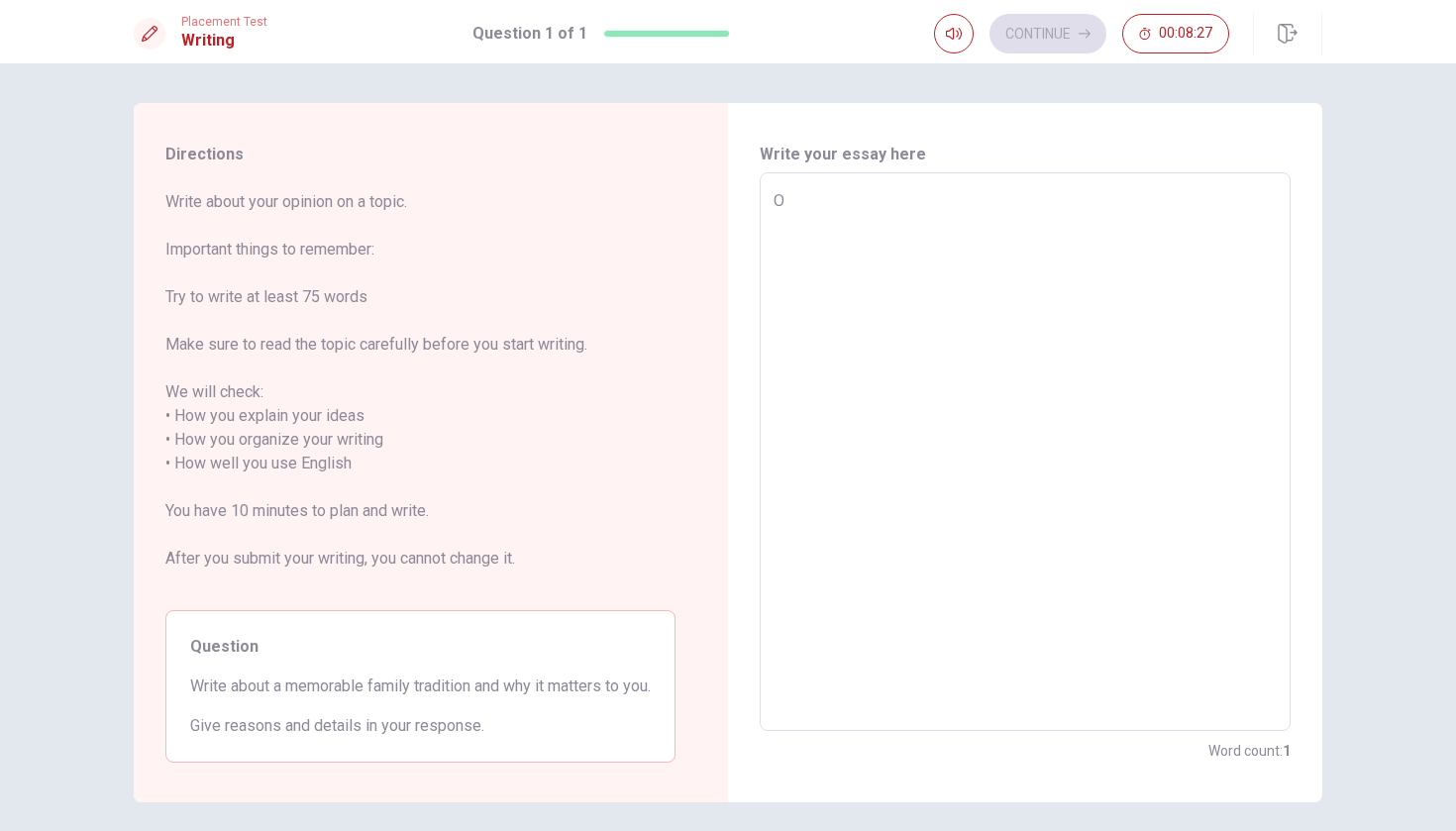 type on "x" 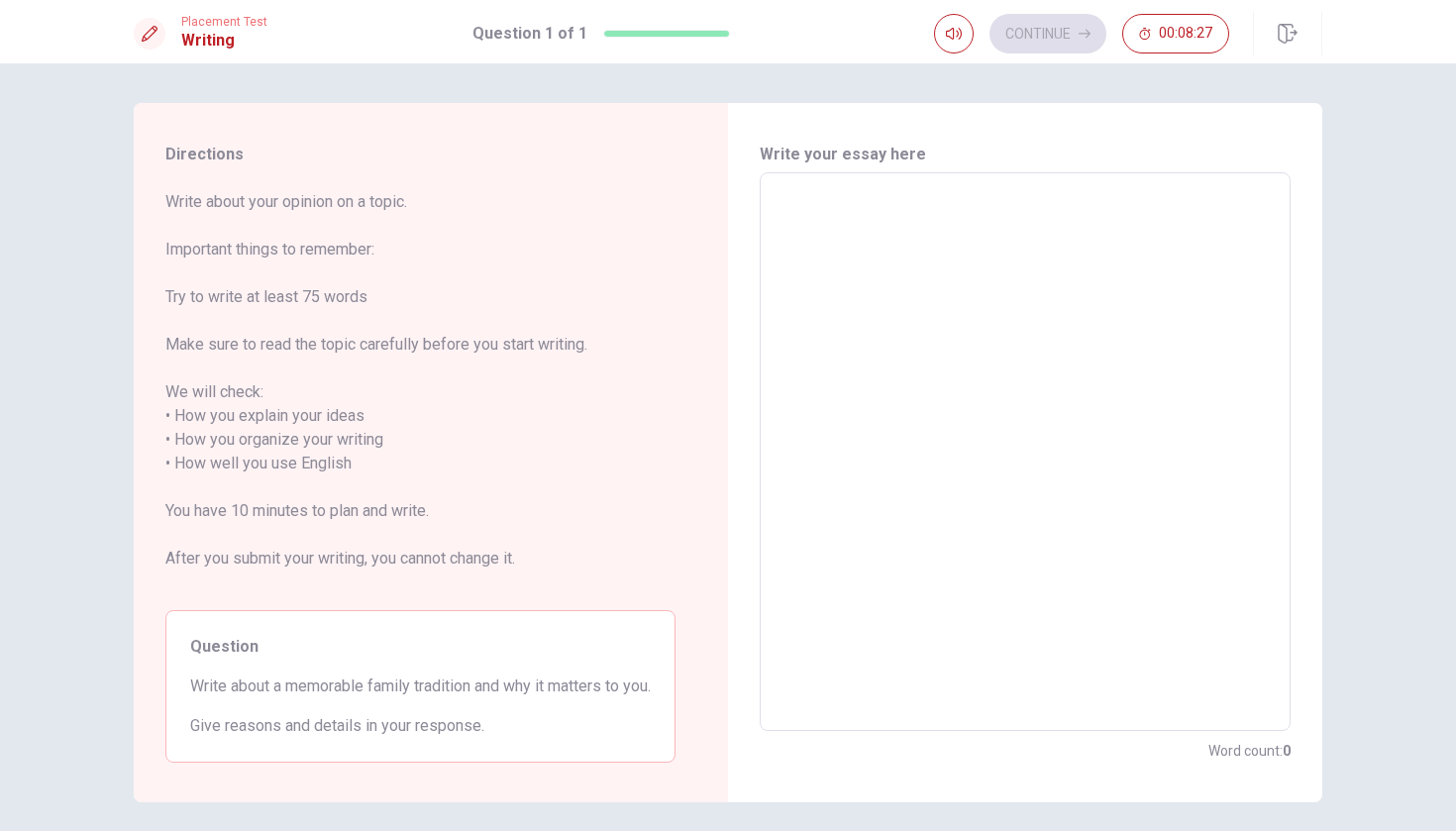 type on "E" 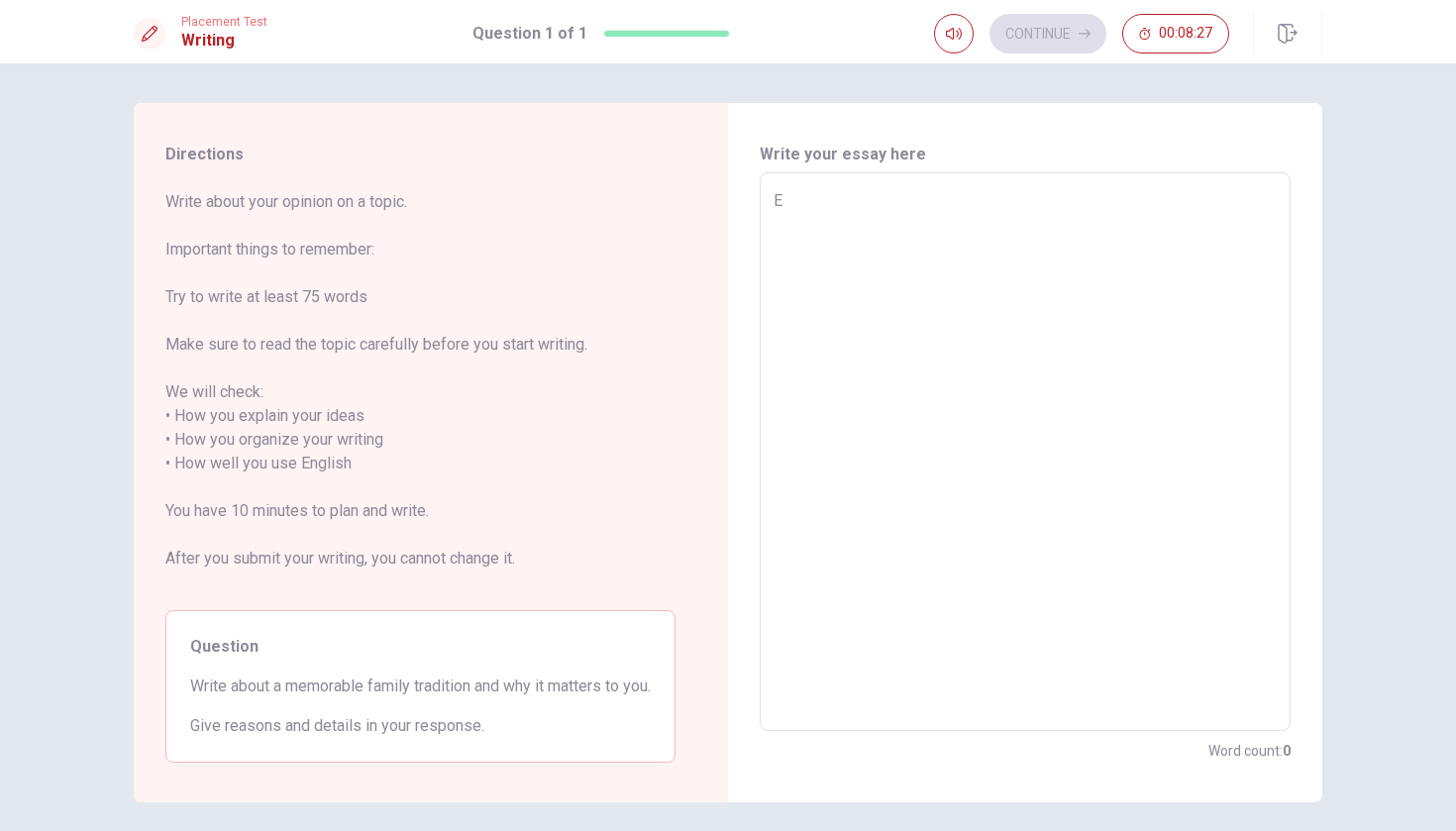 type on "x" 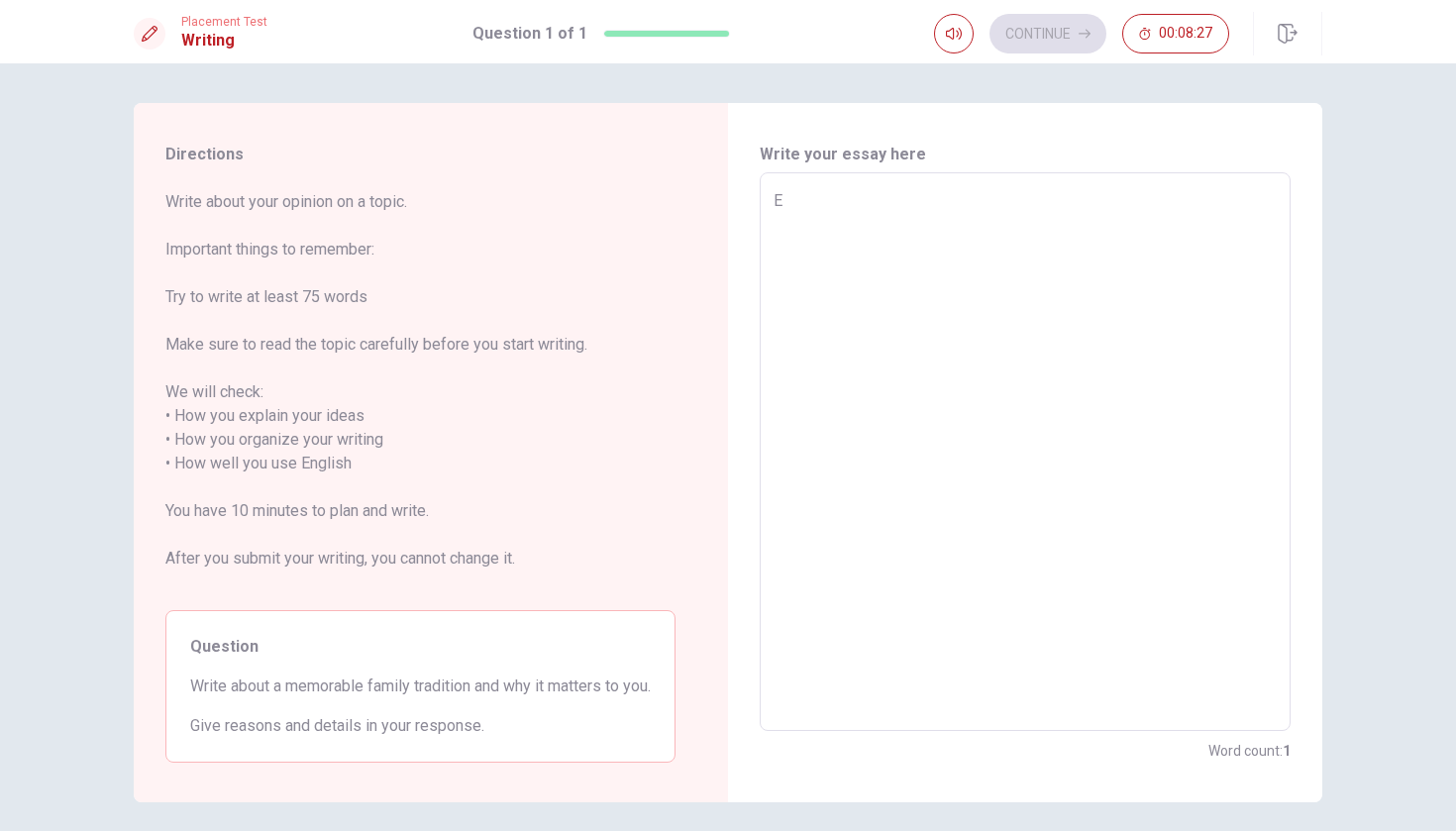 type on "Ev" 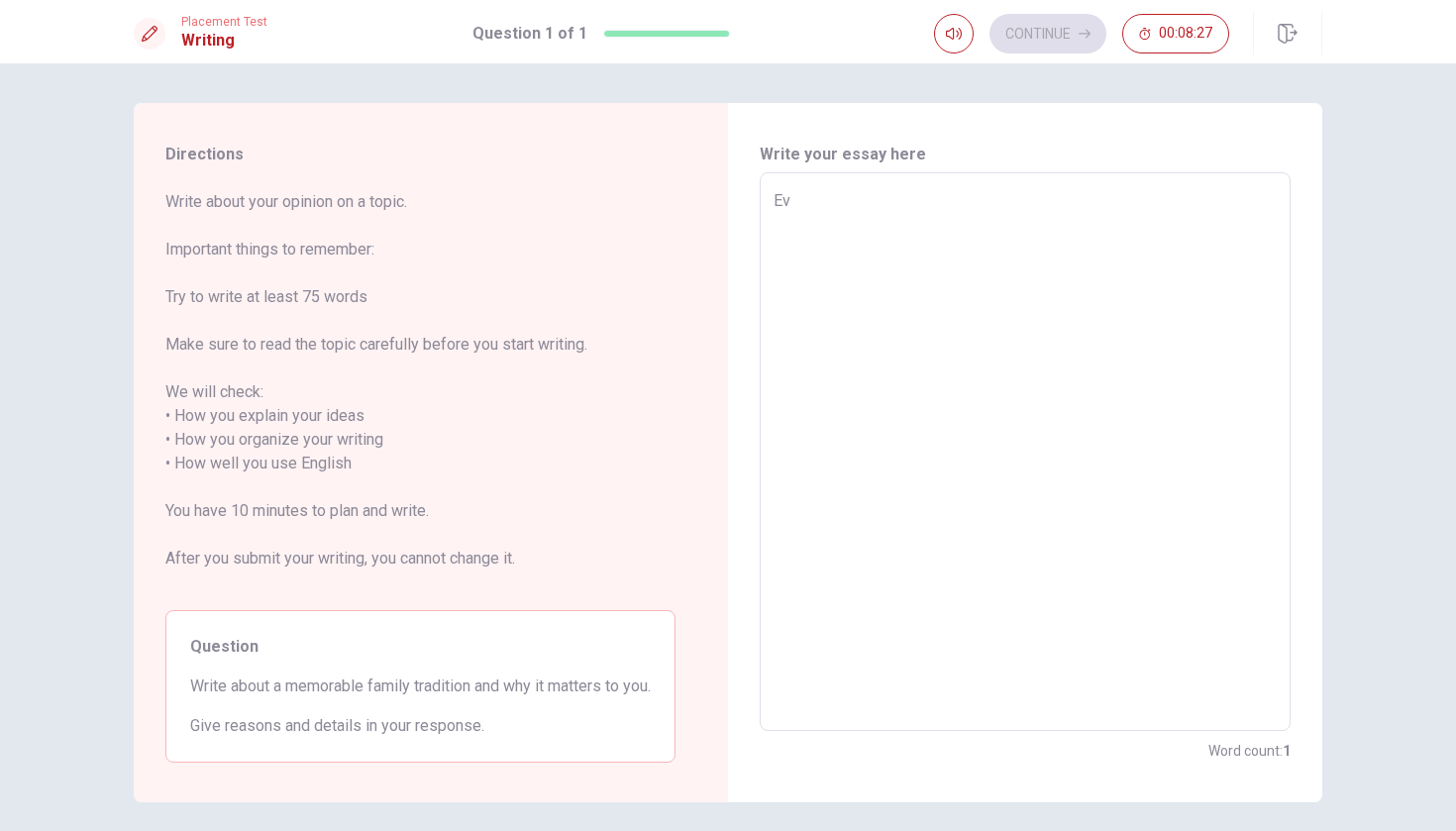 type on "x" 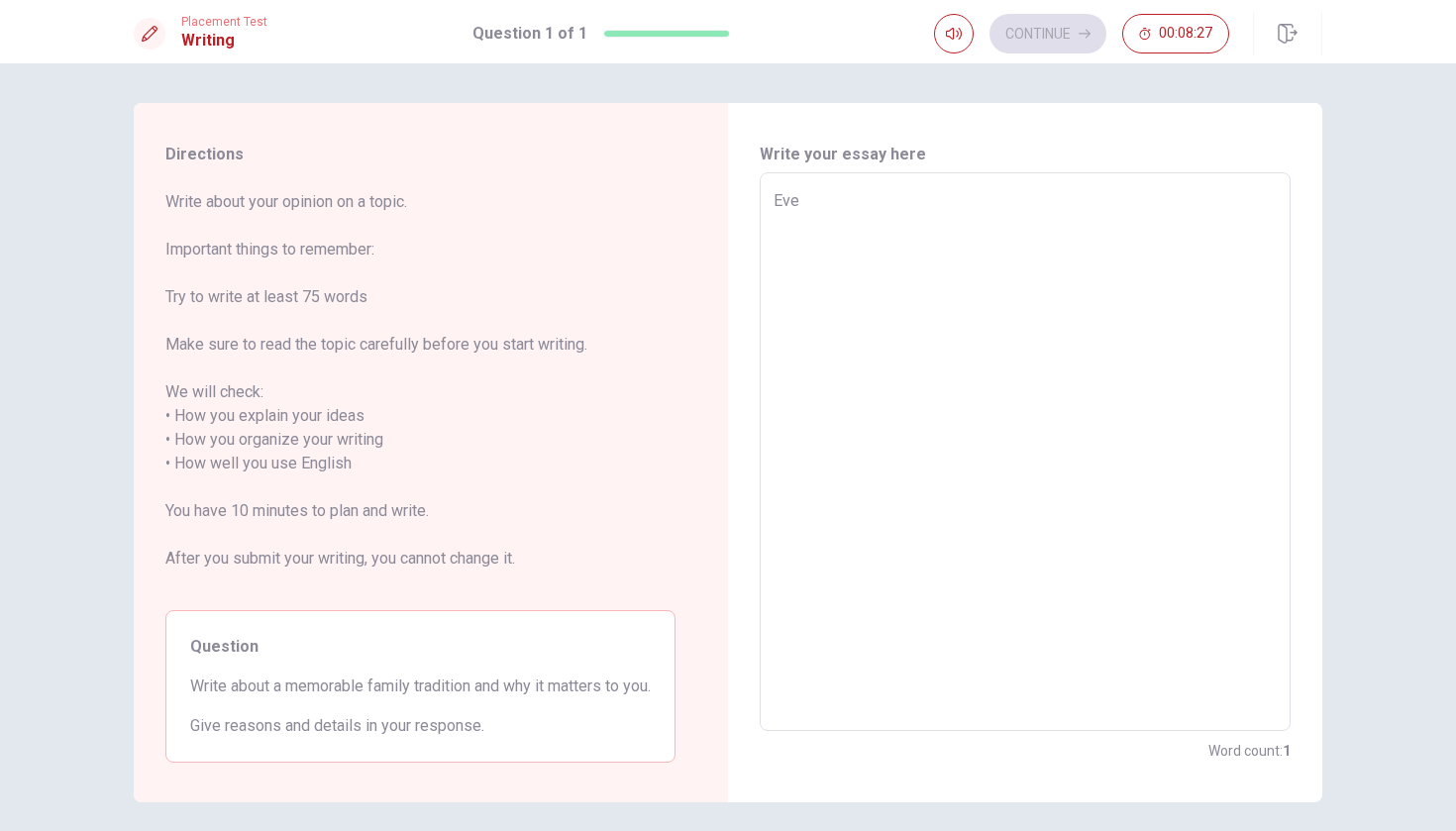 type on "x" 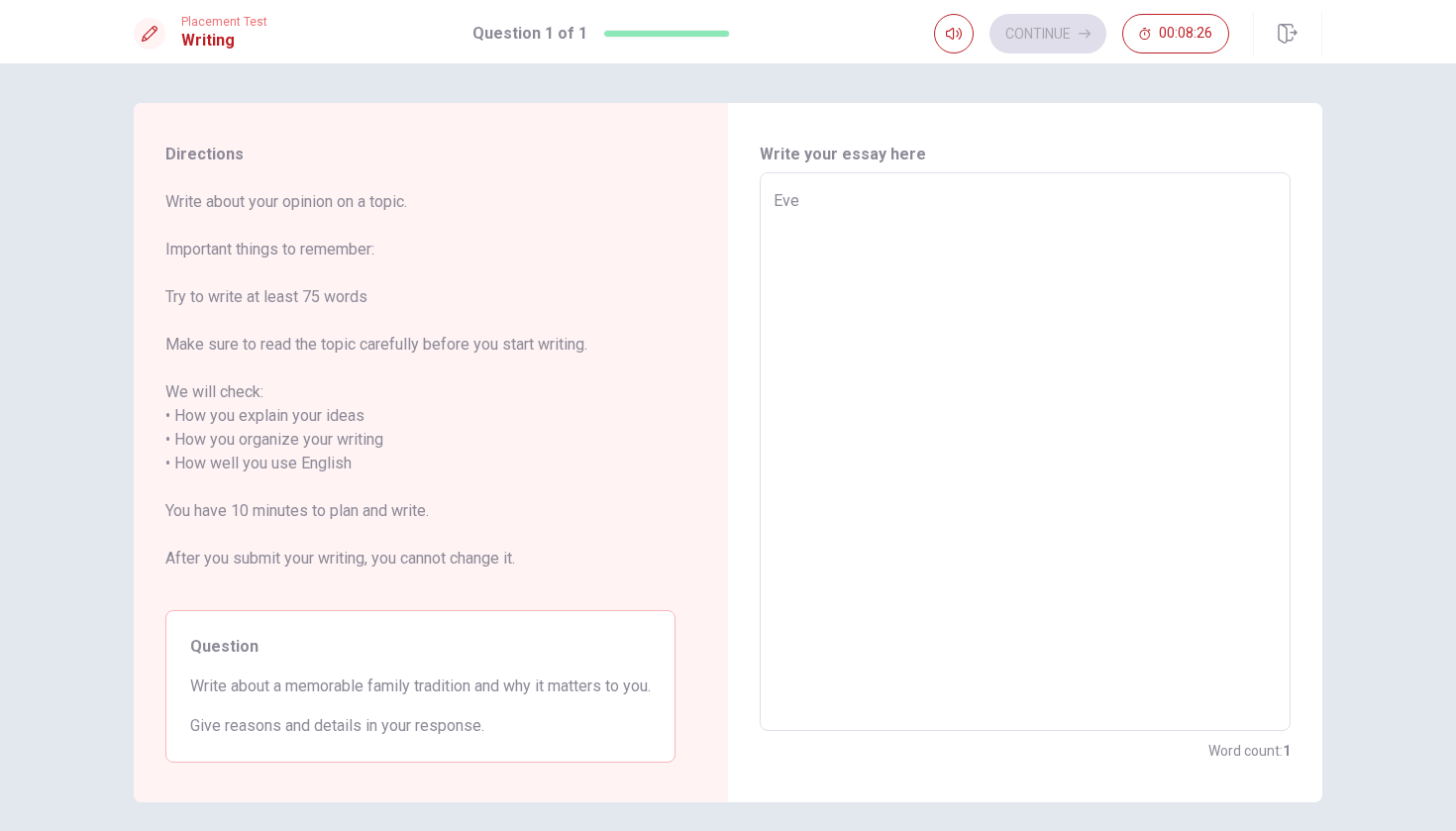 type on "Ever" 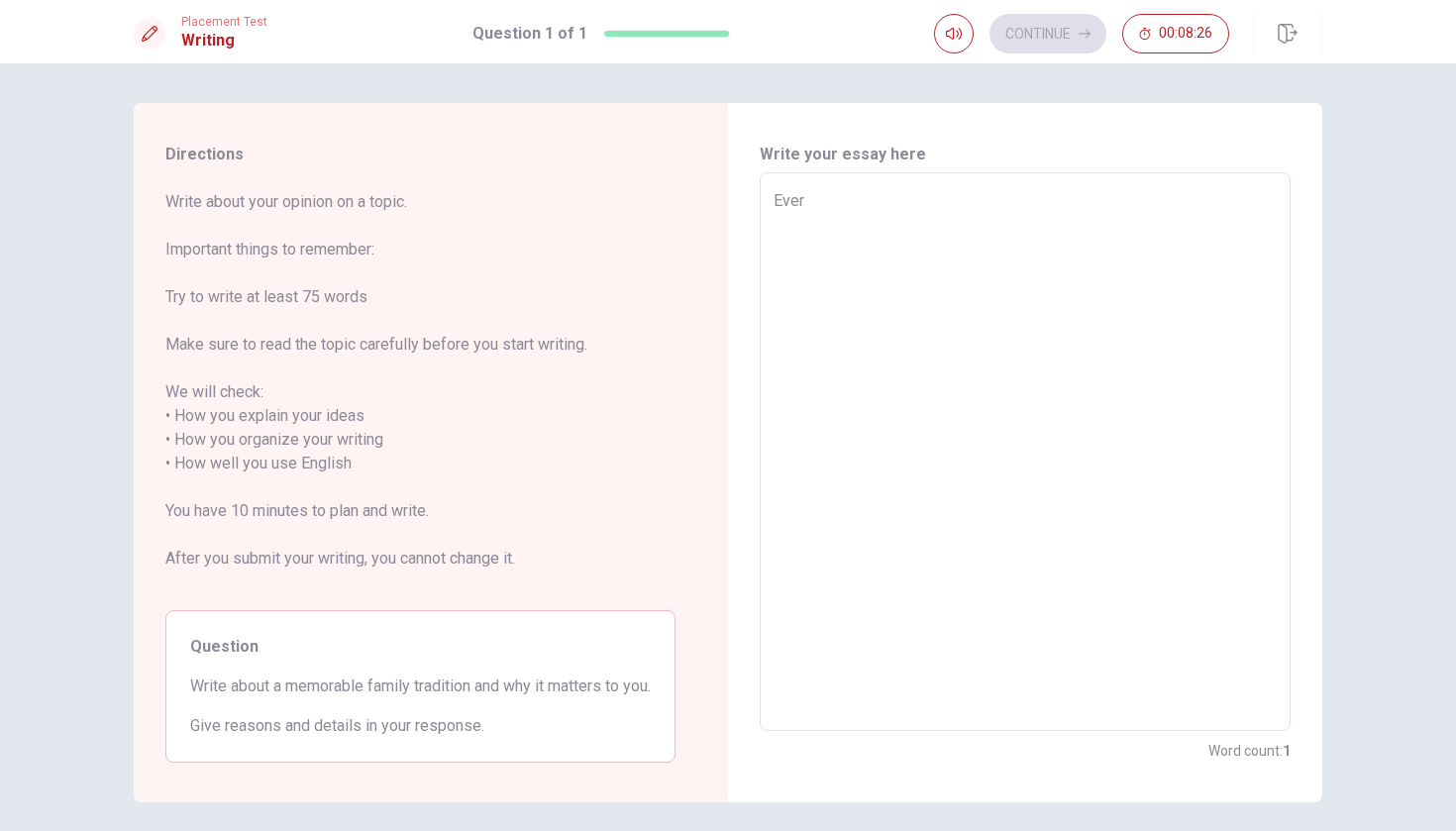 type on "x" 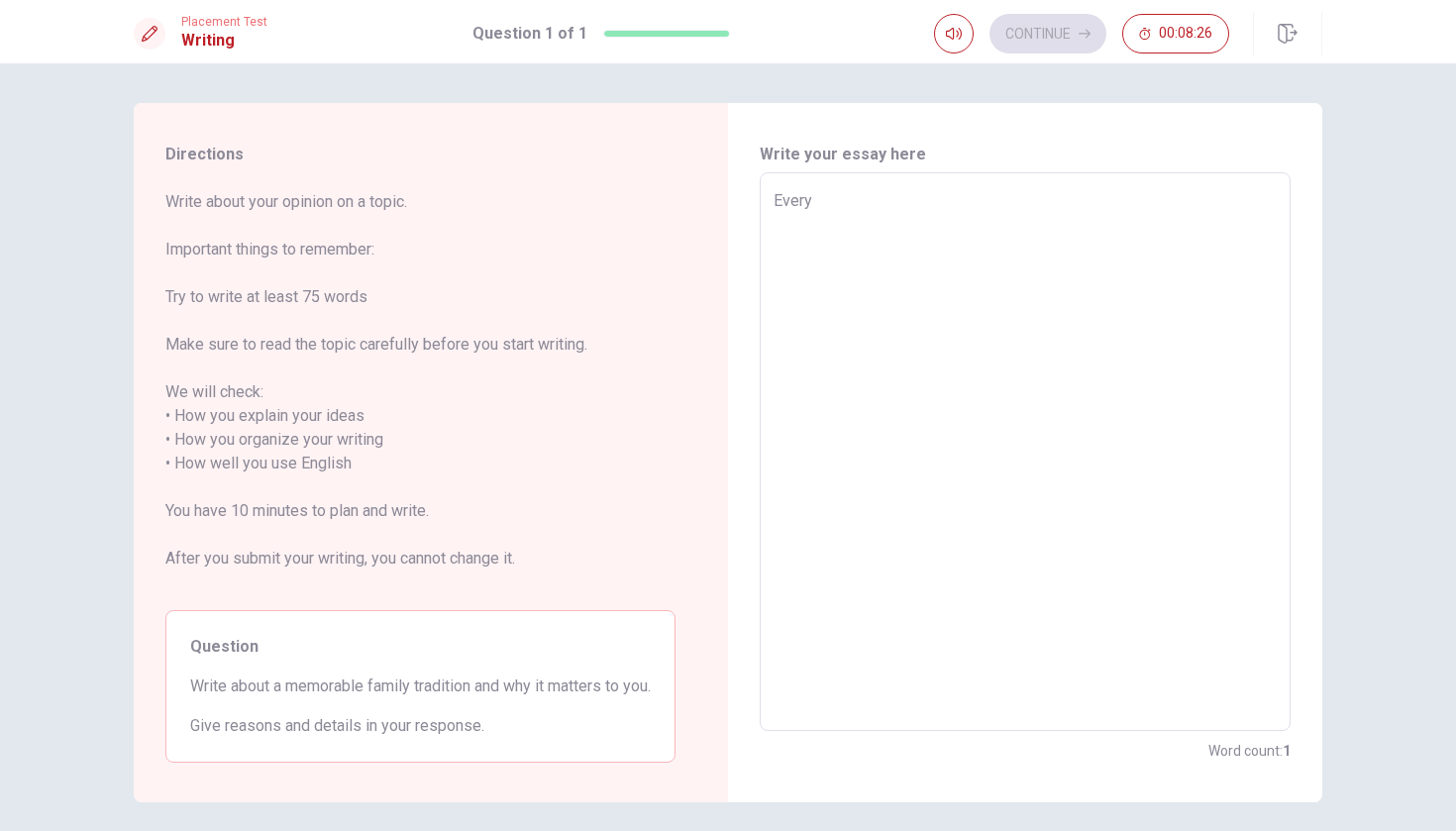 type on "x" 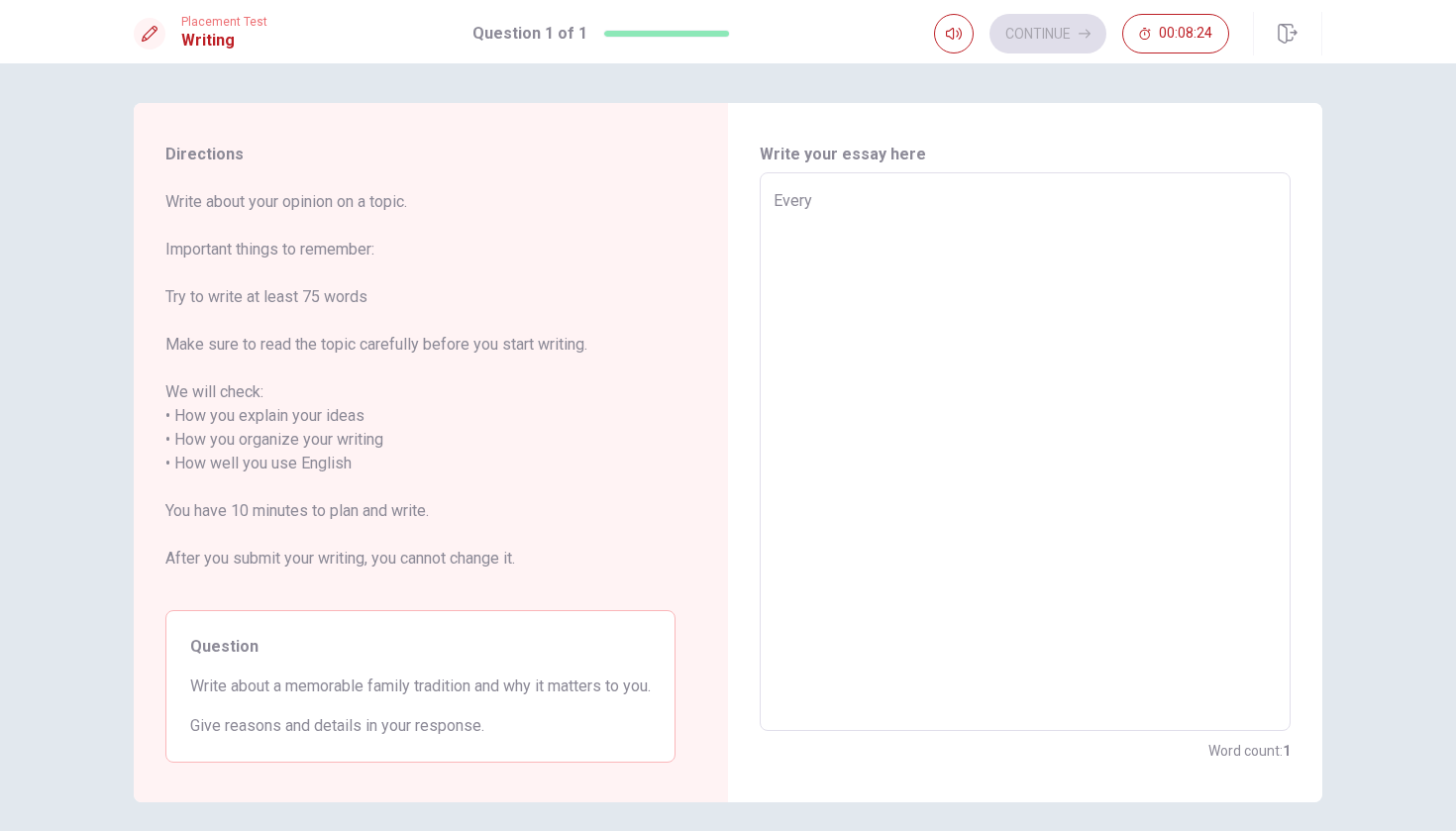 type on "x" 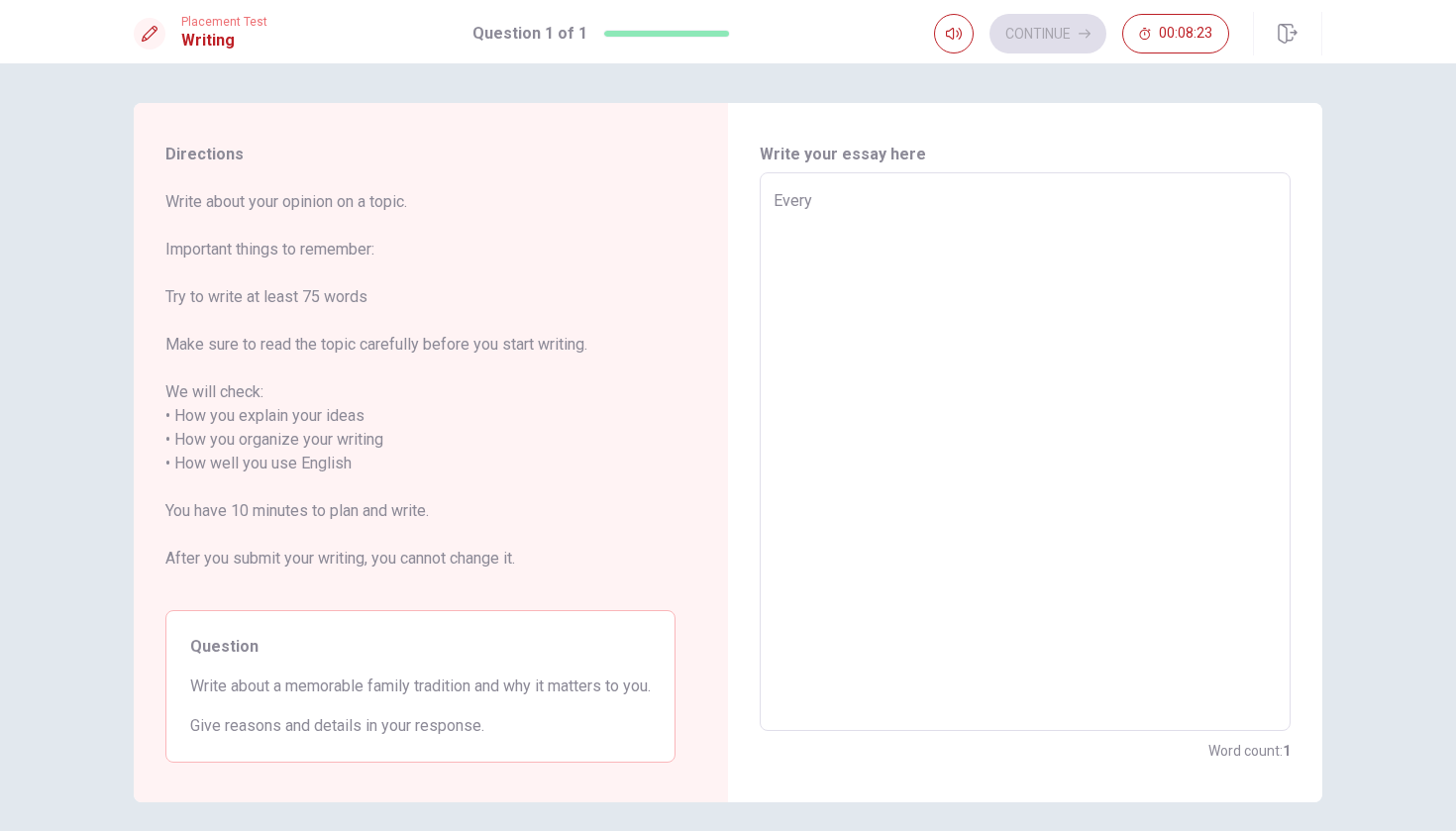 type on "Every b" 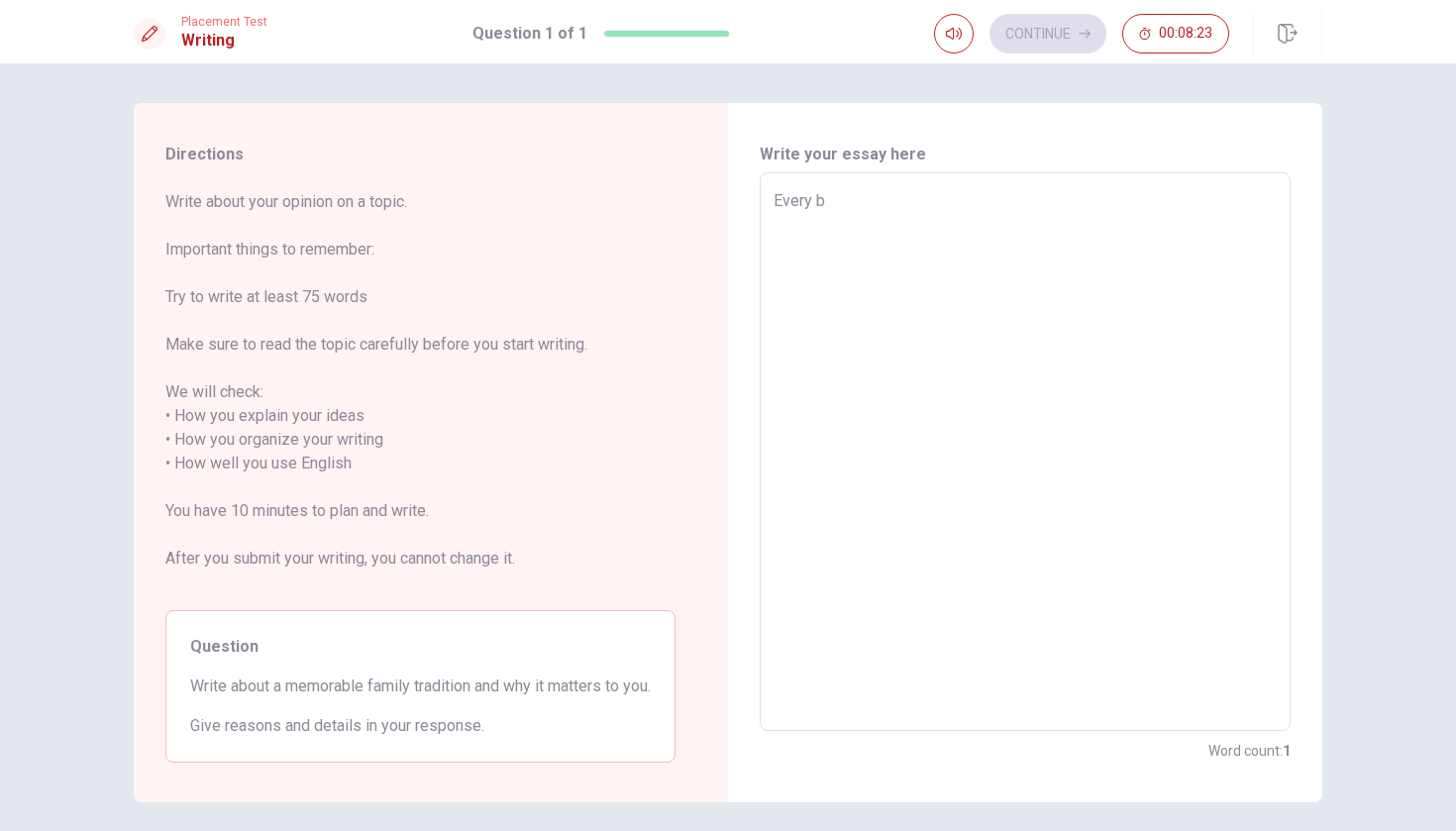 type on "x" 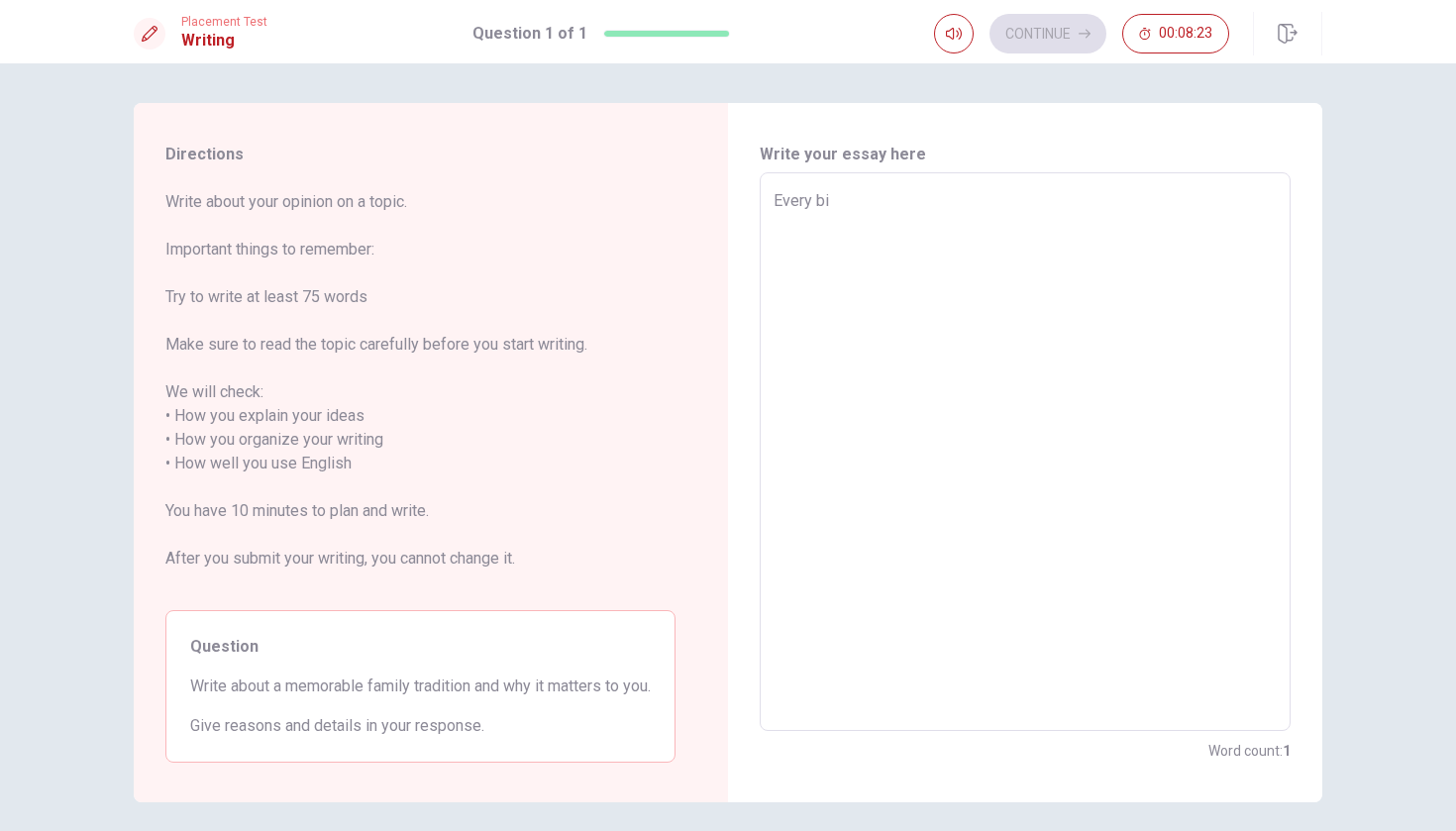 type on "x" 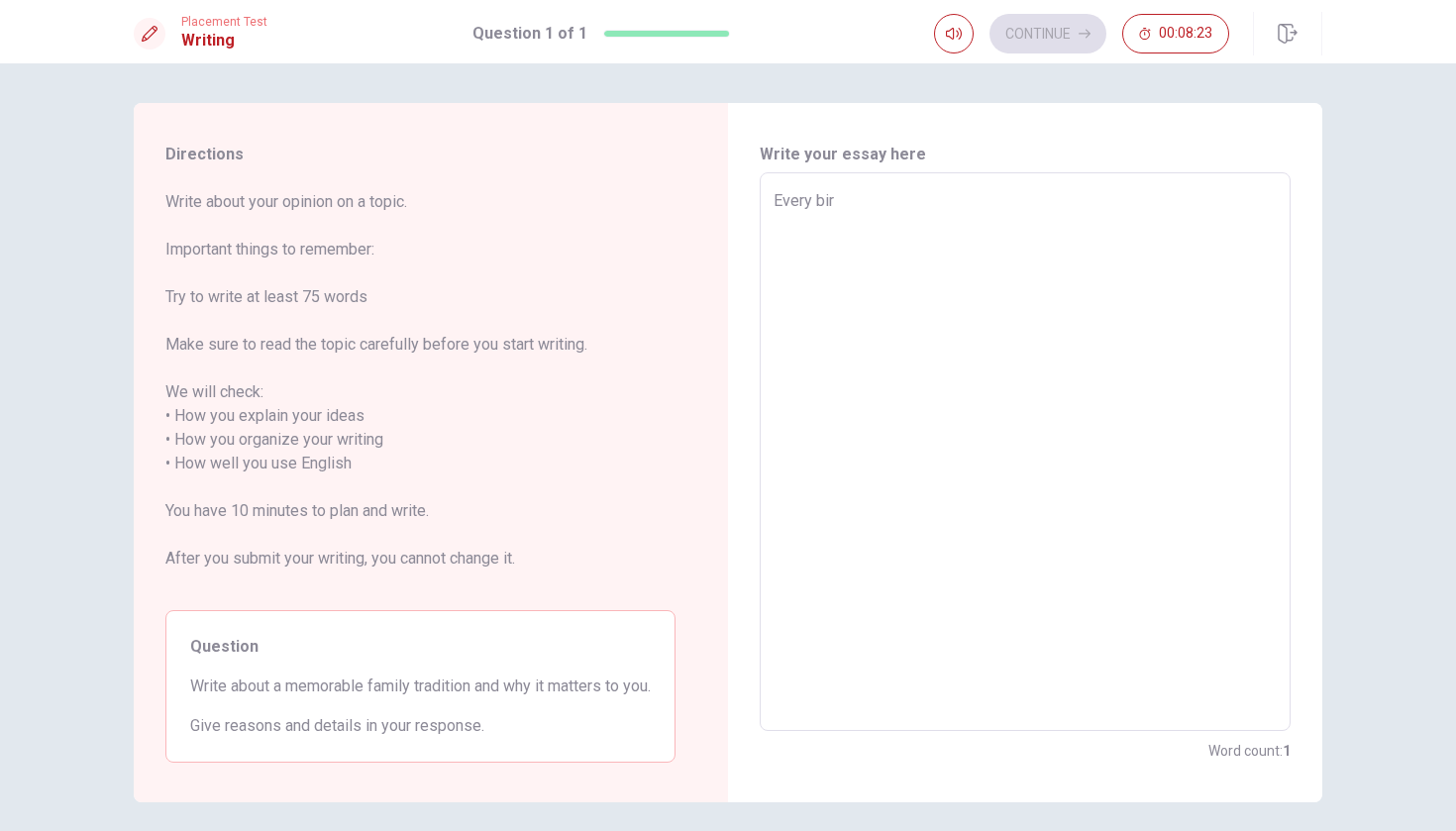 type on "x" 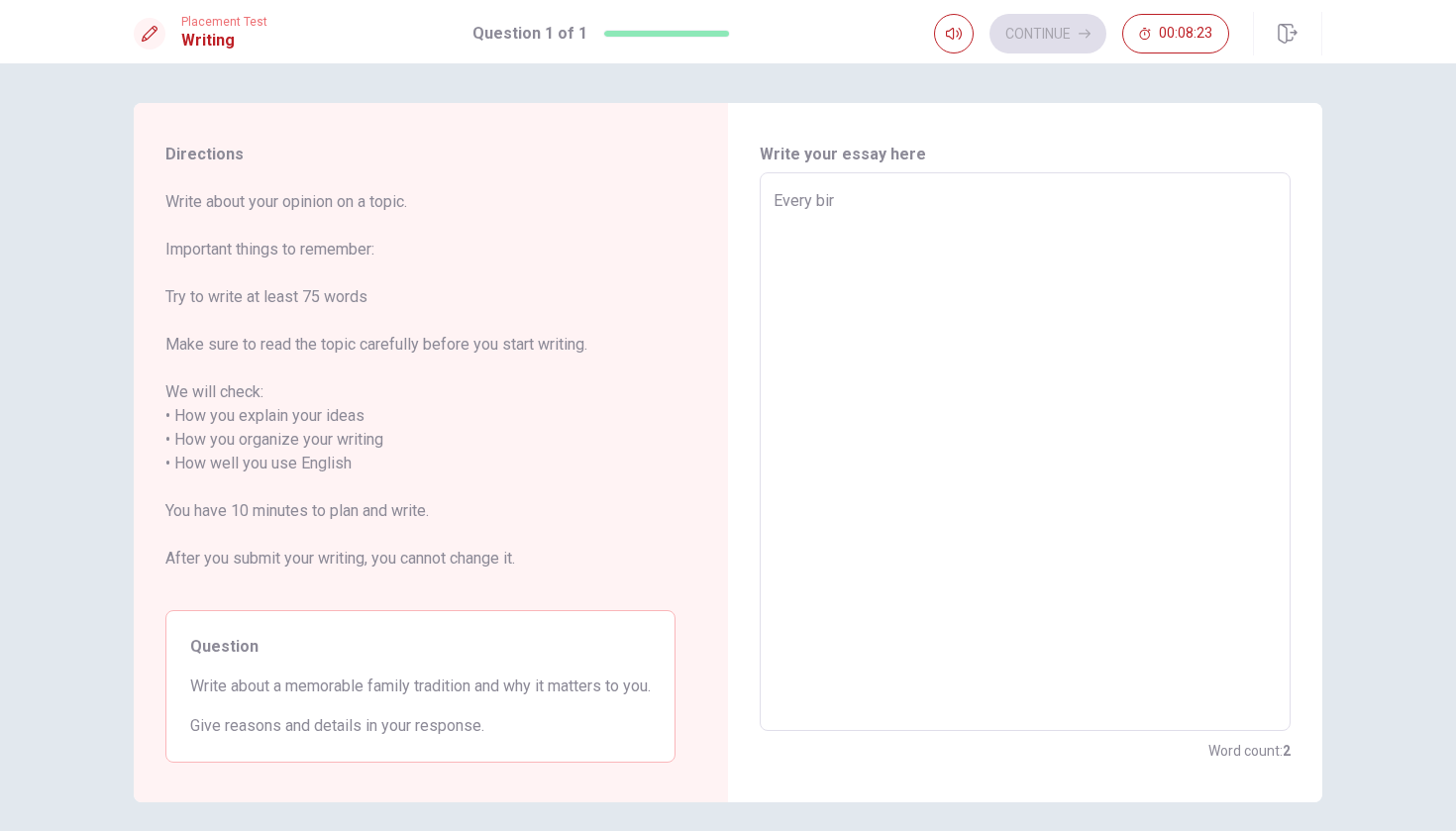 type on "Every birt" 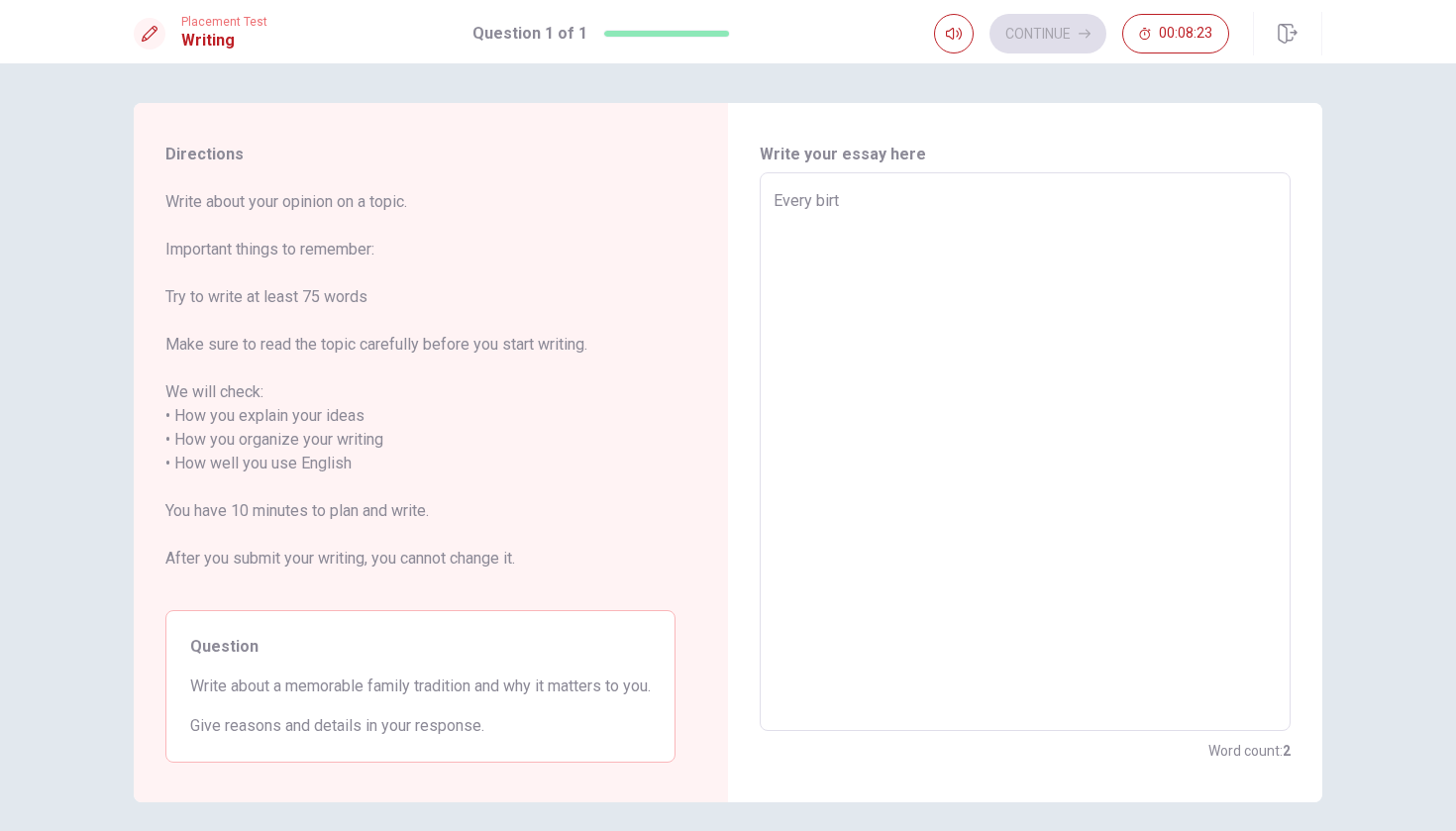 type on "x" 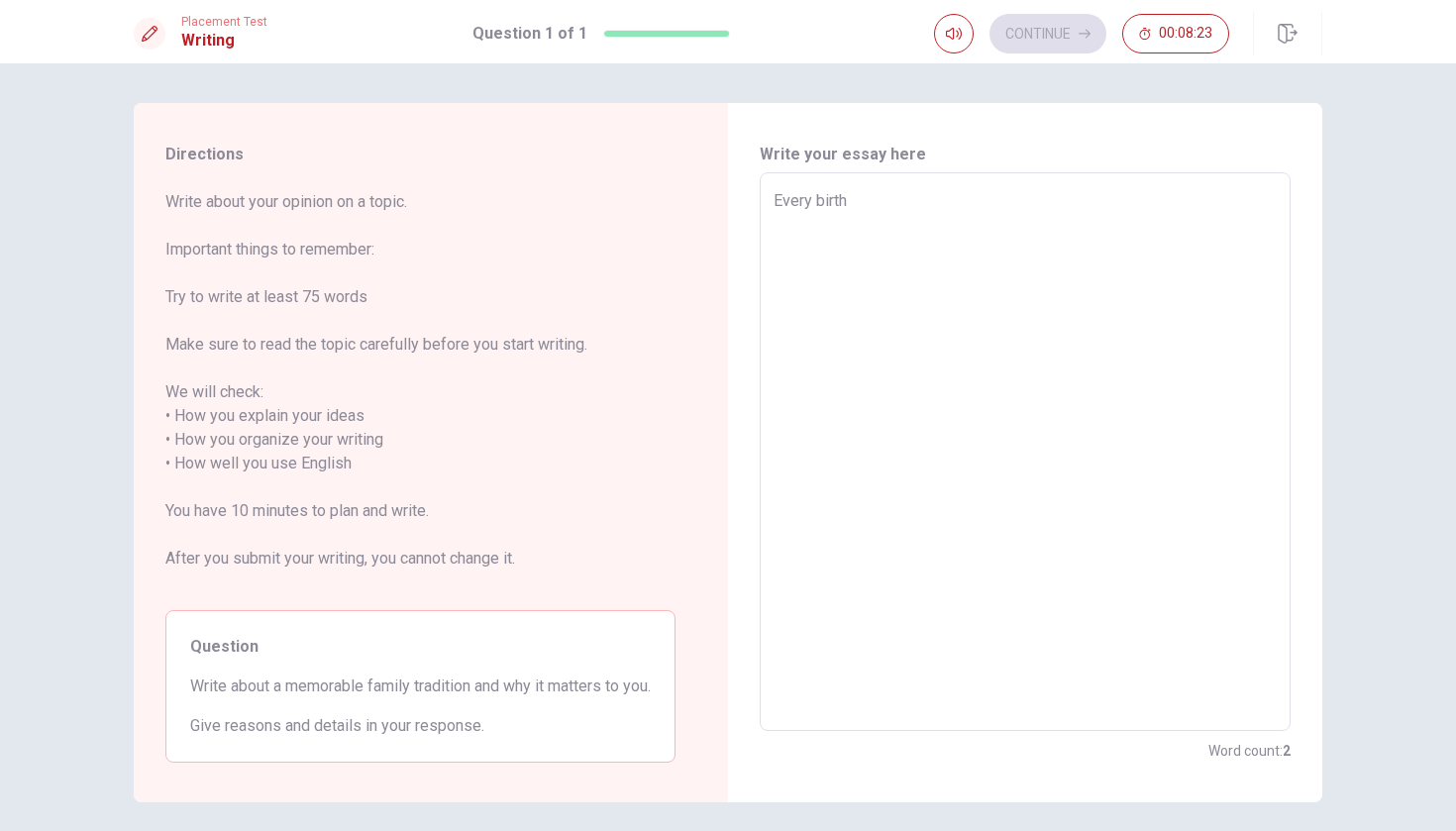 type on "x" 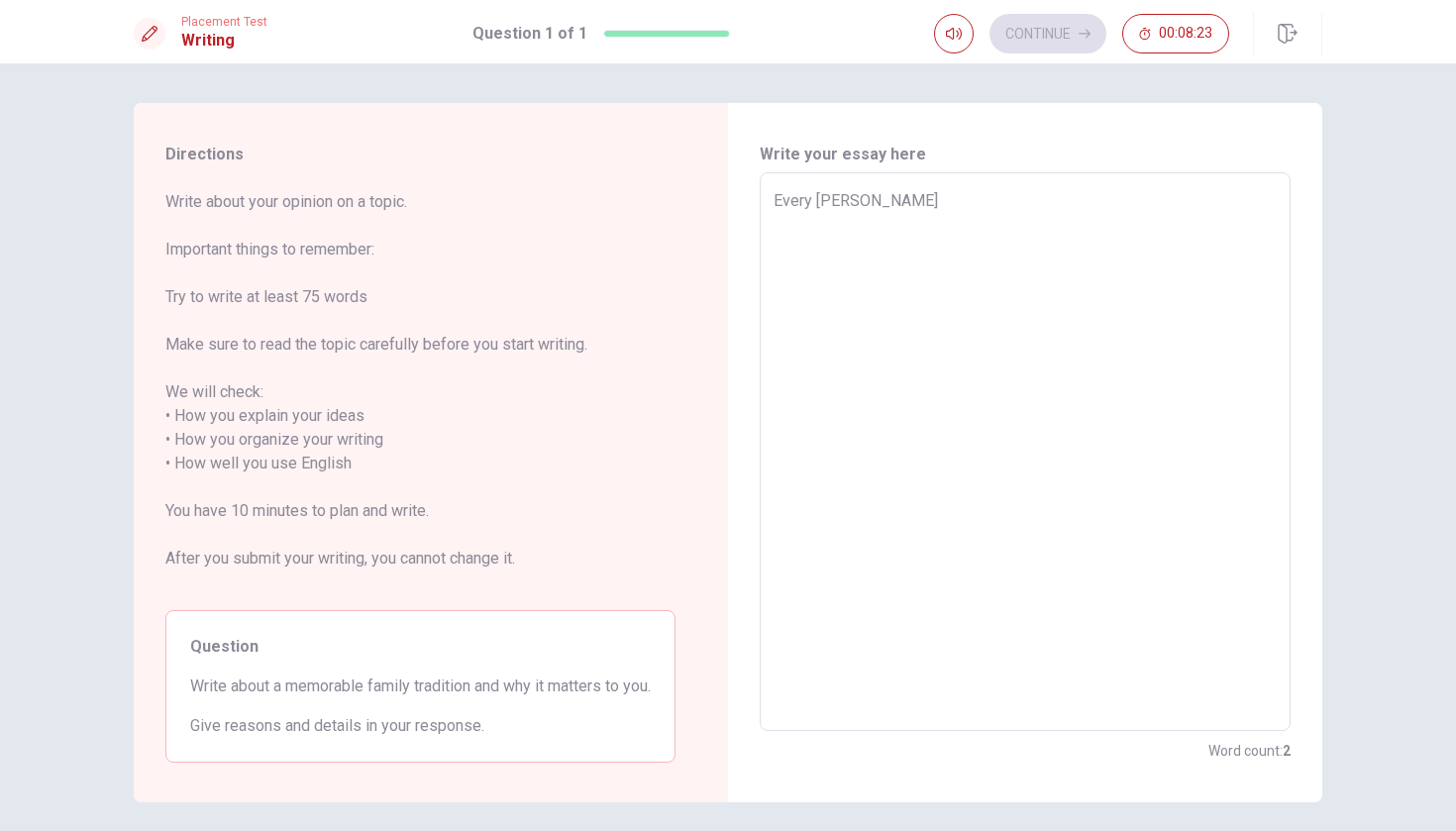 type on "x" 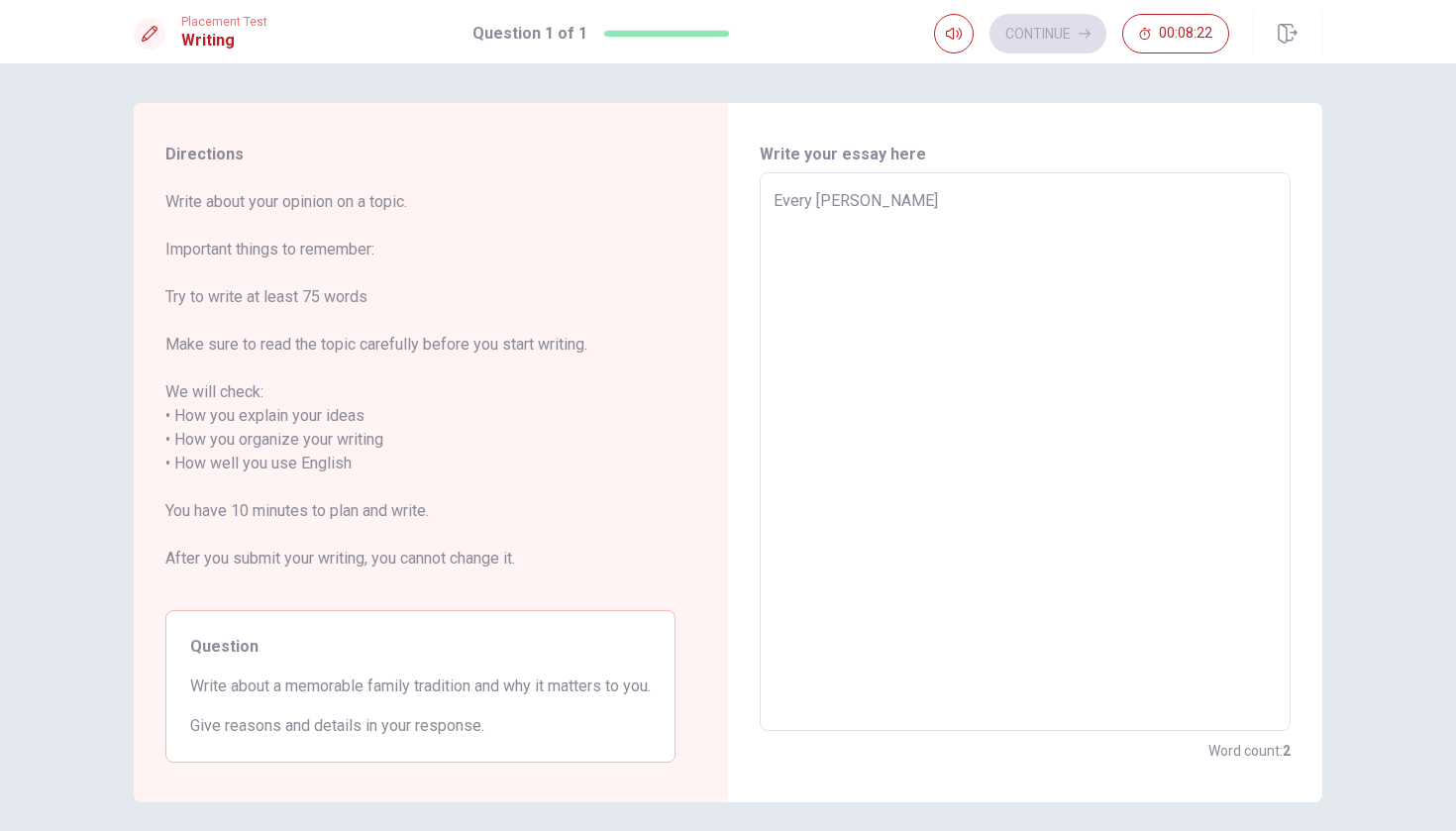 type on "Every birth" 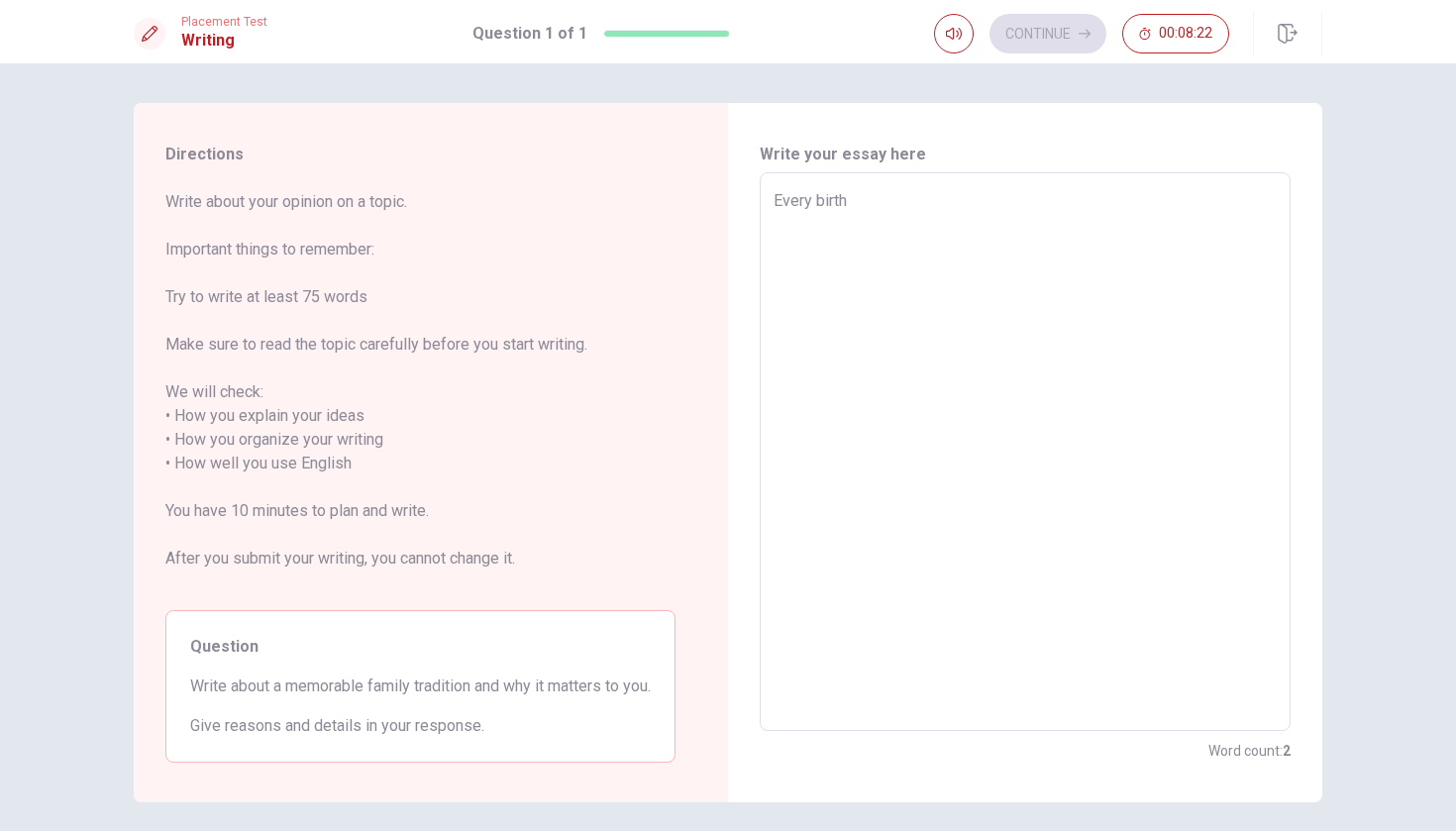 type on "x" 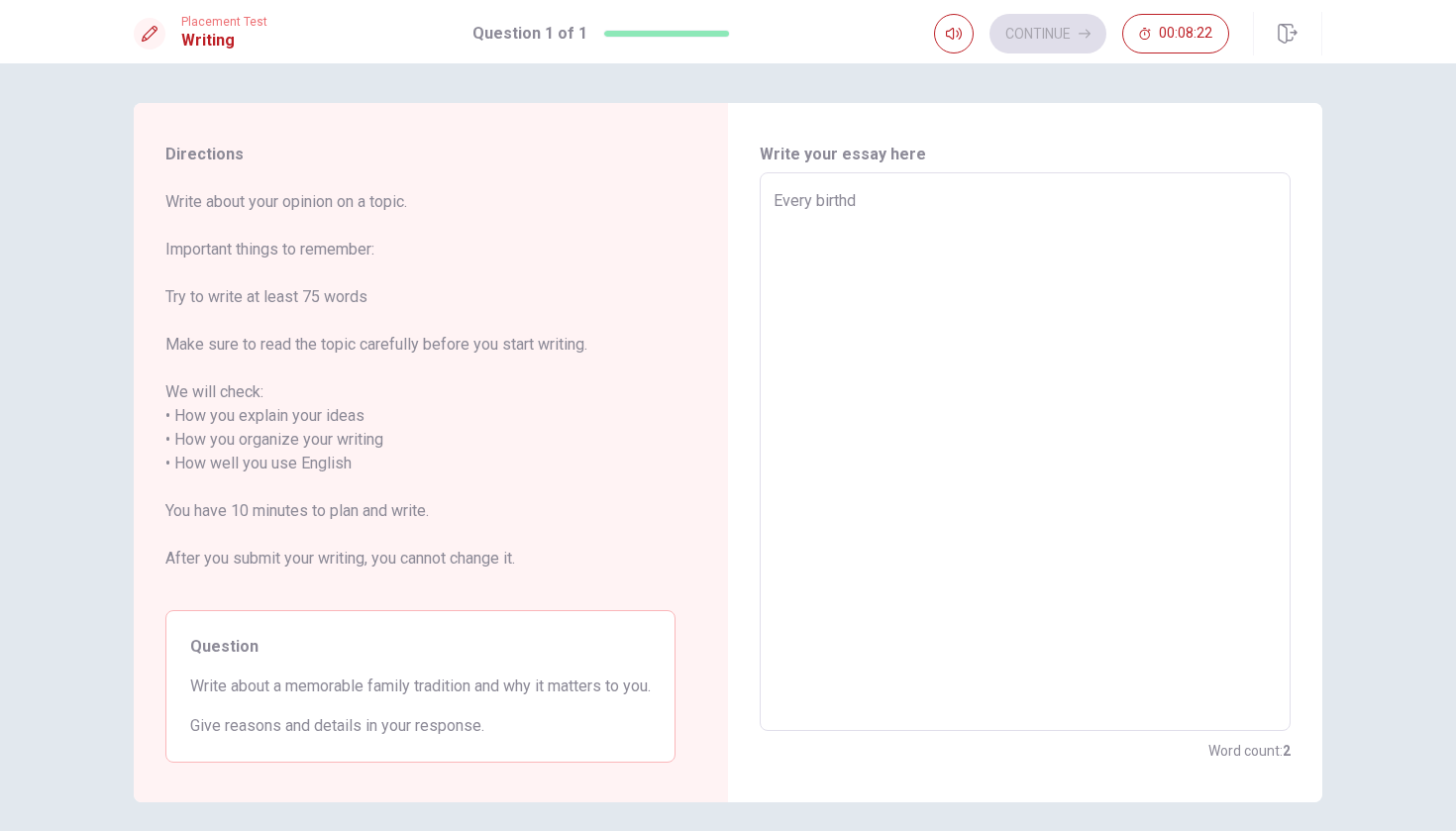 type on "x" 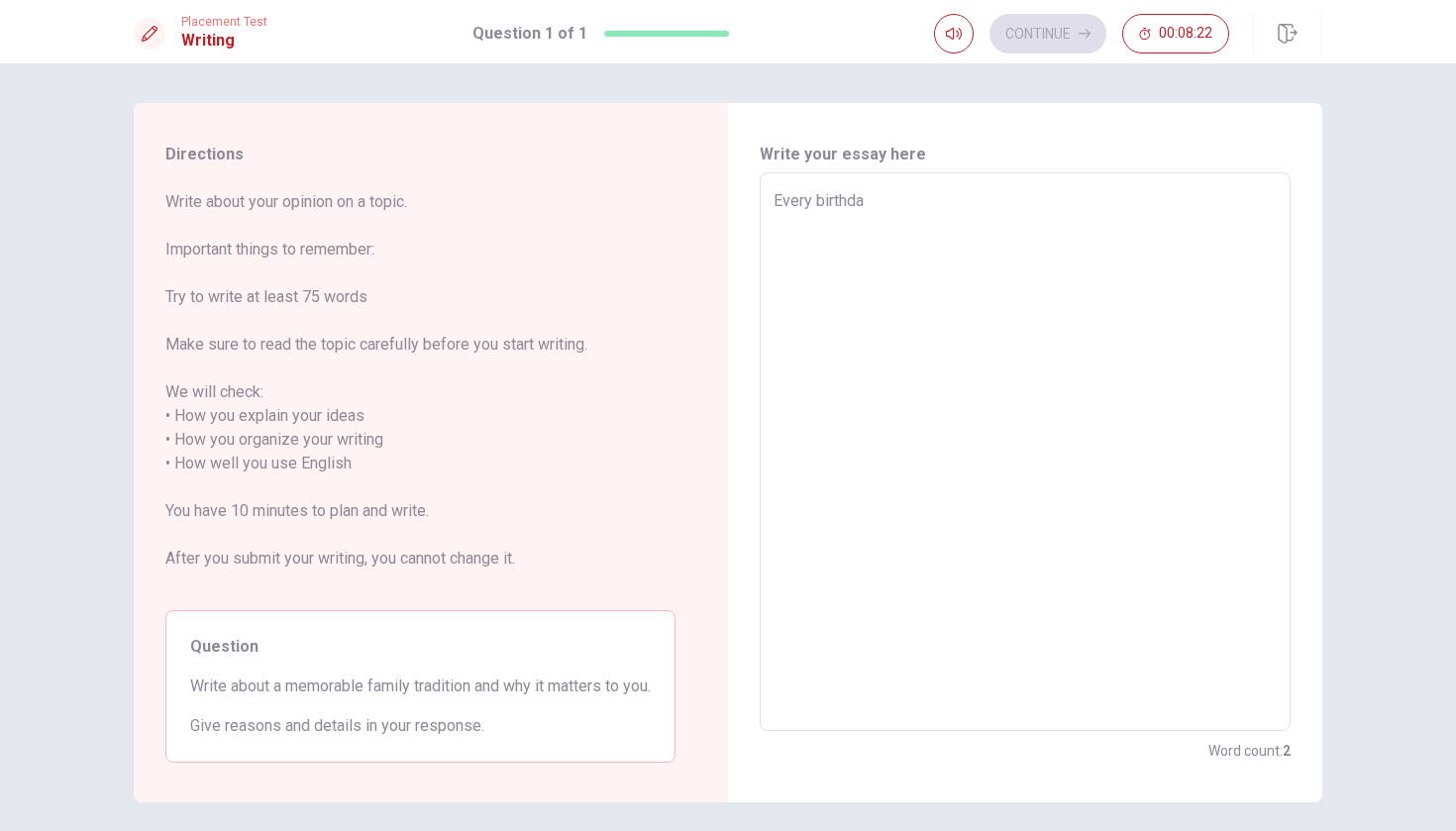 type on "x" 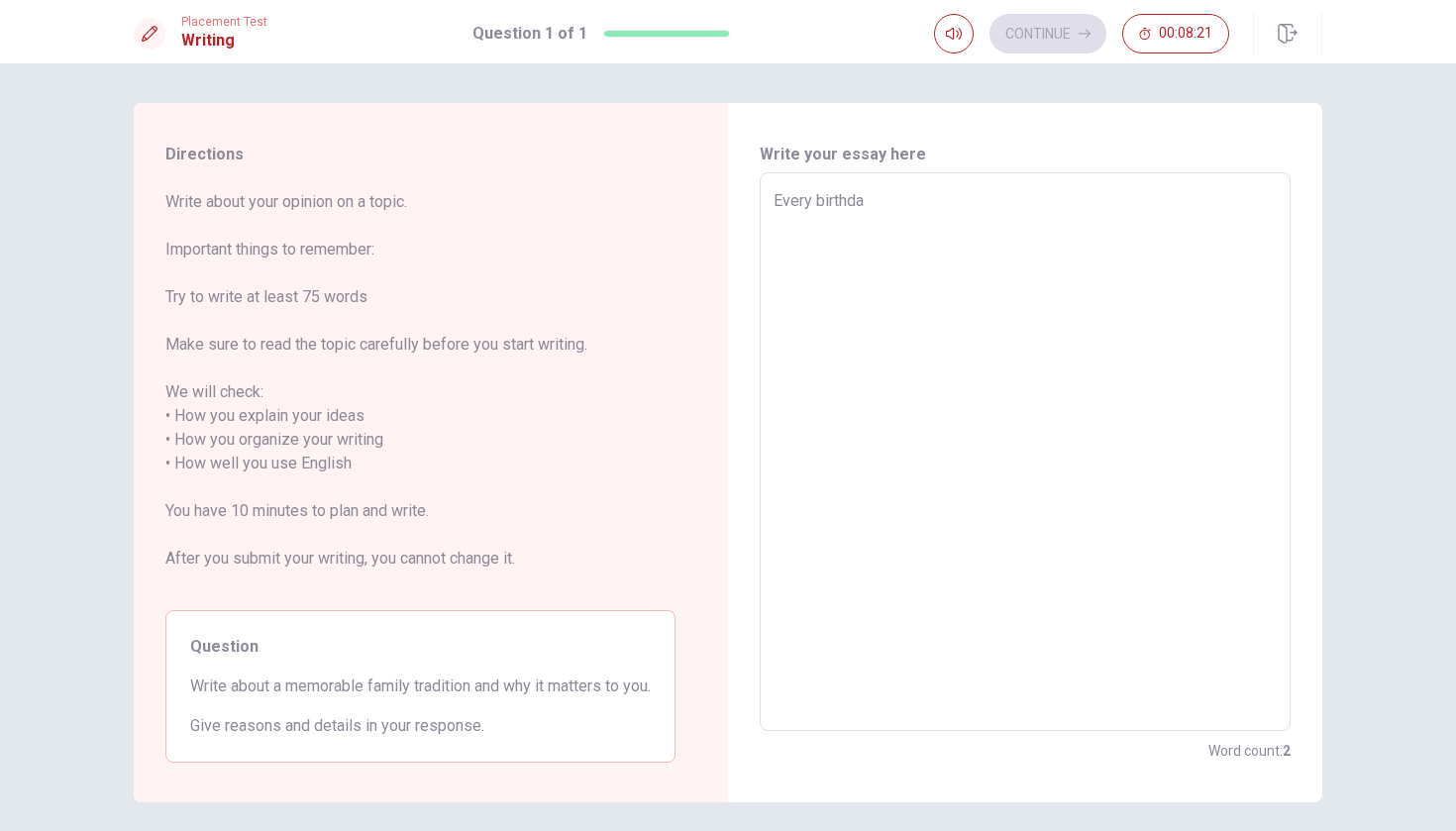 type on "Every birthdat" 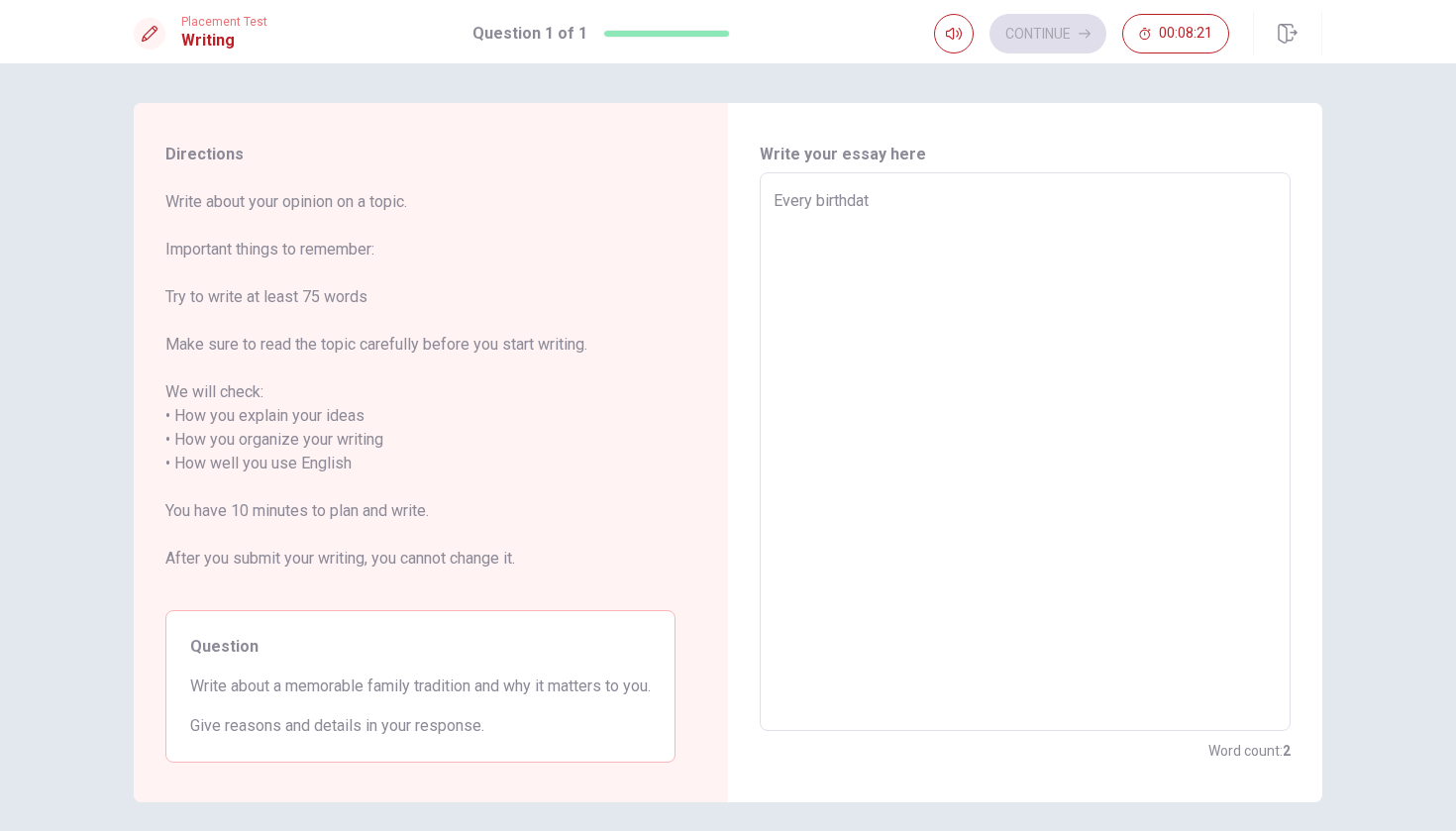 type on "x" 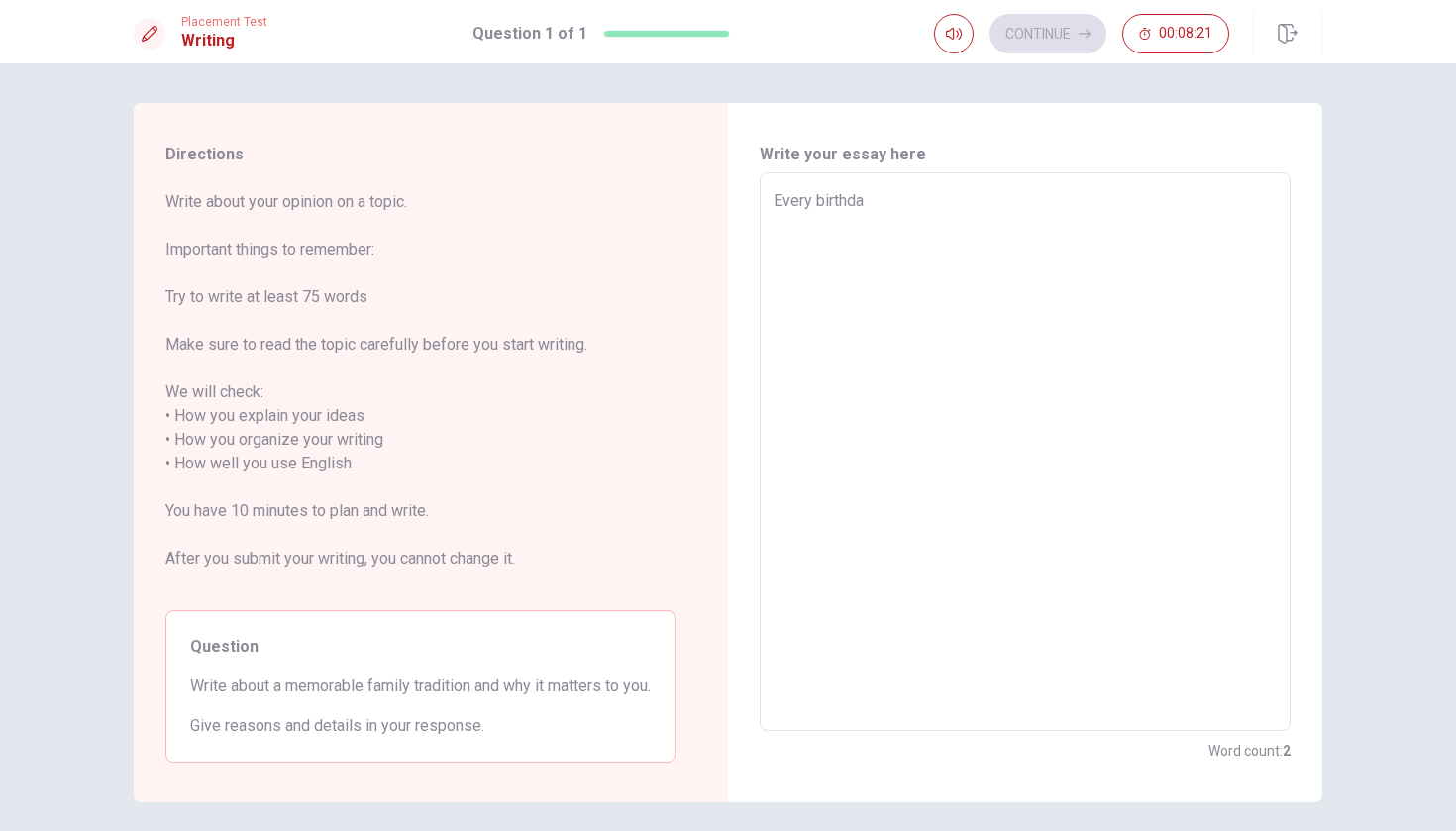 type on "x" 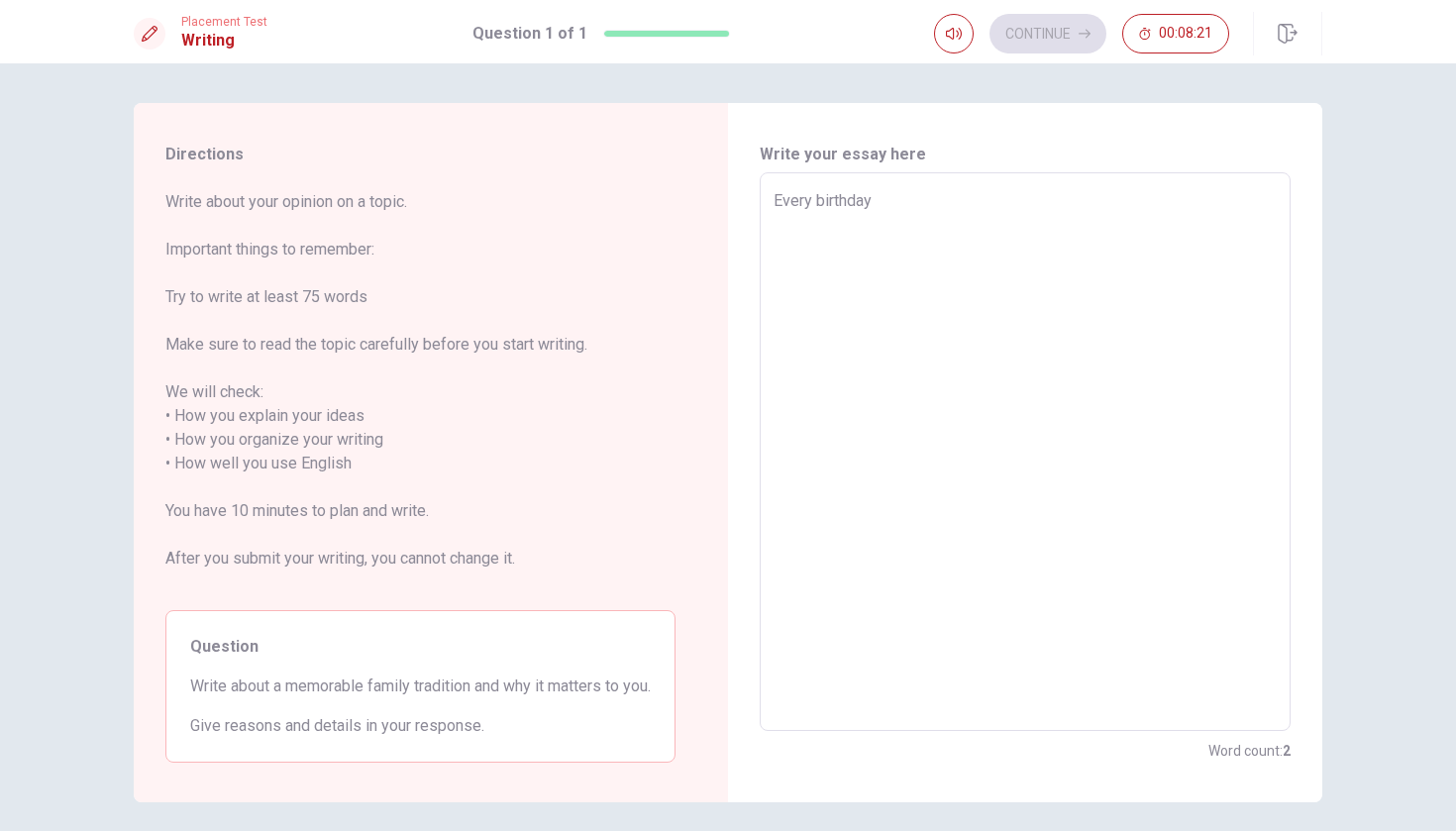 type on "x" 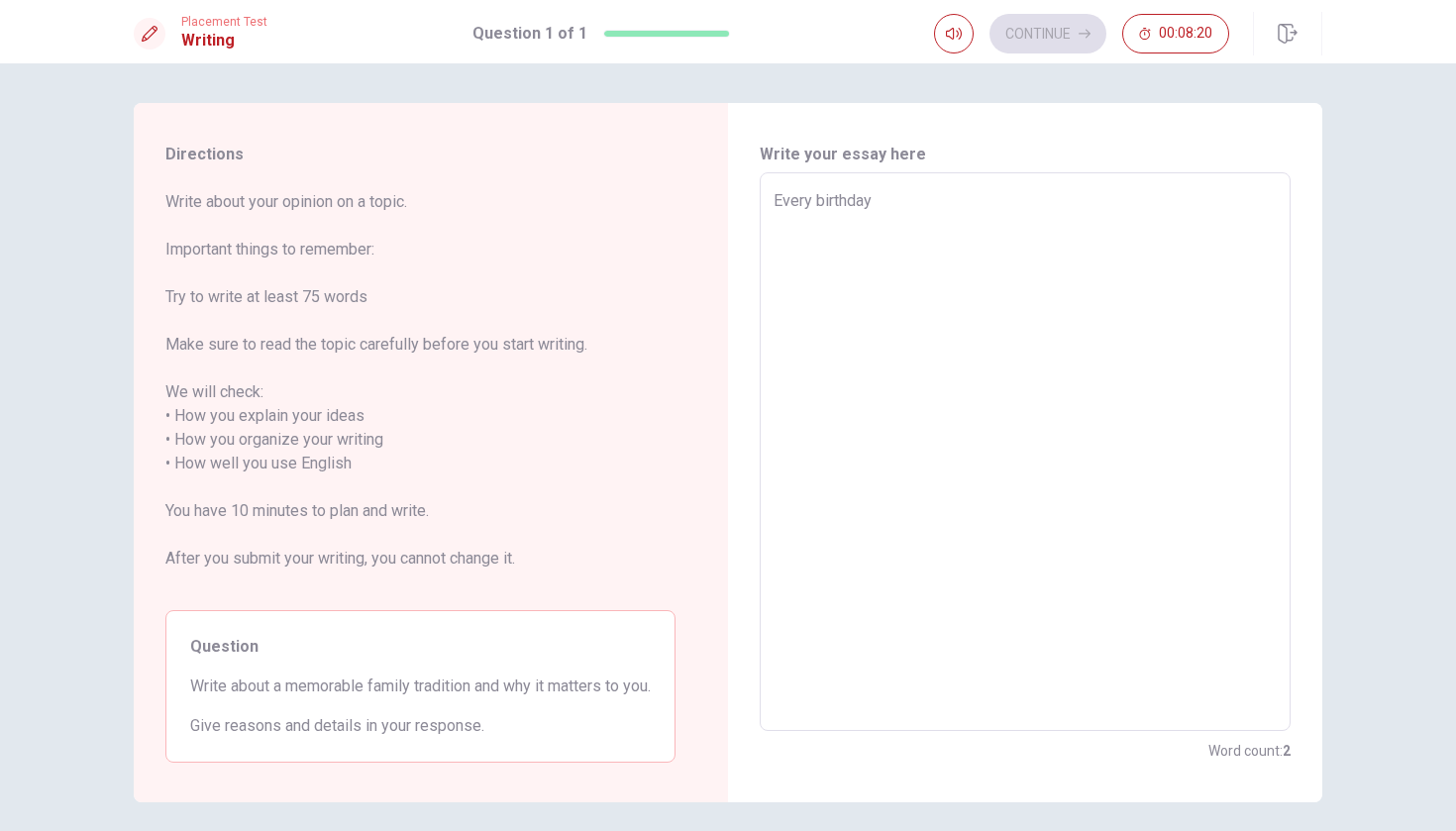 type on "Every birthday" 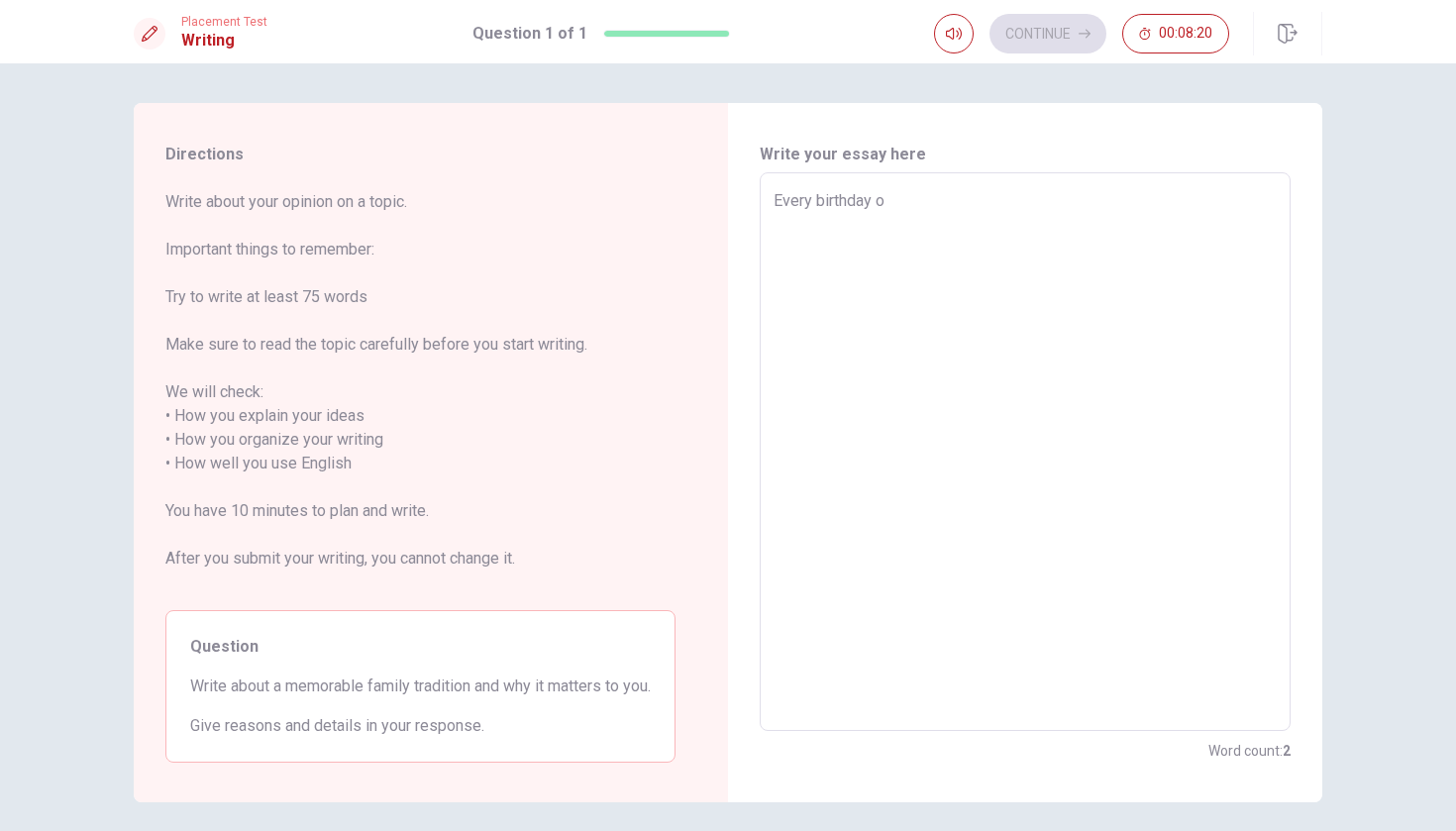 type on "x" 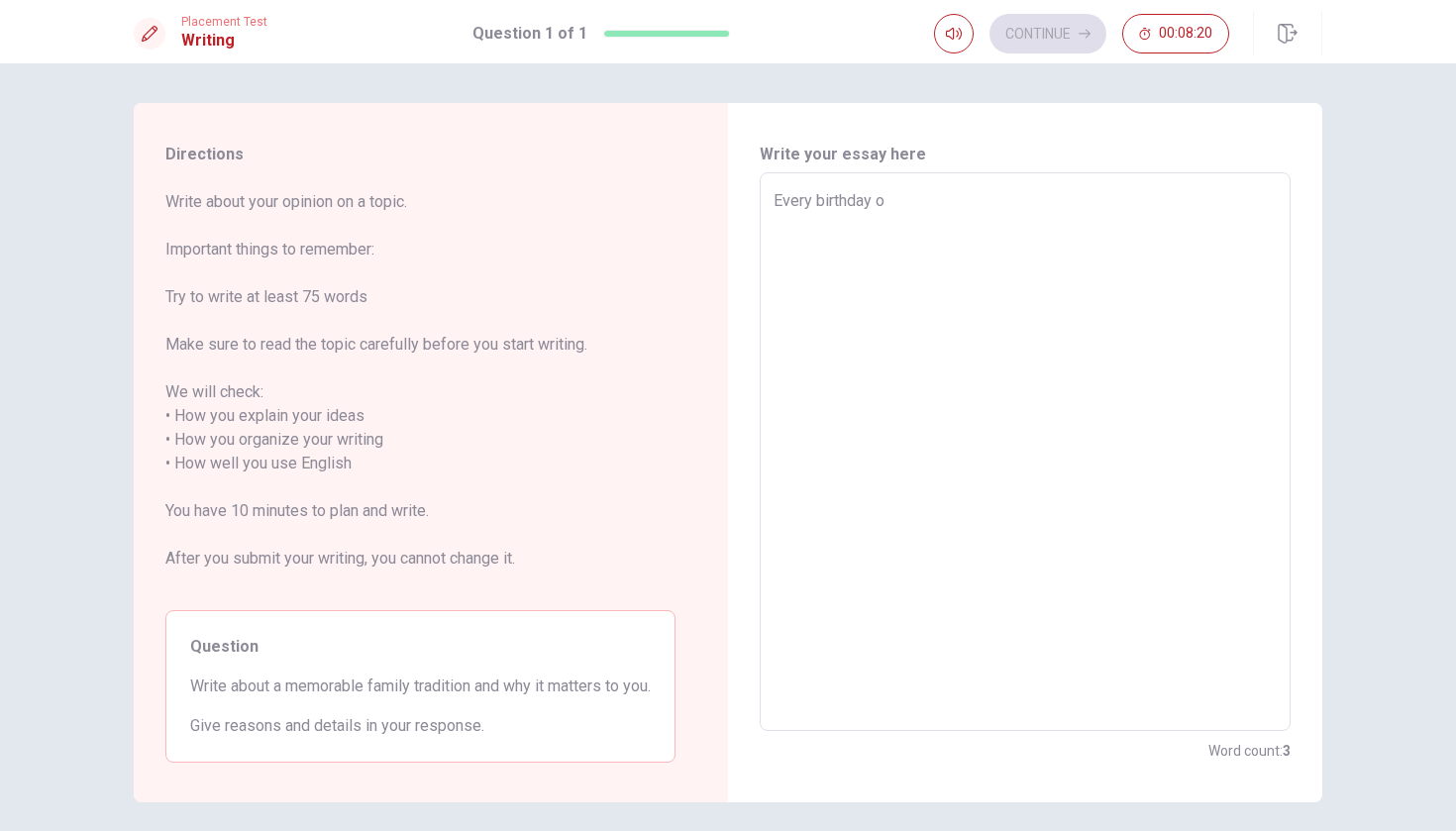 type on "Every birthday of" 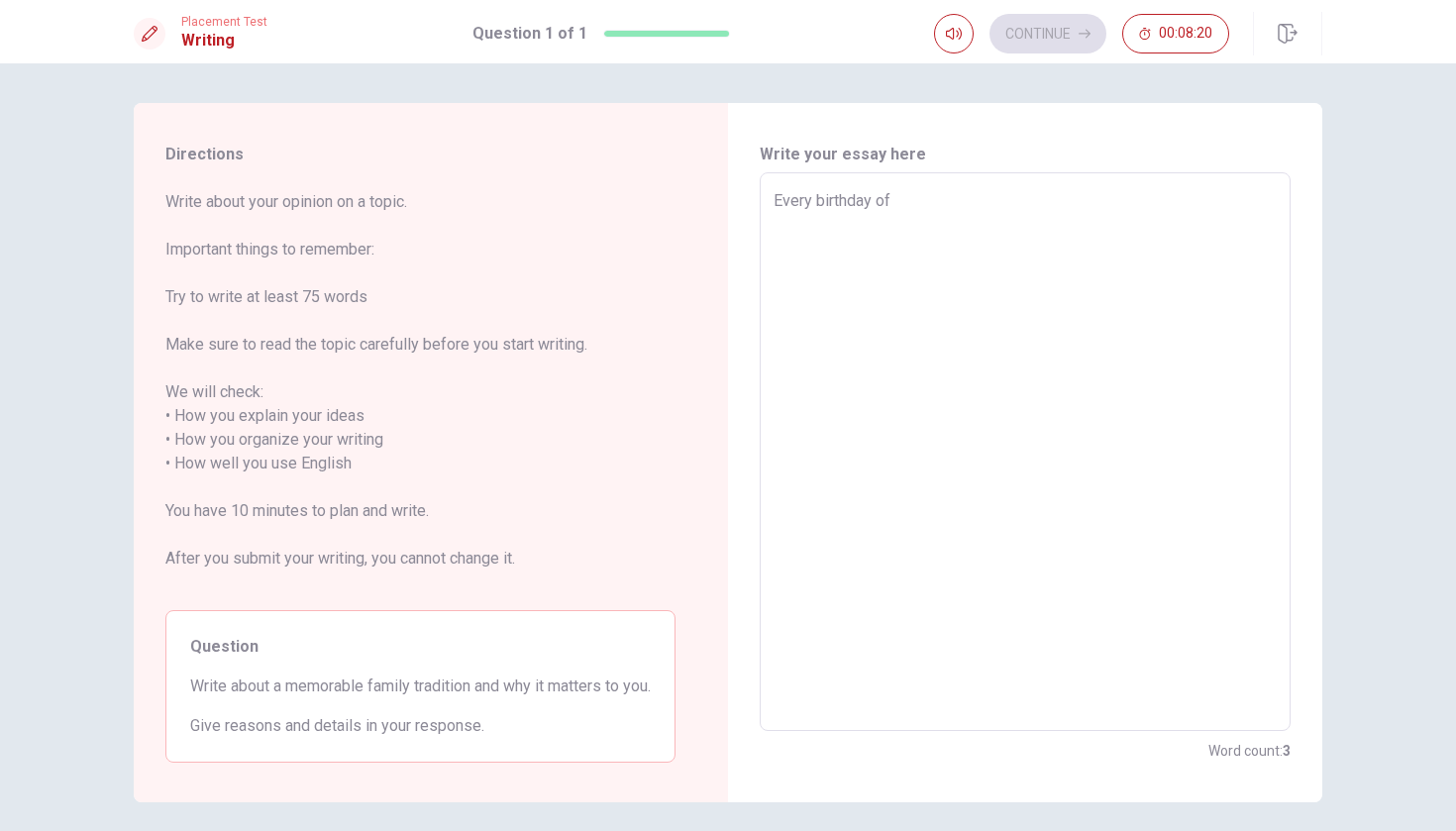 type on "x" 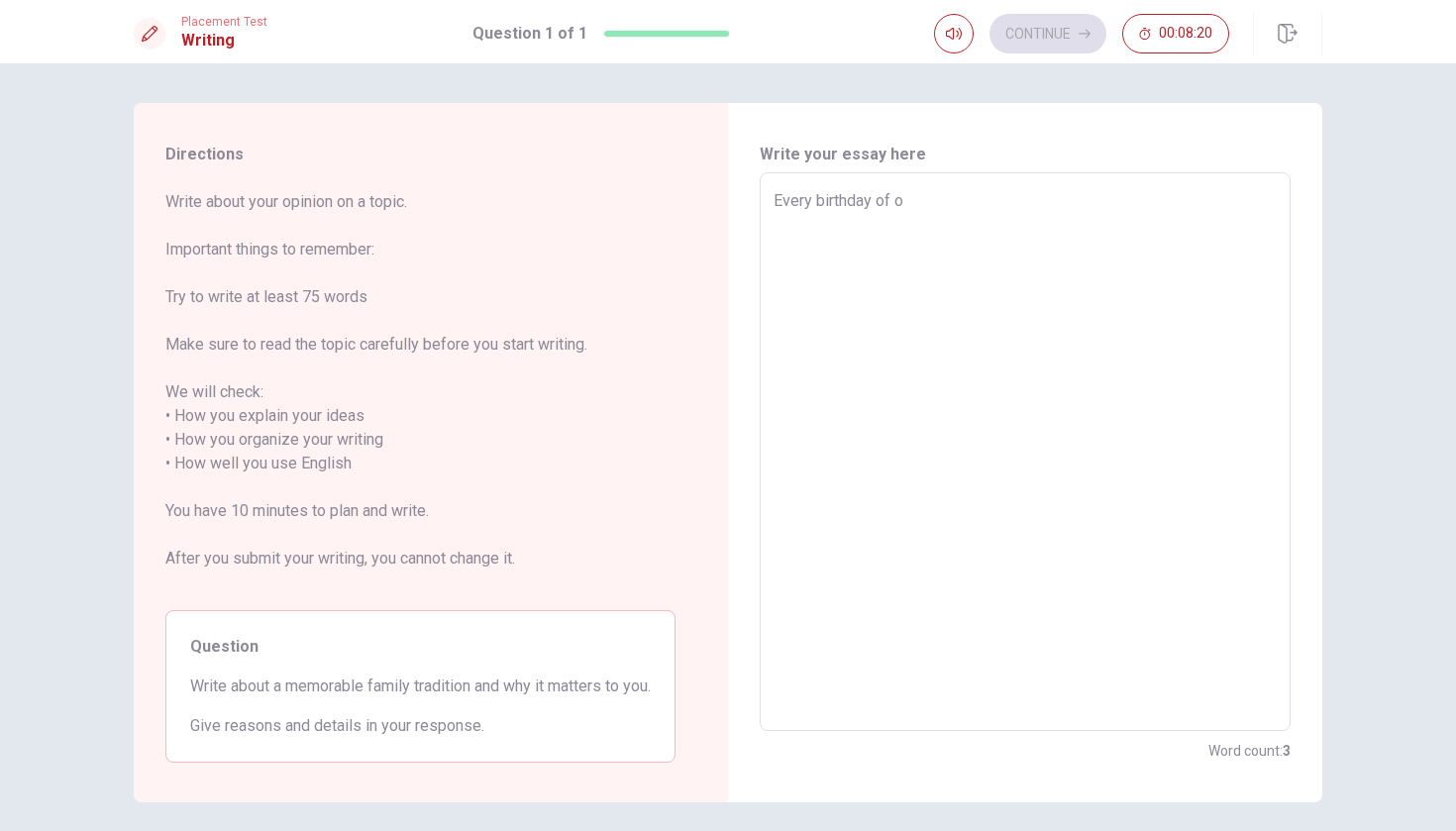 type on "x" 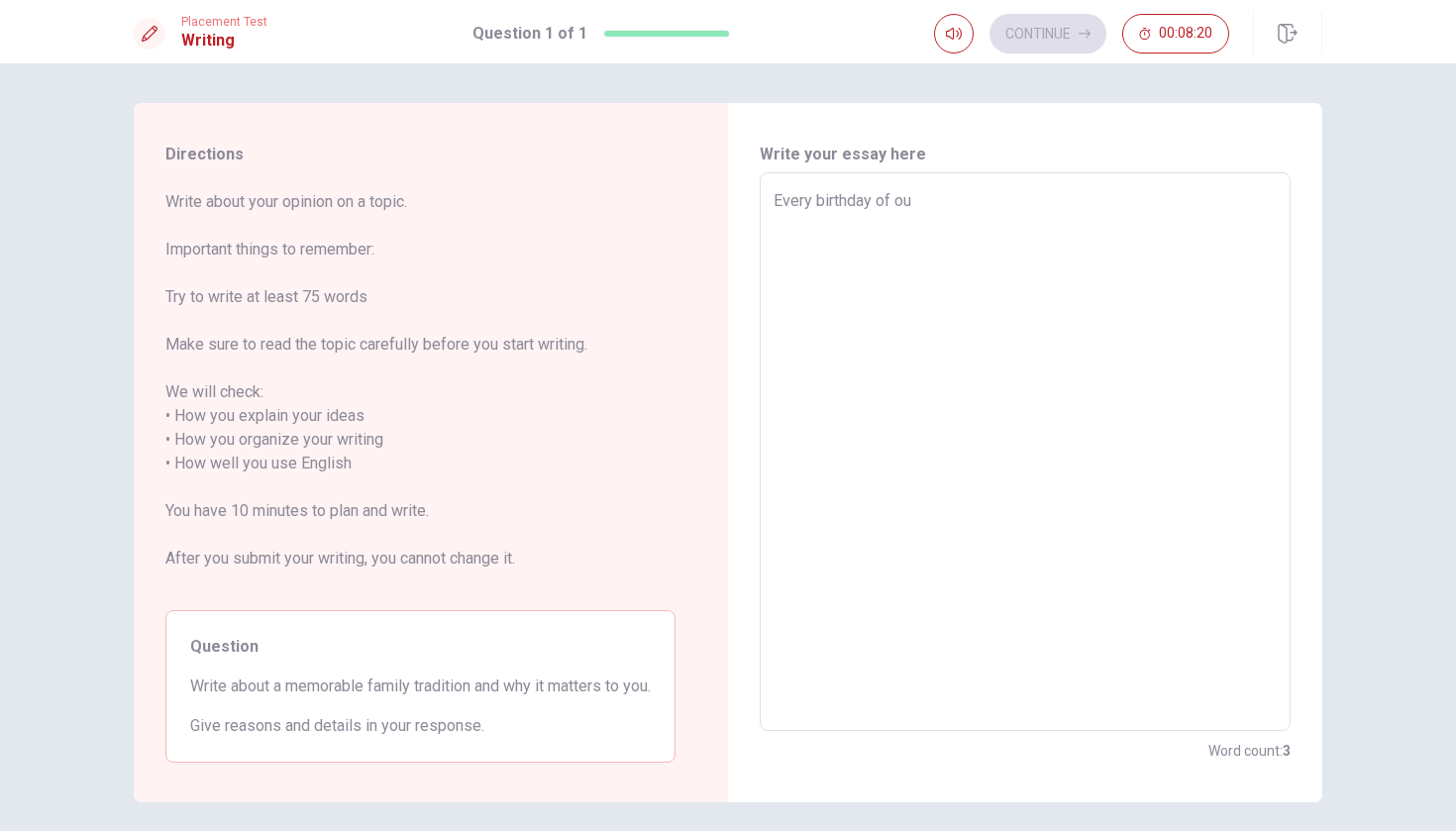 type on "x" 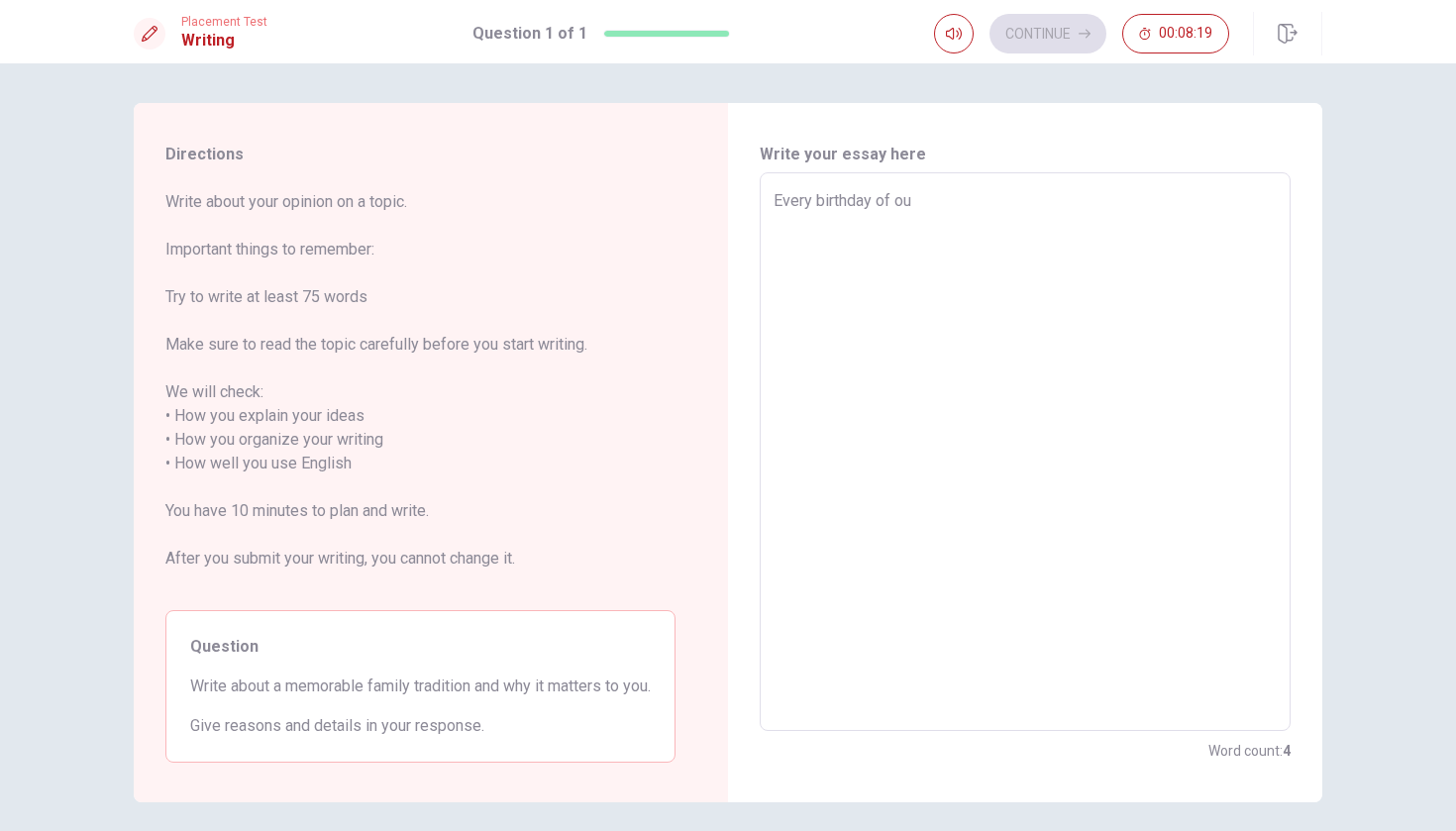 type on "Every birthday of our" 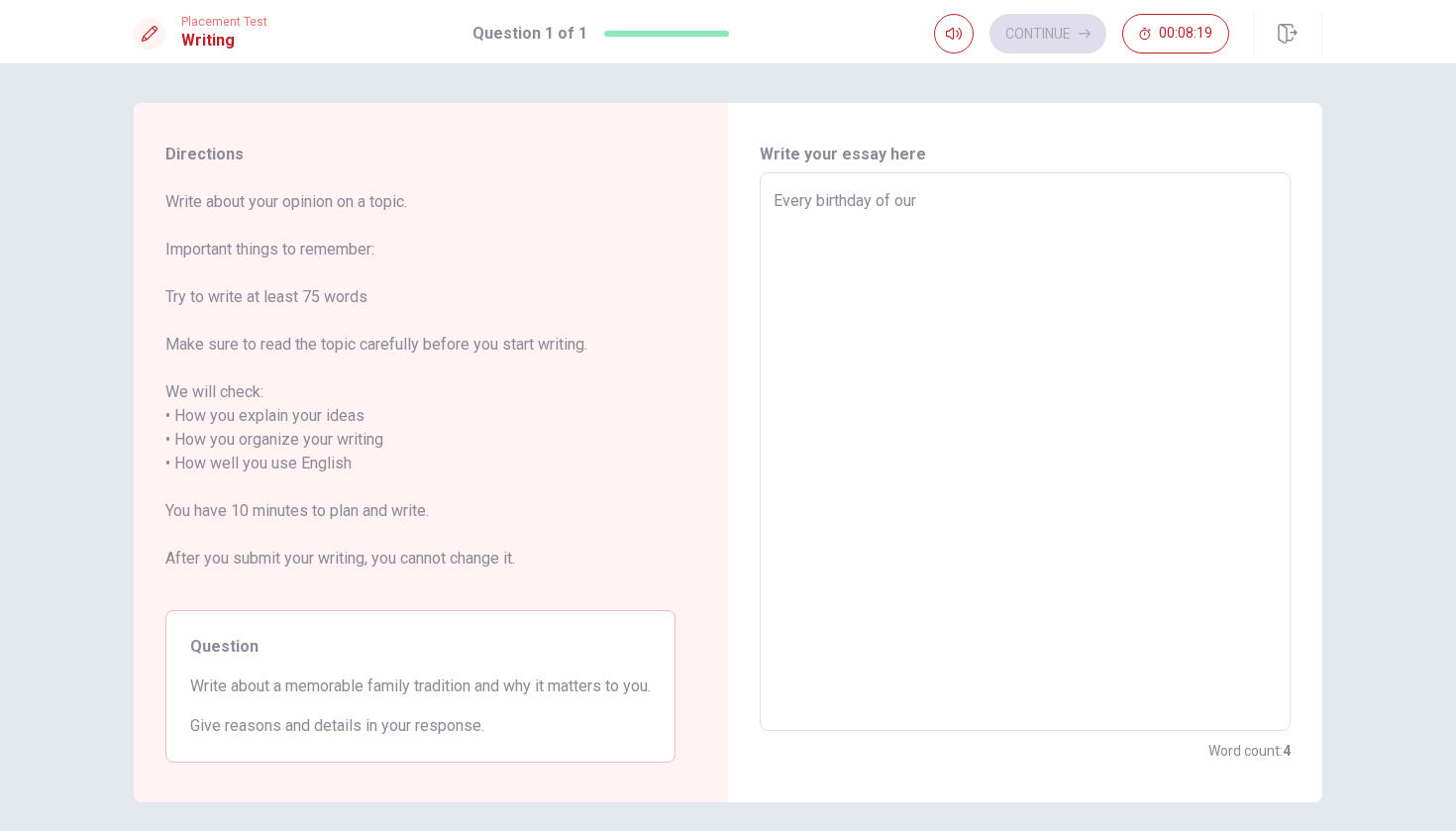 type on "x" 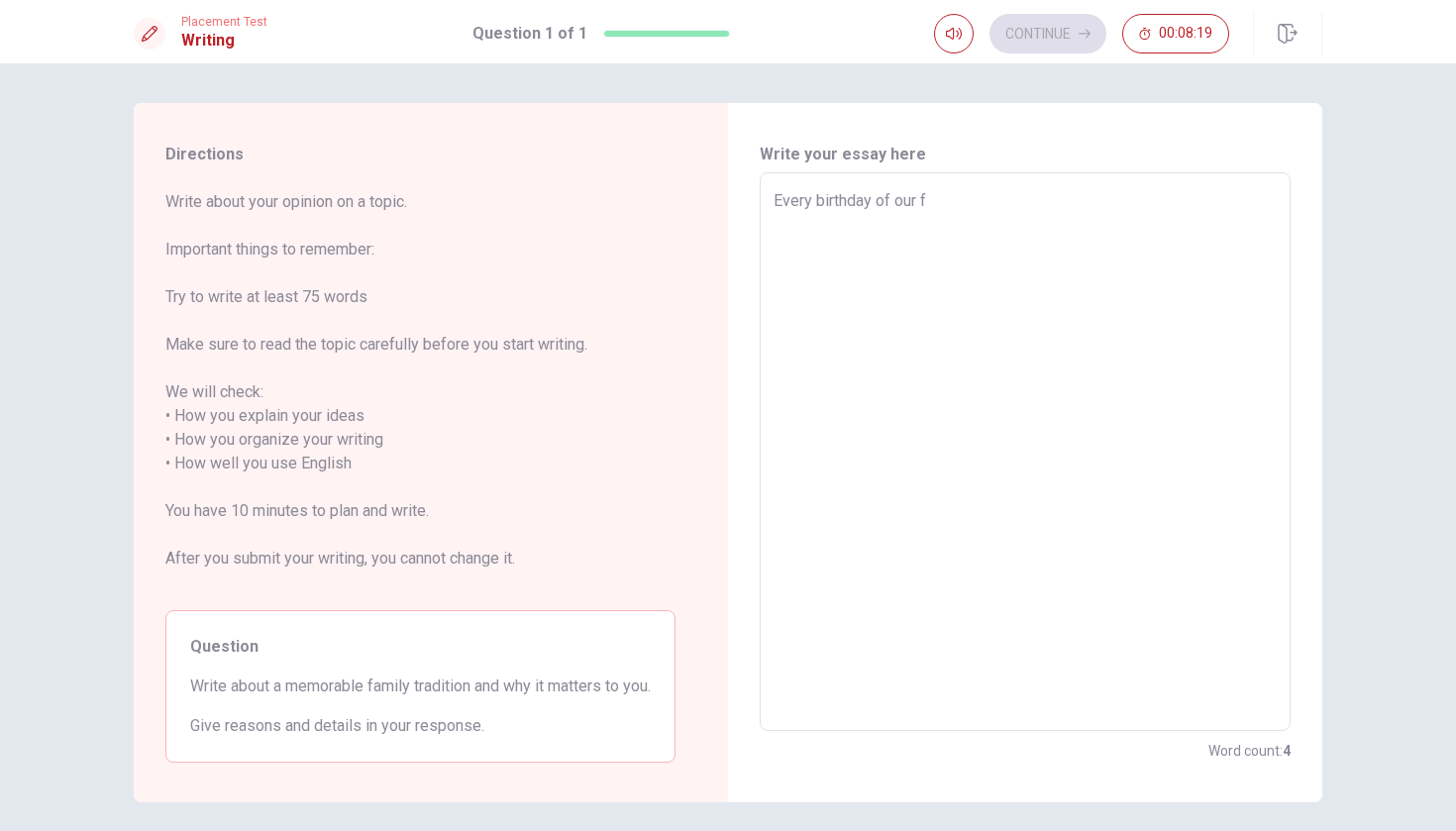 type on "x" 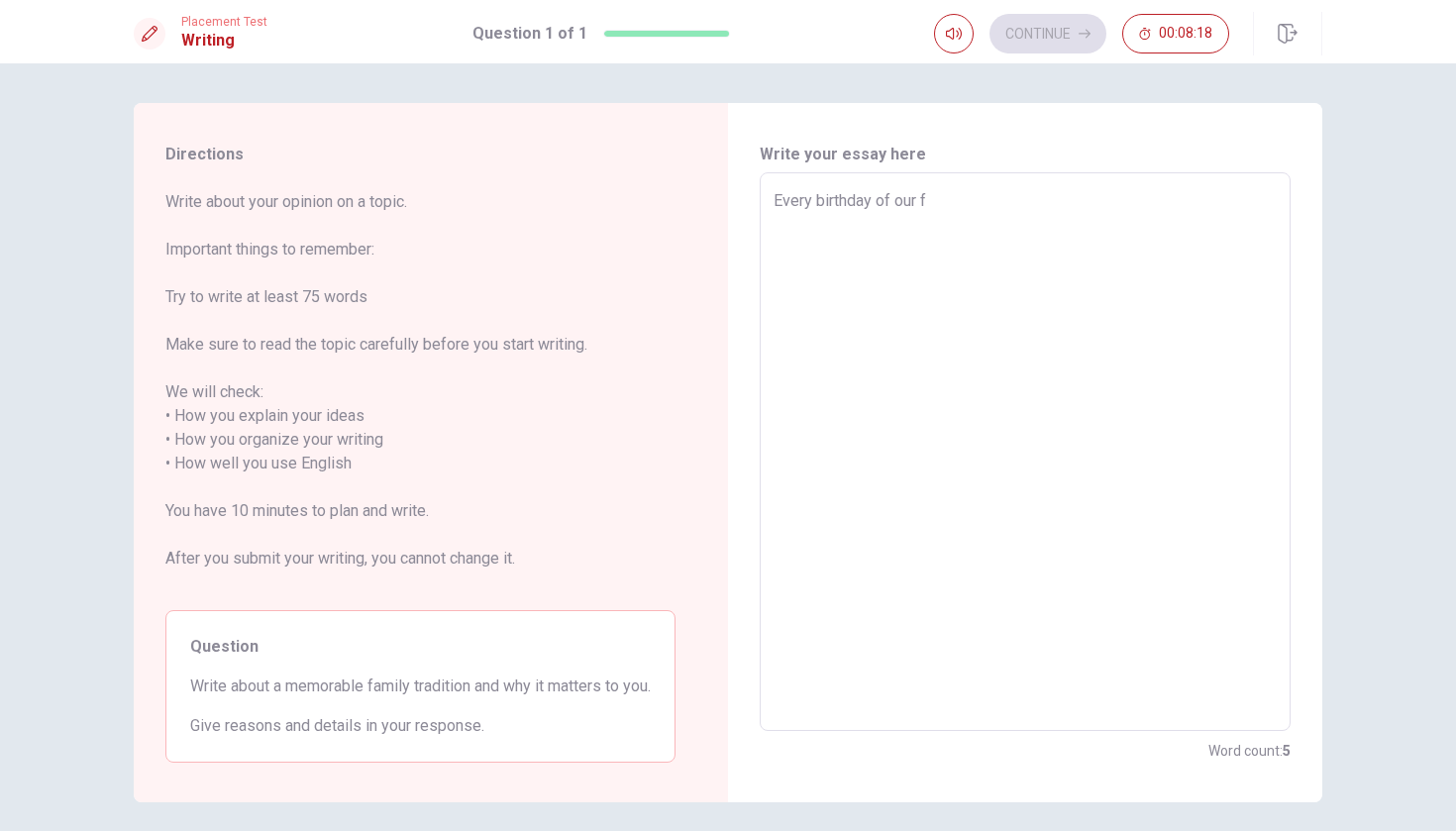 type on "Every birthday of our fa" 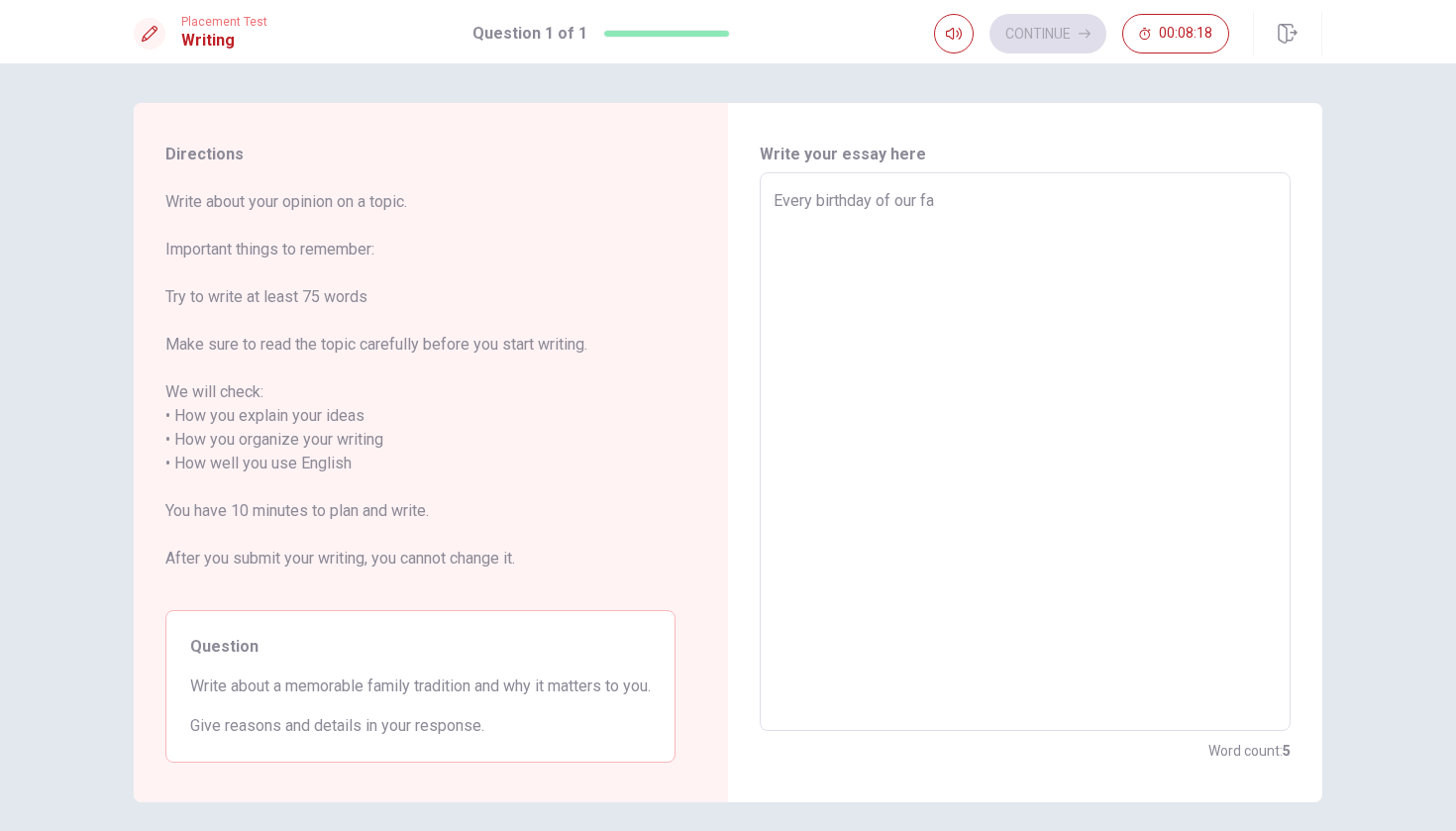 type on "x" 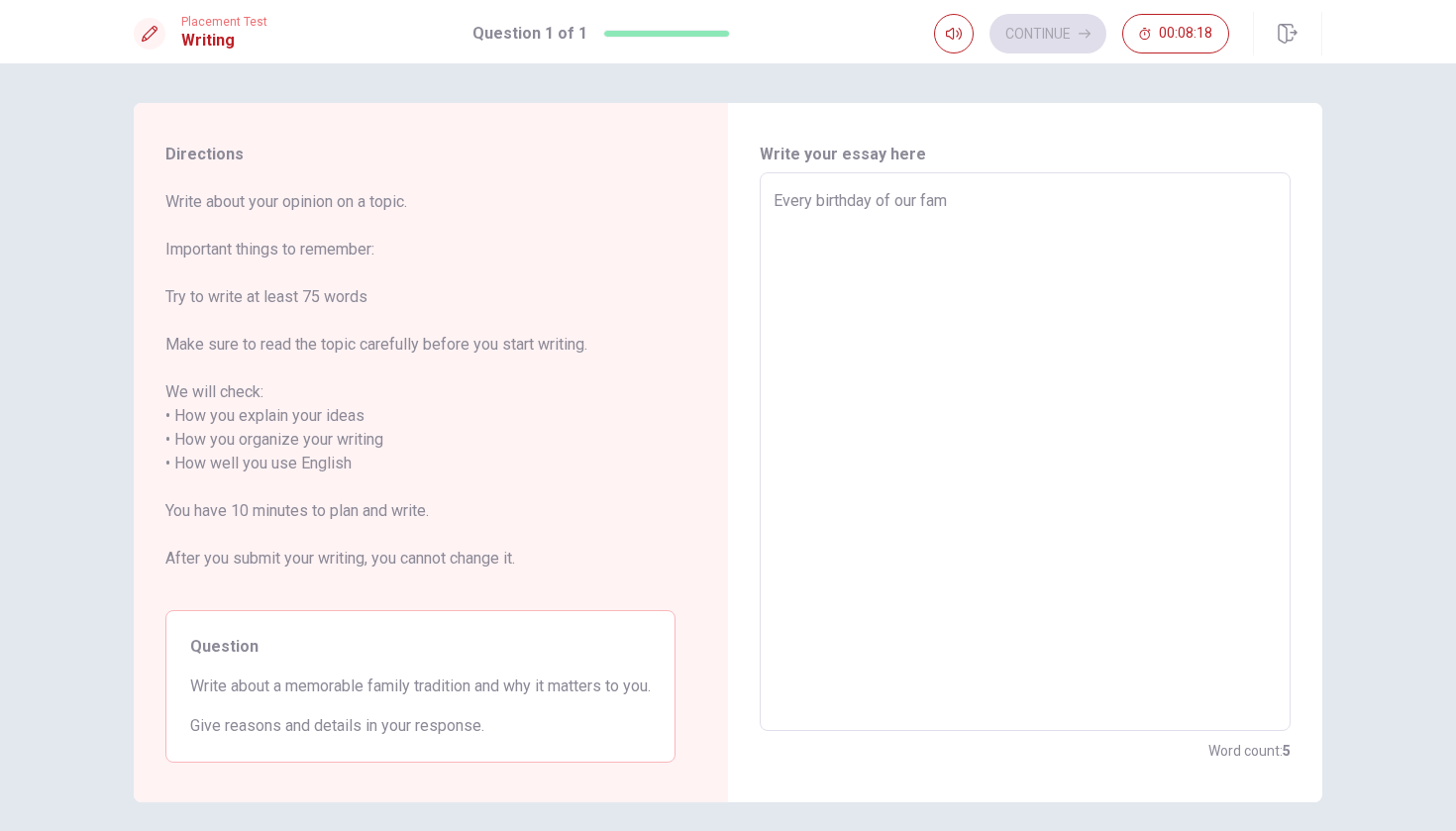 type on "x" 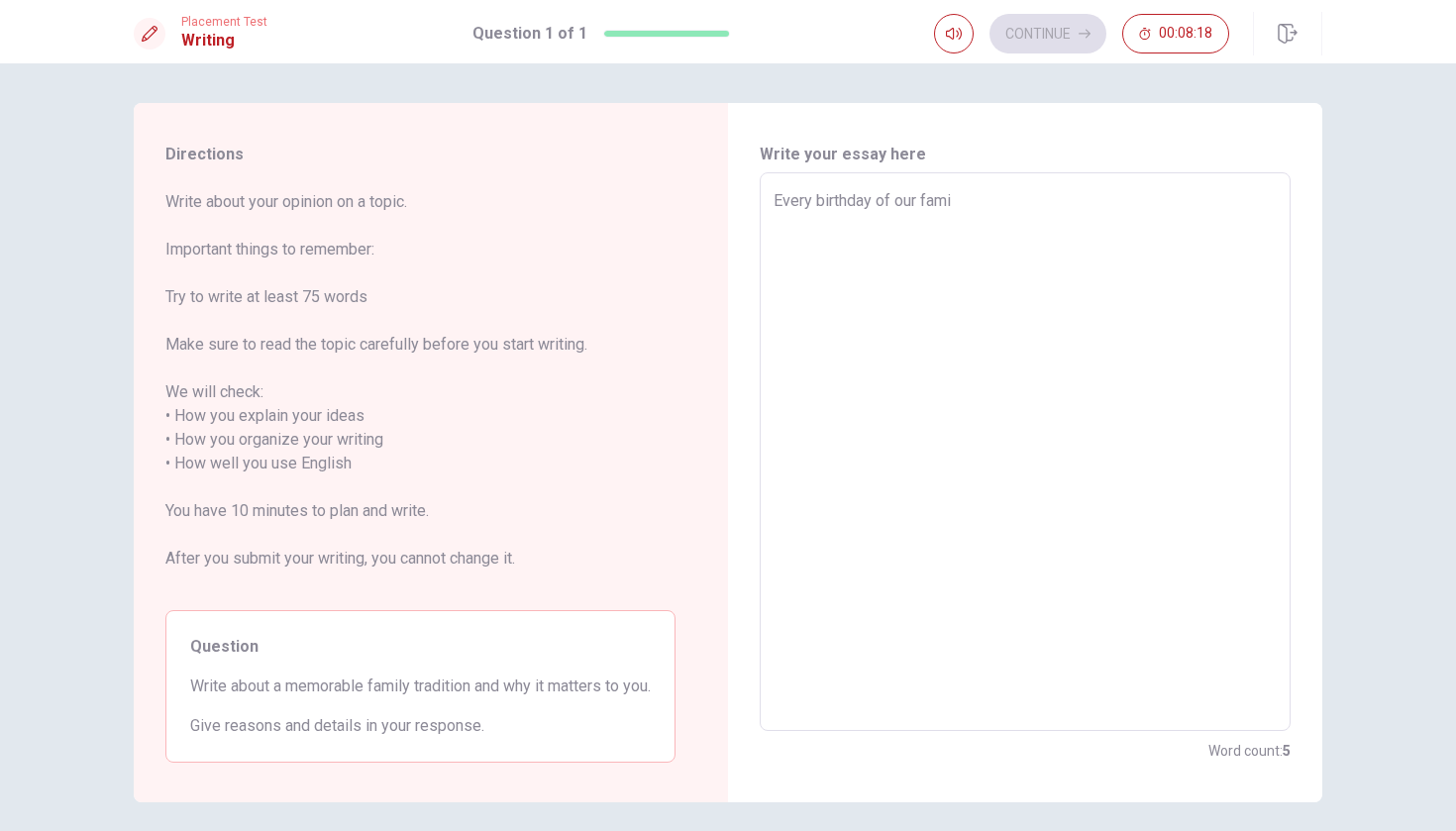 type on "x" 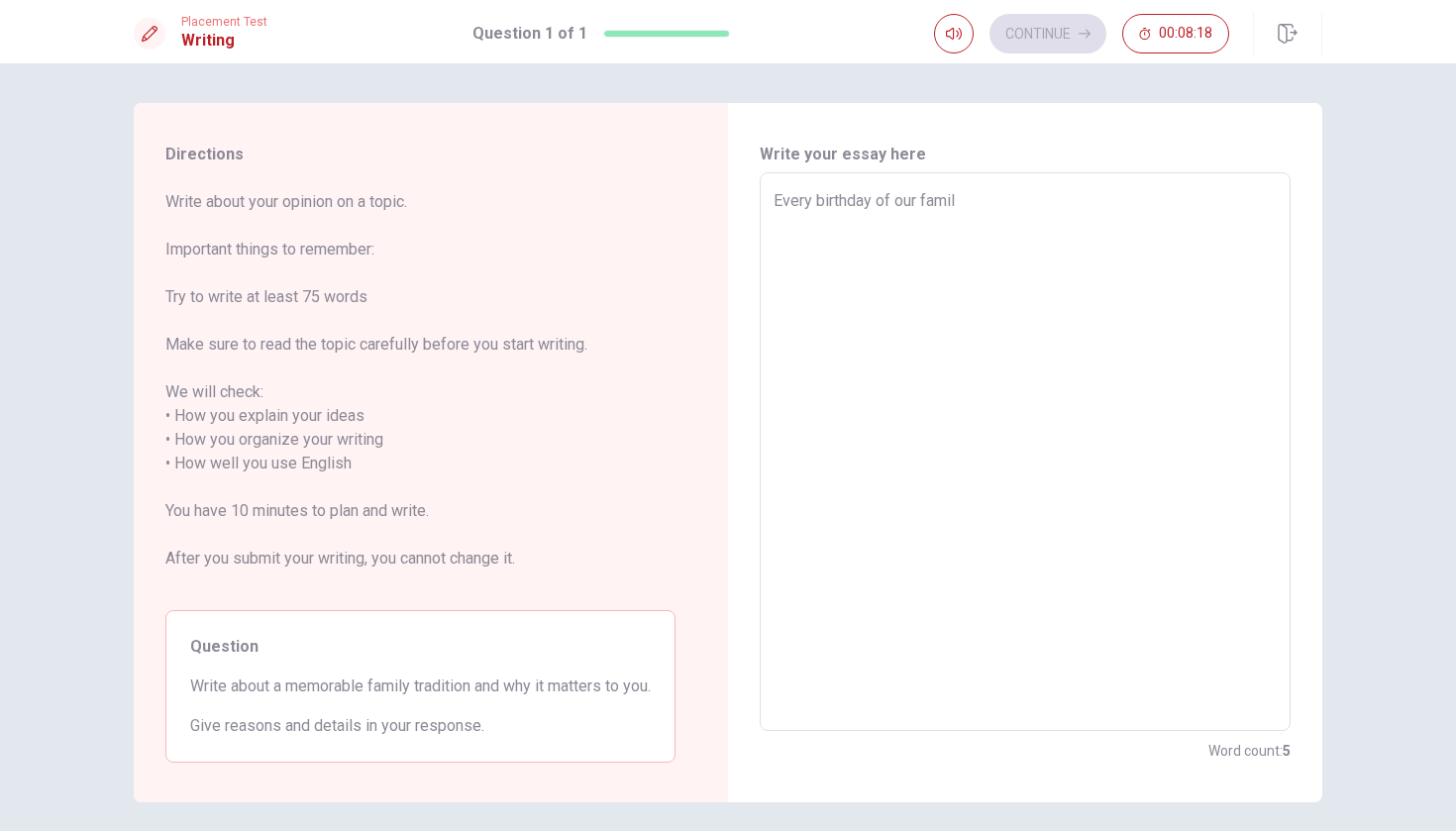 type on "x" 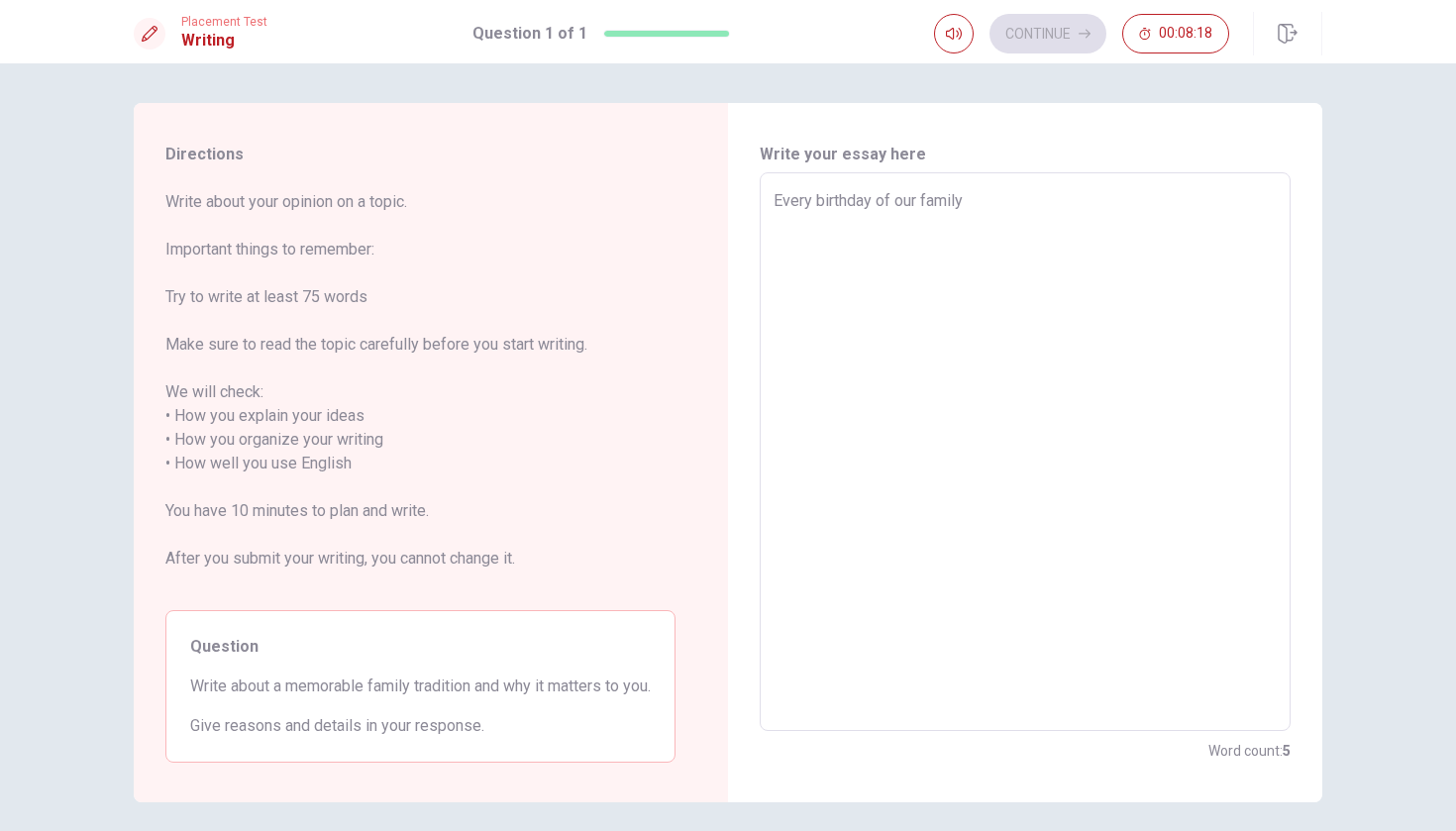 type on "x" 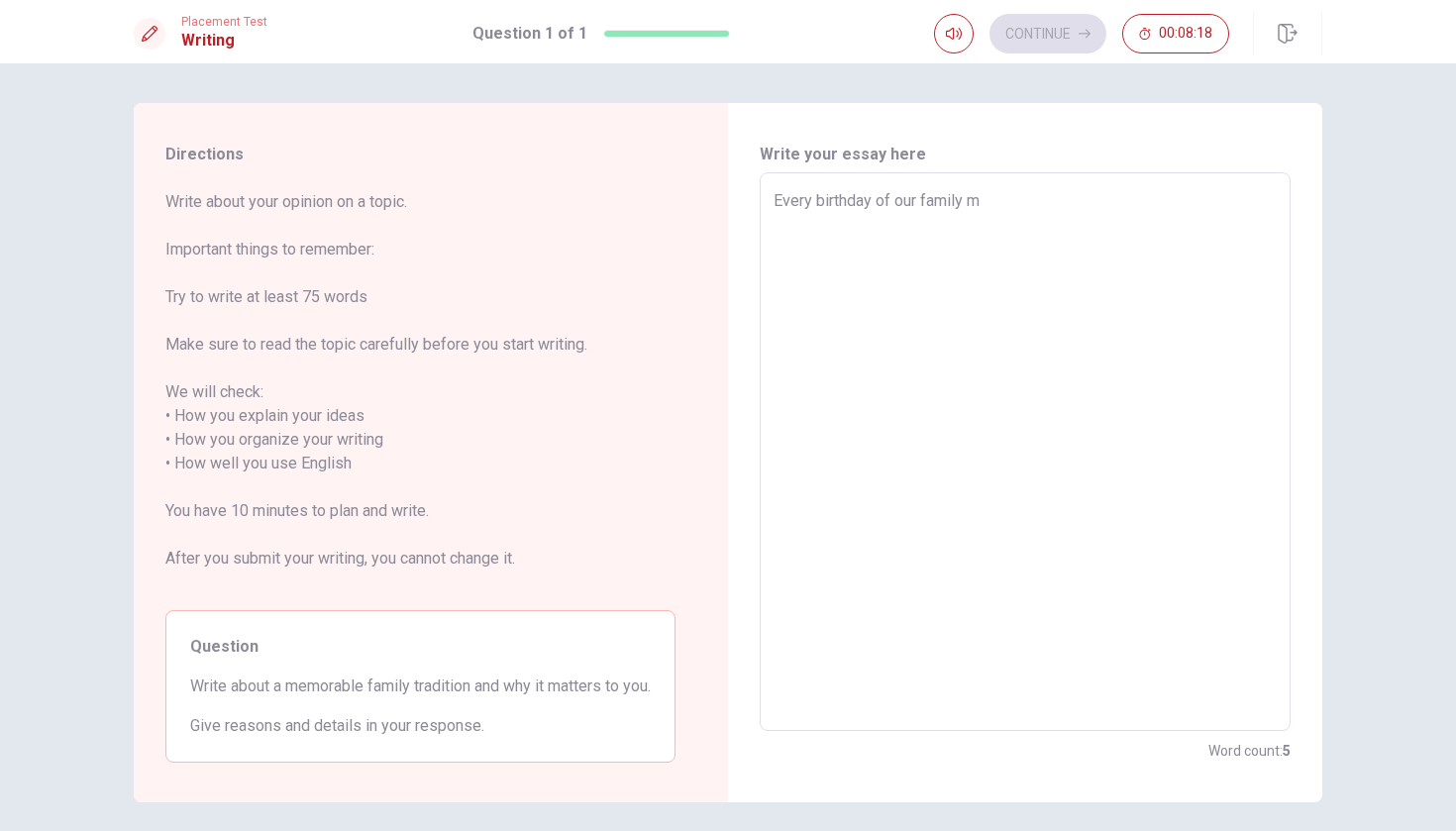 type on "x" 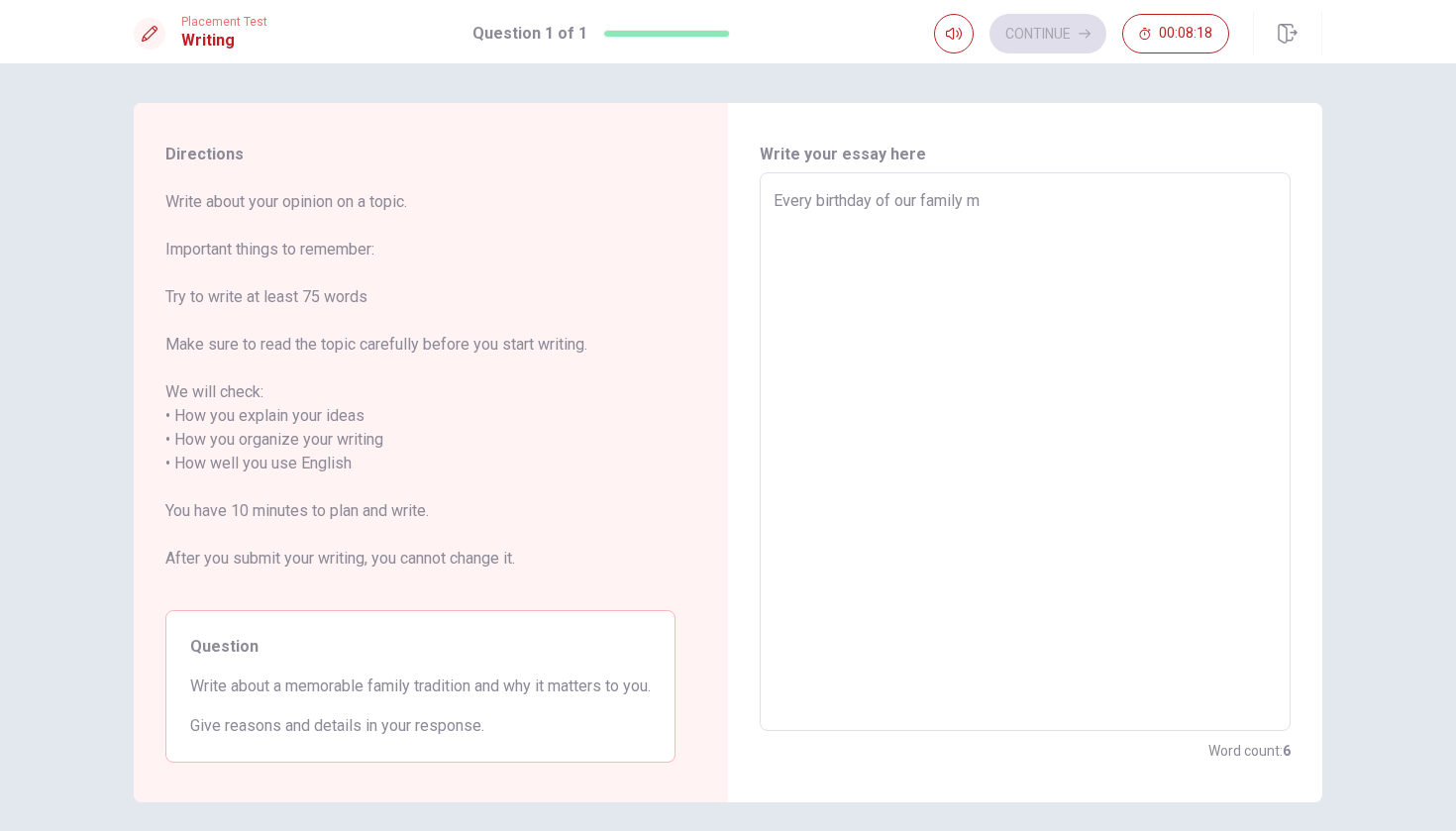 type on "Every birthday of our family me" 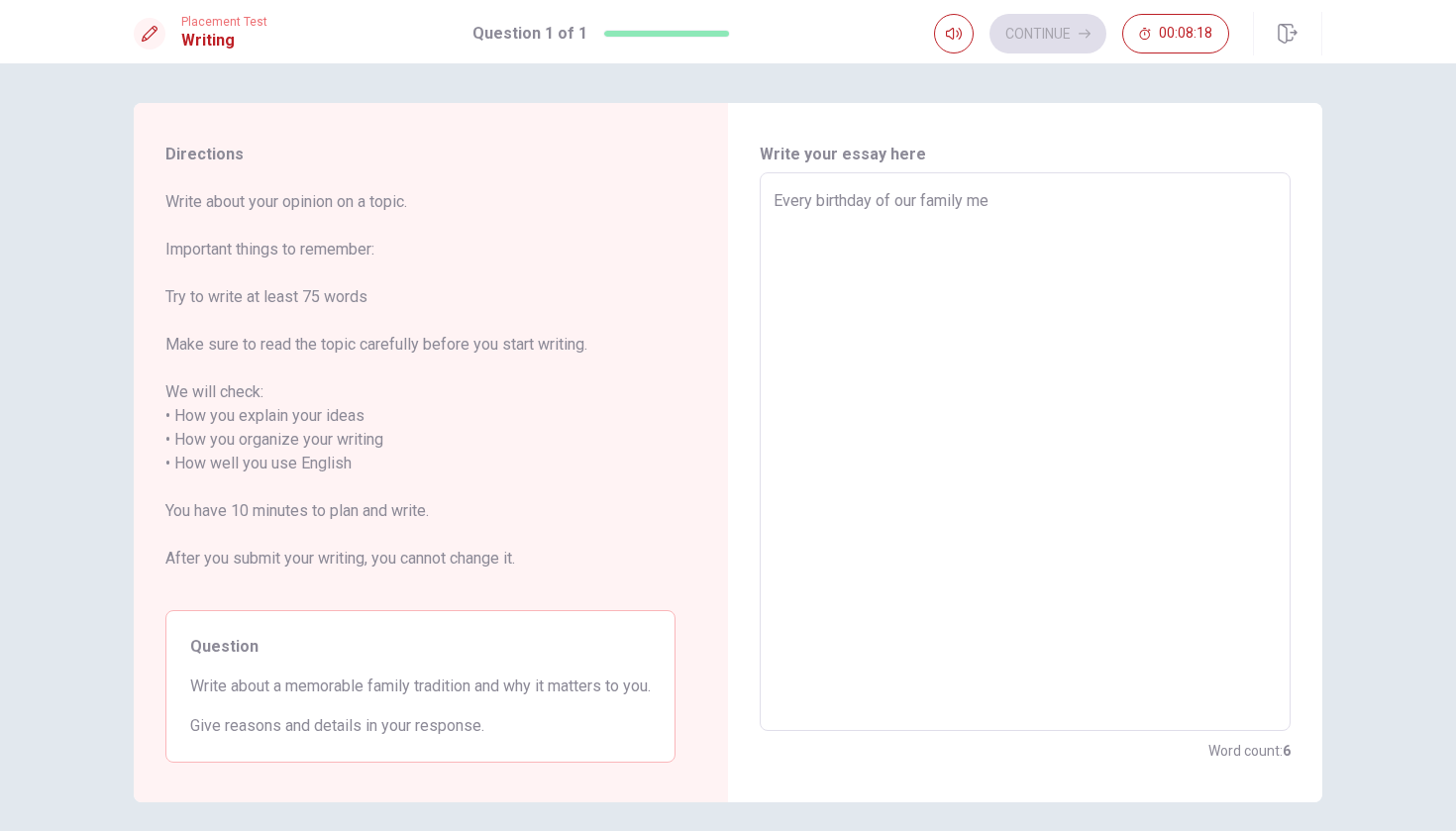 type on "x" 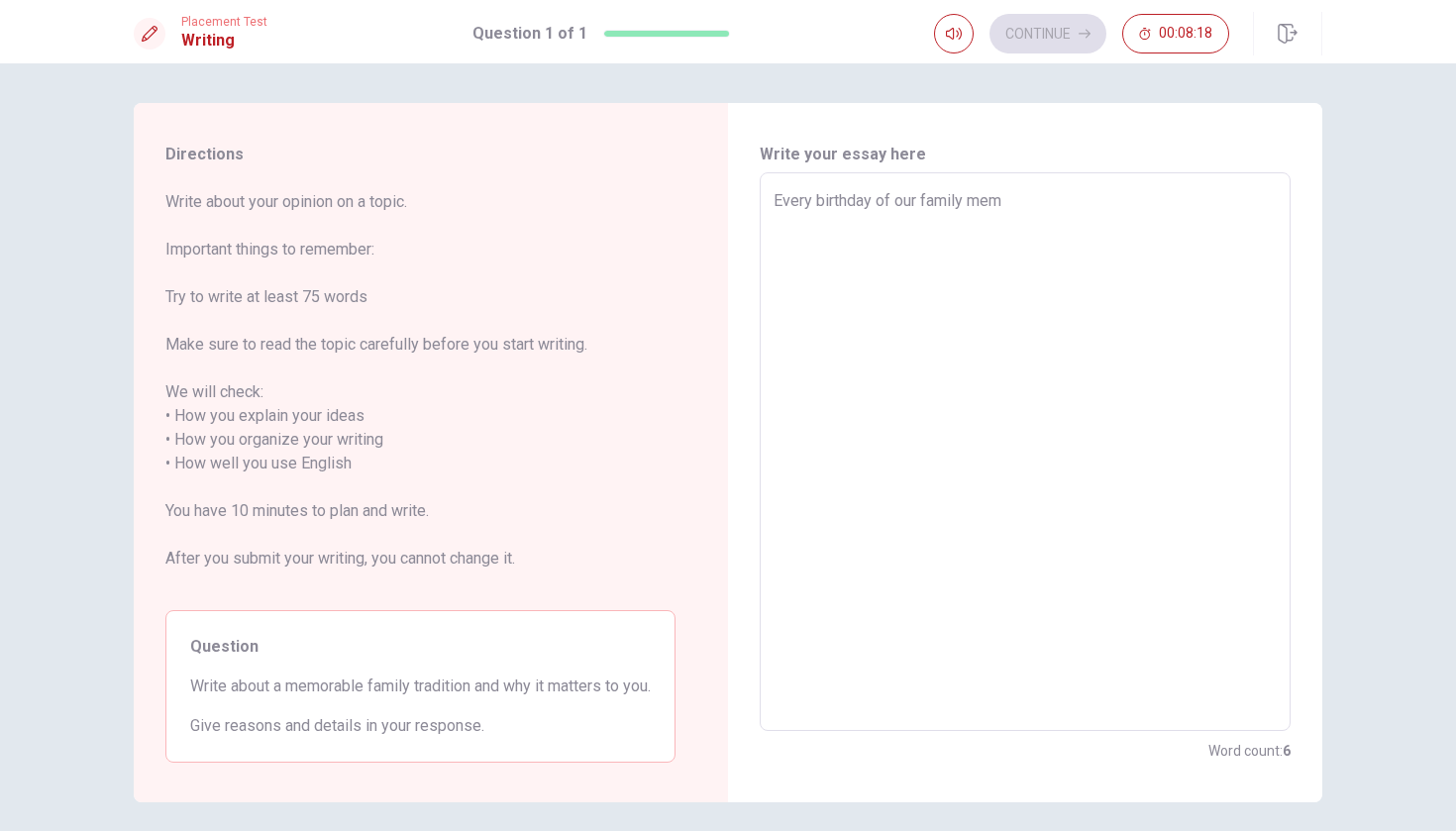 type on "x" 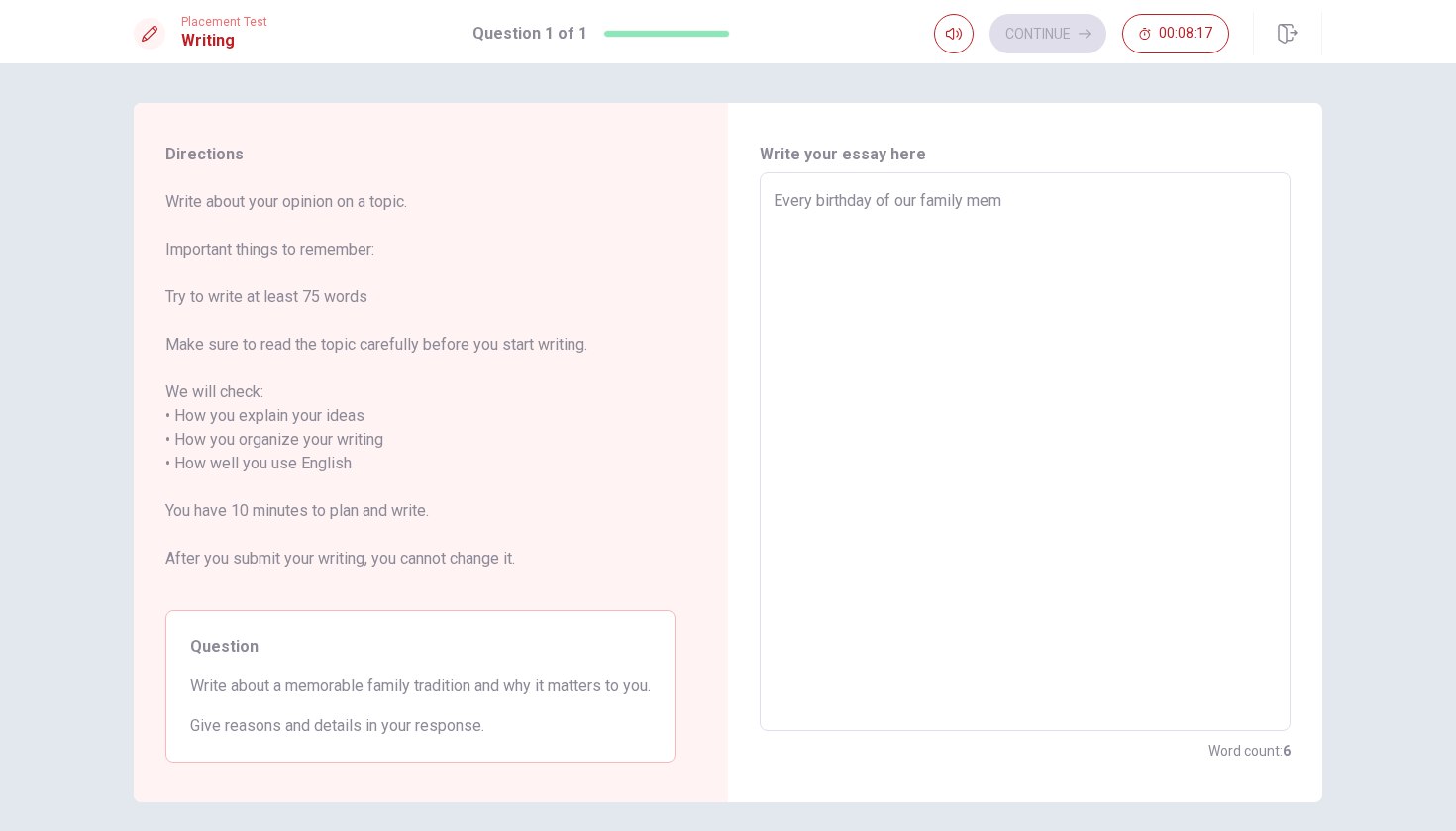 type on "Every birthday of our family memb" 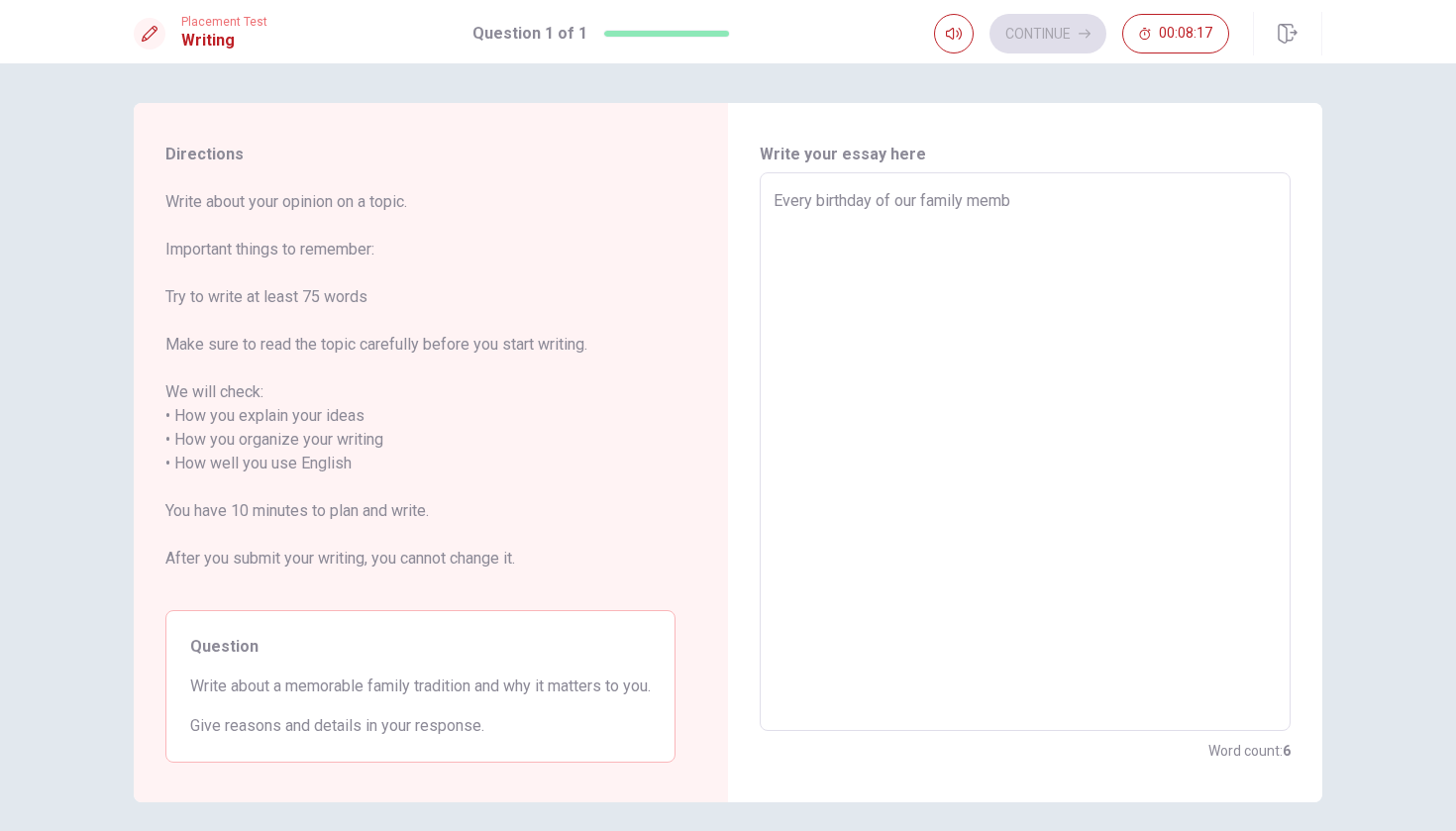 type on "x" 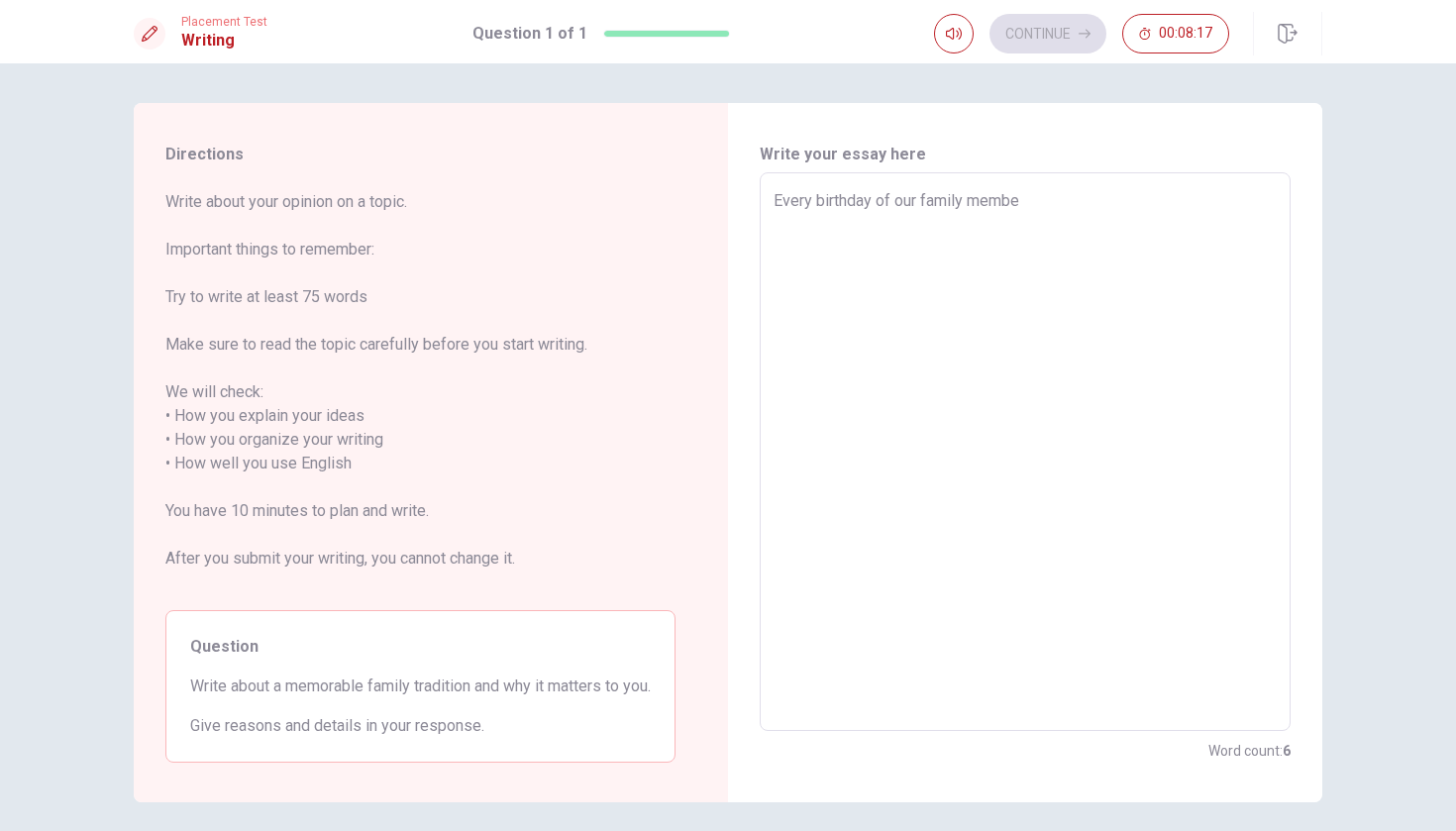 type on "x" 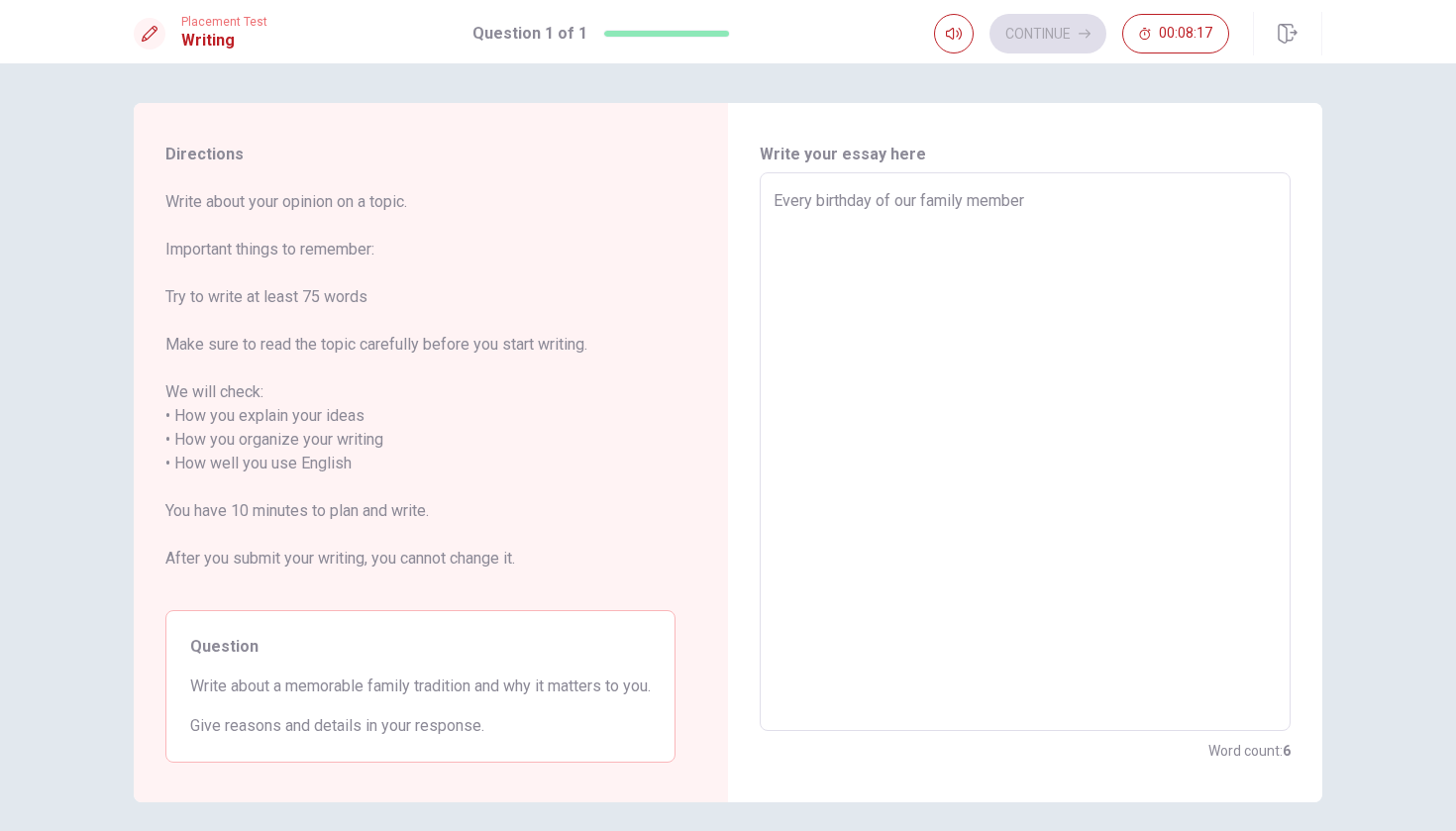 type on "x" 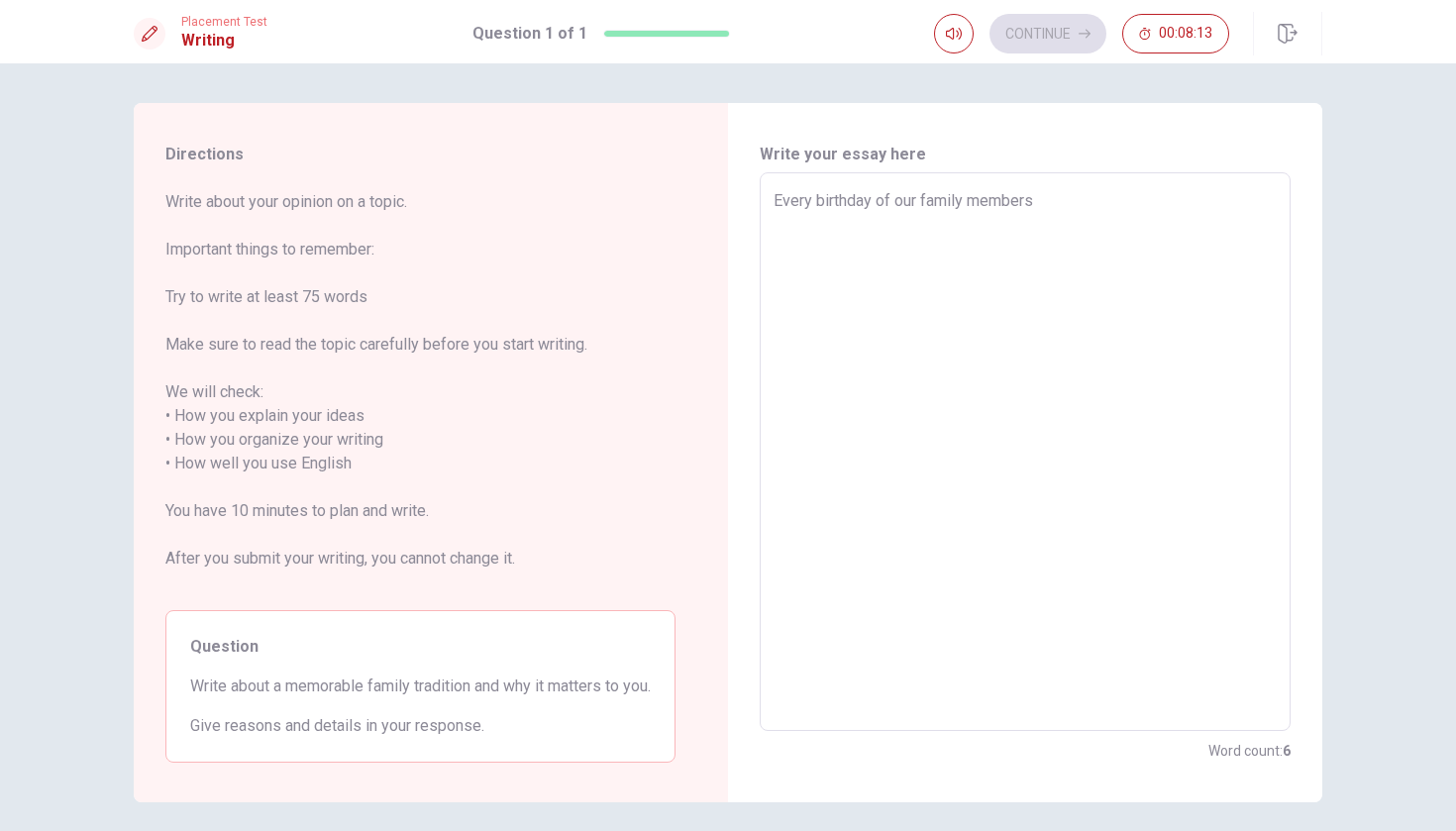 type on "x" 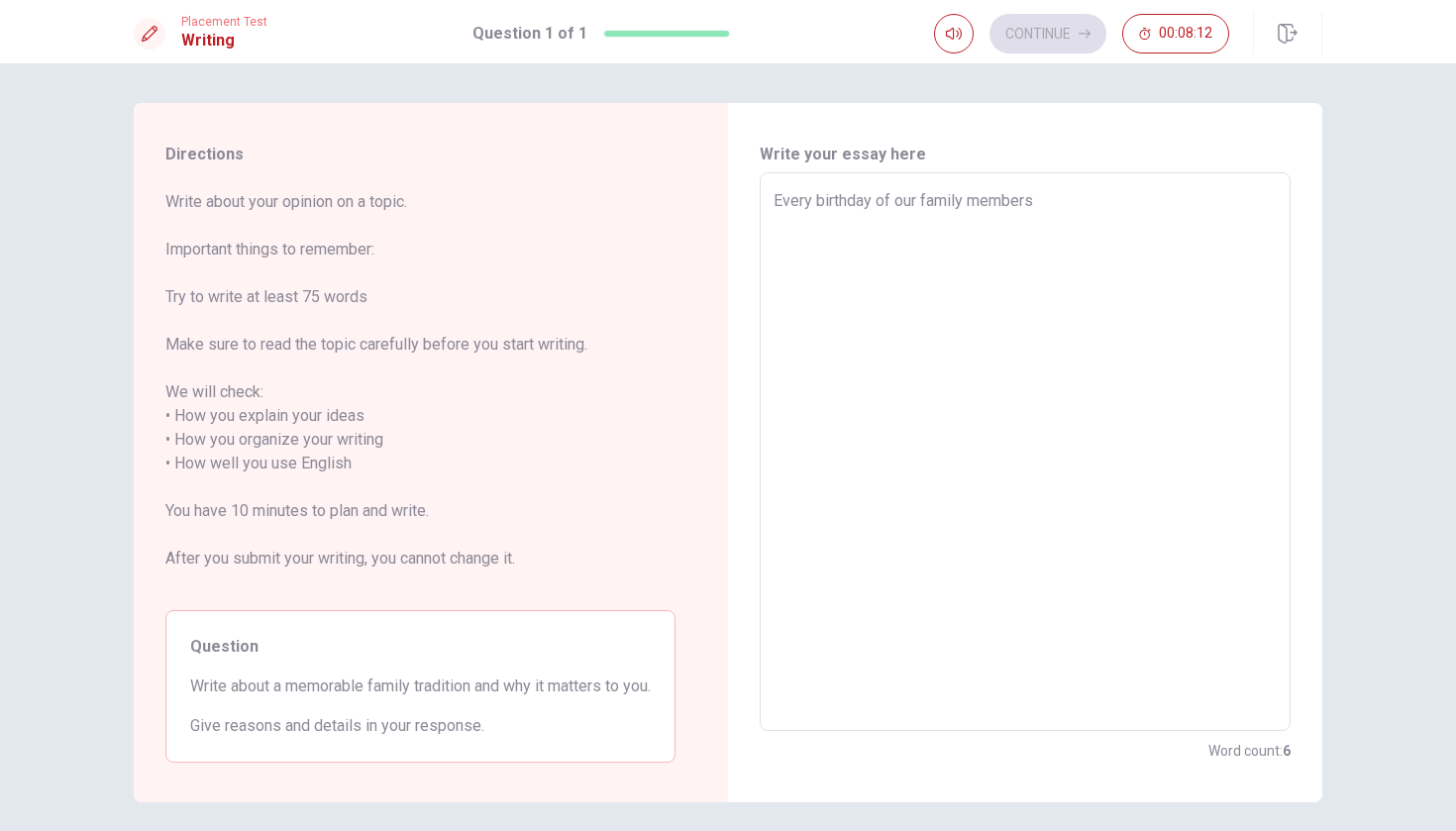 type on "Every birthday of our family members" 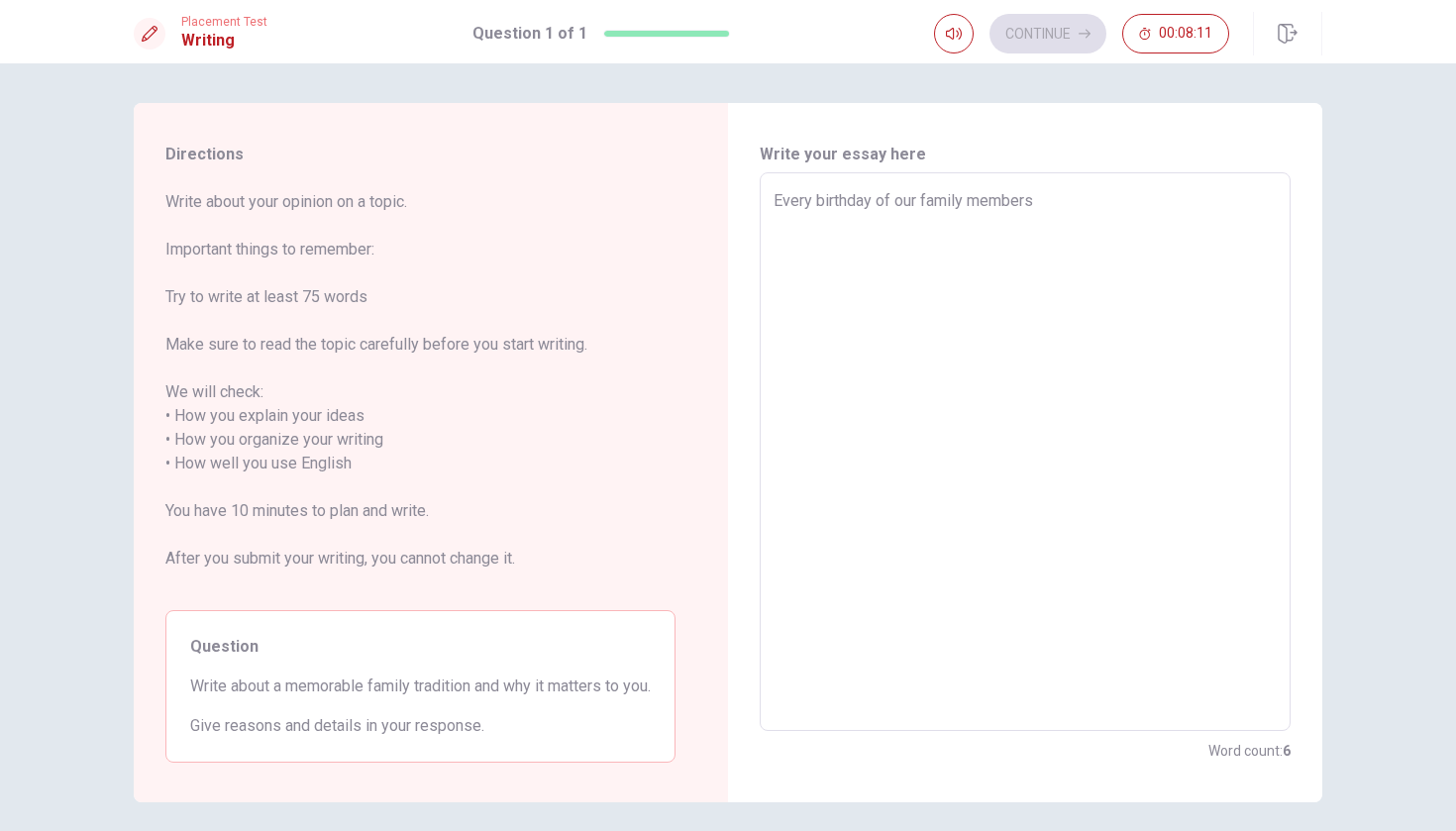 click on "Every birthday of our family members" at bounding box center [1025, 452] 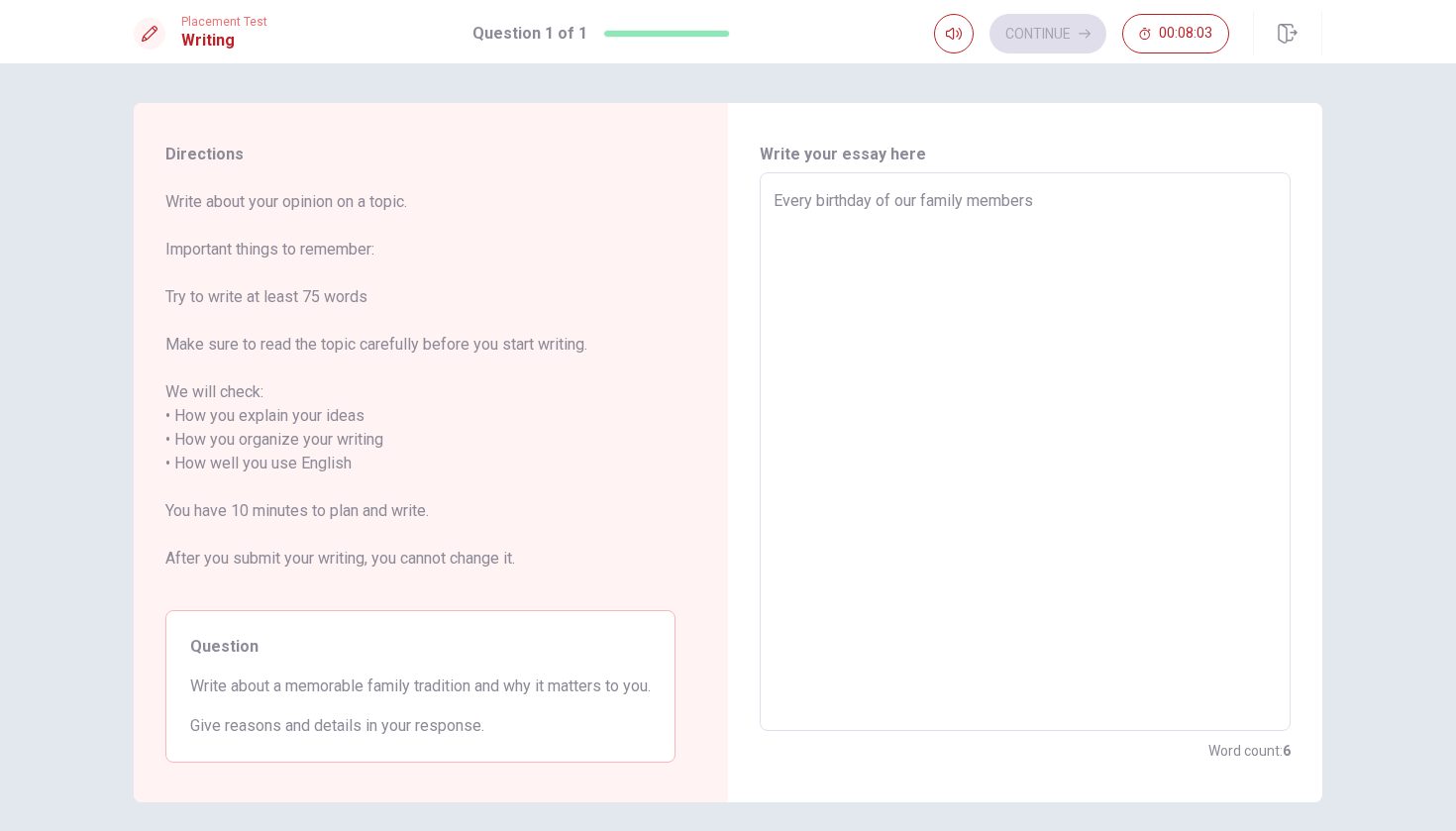 type on "x" 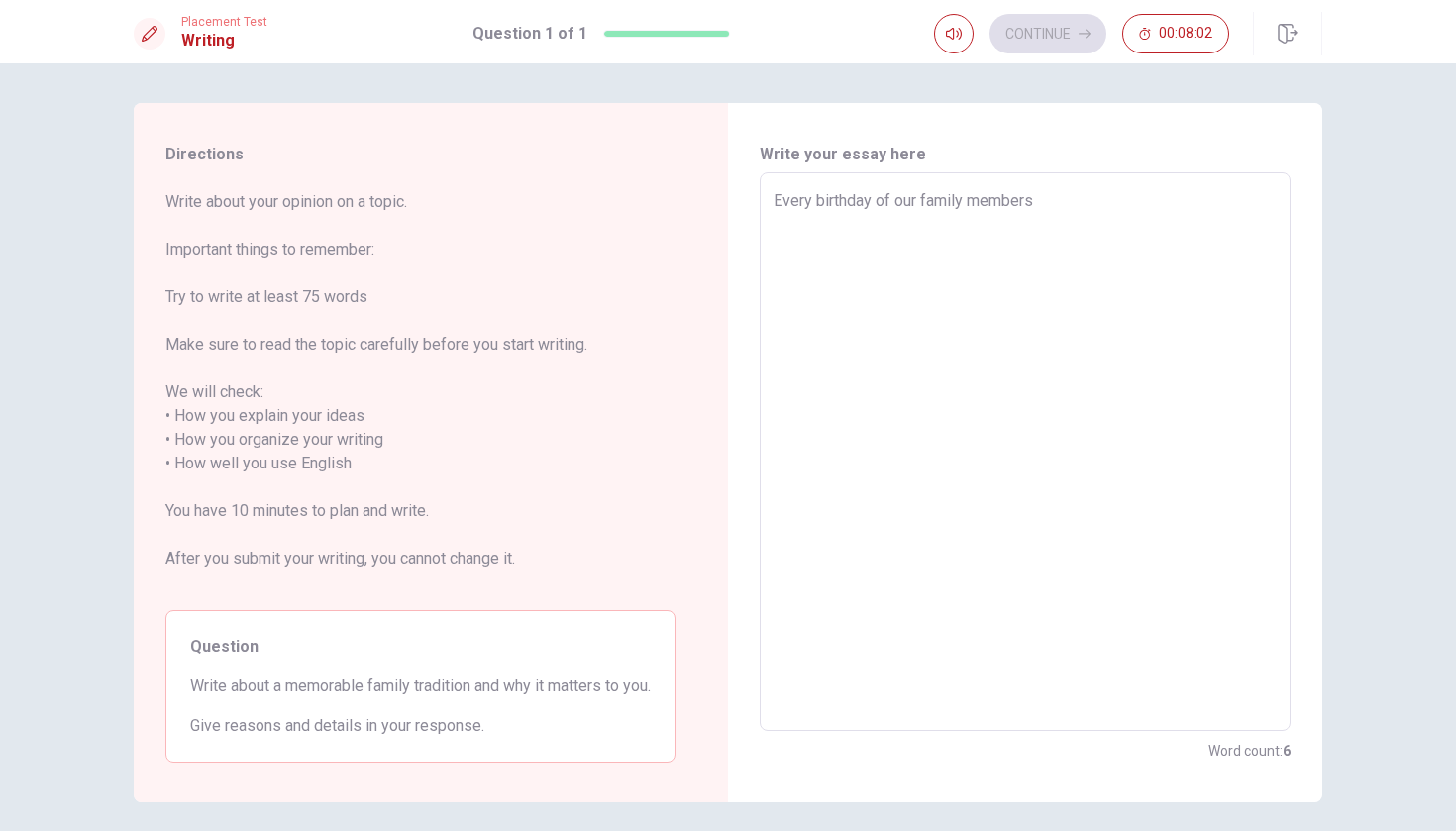 type on "OEvery birthday of our family members" 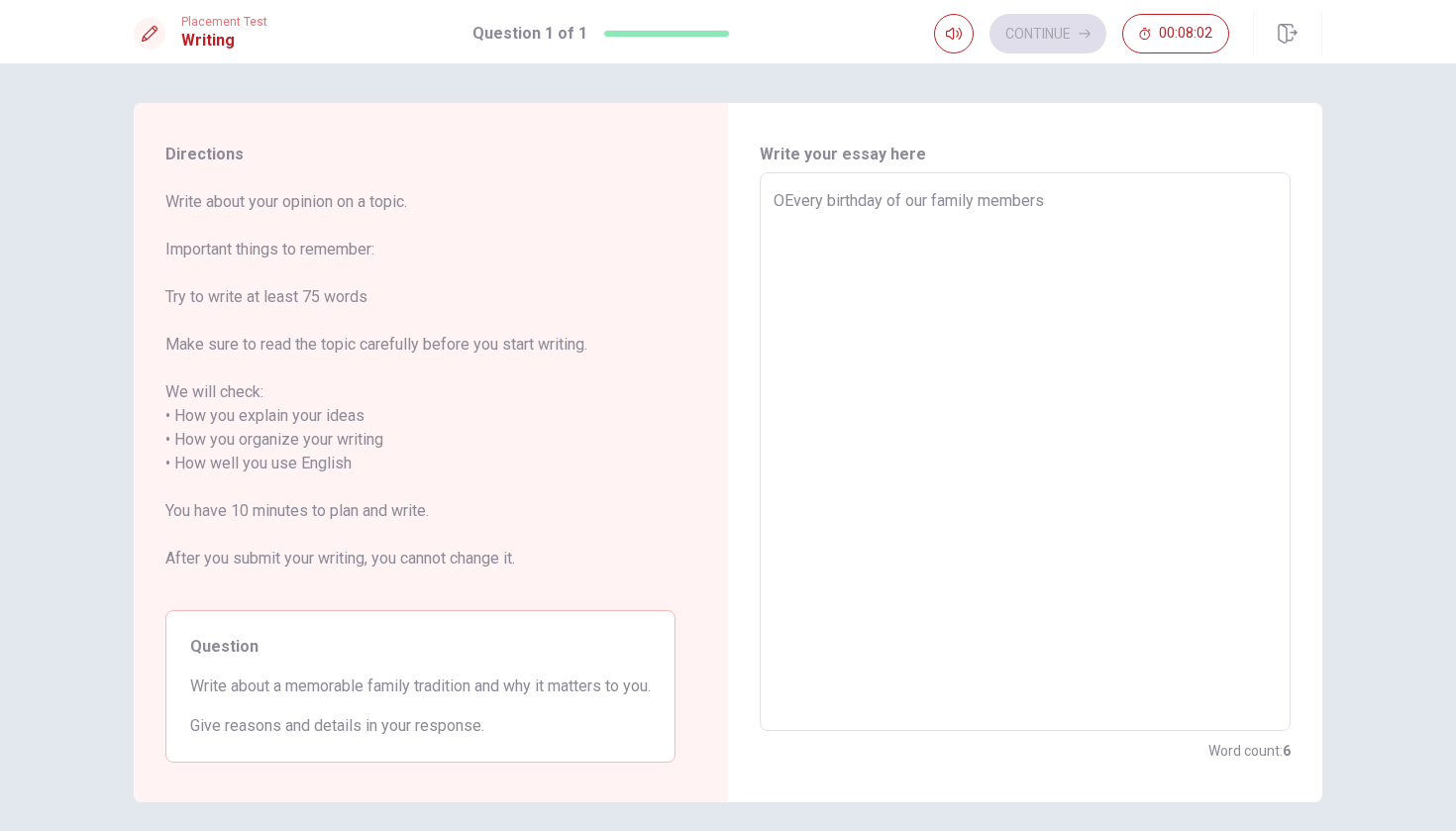 type on "x" 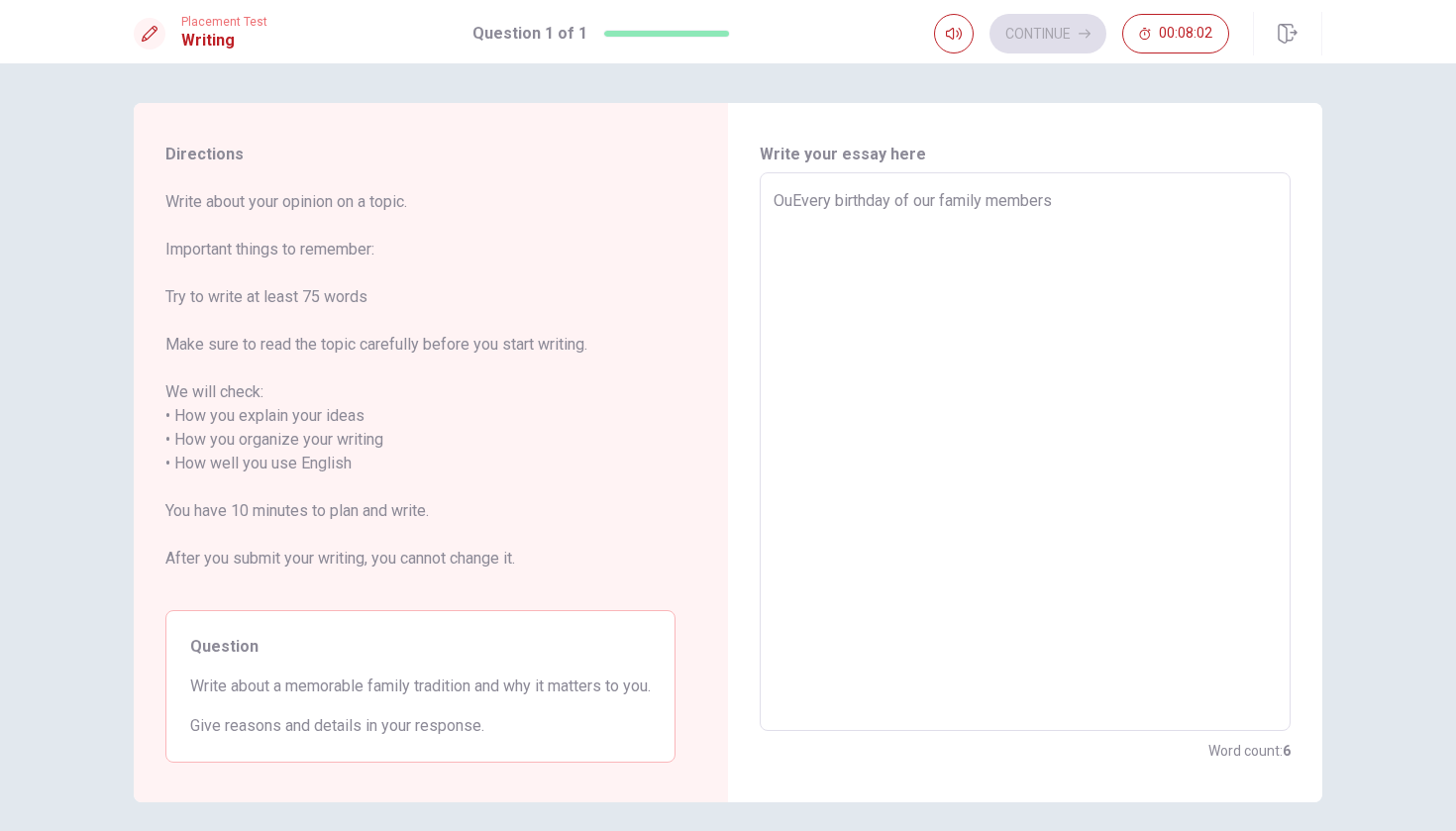 type on "x" 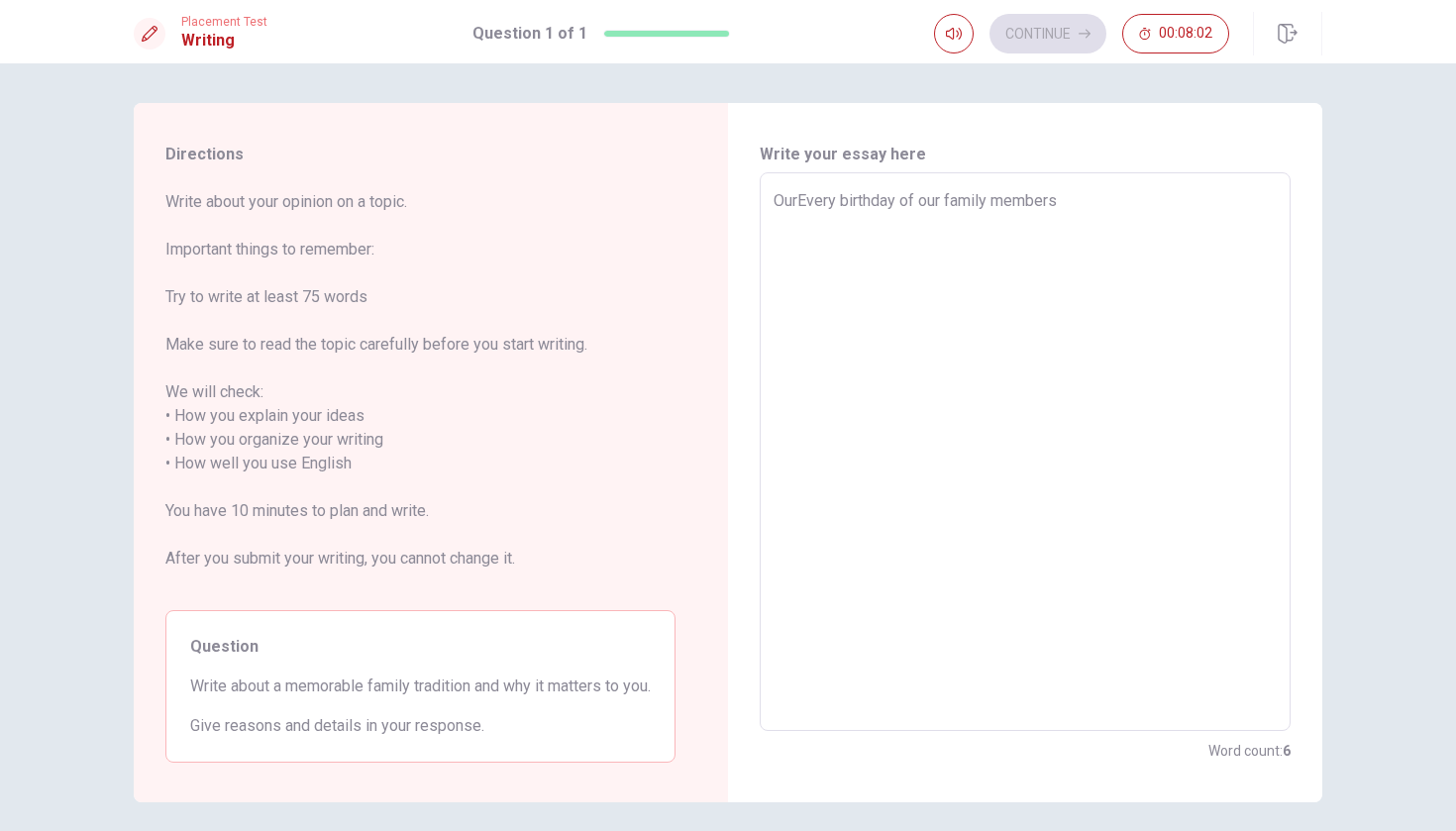 type on "x" 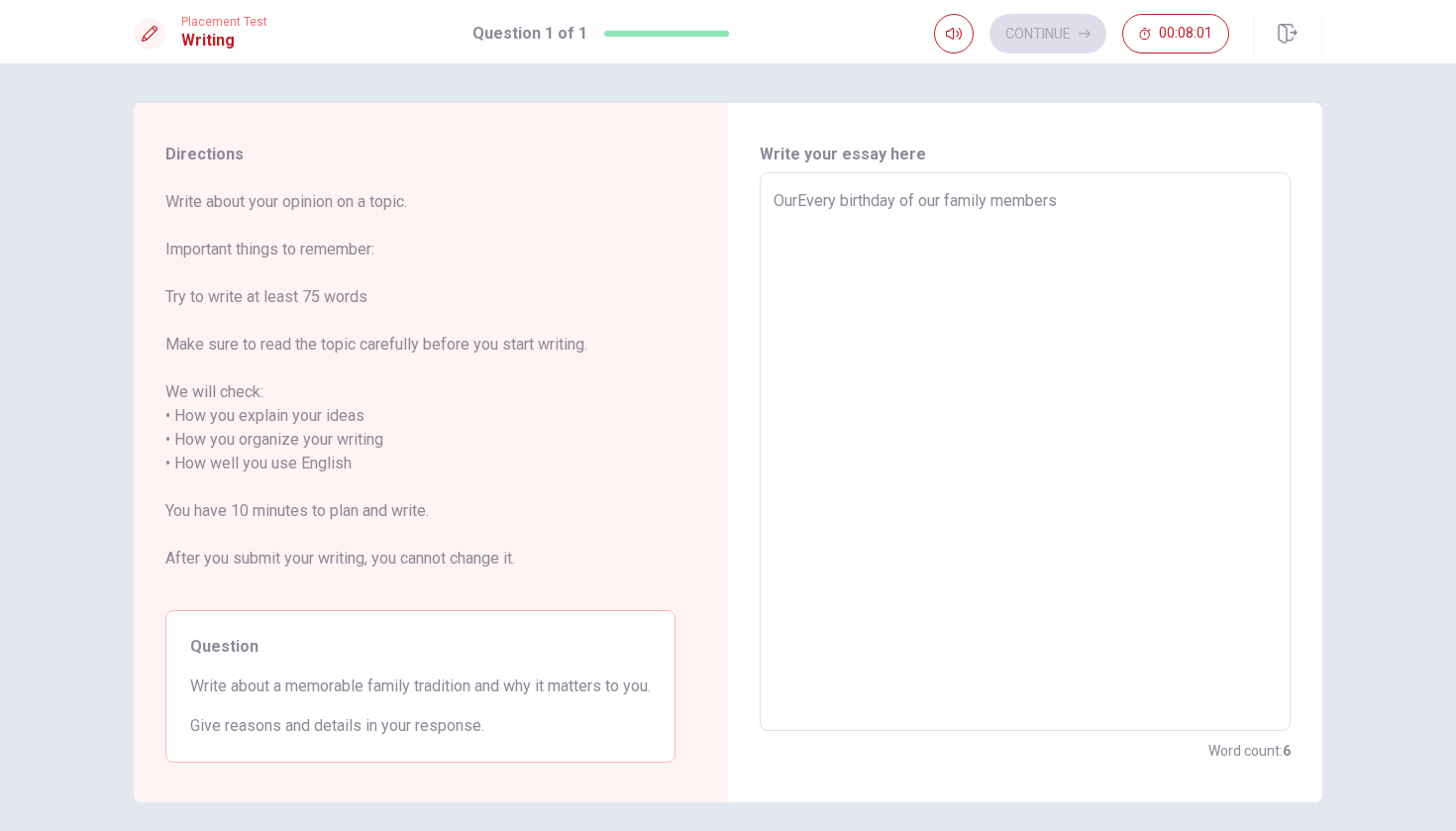 type on "Our Every birthday of our family members" 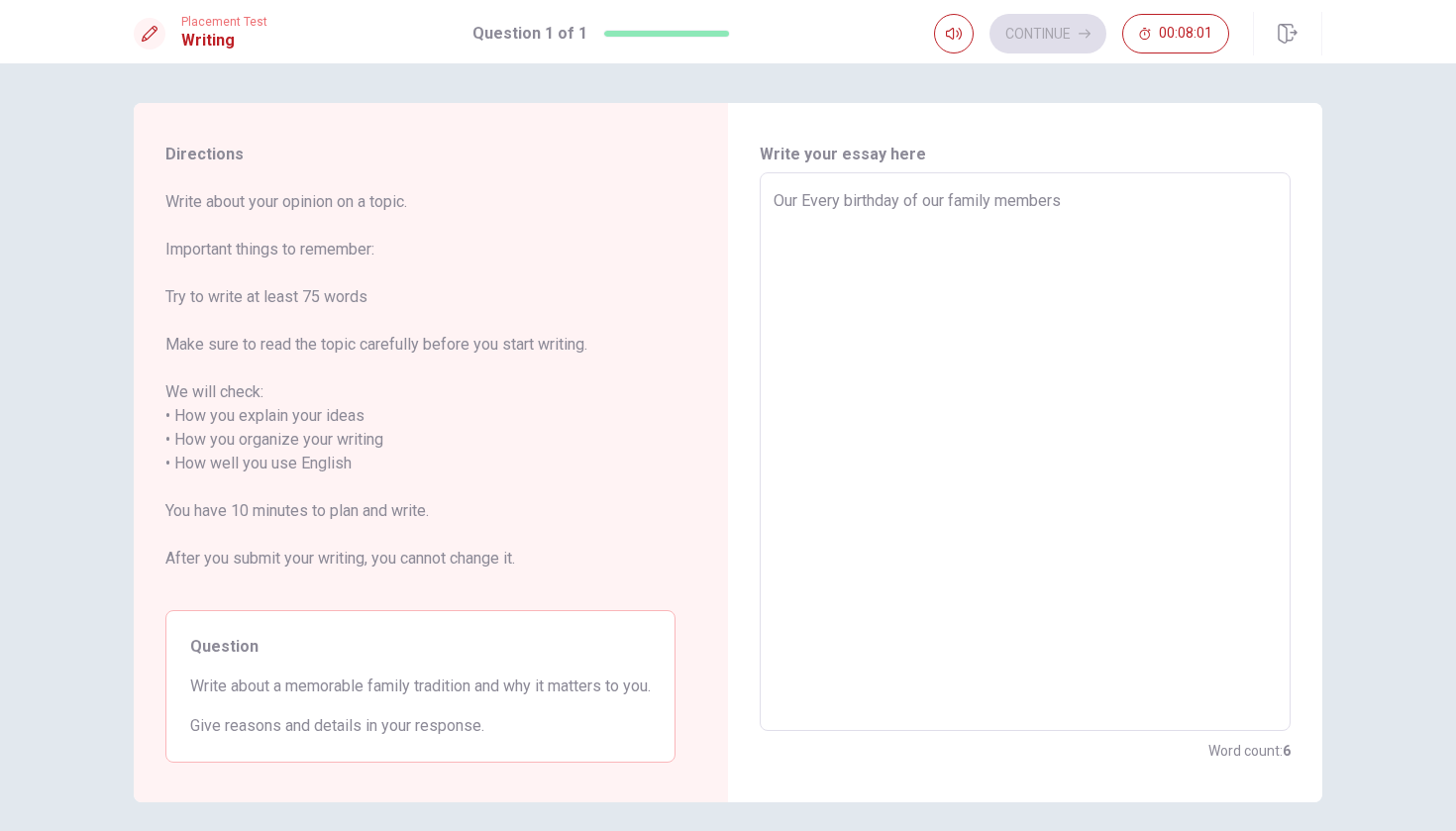 type on "x" 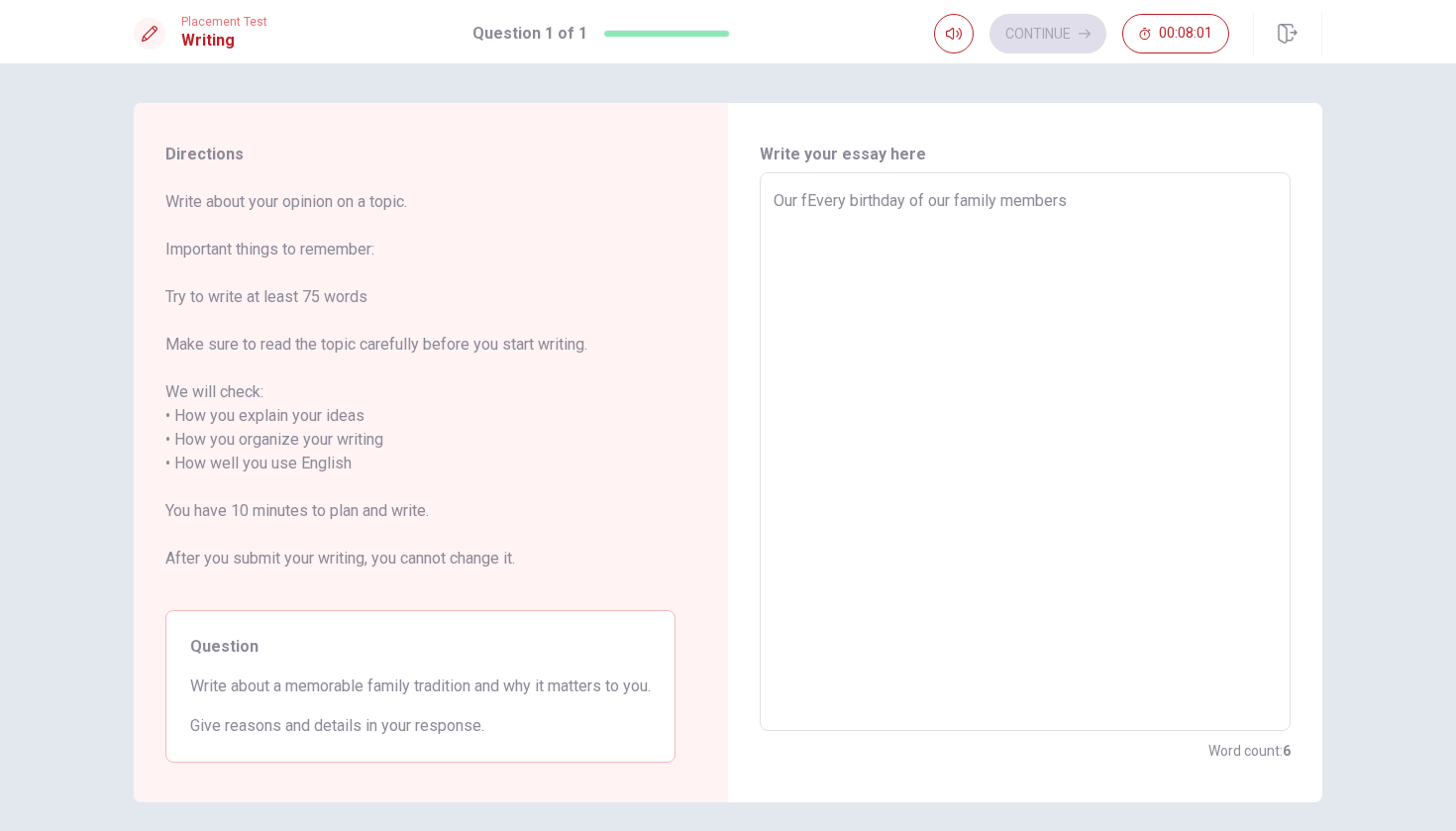 type on "x" 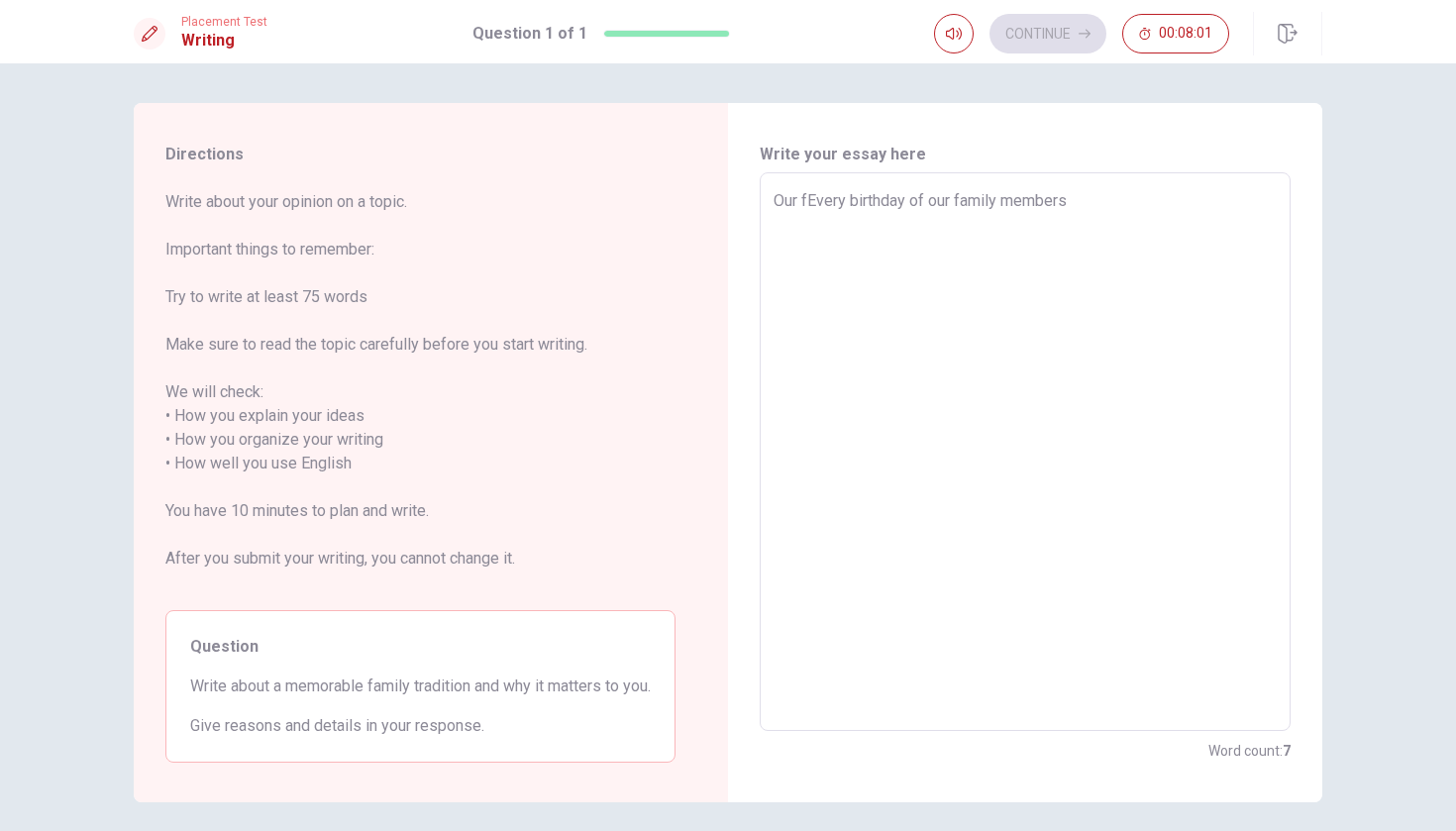 type on "Our faEvery birthday of our family members" 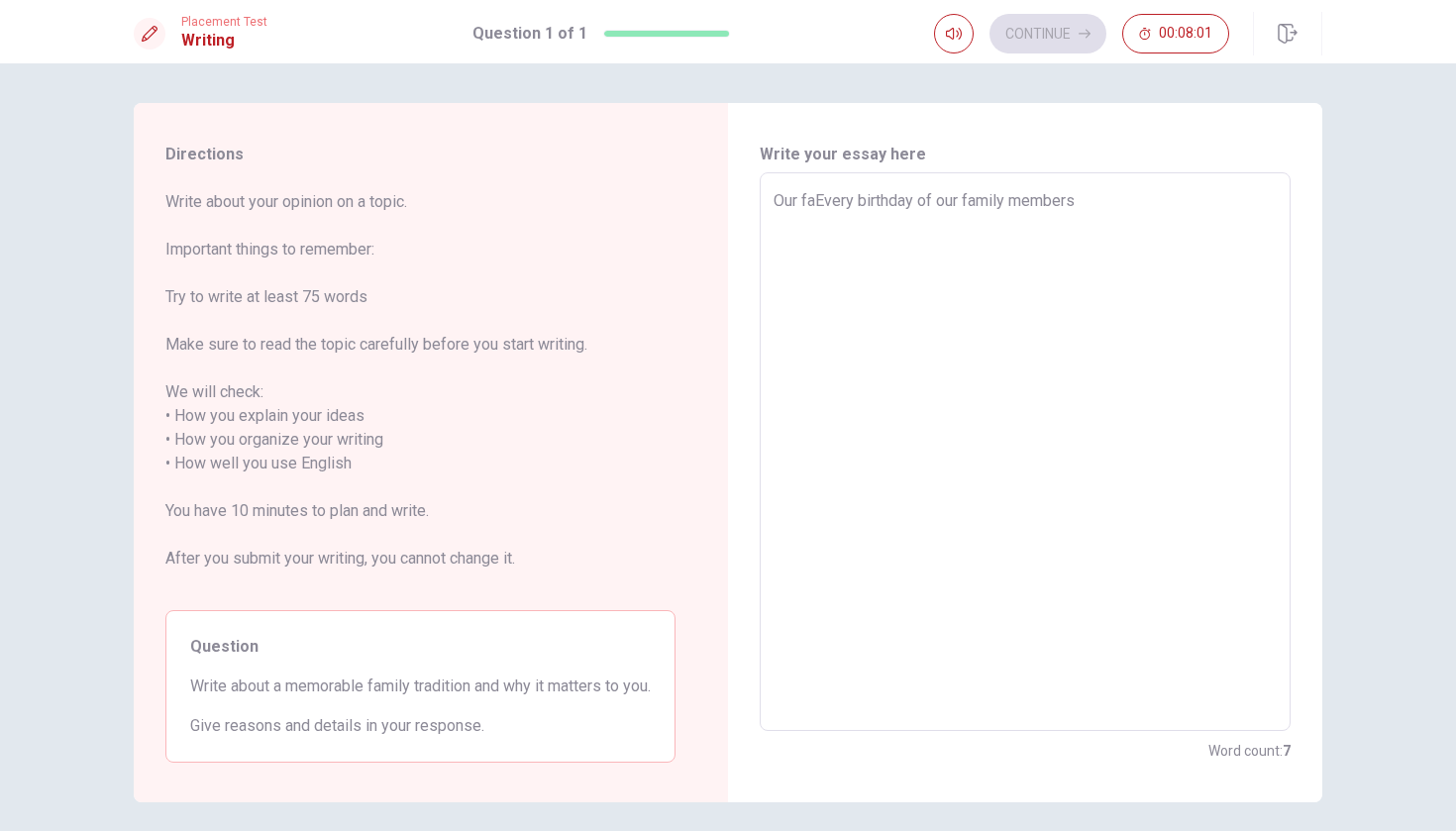 type on "x" 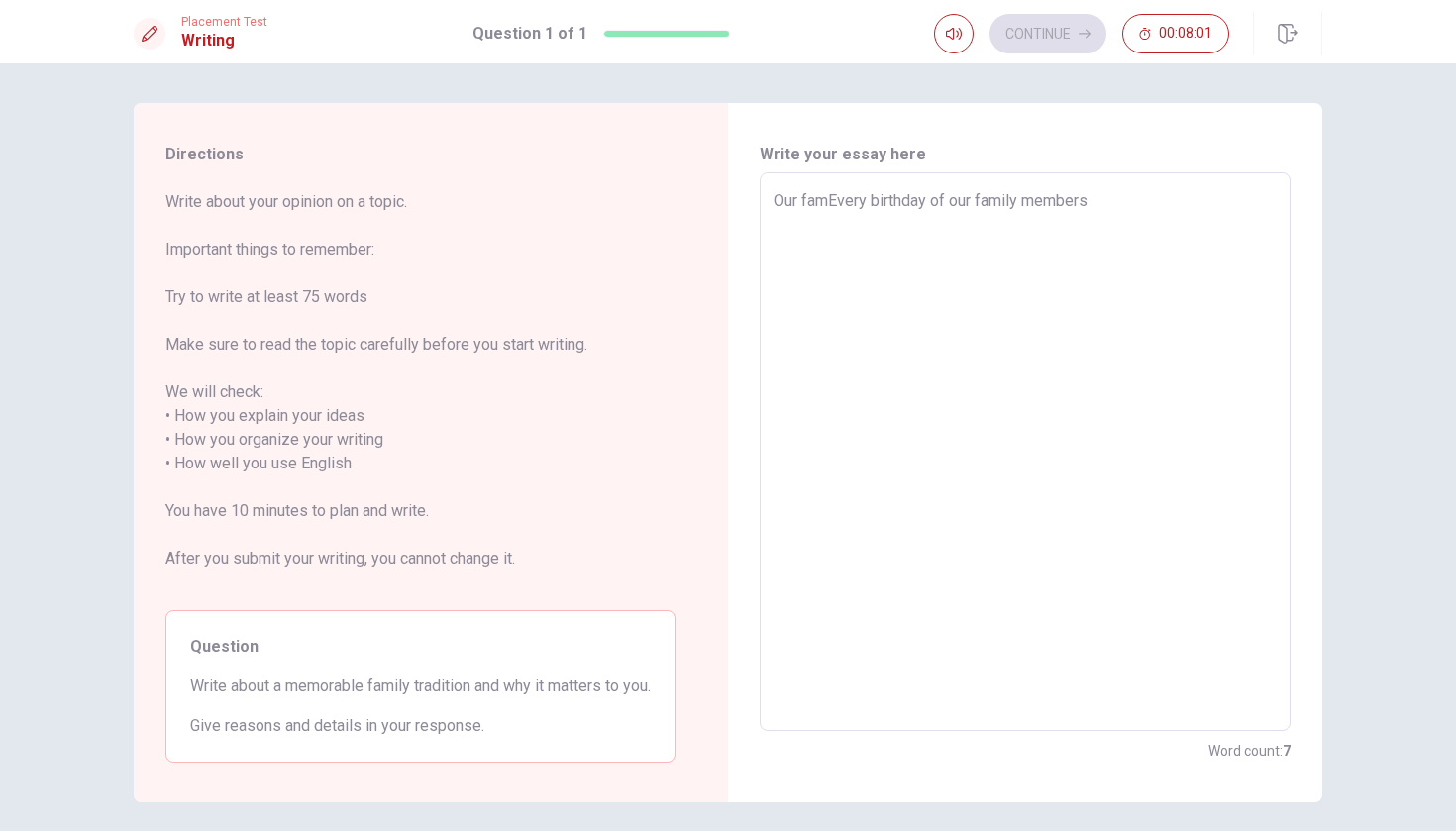 type on "x" 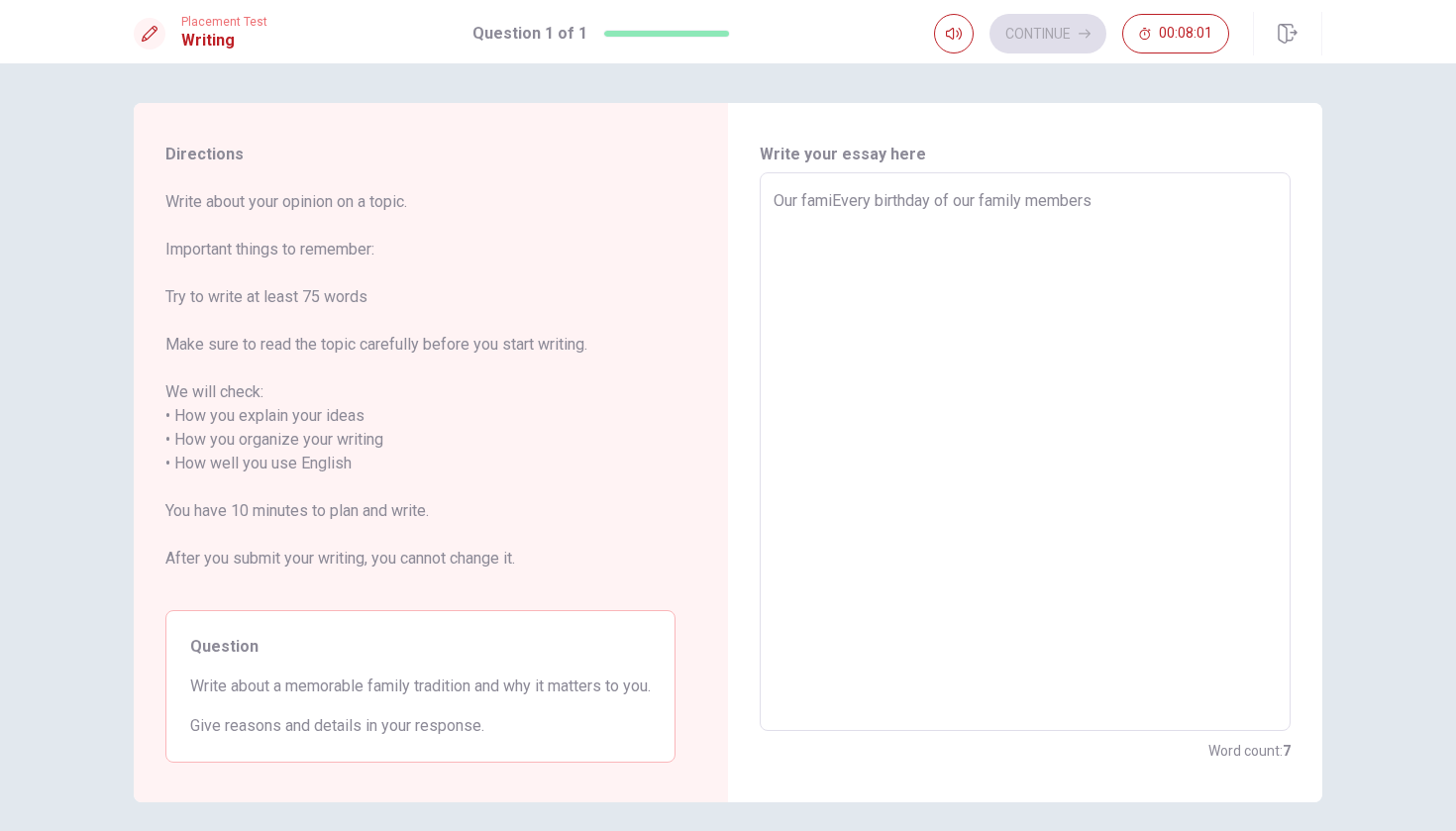 type on "x" 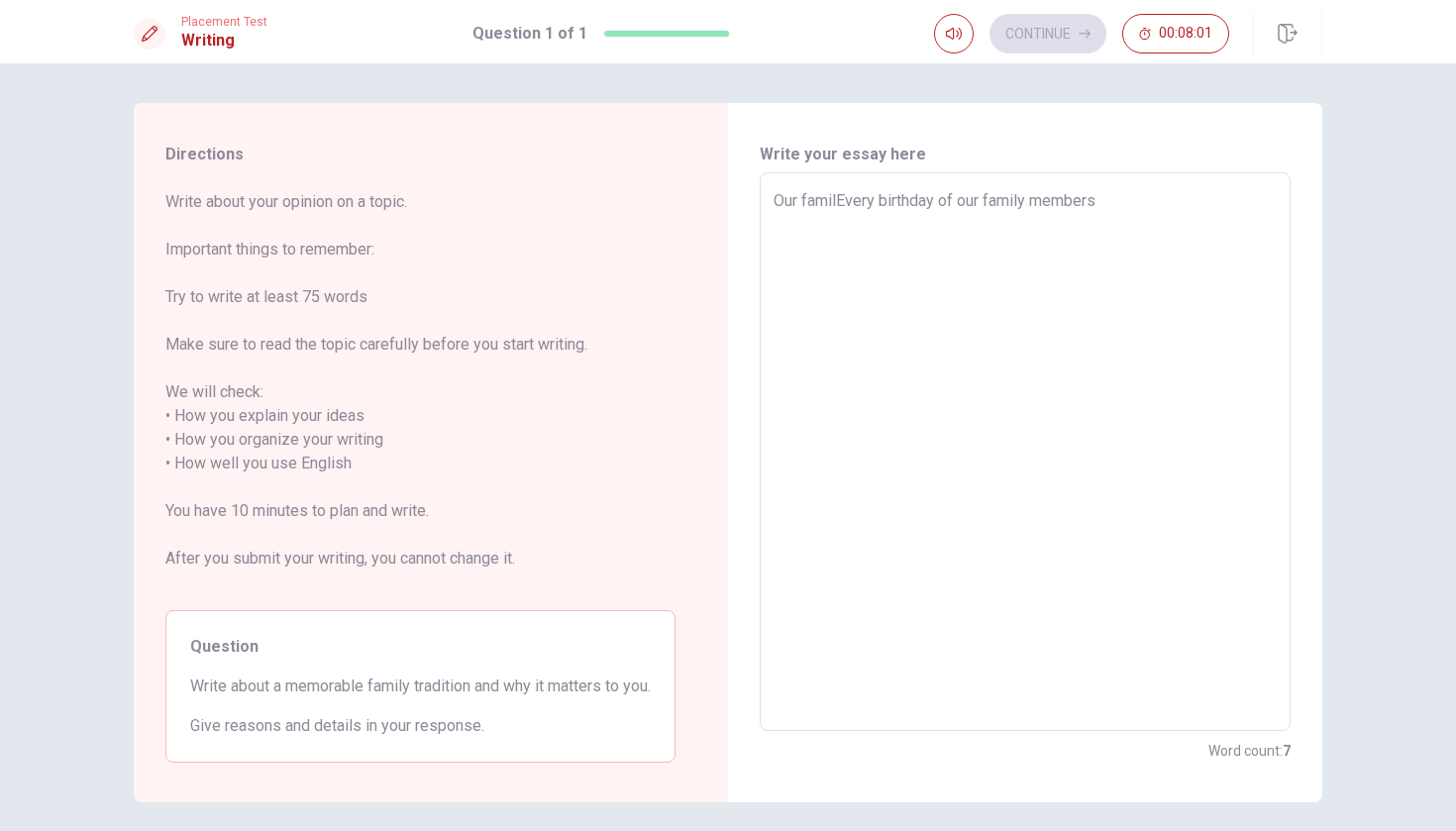type on "x" 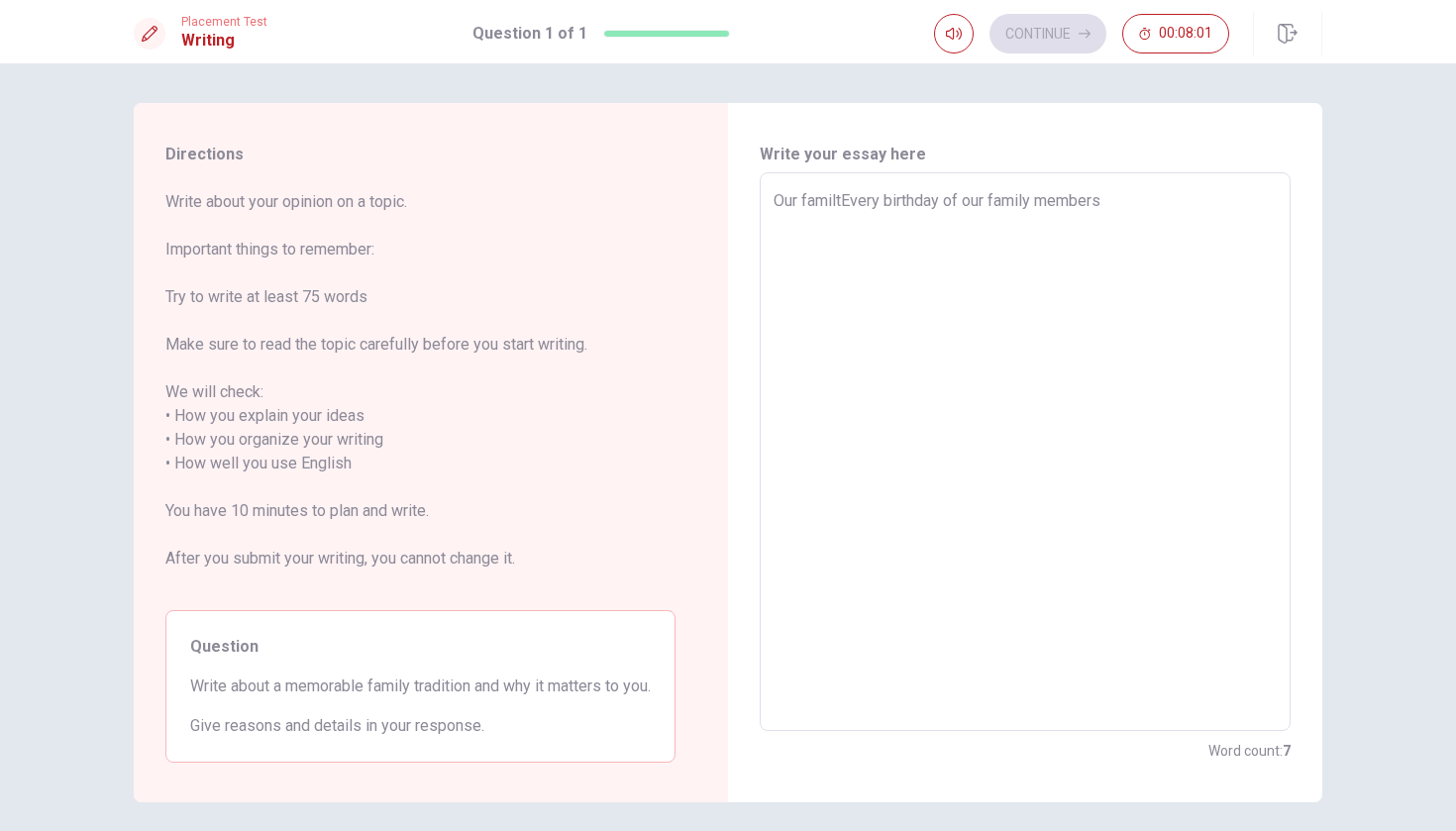 type on "x" 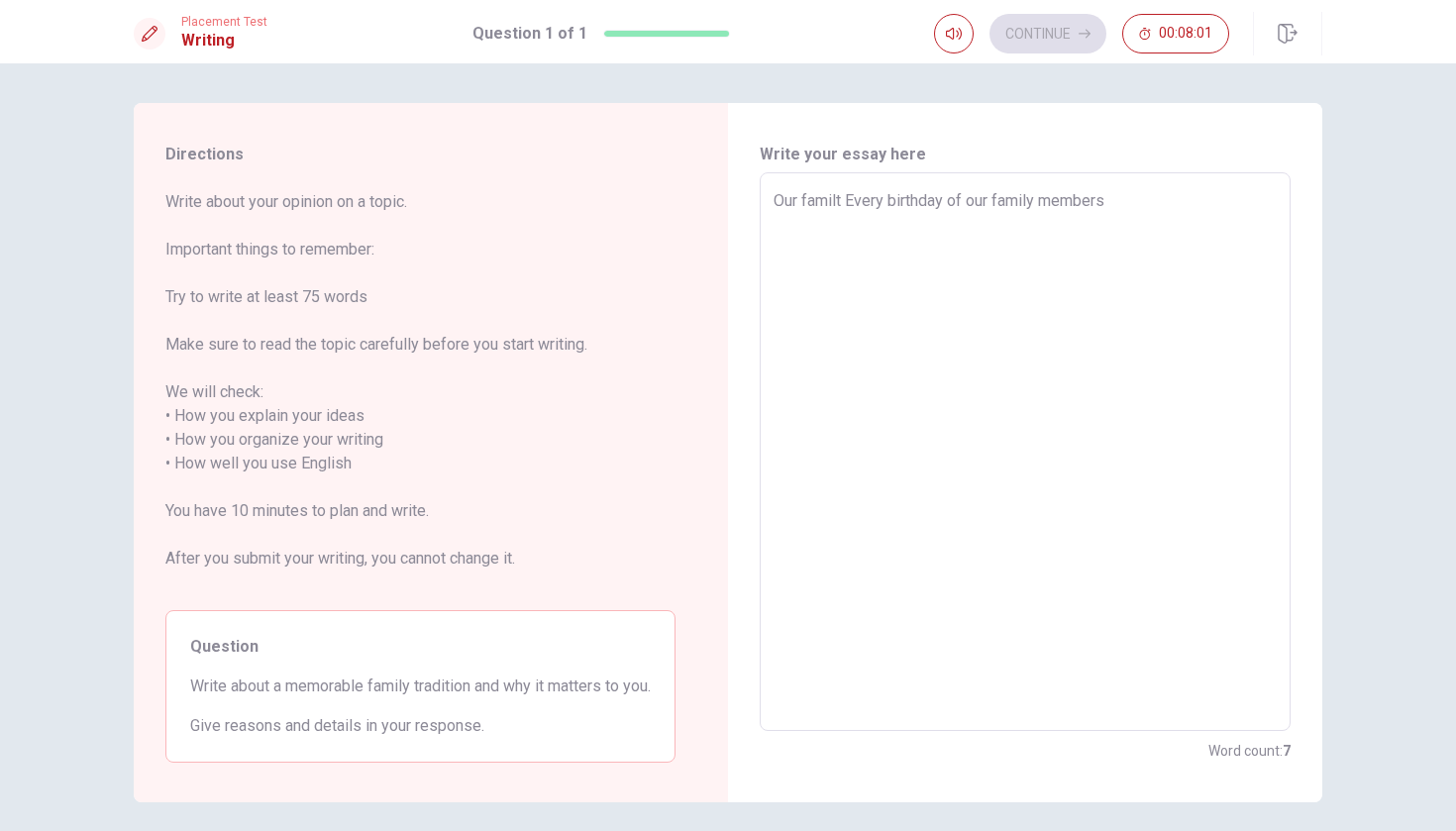 type on "x" 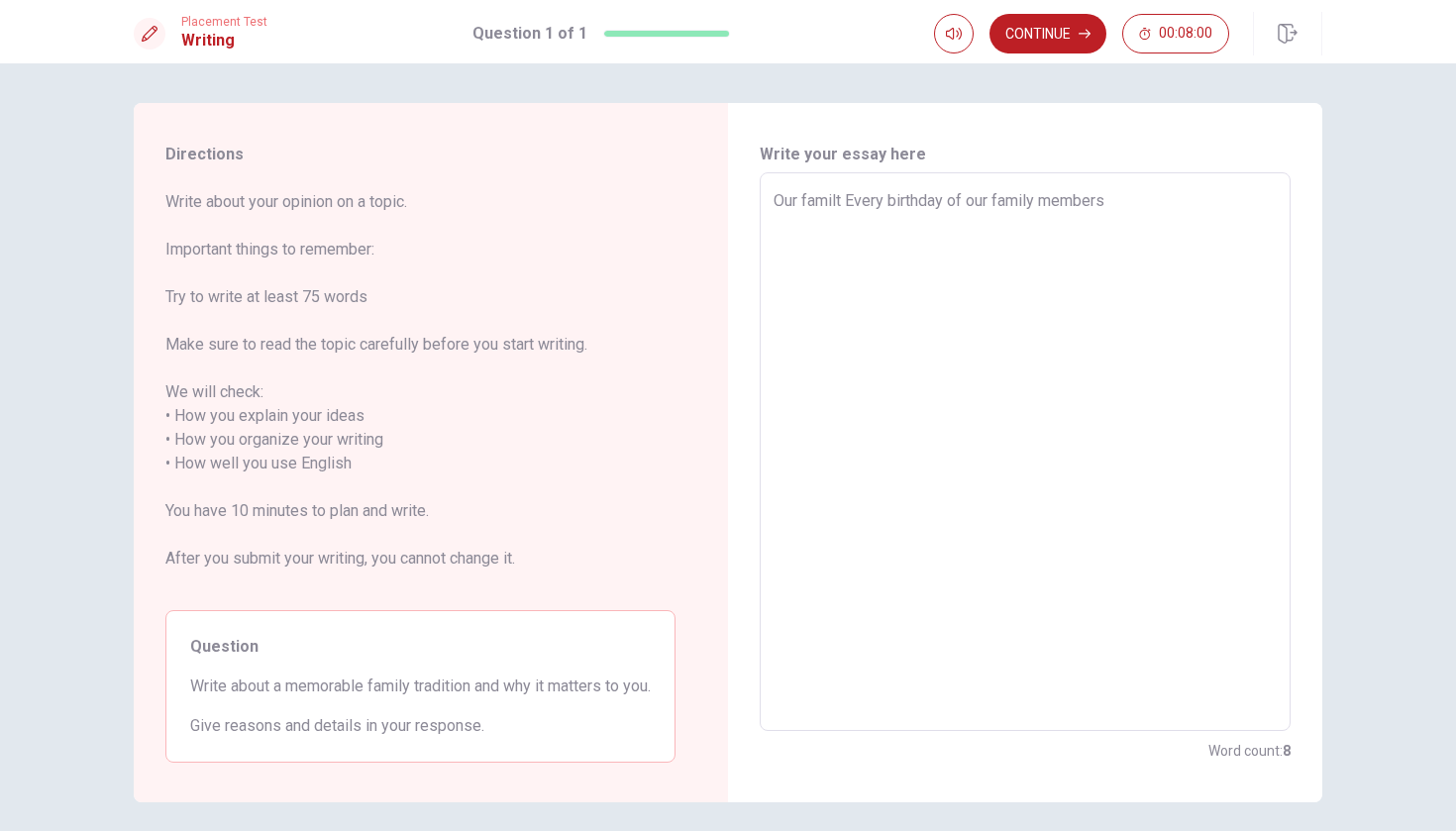 type on "Our familtEvery birthday of our family members" 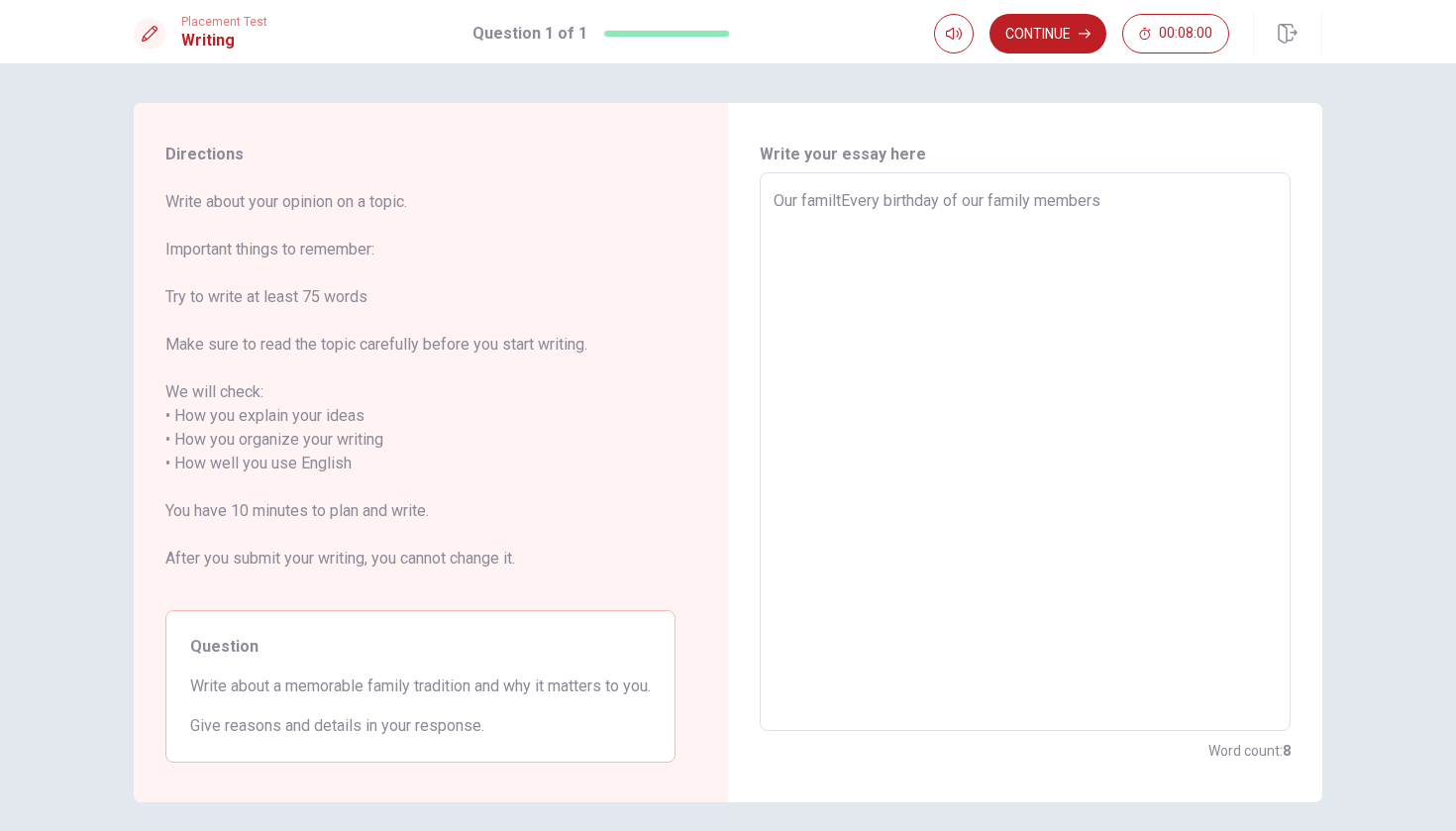 type on "x" 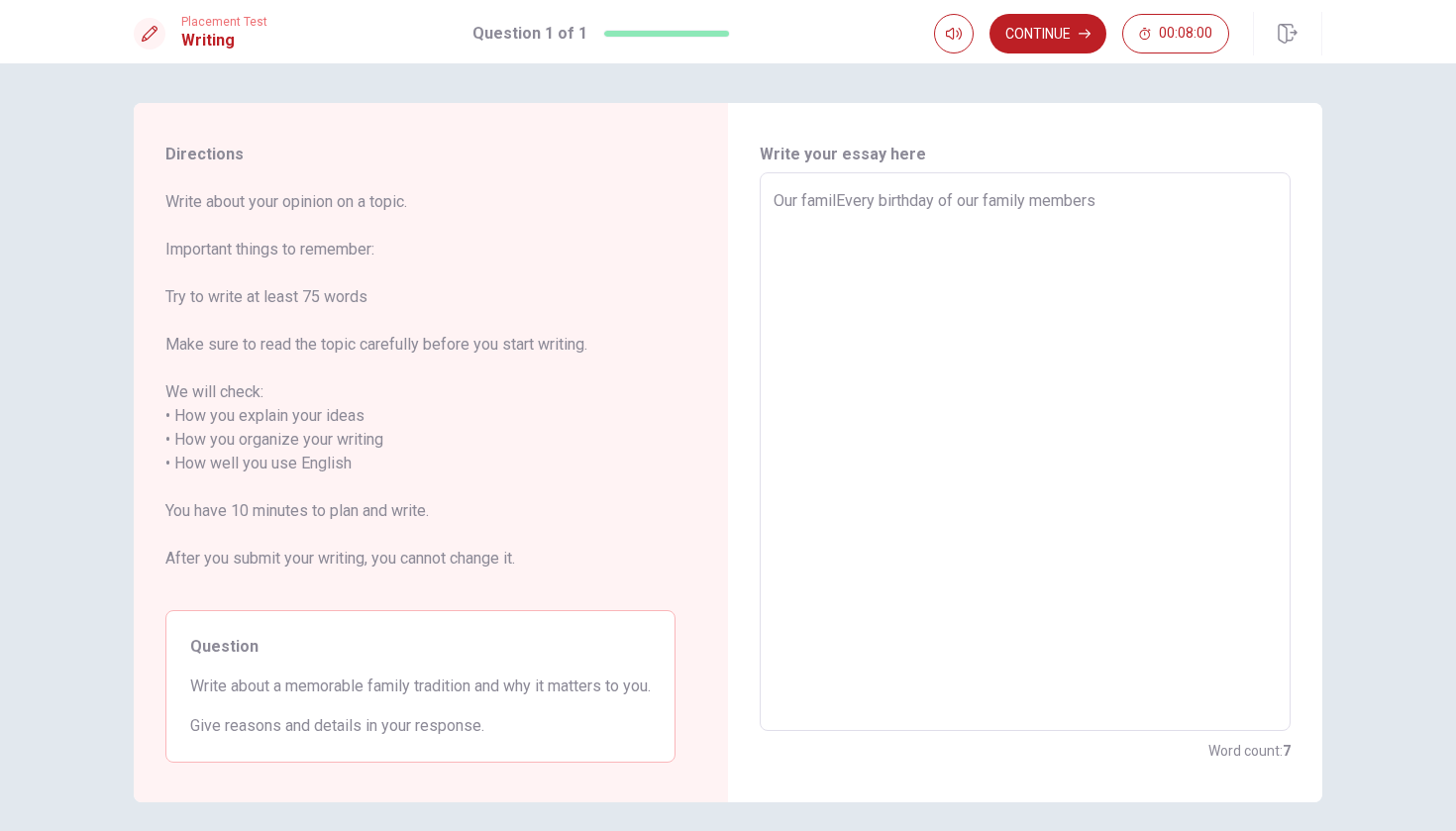 type on "x" 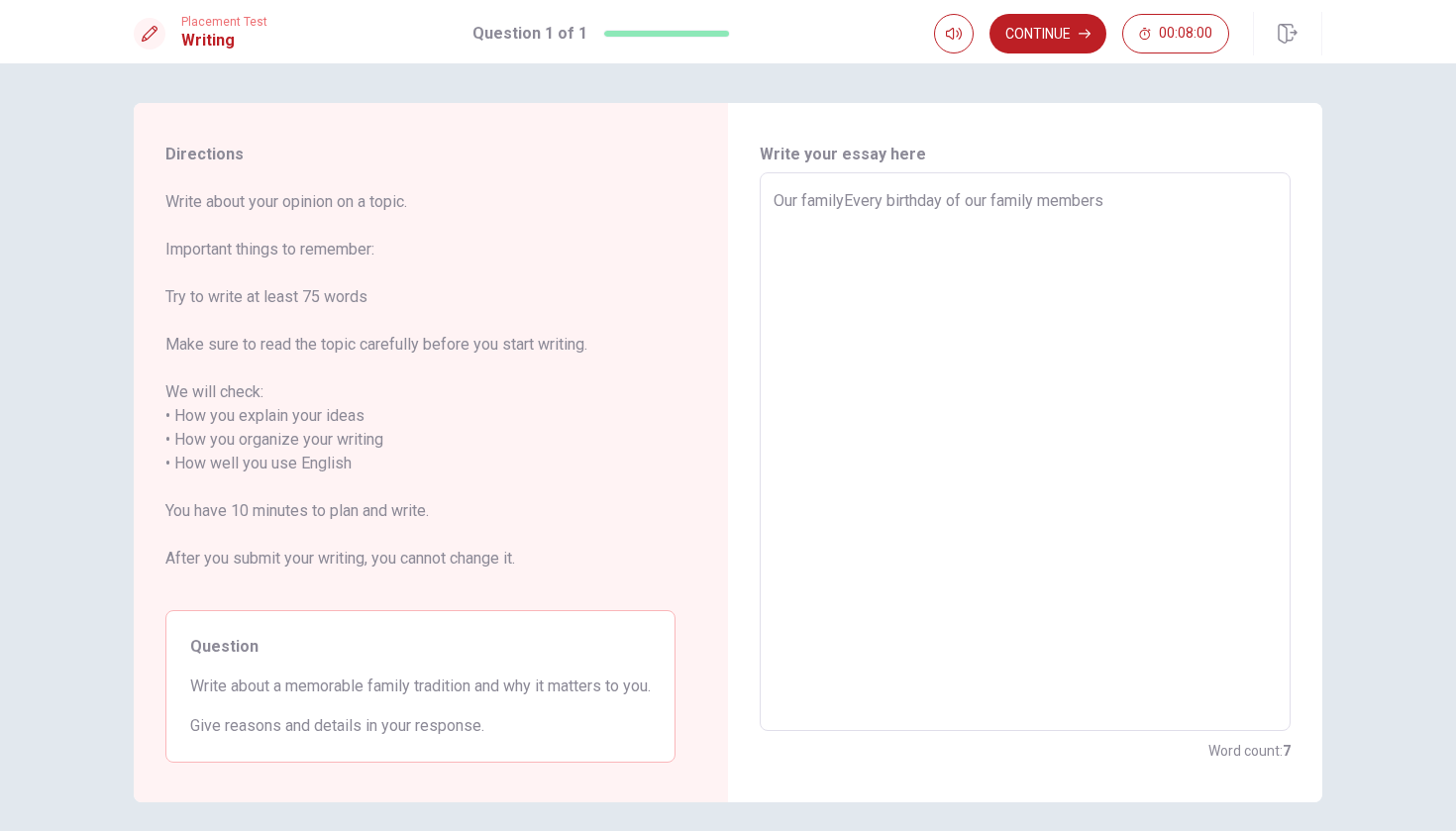 type on "x" 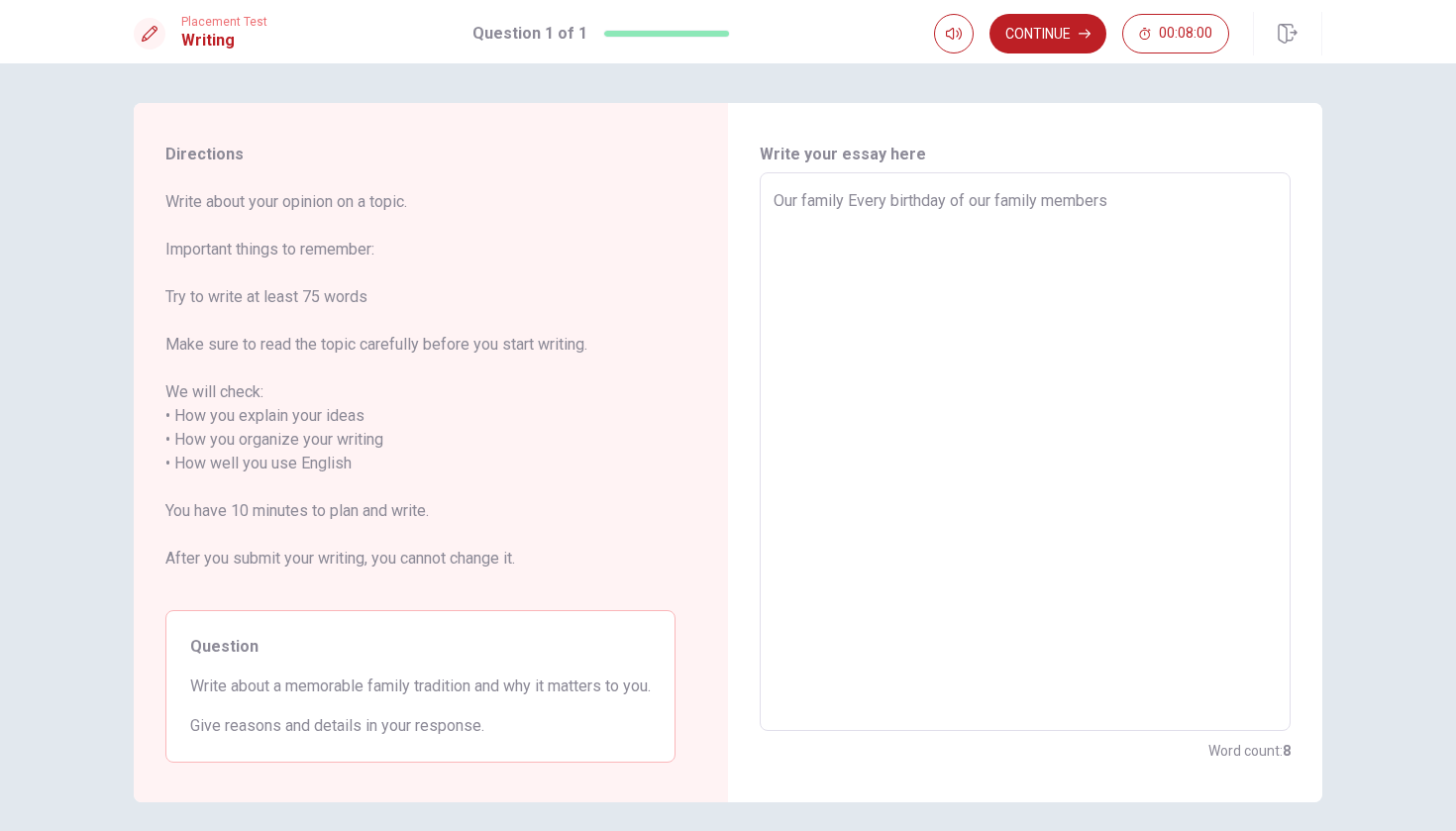 type on "x" 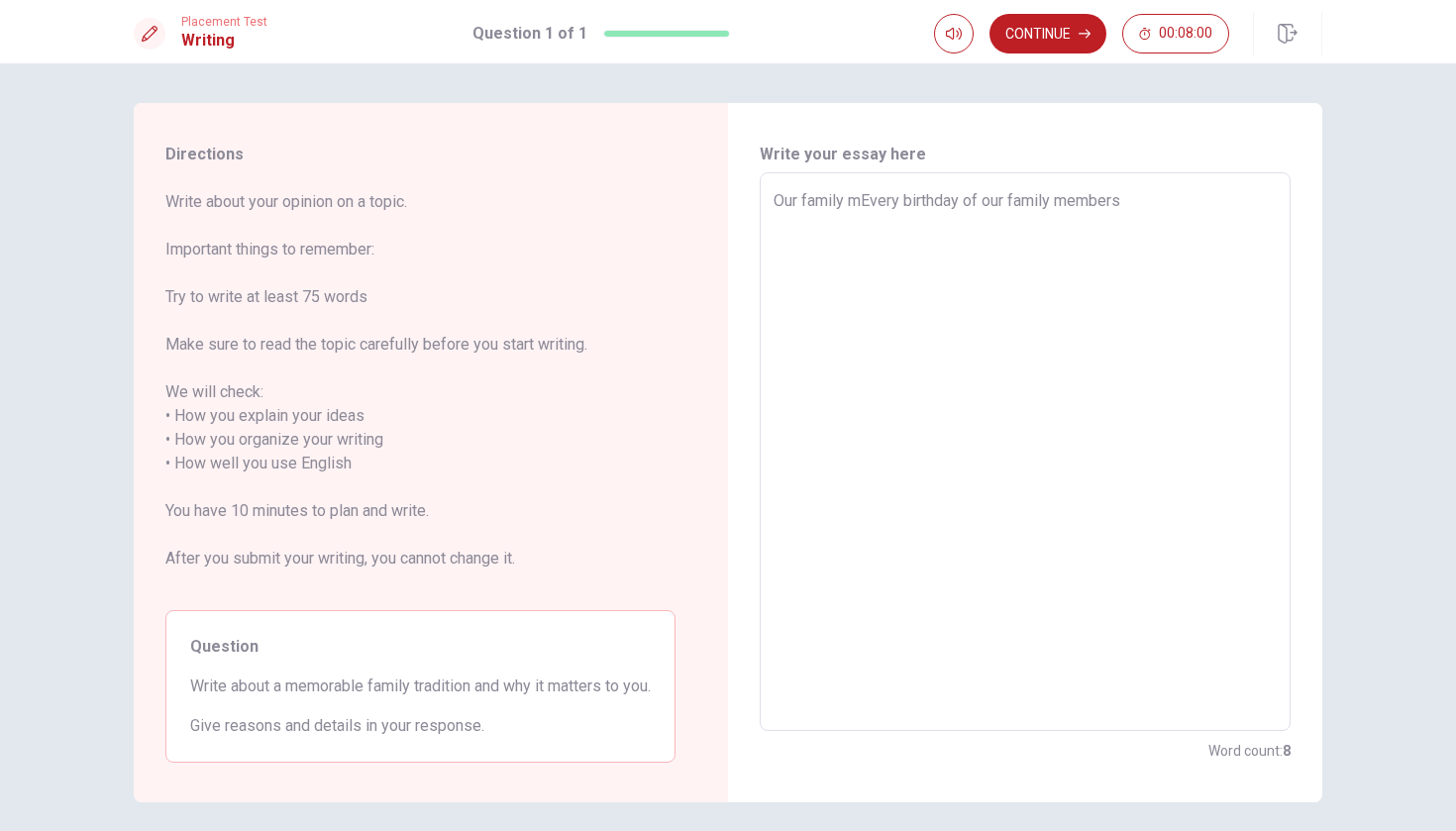 type on "x" 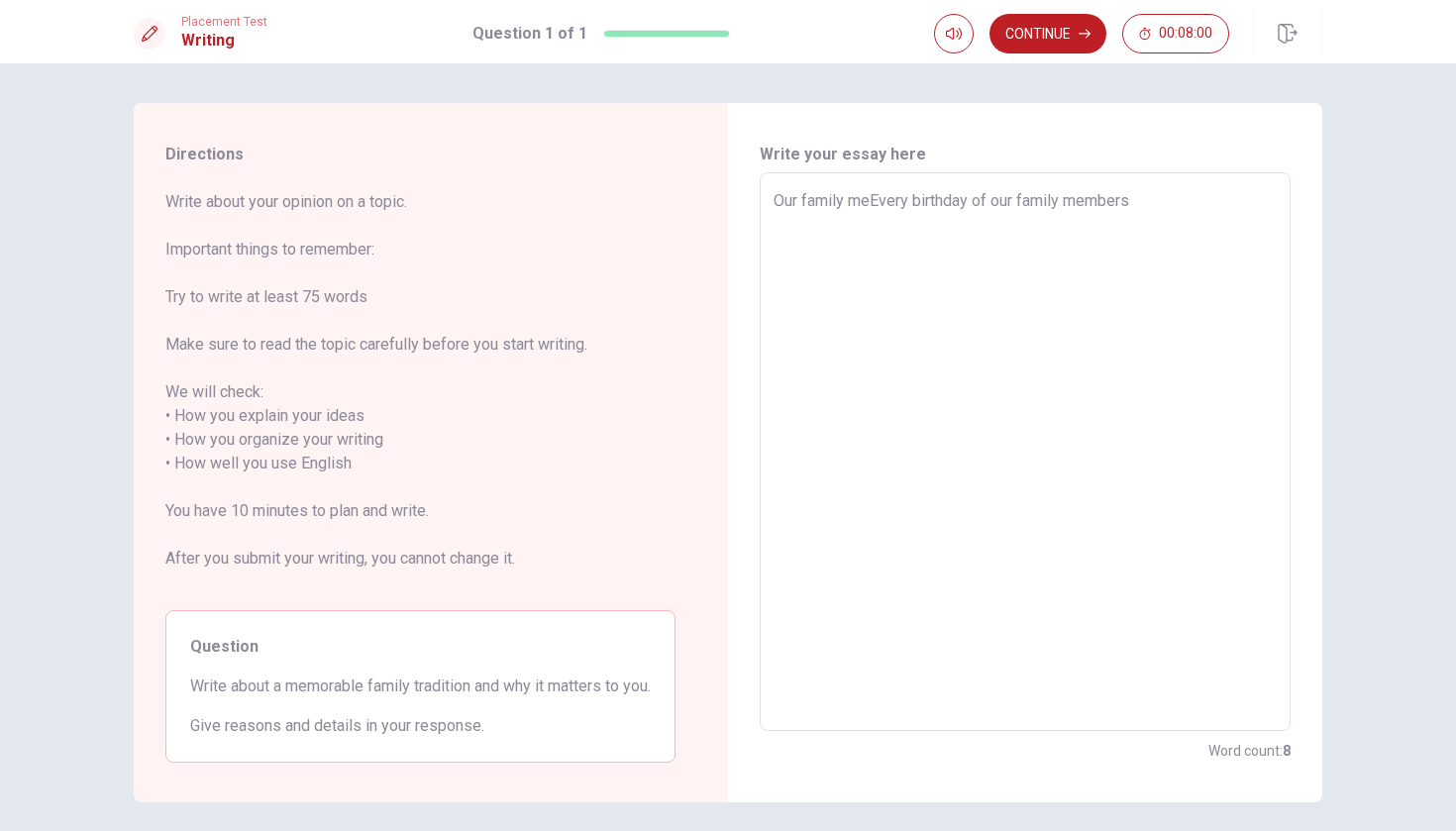 type on "x" 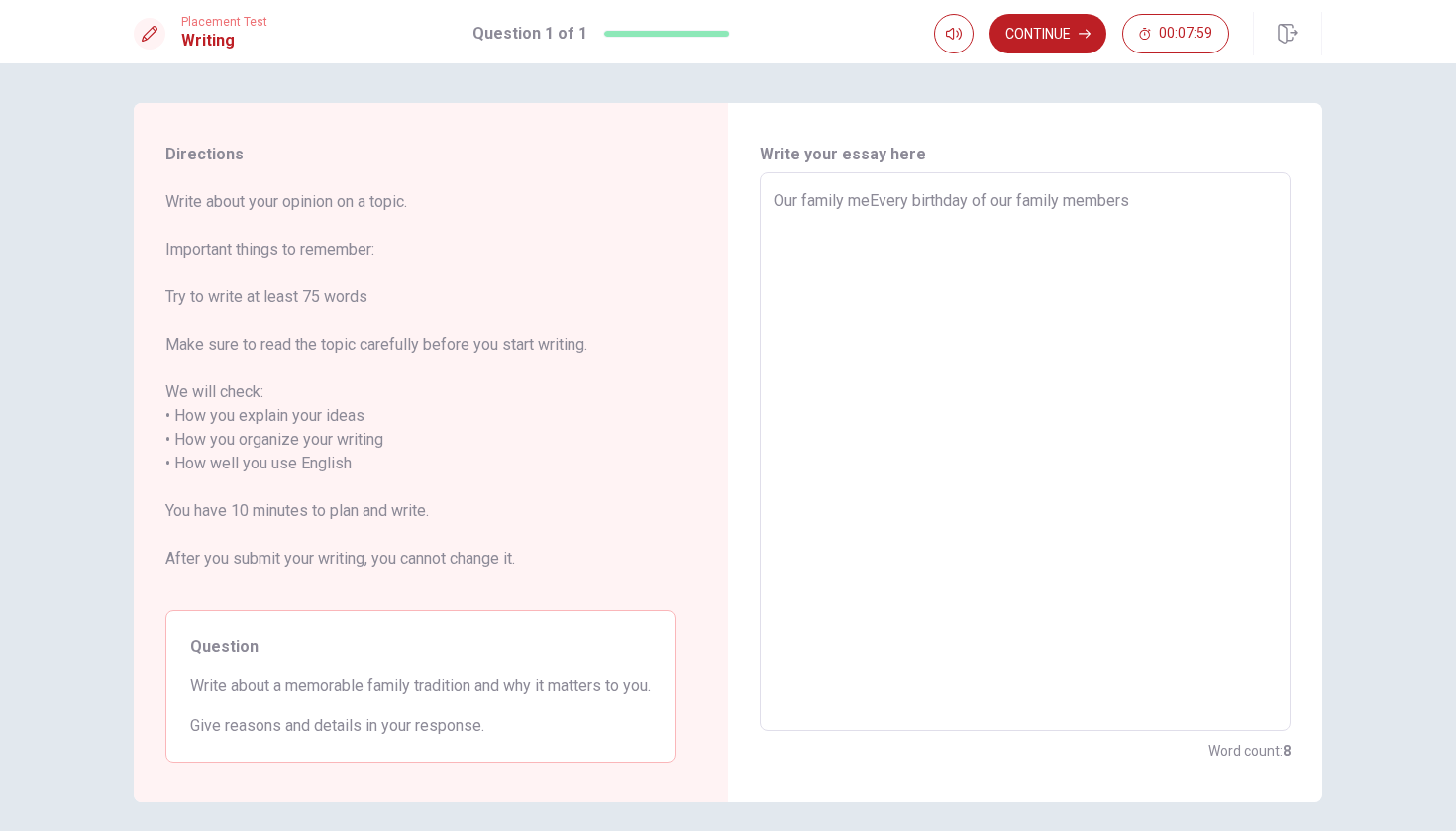 type on "Our family memEvery birthday of our family members" 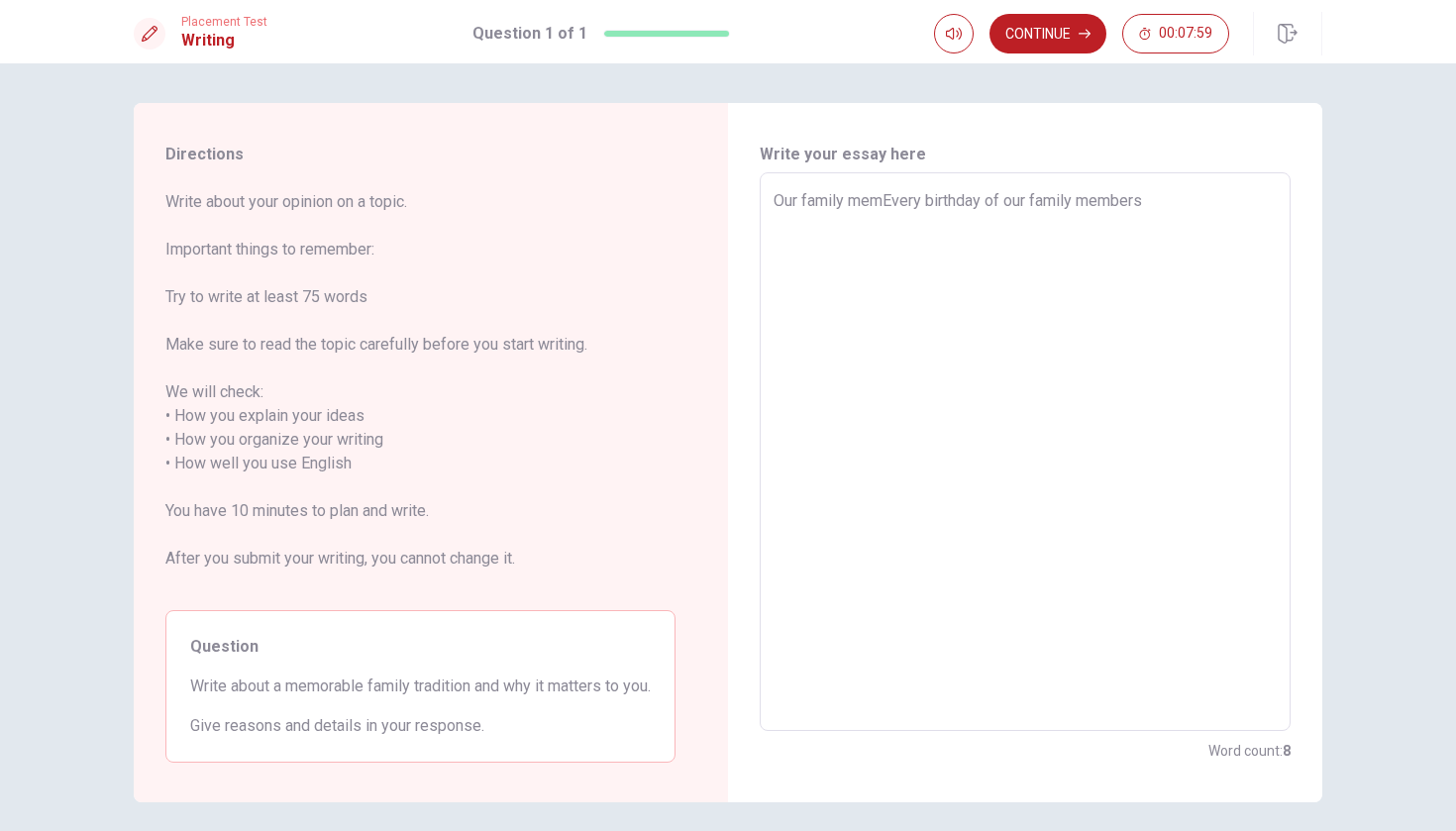 type on "x" 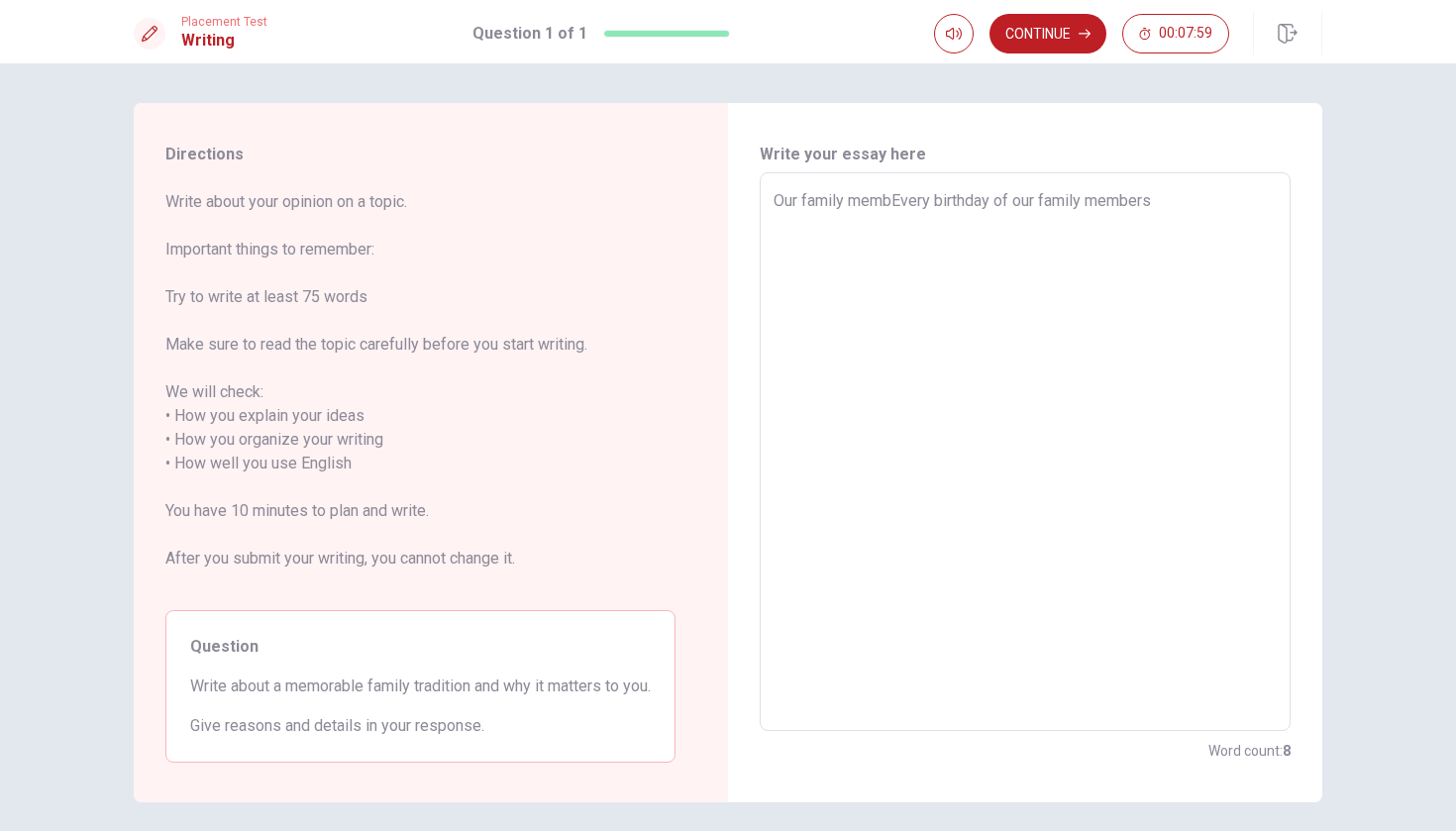 type on "x" 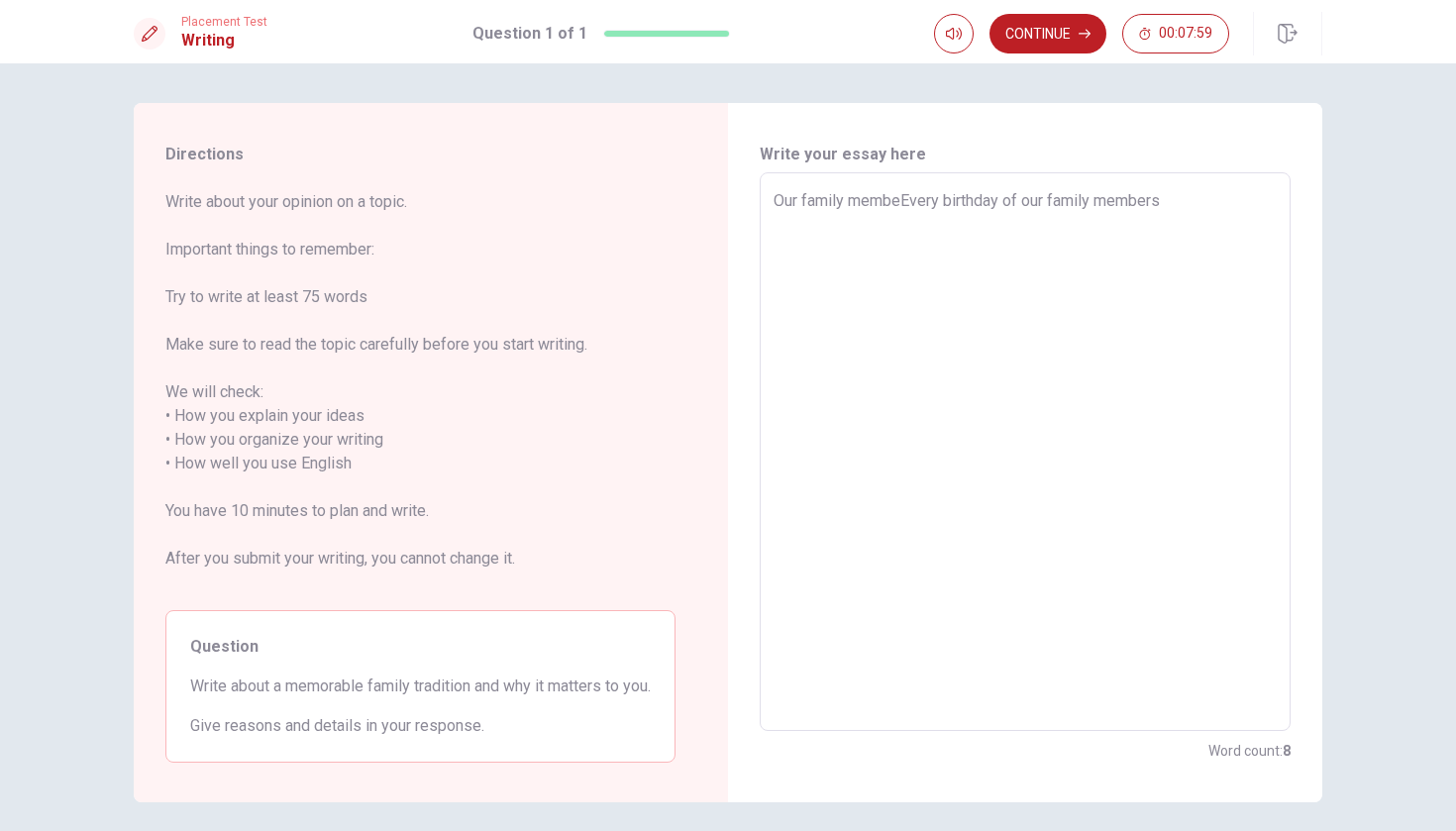 type on "x" 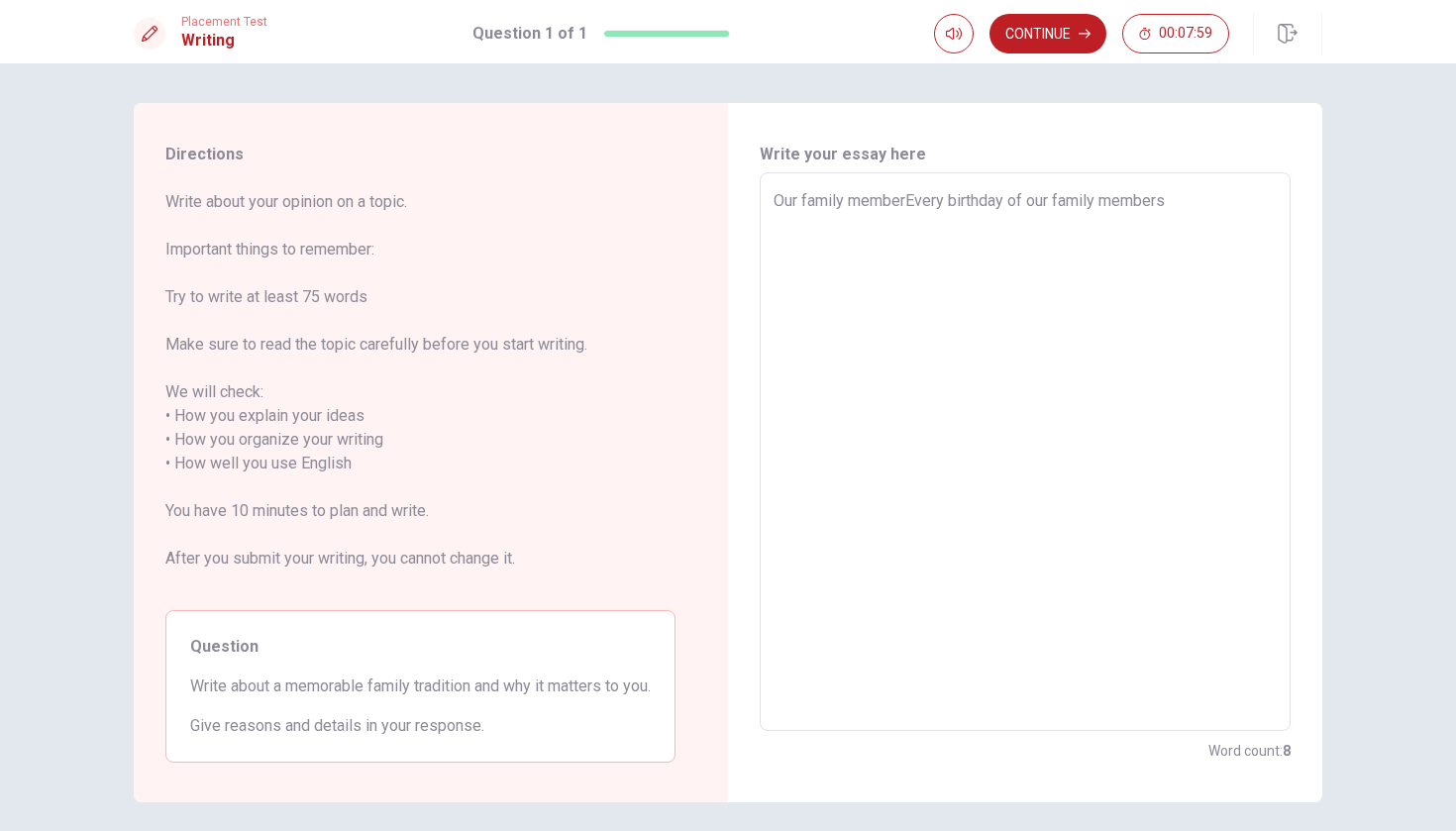 type on "x" 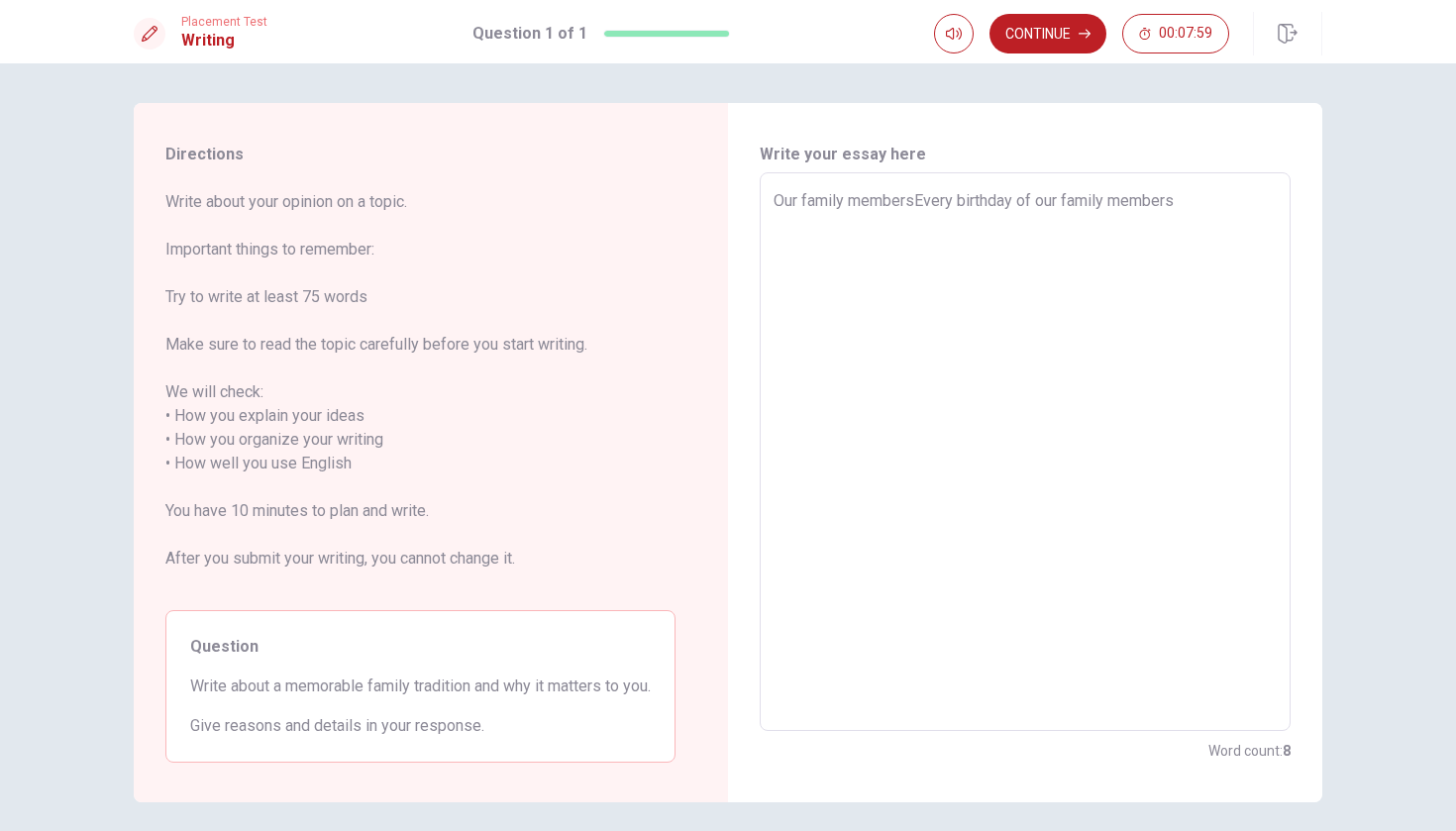 type on "x" 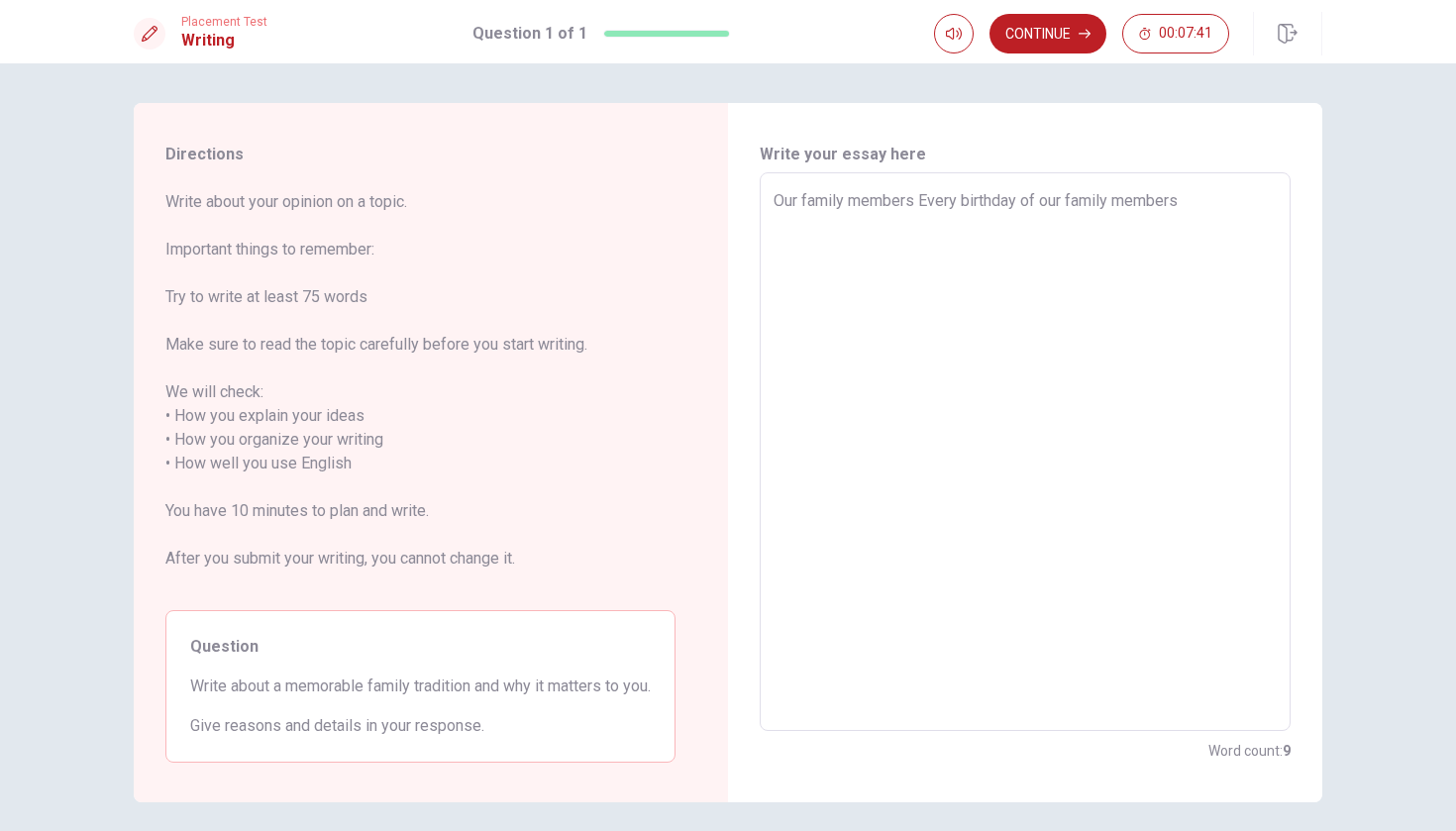 type on "x" 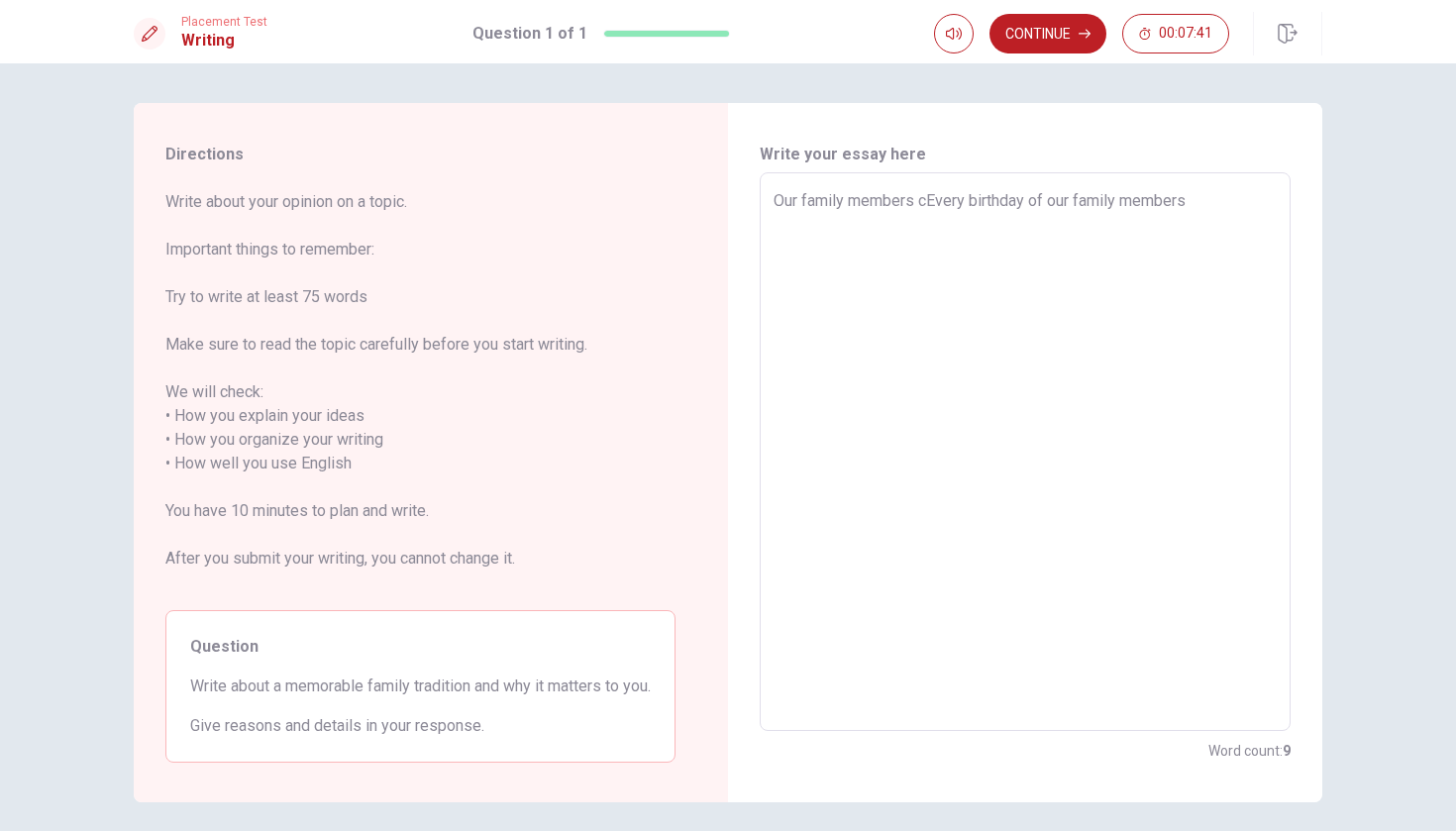 type 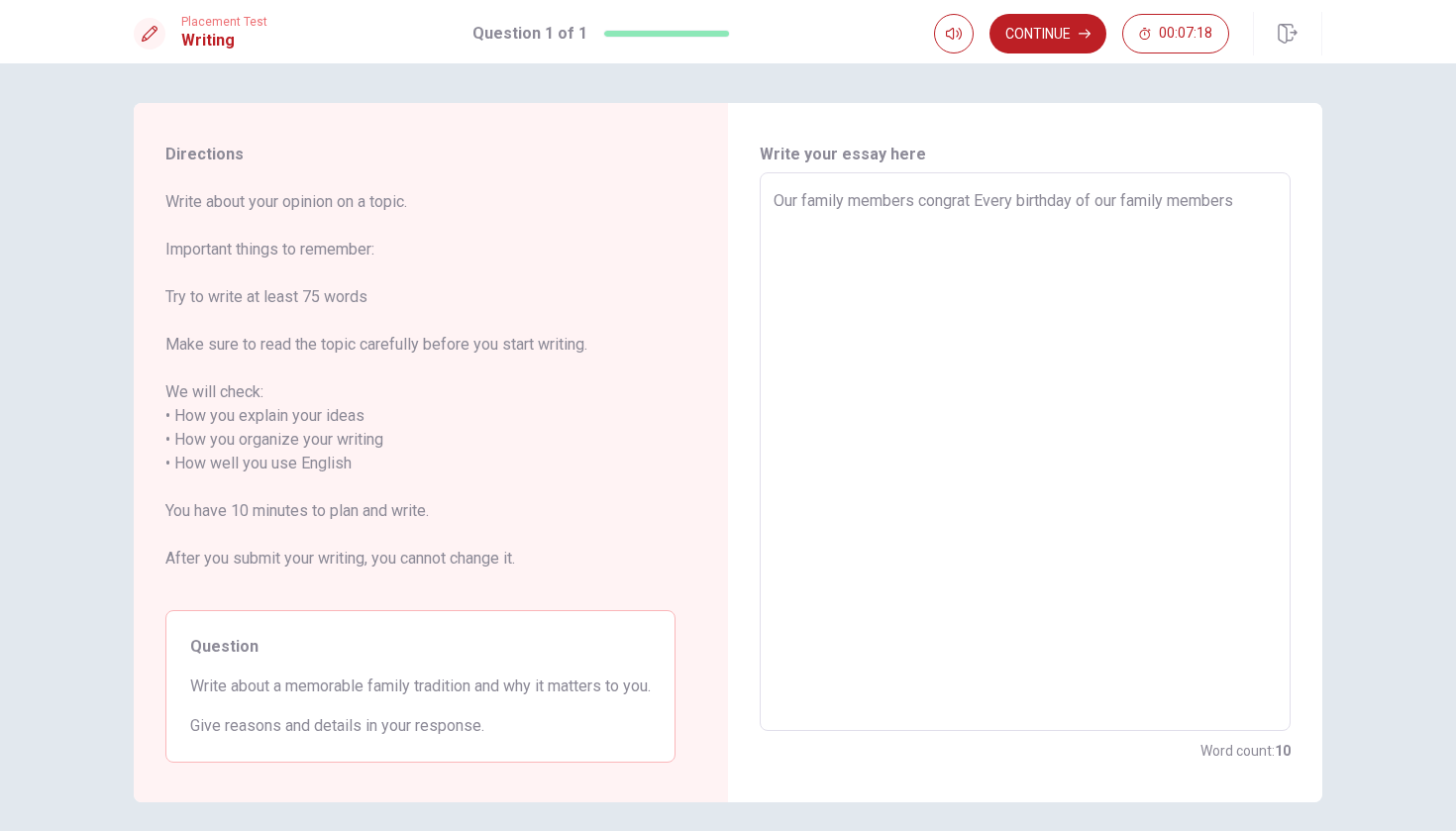 click on "Our family members congrat Every birthday of our family members" at bounding box center (1025, 452) 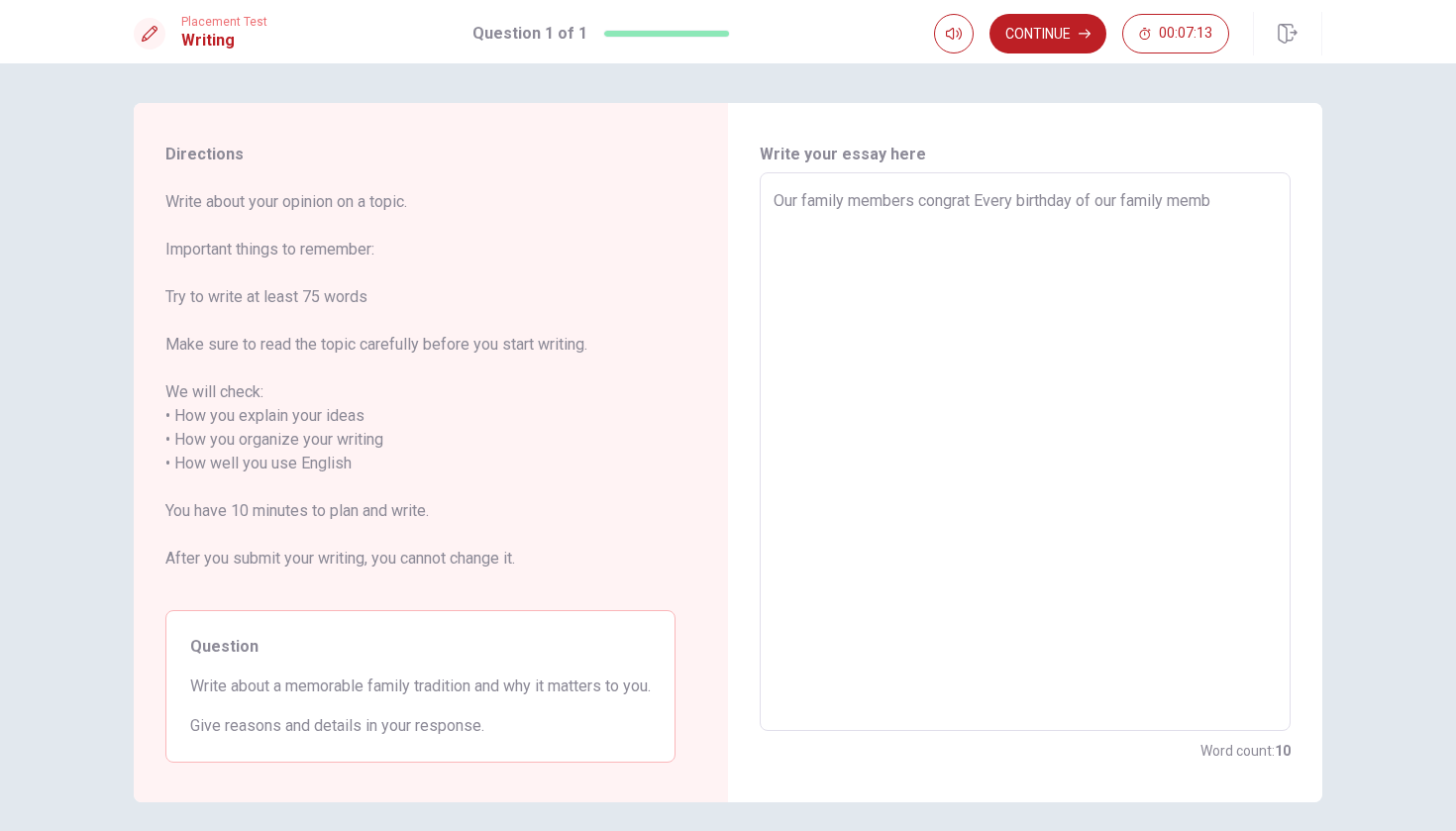 drag, startPoint x: 1247, startPoint y: 201, endPoint x: 505, endPoint y: 183, distance: 742.2183 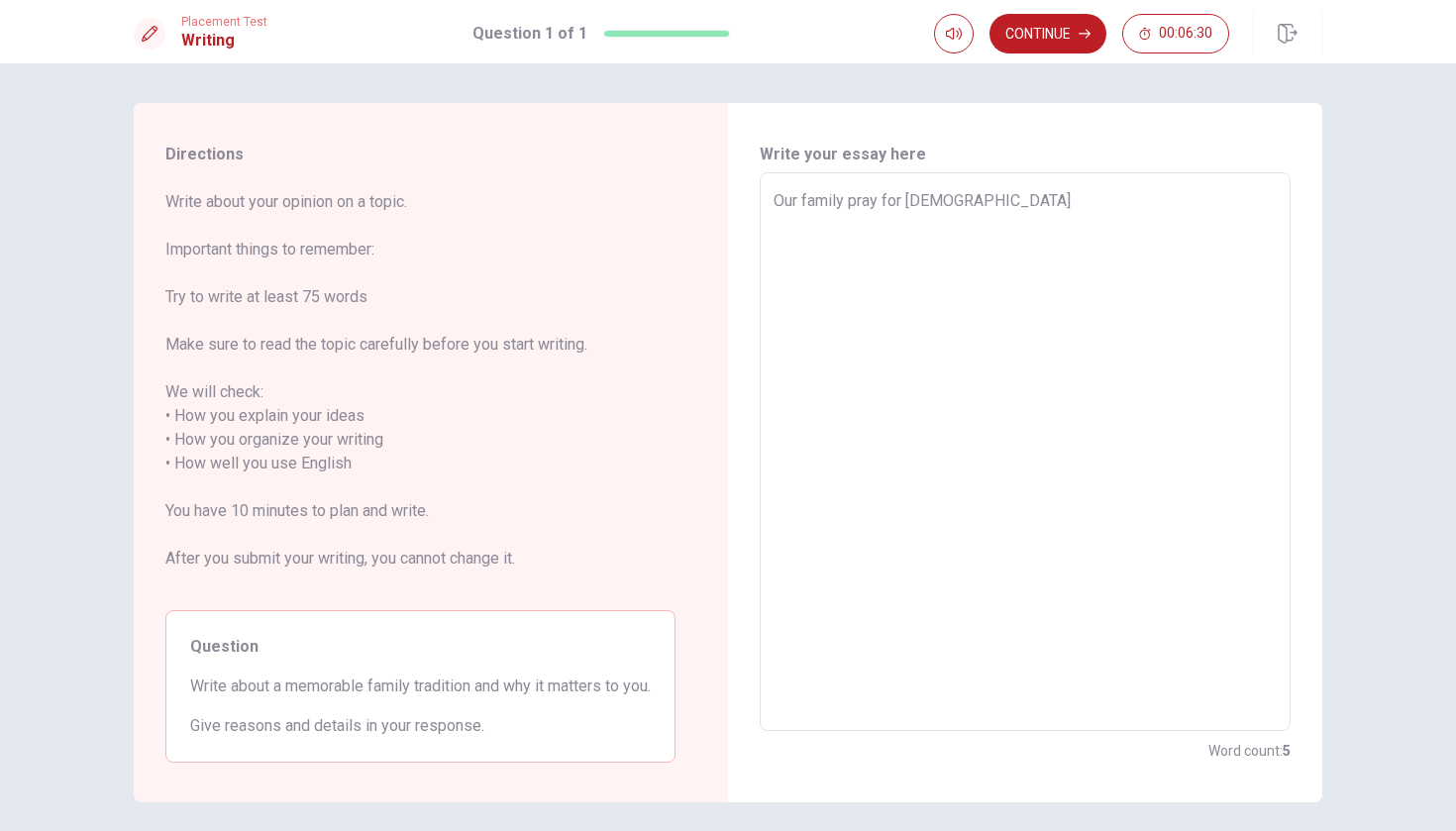 click on "Our family pray for [DEMOGRAPHIC_DATA]" at bounding box center [1025, 452] 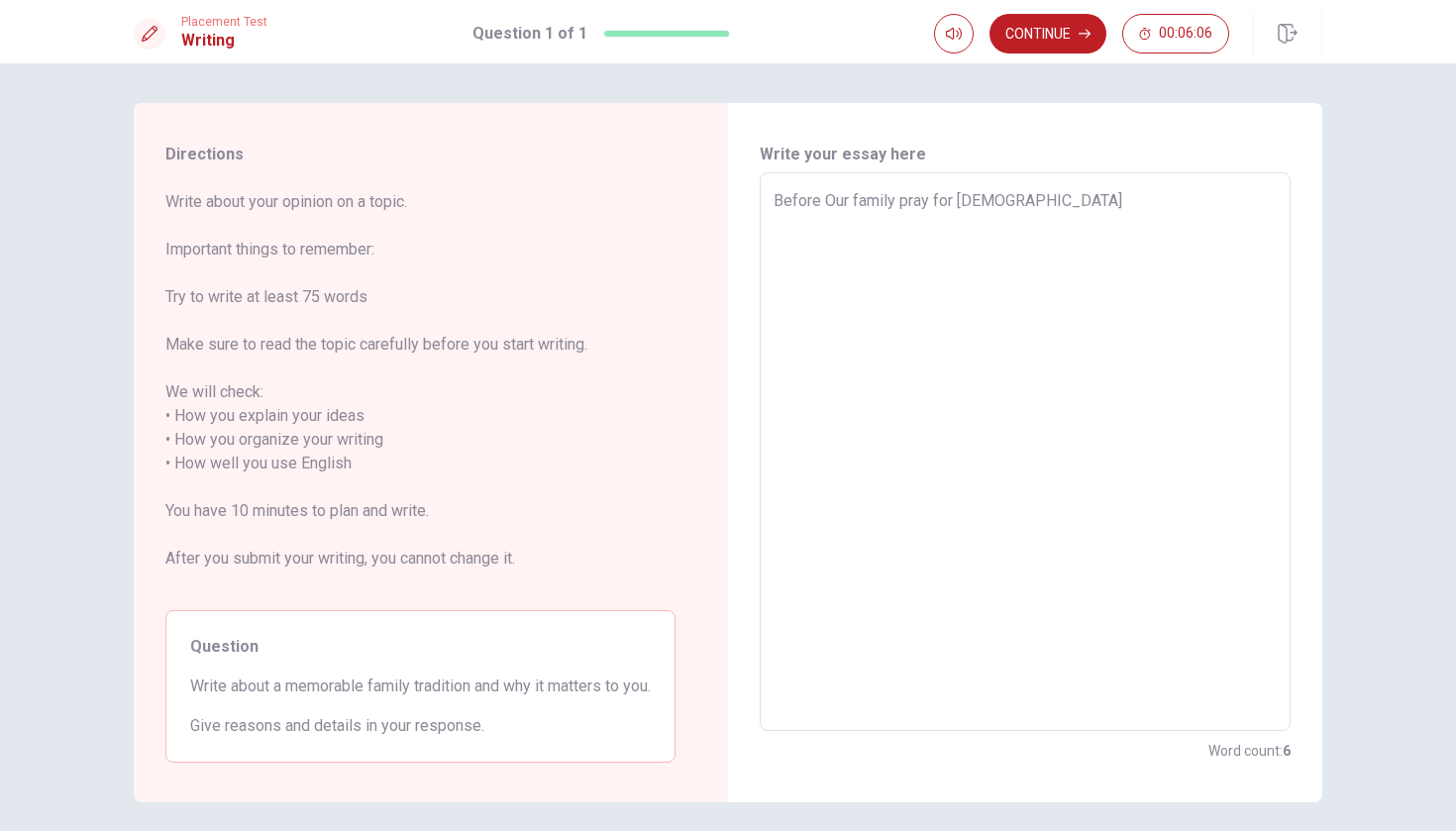 scroll, scrollTop: 0, scrollLeft: 0, axis: both 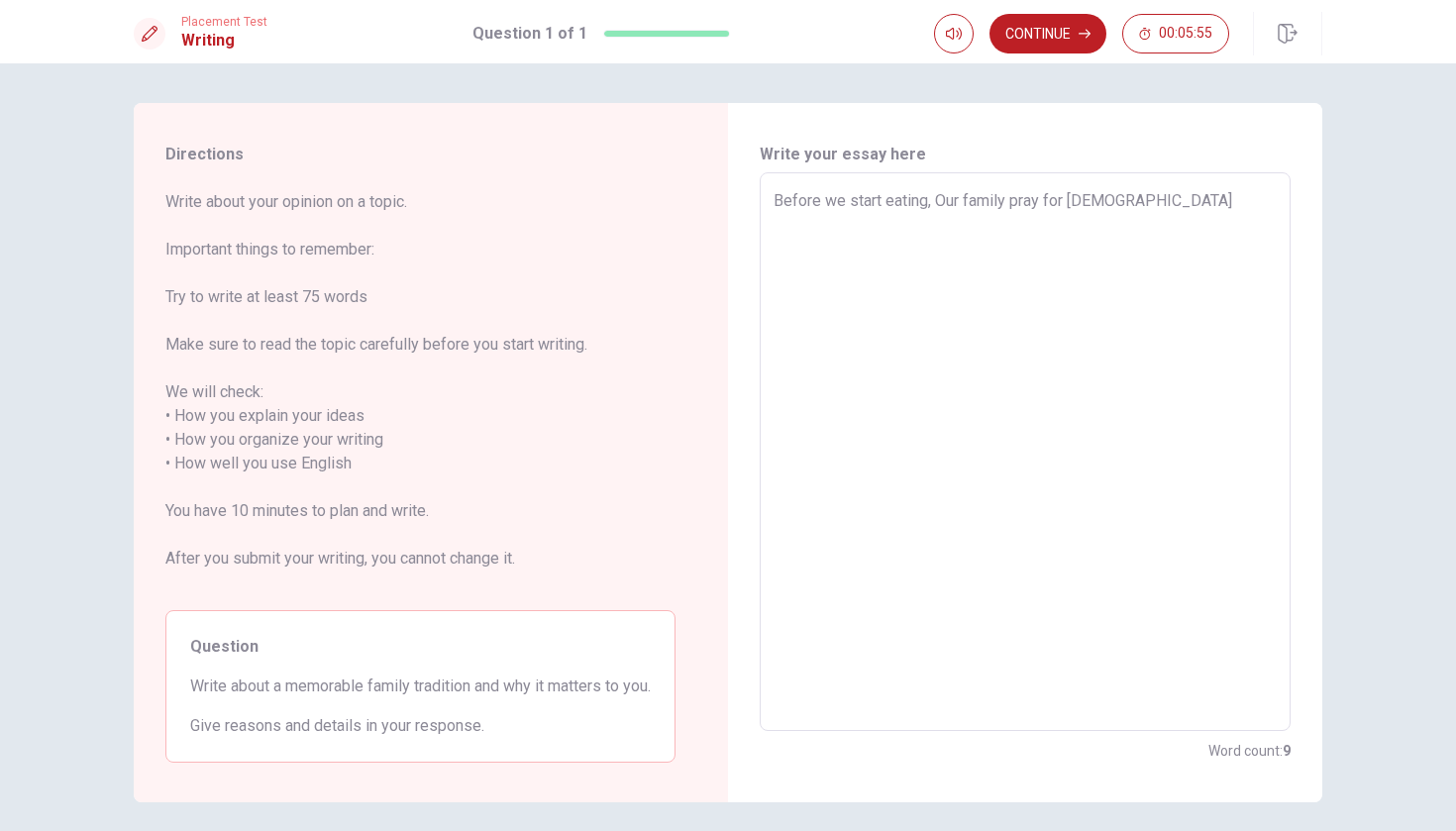 click on "Before we start eating, Our family pray for [DEMOGRAPHIC_DATA]" at bounding box center [1025, 452] 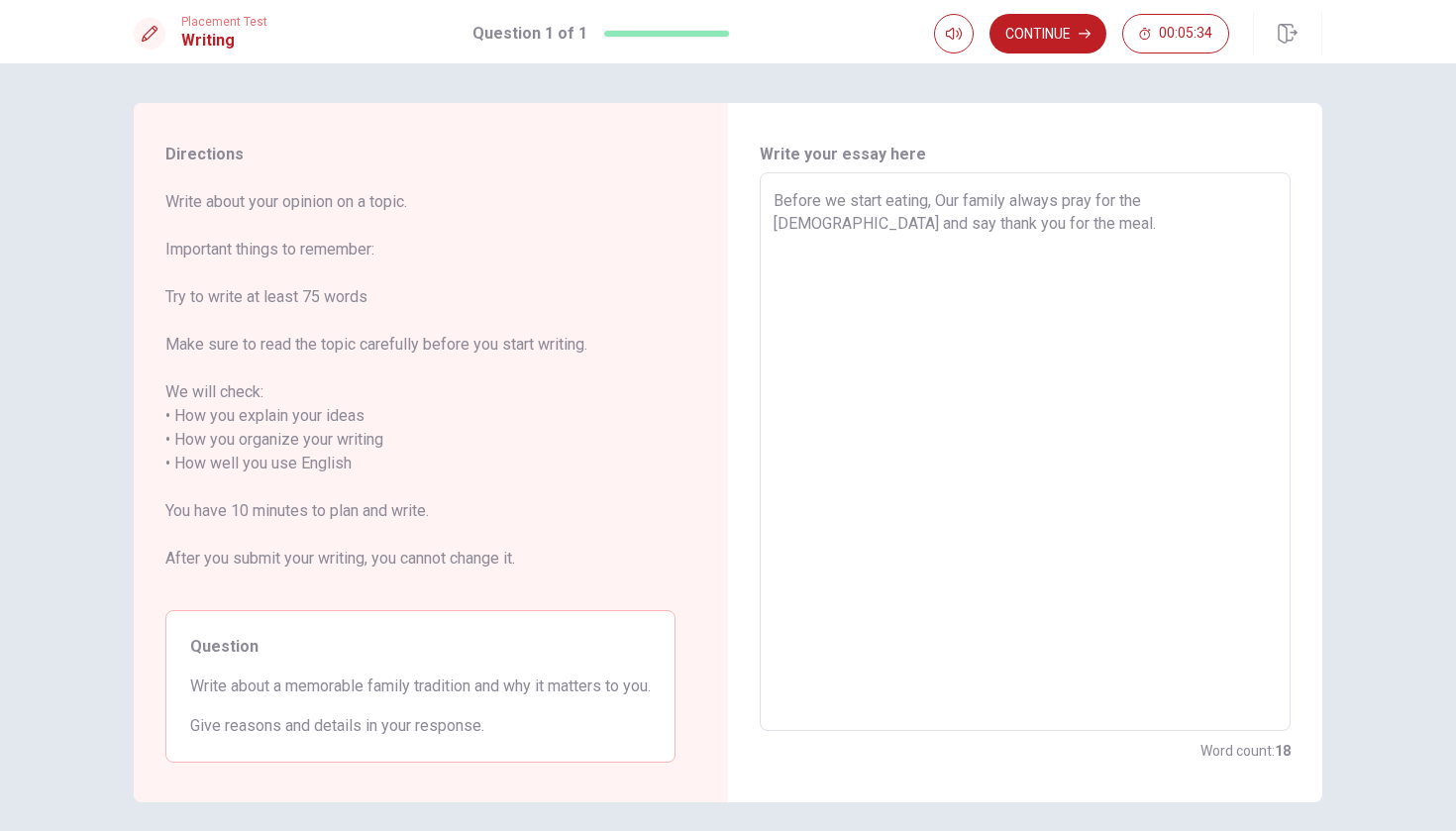 click on "Before we start eating, Our family always pray for the [DEMOGRAPHIC_DATA] and say thank you for the meal." at bounding box center (1025, 452) 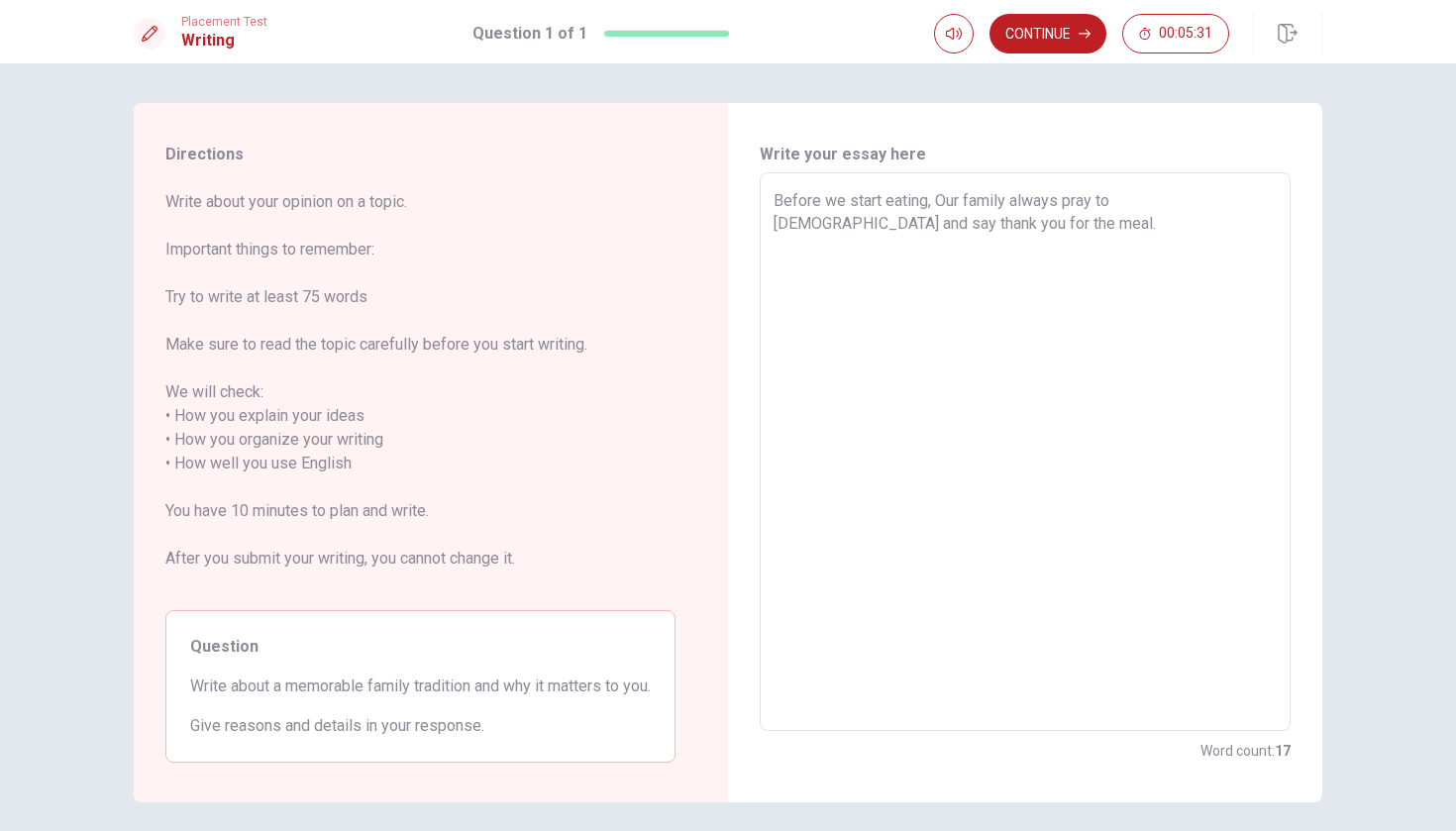 click on "Before we start eating, Our family always pray to [DEMOGRAPHIC_DATA] and say thank you for the meal." at bounding box center [1025, 452] 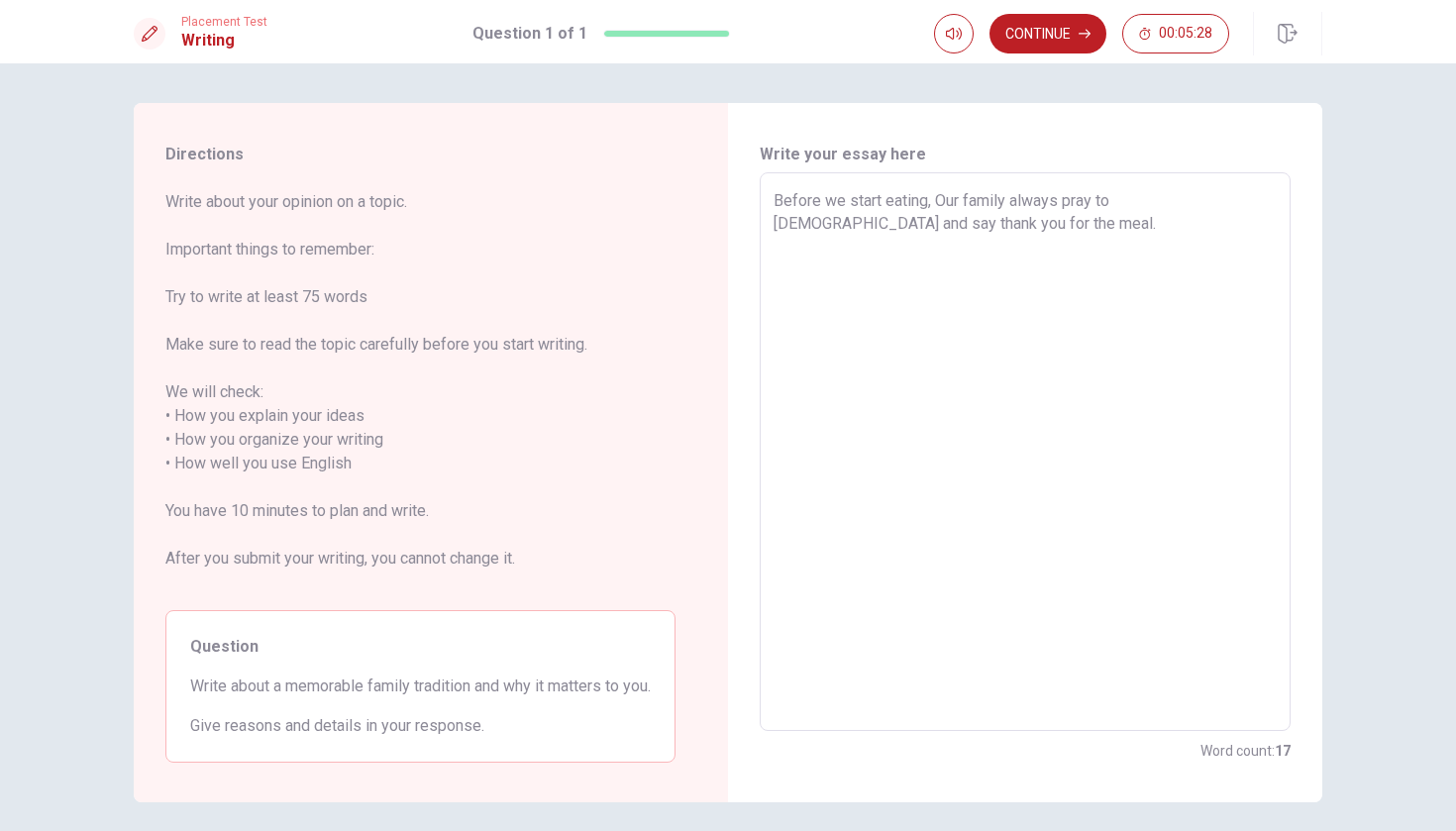 click on "Before we start eating, Our family always pray to [DEMOGRAPHIC_DATA] and say thank you for the meal." at bounding box center [1025, 452] 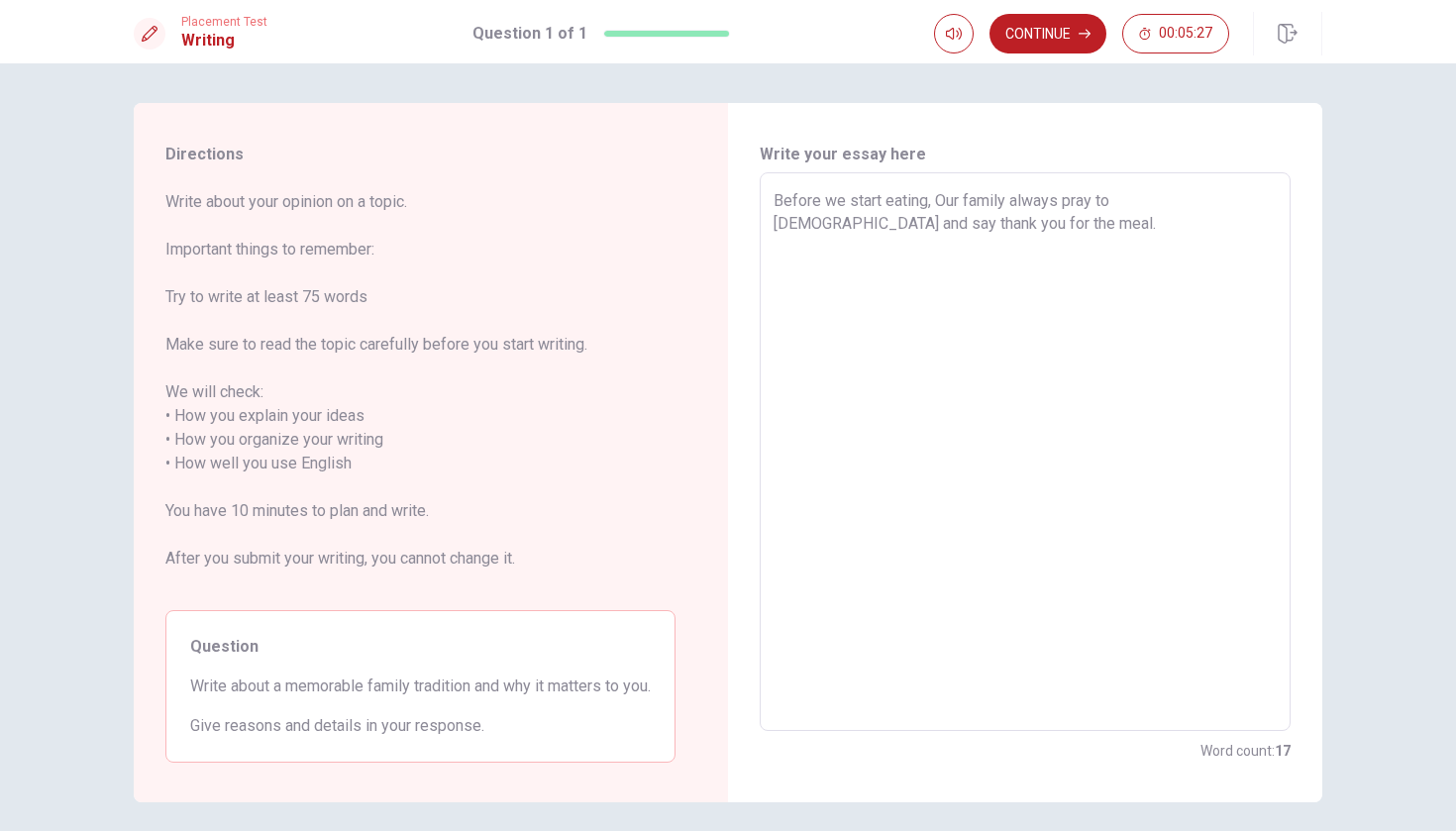 click on "Before we start eating, Our family always pray to [DEMOGRAPHIC_DATA] and say thank you for the meal." at bounding box center [1025, 452] 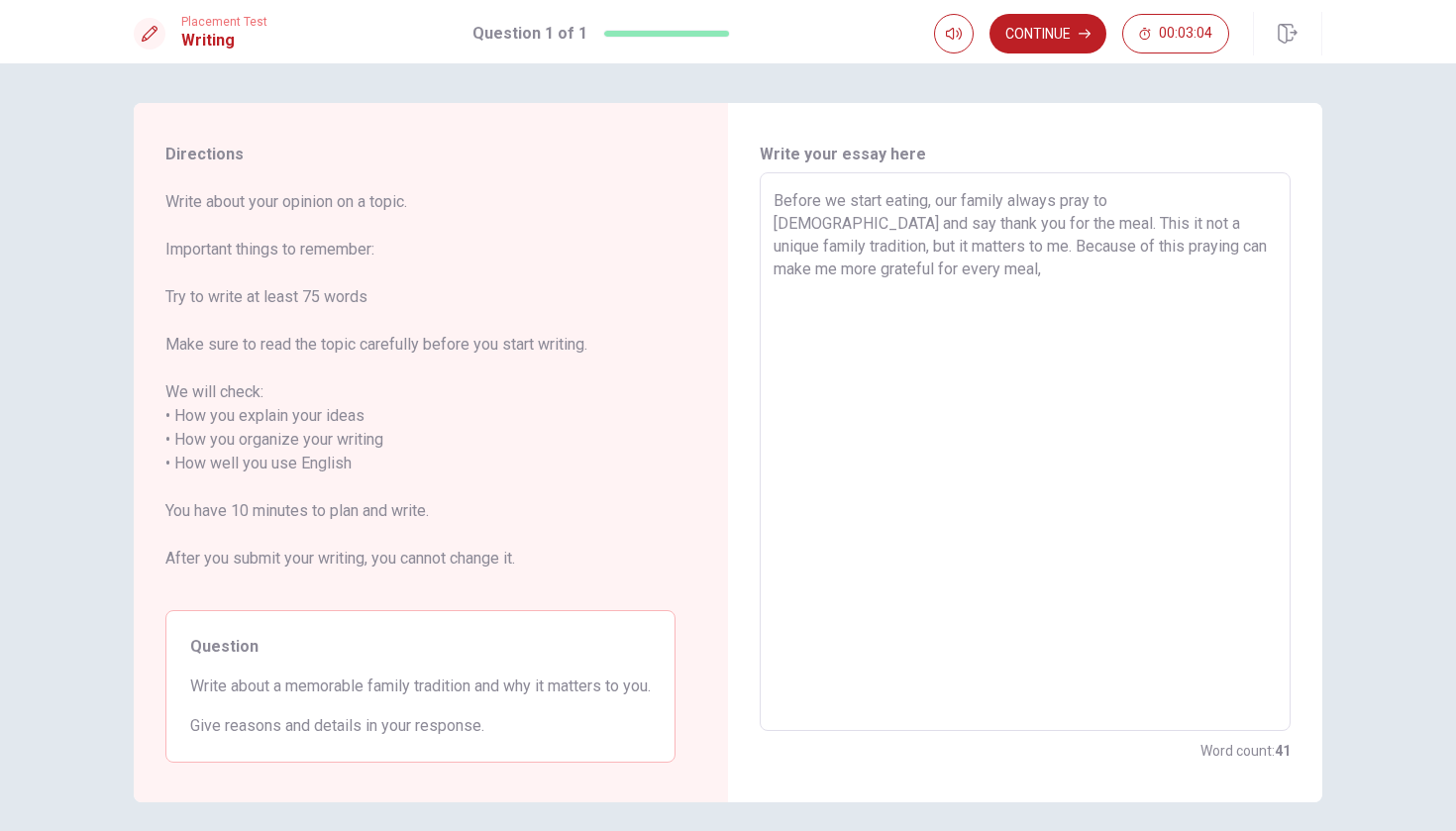 click on "Before we start eating, our family always pray to [DEMOGRAPHIC_DATA] and say thank you for the meal. This it not a unique family tradition, but it matters to me. Because of this praying can make me more grateful for every meal," at bounding box center (1025, 452) 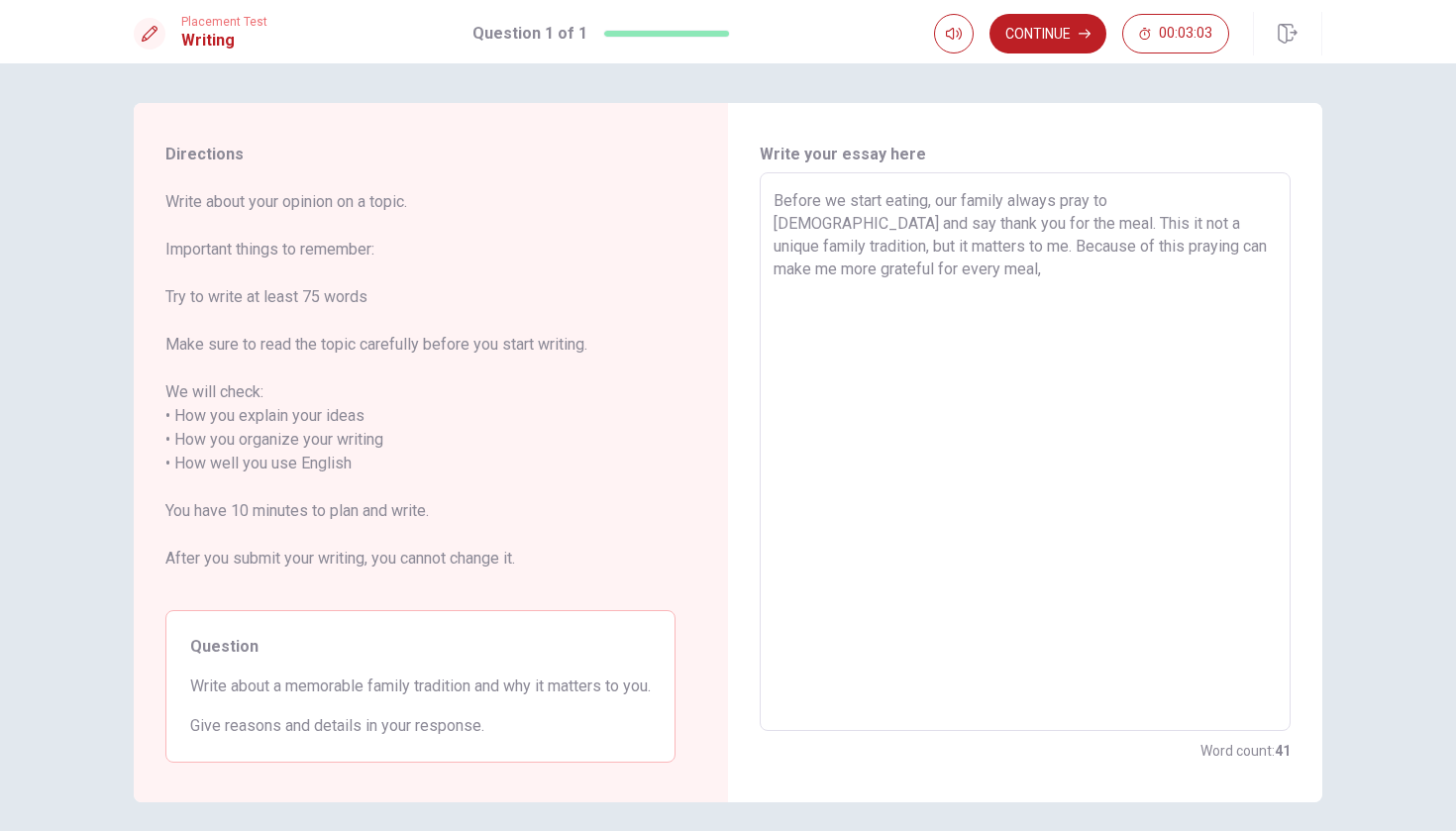 drag, startPoint x: 972, startPoint y: 247, endPoint x: 1086, endPoint y: 309, distance: 129.769 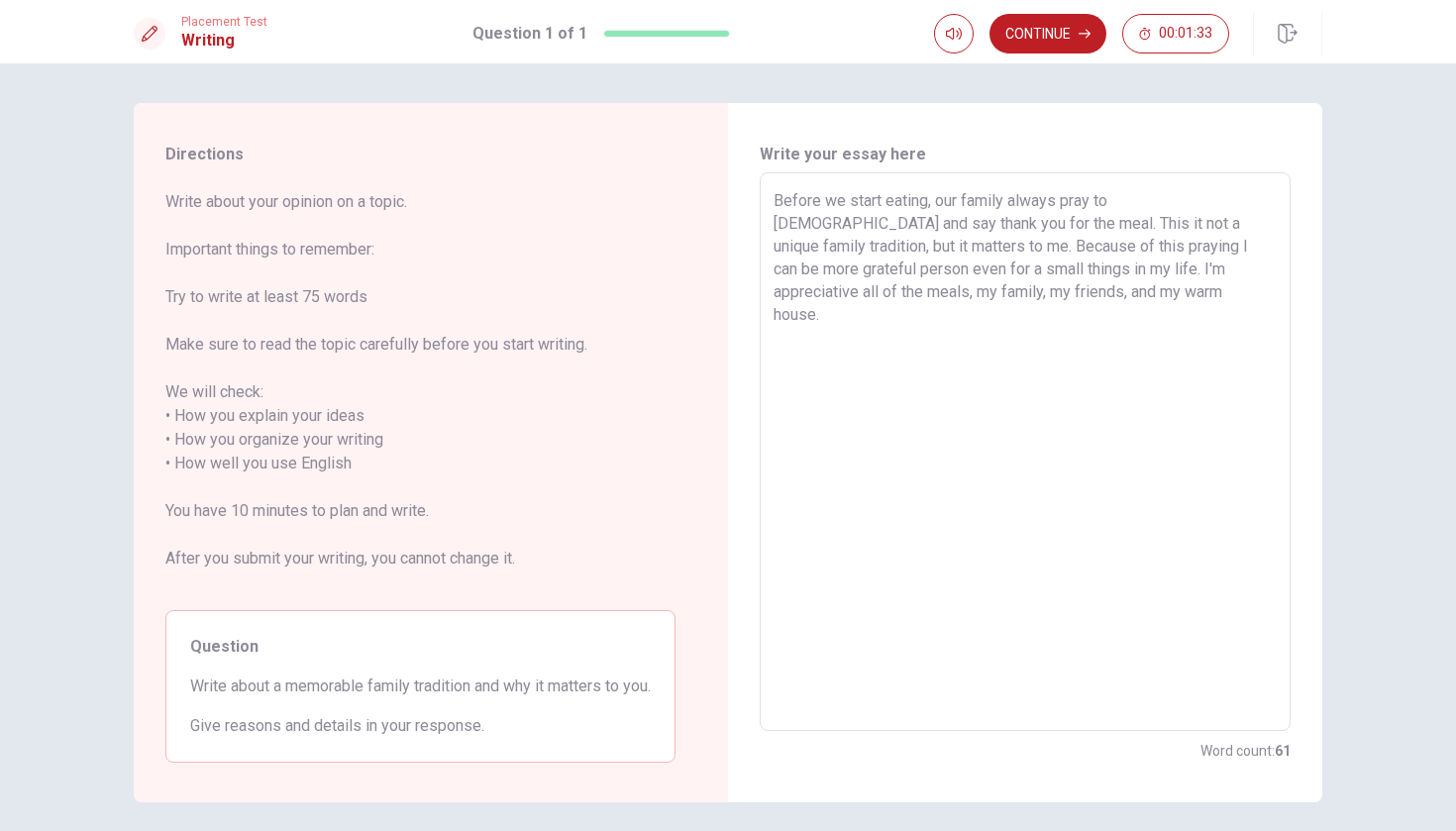 click on "Before we start eating, our family always pray to [DEMOGRAPHIC_DATA] and say thank you for the meal. This it not a unique family tradition, but it matters to me. Because of this praying I can be more grateful person even for a small things in my life. I'm appreciative all of the meals, my family, my friends, and my warm house." at bounding box center [1025, 452] 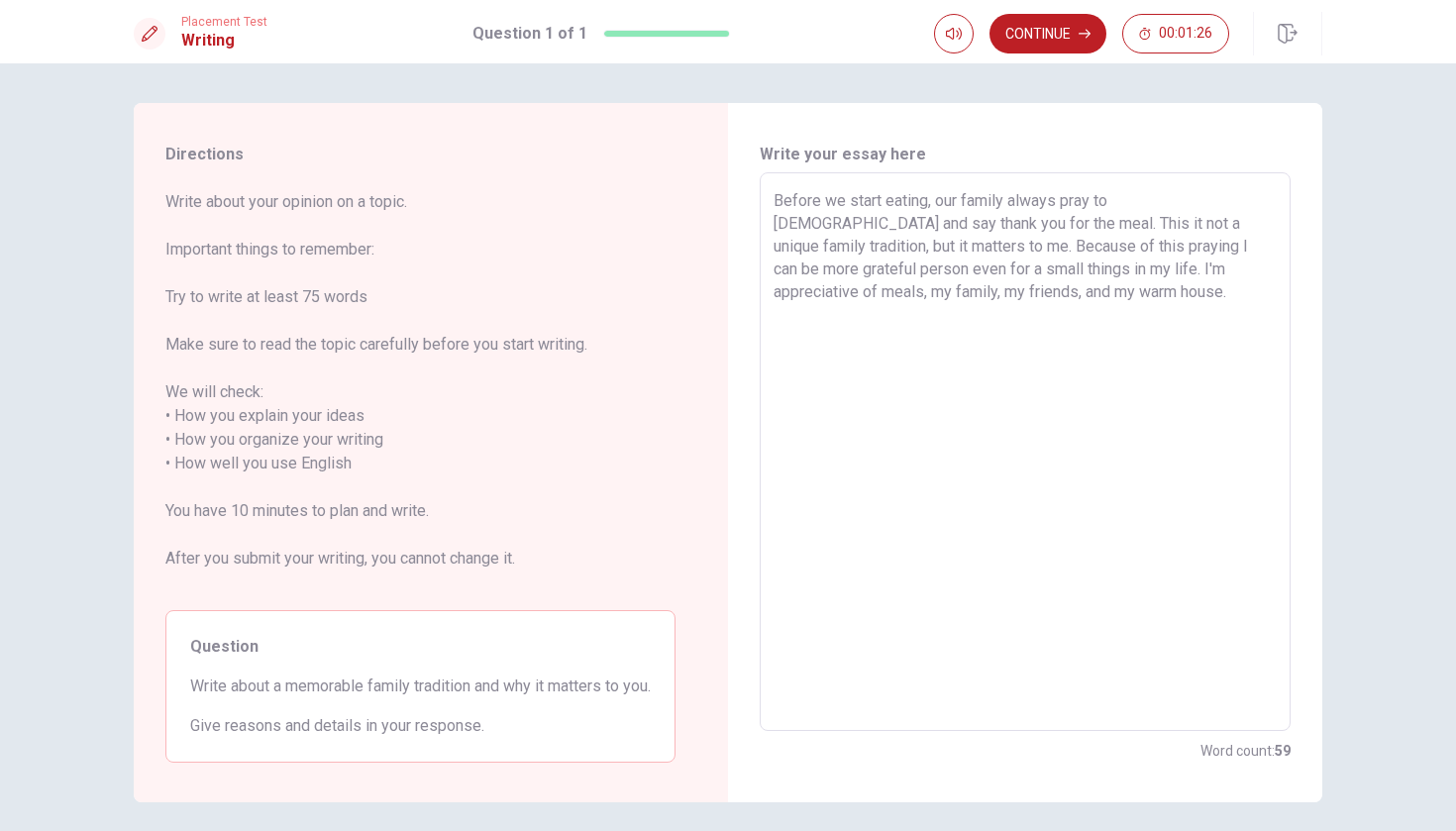 click on "Before we start eating, our family always pray to [DEMOGRAPHIC_DATA] and say thank you for the meal. This it not a unique family tradition, but it matters to me. Because of this praying I can be more grateful person even for a small things in my life. I'm appreciative of meals, my family, my friends, and my warm house." at bounding box center (1025, 452) 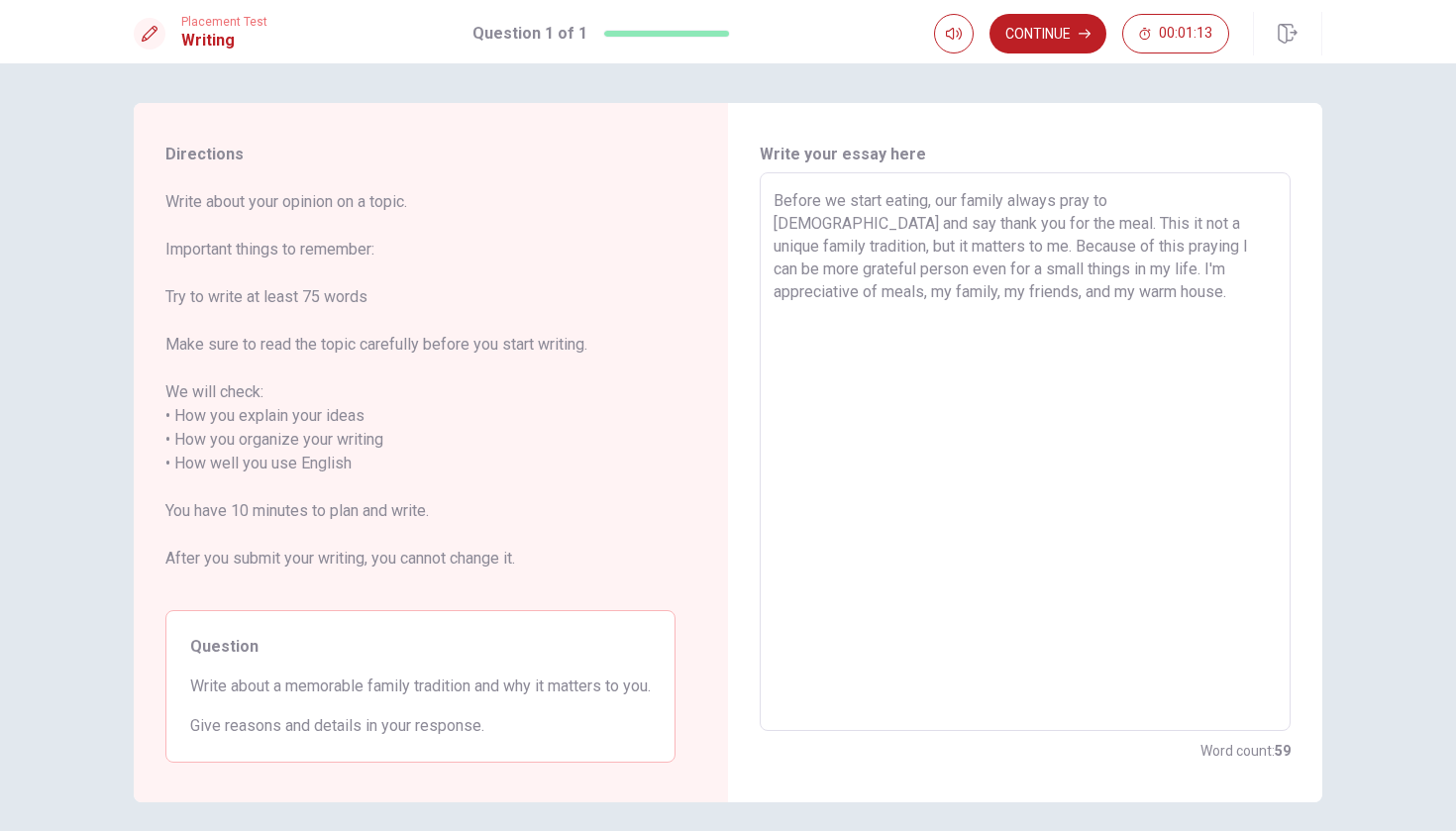 click on "Before we start eating, our family always pray to [DEMOGRAPHIC_DATA] and say thank you for the meal. This it not a unique family tradition, but it matters to me. Because of this praying I can be more grateful person even for a small things in my life. I'm appreciative of meals, my family, my friends, and my warm house." at bounding box center (1025, 452) 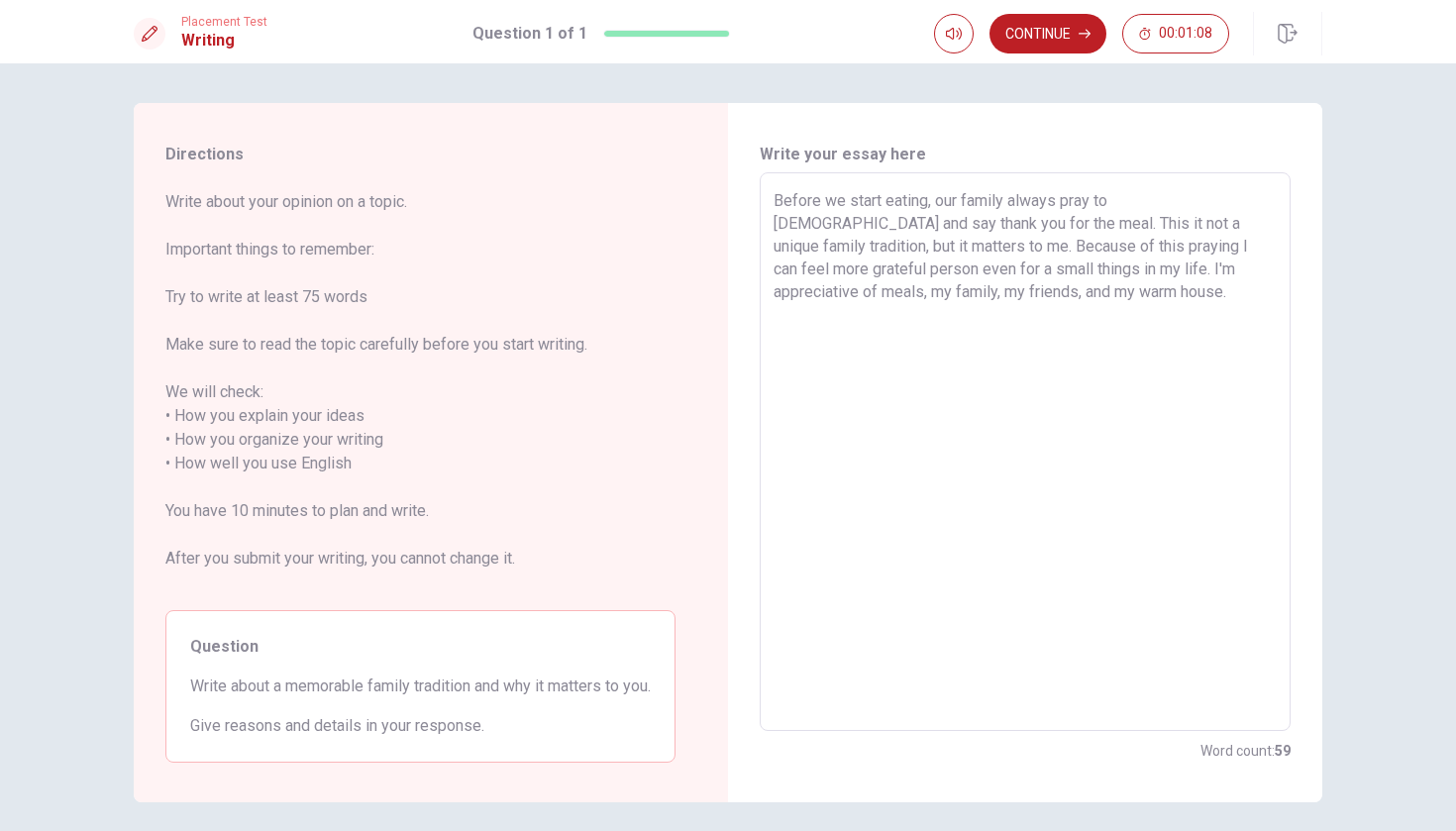 click on "Before we start eating, our family always pray to [DEMOGRAPHIC_DATA] and say thank you for the meal. This it not a unique family tradition, but it matters to me. Because of this praying I can feel more grateful person even for a small things in my life. I'm appreciative of meals, my family, my friends, and my warm house." at bounding box center [1025, 452] 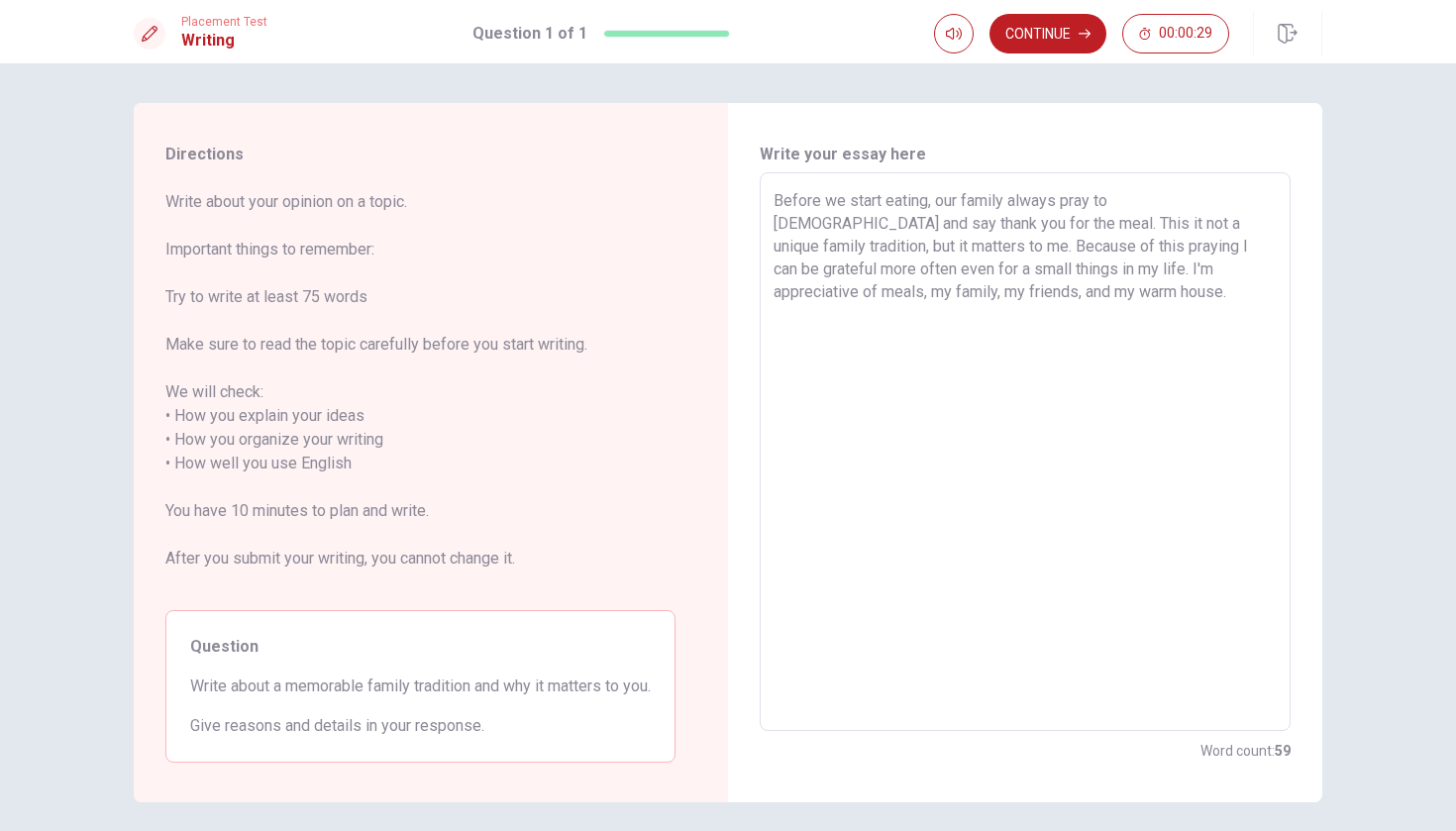 click on "Before we start eating, our family always pray to [DEMOGRAPHIC_DATA] and say thank you for the meal. This it not a unique family tradition, but it matters to me. Because of this praying I can be grateful more often even for a small things in my life. I'm appreciative of meals, my family, my friends, and my warm house." at bounding box center (1025, 452) 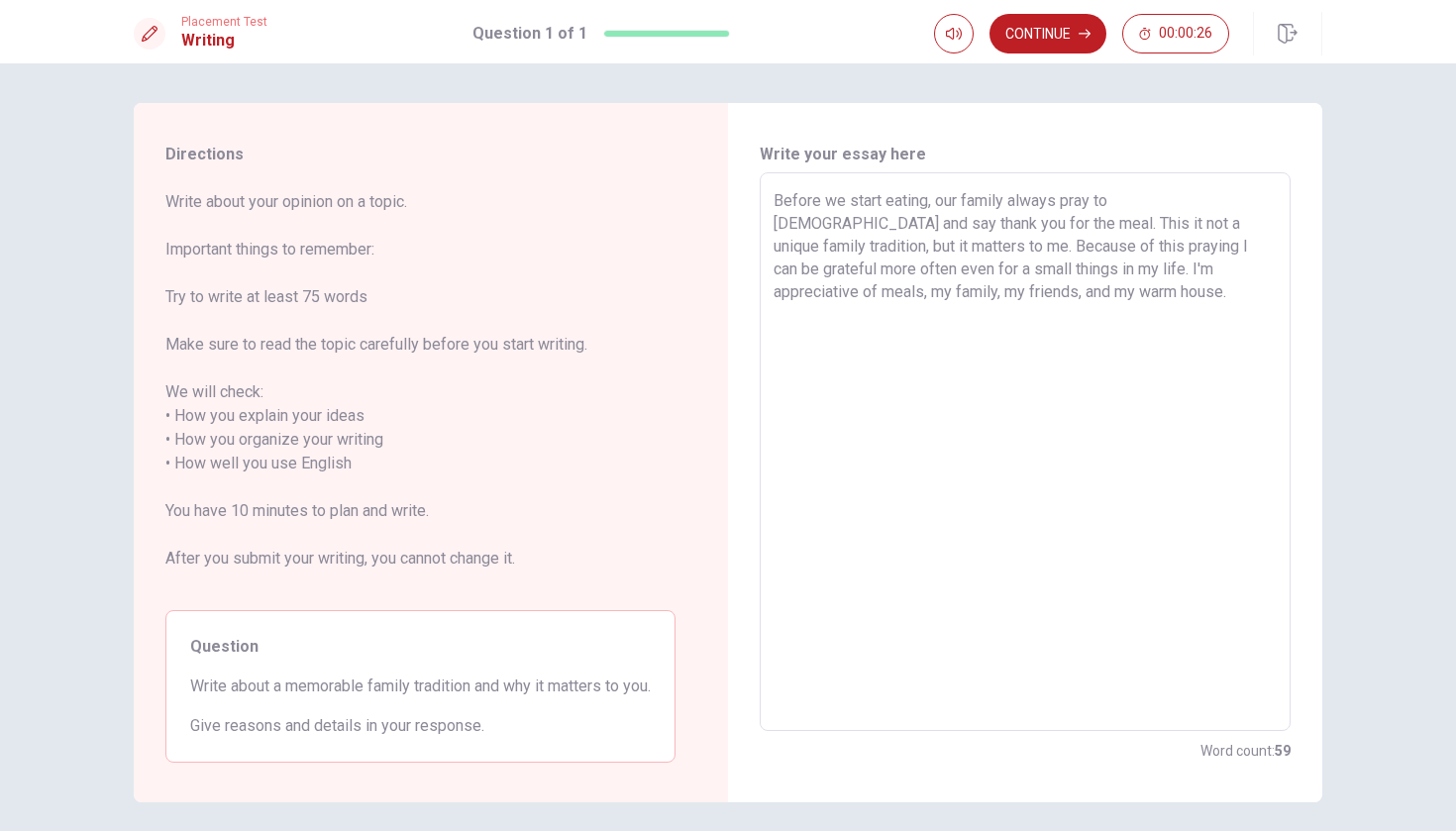 click on "Before we start eating, our family always pray to [DEMOGRAPHIC_DATA] and say thank you for the meal. This it not a unique family tradition, but it matters to me. Because of this praying I can be grateful more often even for a small things in my life. I'm appreciative of meals, my family, my friends, and my warm house." at bounding box center (1025, 452) 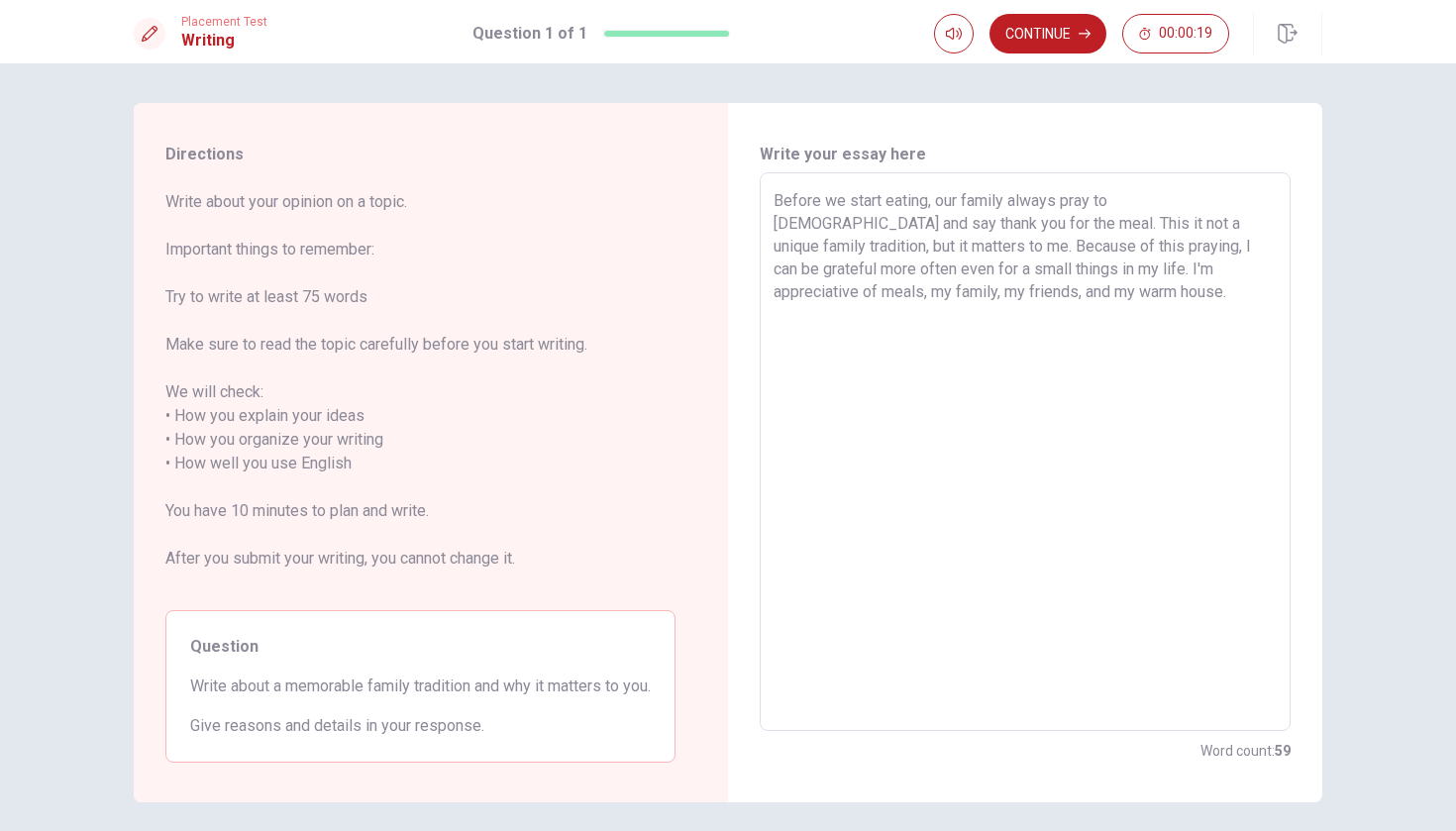 click on "Before we start eating, our family always pray to [DEMOGRAPHIC_DATA] and say thank you for the meal. This it not a unique family tradition, but it matters to me. Because of this praying, I can be grateful more often even for a small things in my life. I'm appreciative of meals, my family, my friends, and my warm house." at bounding box center (1025, 452) 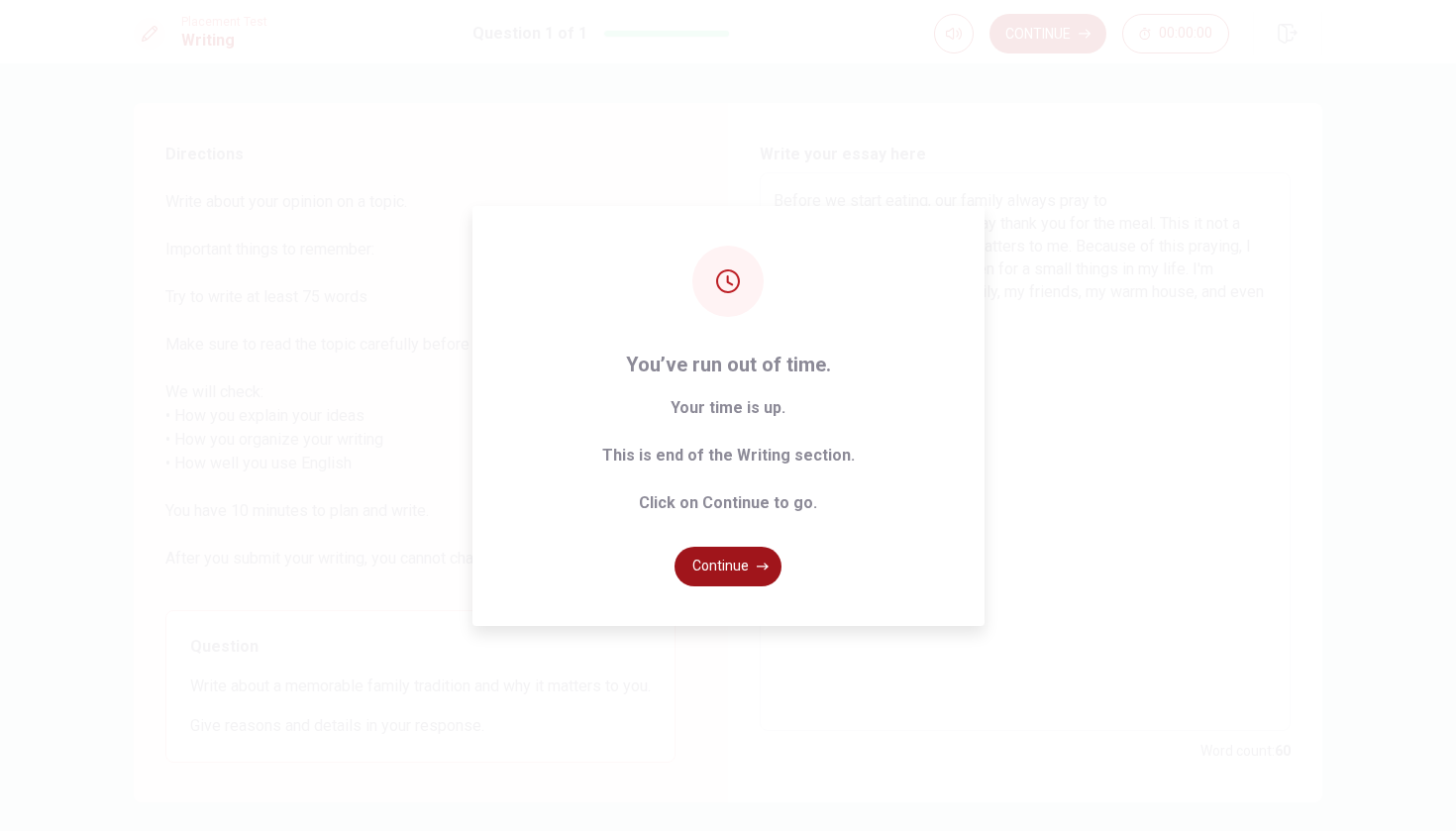click 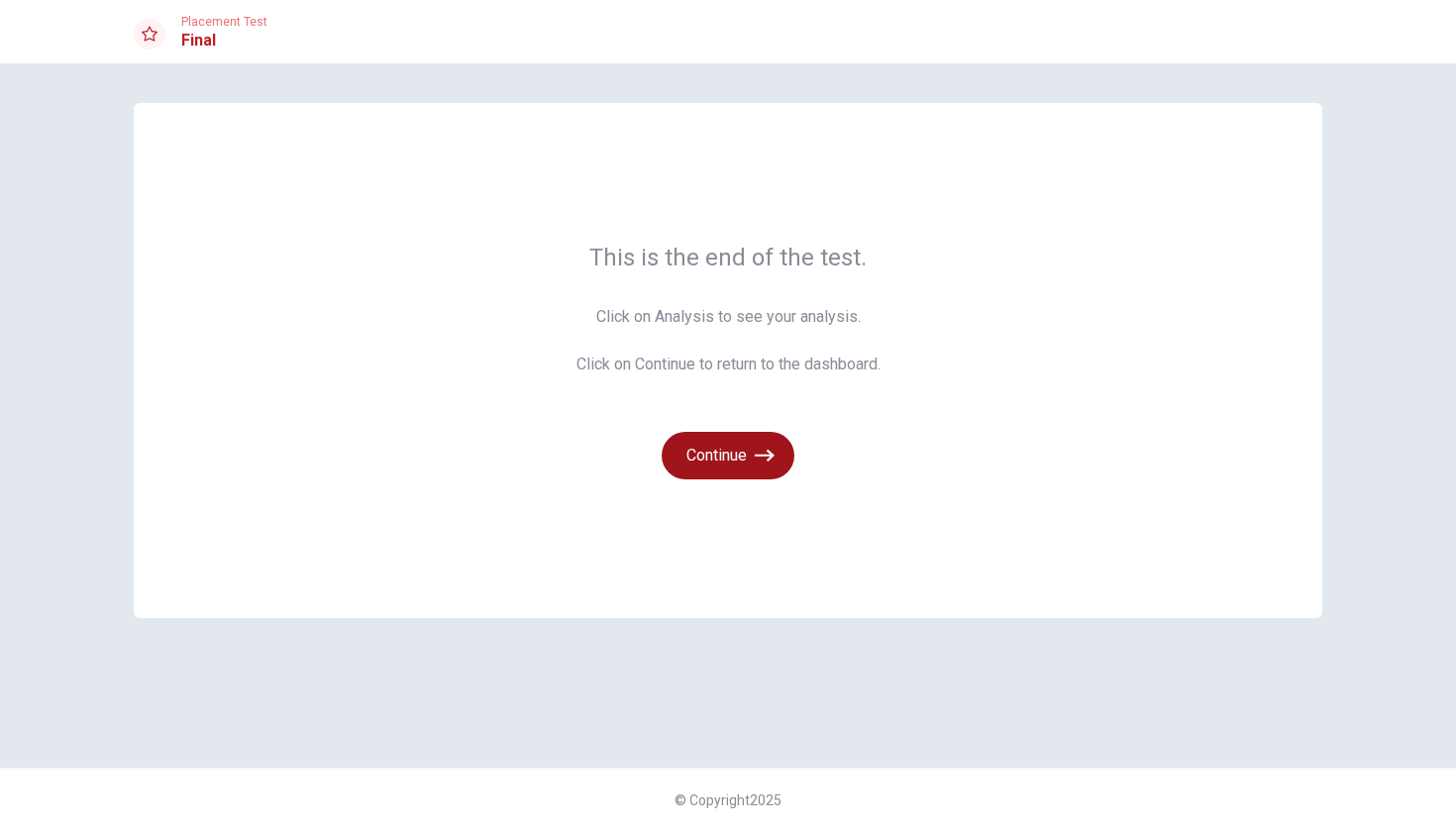click 